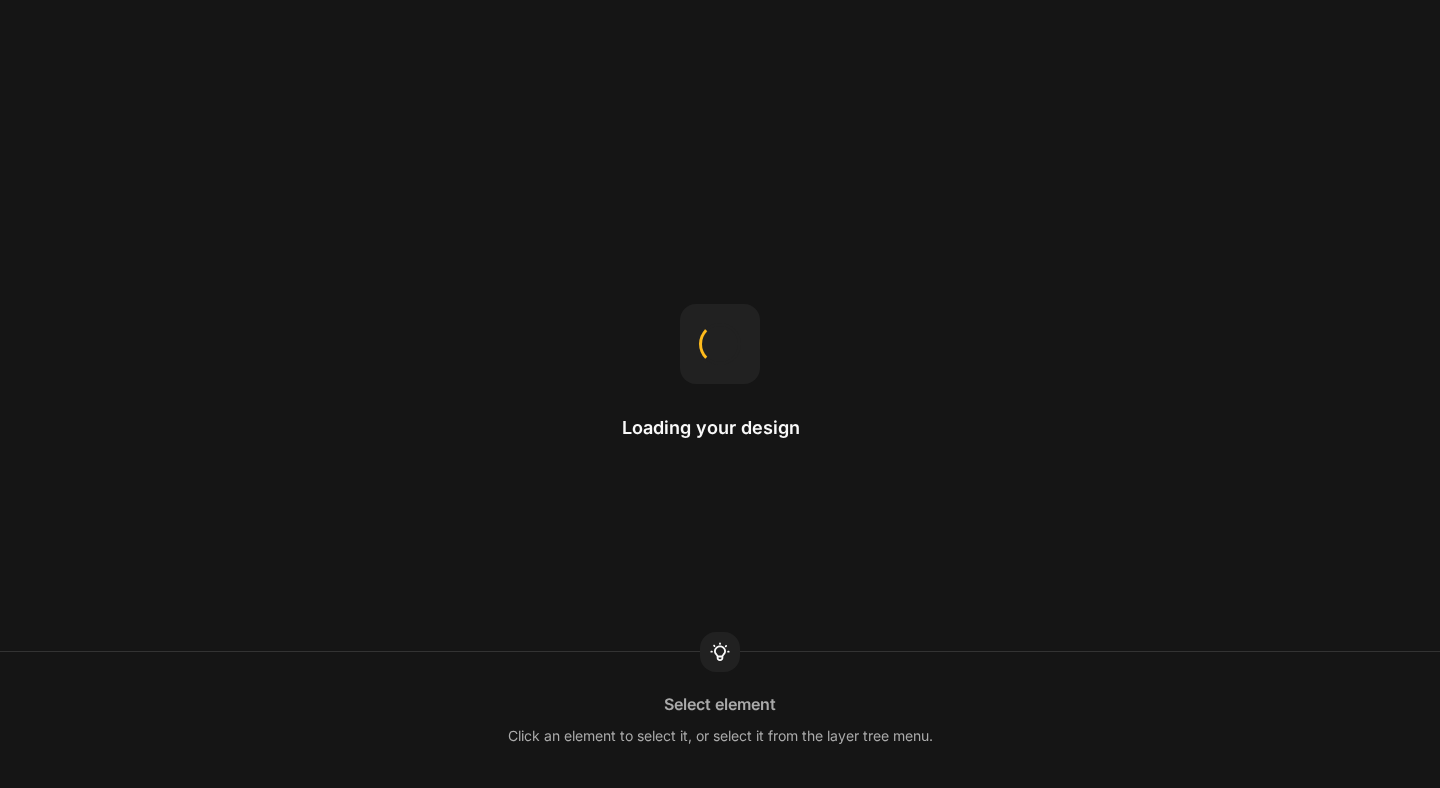 scroll, scrollTop: 0, scrollLeft: 0, axis: both 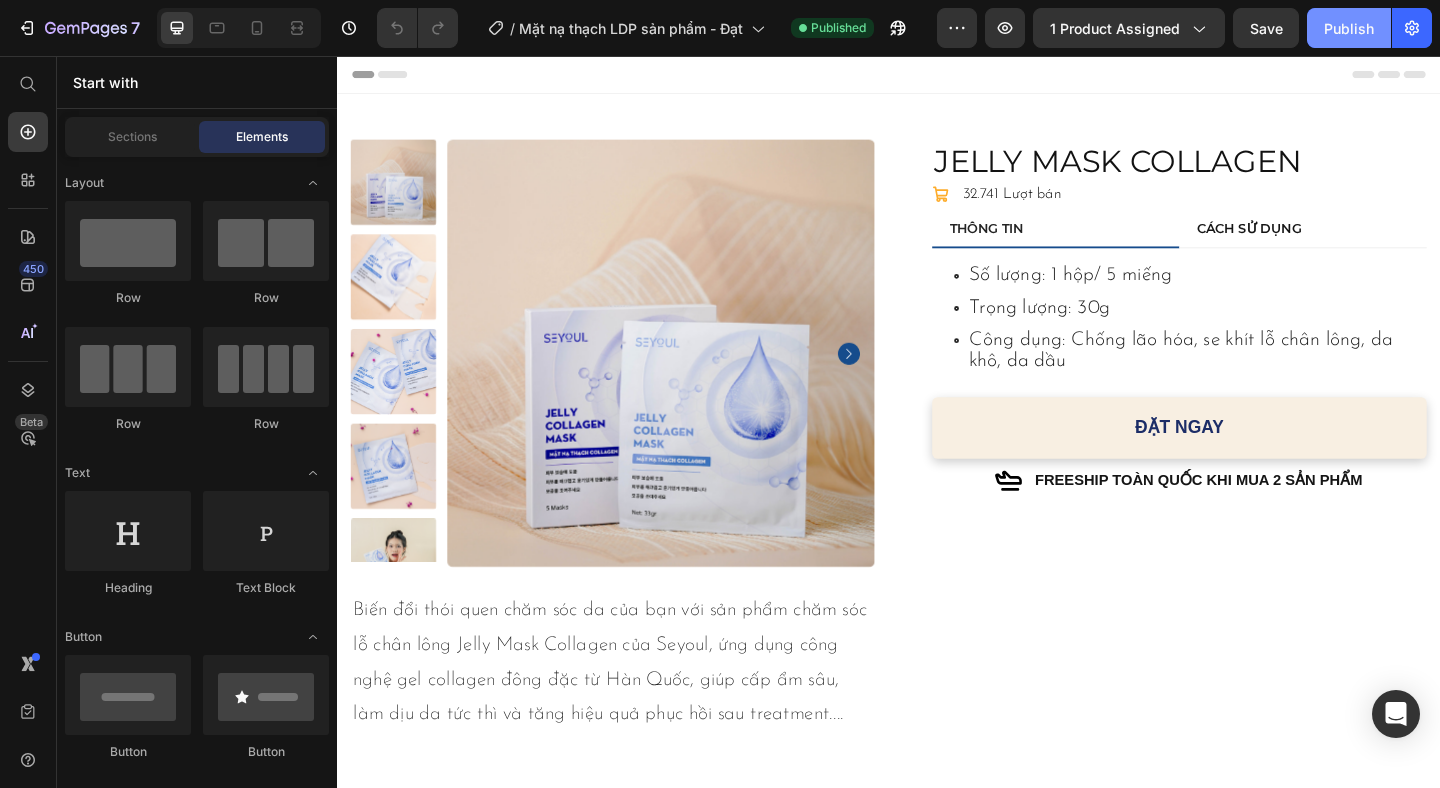 click on "Publish" at bounding box center (1349, 28) 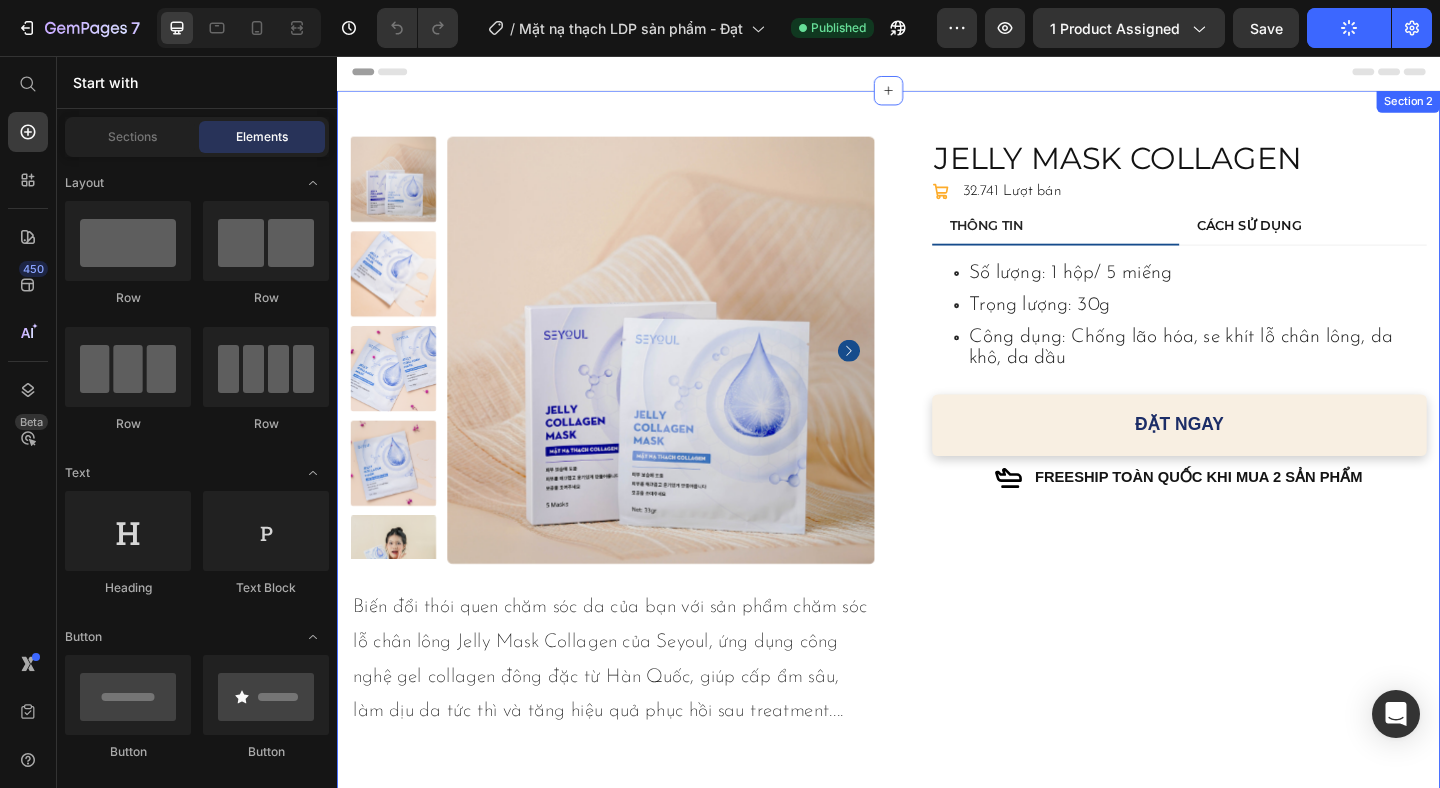 scroll, scrollTop: 0, scrollLeft: 0, axis: both 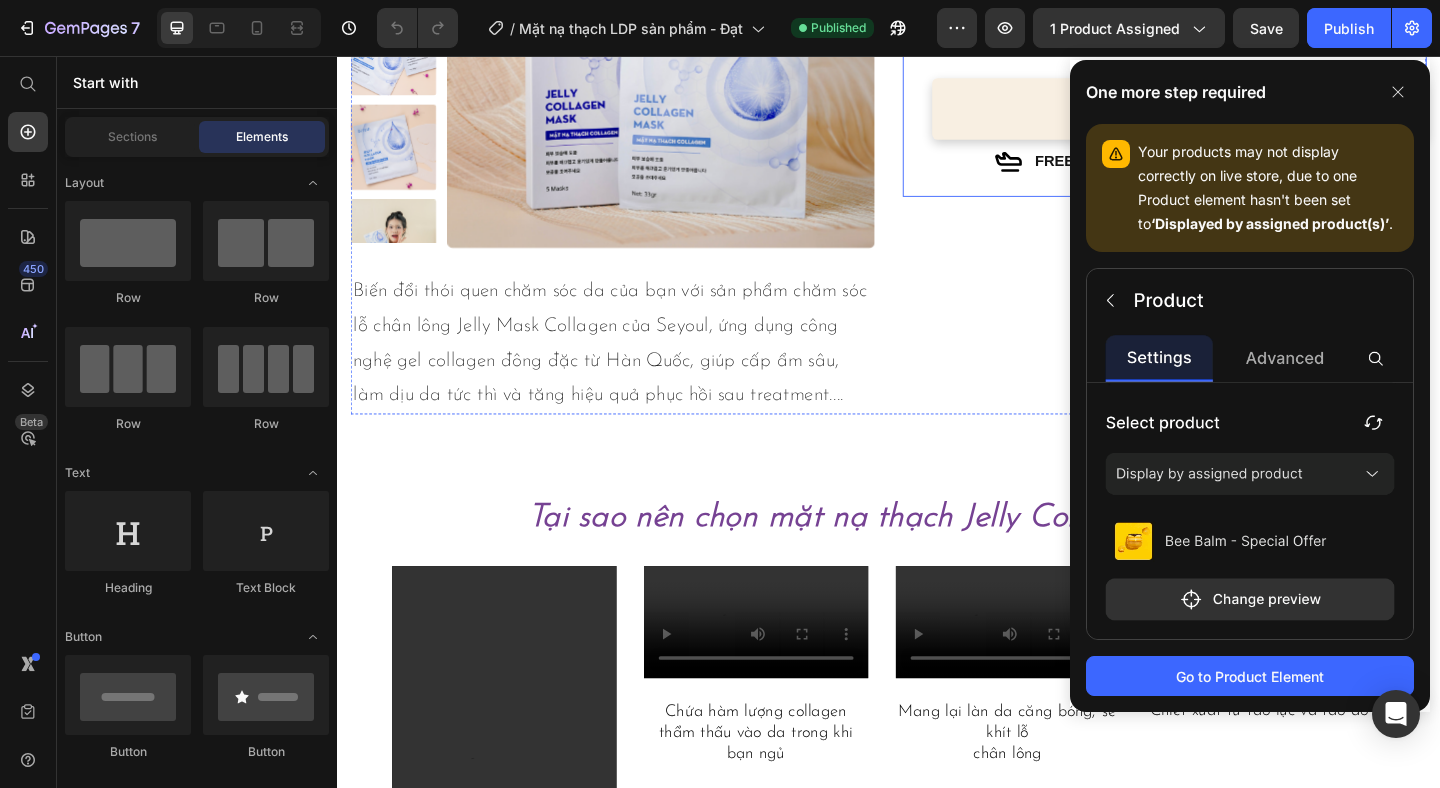 click on "JELLY MASK COLLAGEN Product Title
Icon Icon List 32.741 Lượt bán Text Block Row THÔNG TIN CÁCH SỬ DỤNG
Số lượng: 1 hộp/ 5 miếng
Trọng lượng: 30g
Công dụng: Chống lão hóa, se khít lỗ chân lông, da khô, da dầu Item List
Bước 1: Làm sạch da, tháo bỏ lớp film và đắp mặt nạ ôm sát vào mặt
Bước 2: Giữ khoảng từ 2-8 tiếng cho đến khi lớp mặt nạ trở nên trong suốt
Bước 3: Nhẹ nhàng lột lớp mặt nạ và tận hưởng làn da căng bóng mịn màng Item List Tab ĐẶT NGAY Add to Cart Row
Icon FREESHIP TOÀN QUỐC KHI MUA 2 SẢN PHẨM Text Block Row THÔNG TIN CÁCH SỬ DỤNG
Số lượng: 1 hộp/ 5 miếng
Trọng lượng: 30g
Công dụng: Chống lão hóa, se khít lỗ chân lông, da khô, da dầu Item List
Tab Row" at bounding box center (1237, 4) 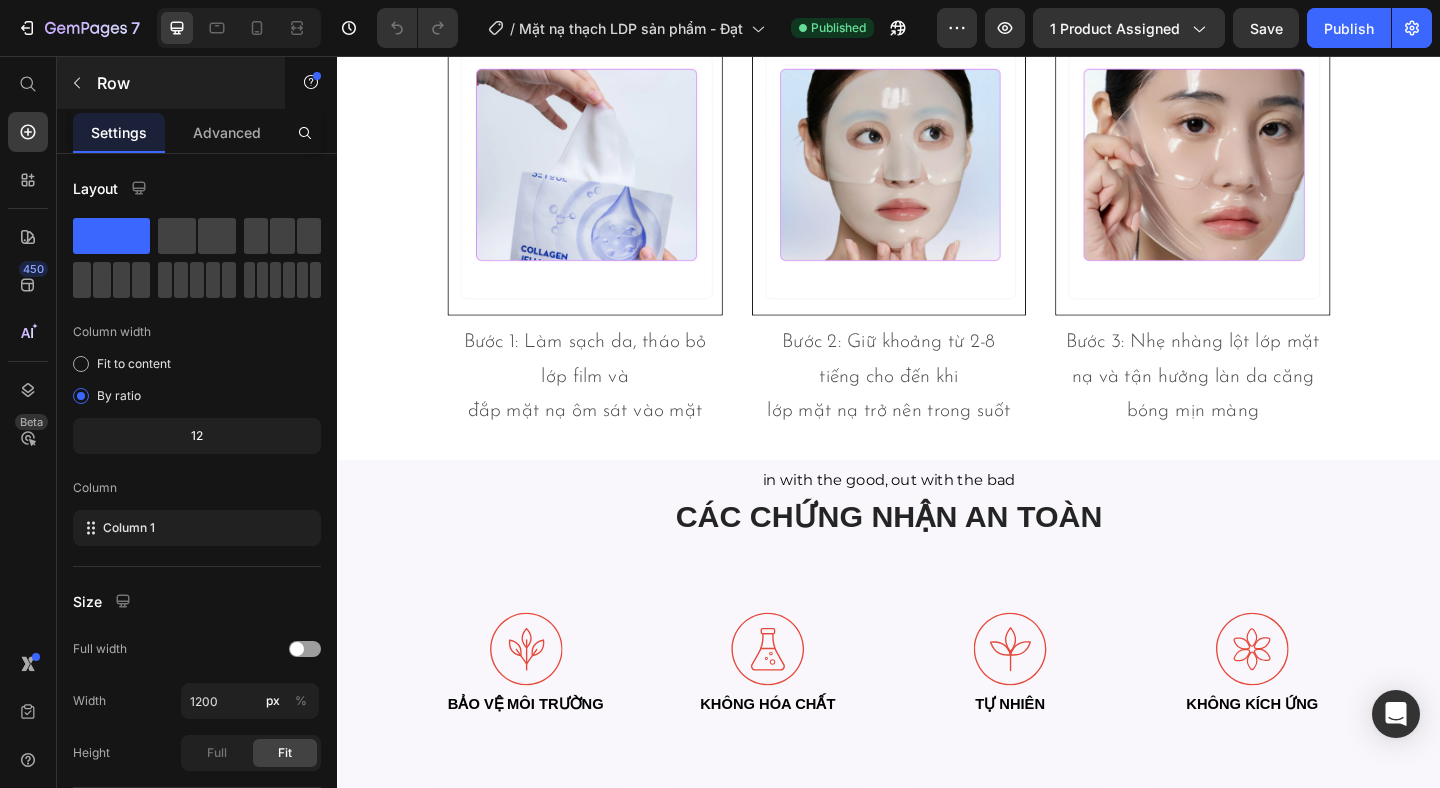 scroll, scrollTop: 3699, scrollLeft: 0, axis: vertical 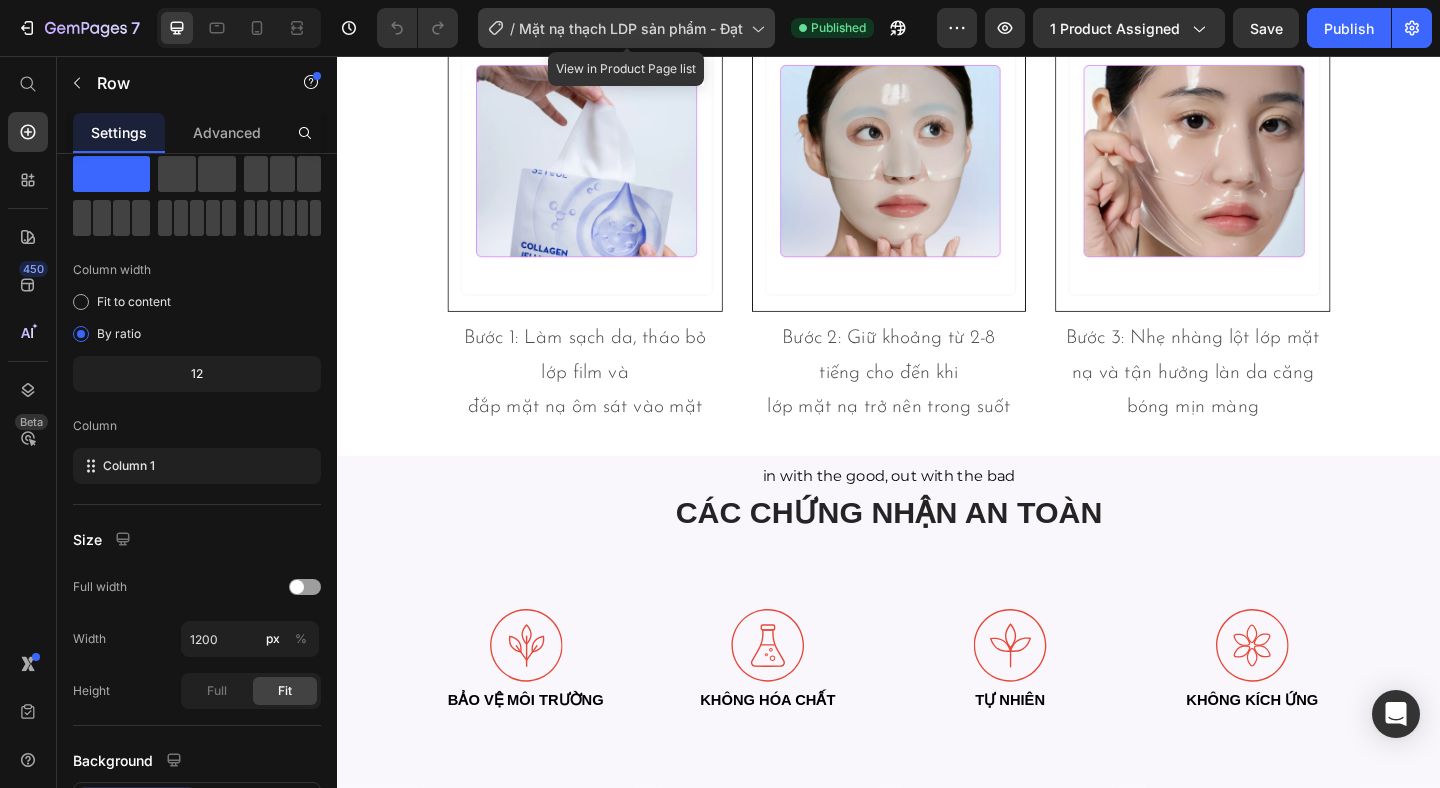 click on "Mặt nạ thạch LDP sản phẩm - Đạt" at bounding box center [631, 28] 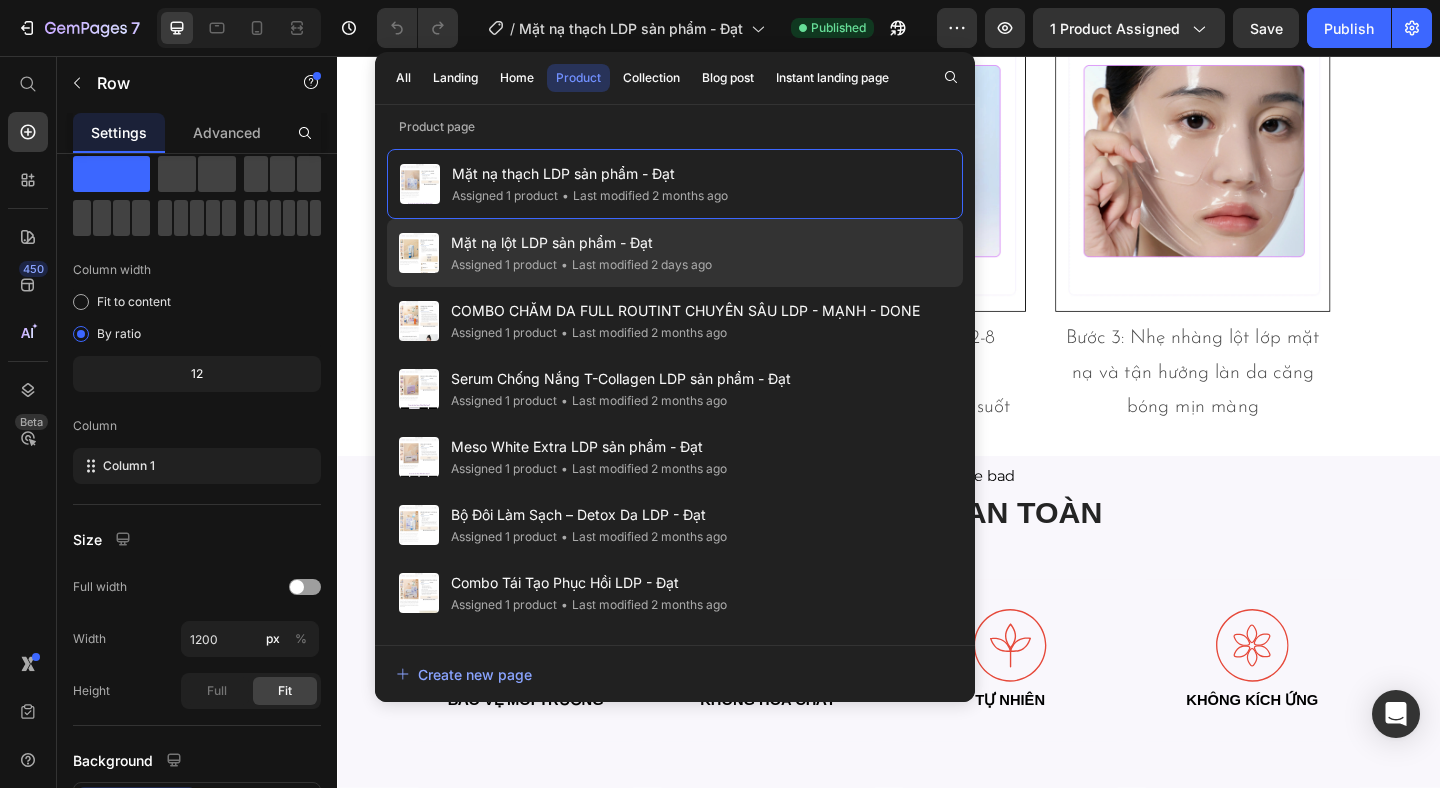 click on "• Last modified 2 days ago" 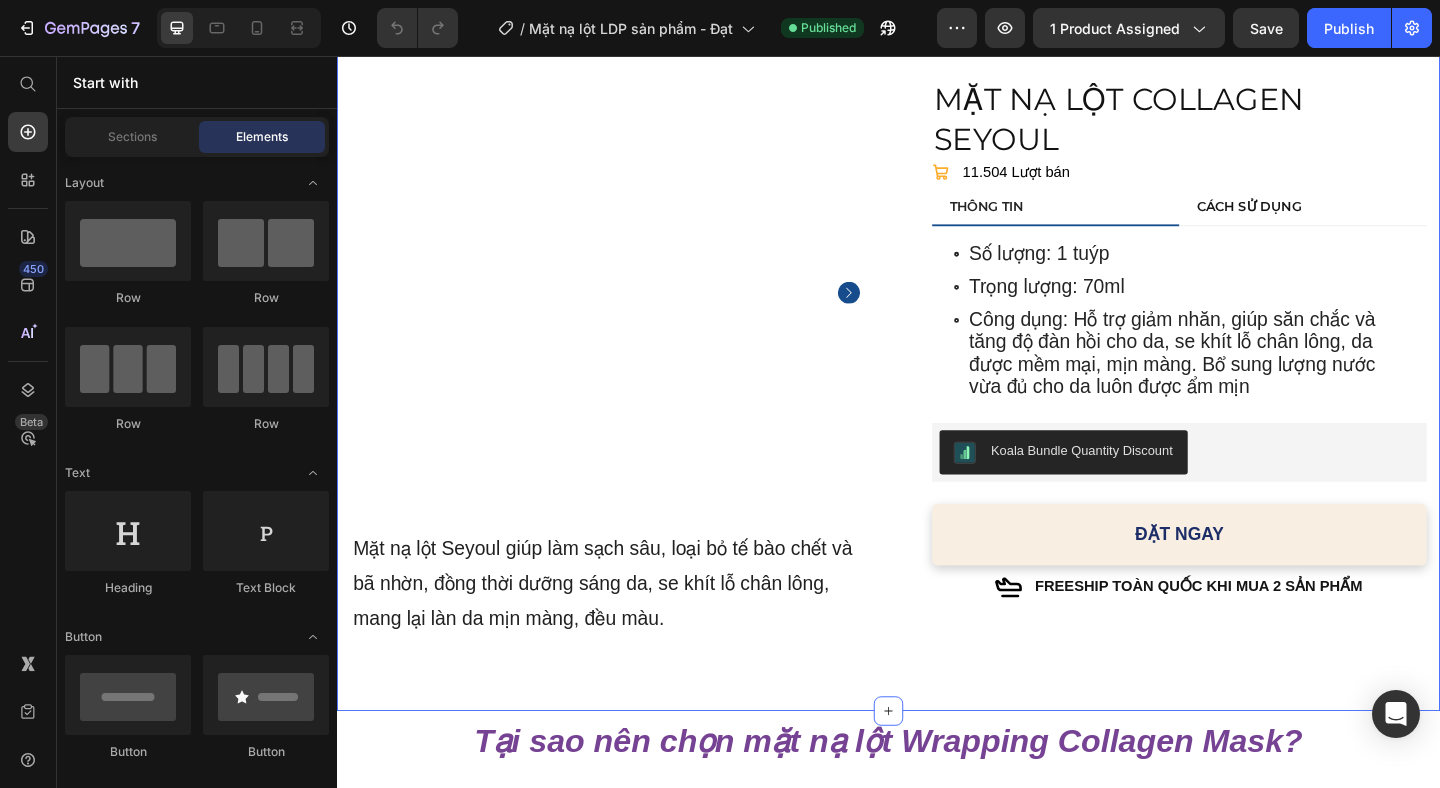 scroll, scrollTop: 0, scrollLeft: 0, axis: both 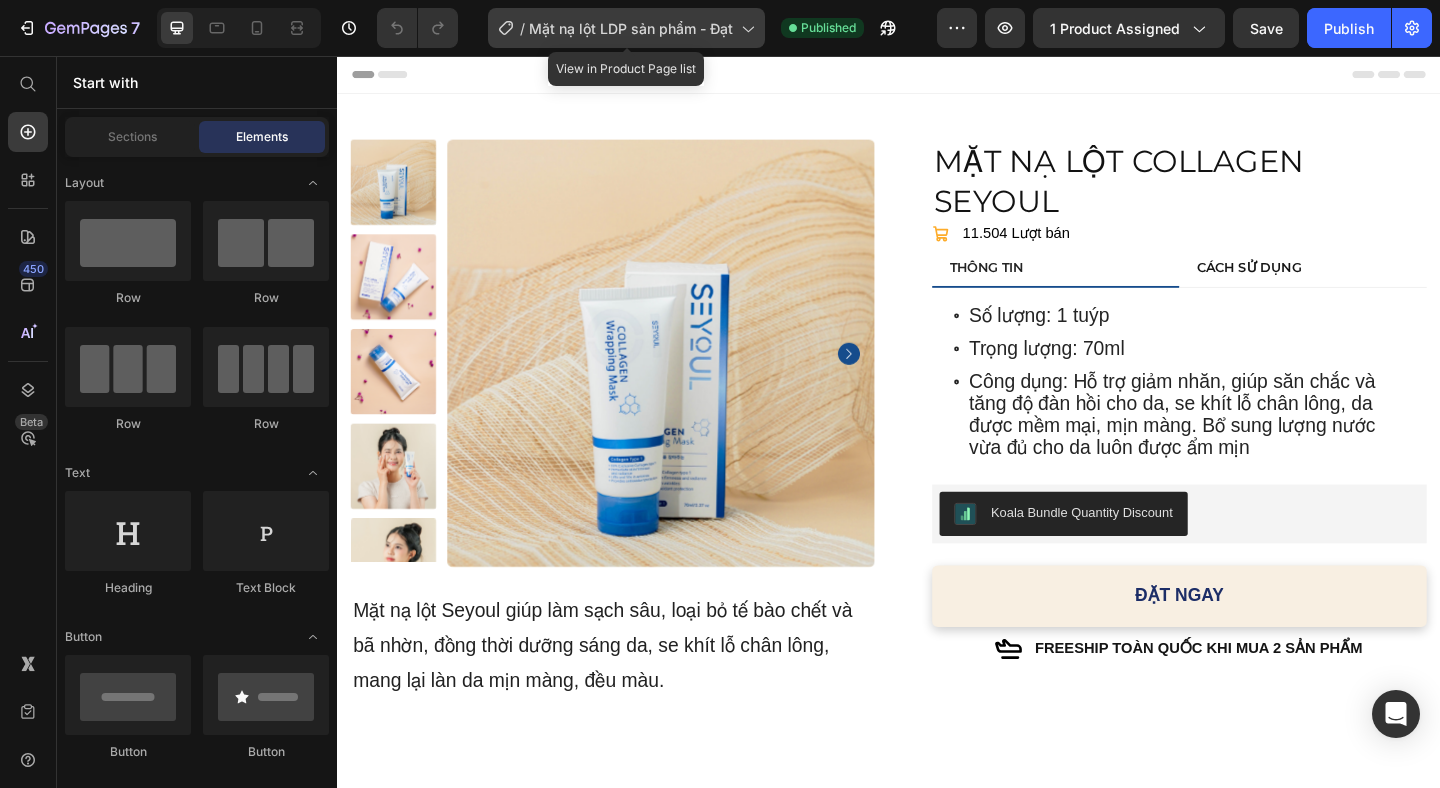click on "Mặt nạ lột LDP sản phẩm - Đạt" at bounding box center (631, 28) 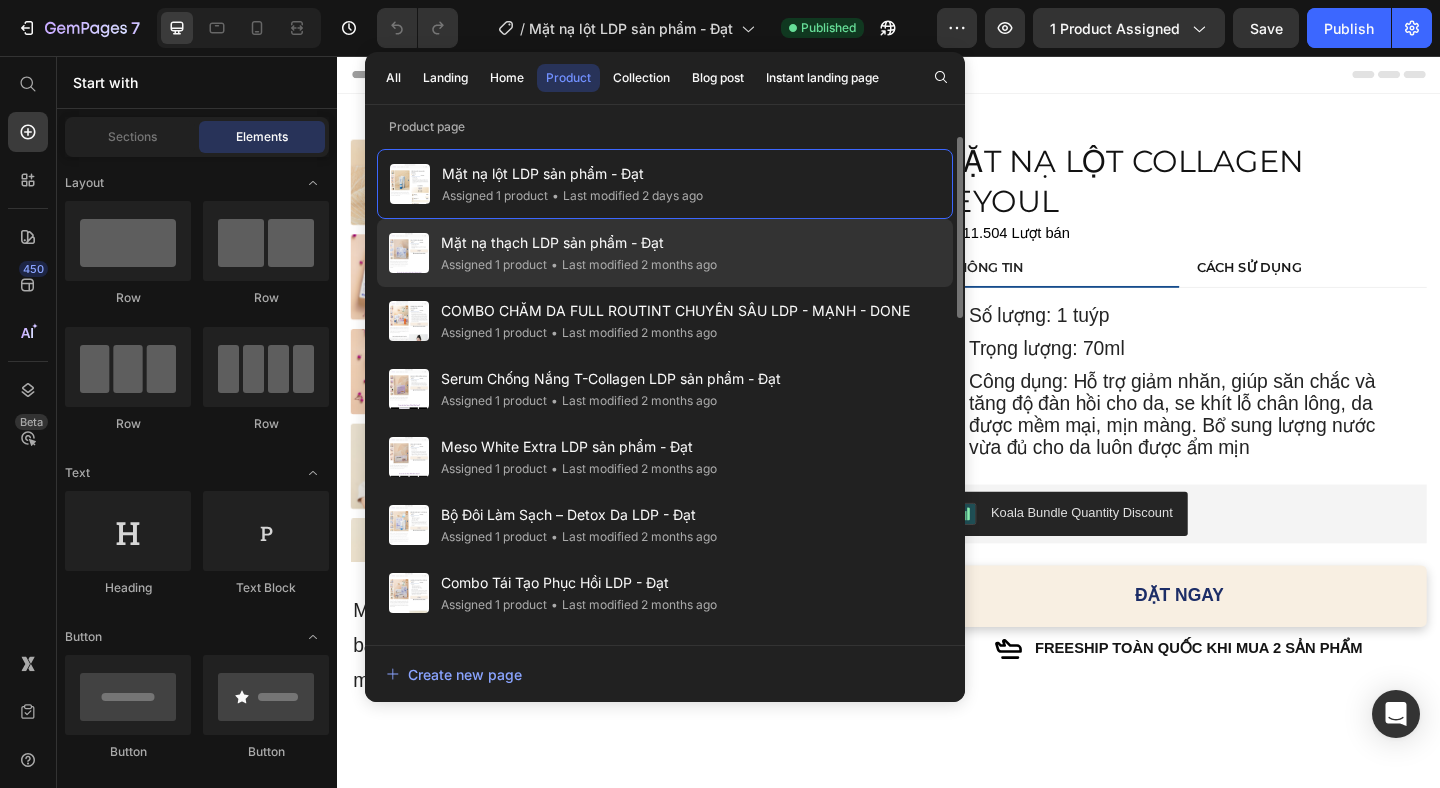 click on "Mặt nạ thạch LDP sản phẩm - Đạt" at bounding box center (579, 243) 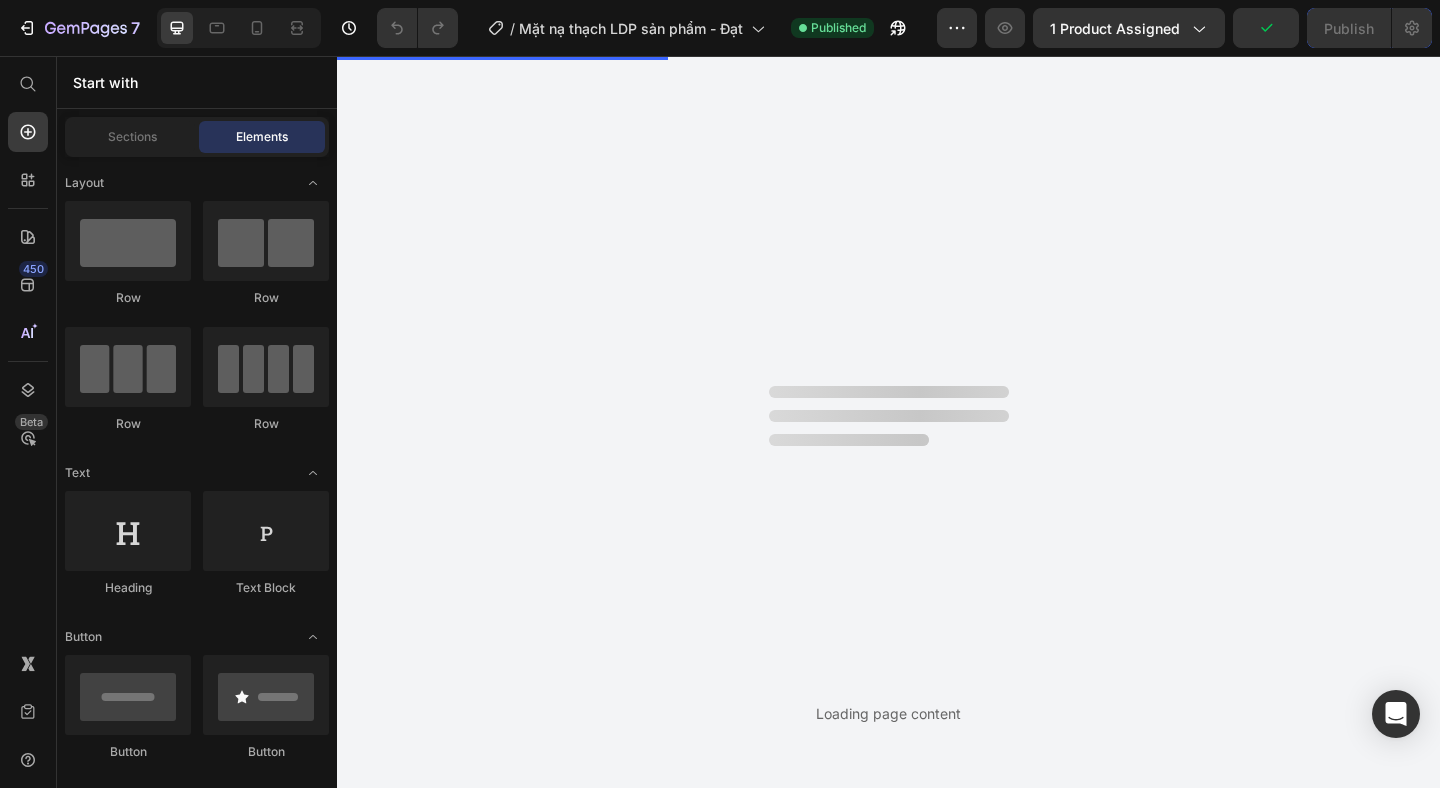 scroll, scrollTop: 0, scrollLeft: 0, axis: both 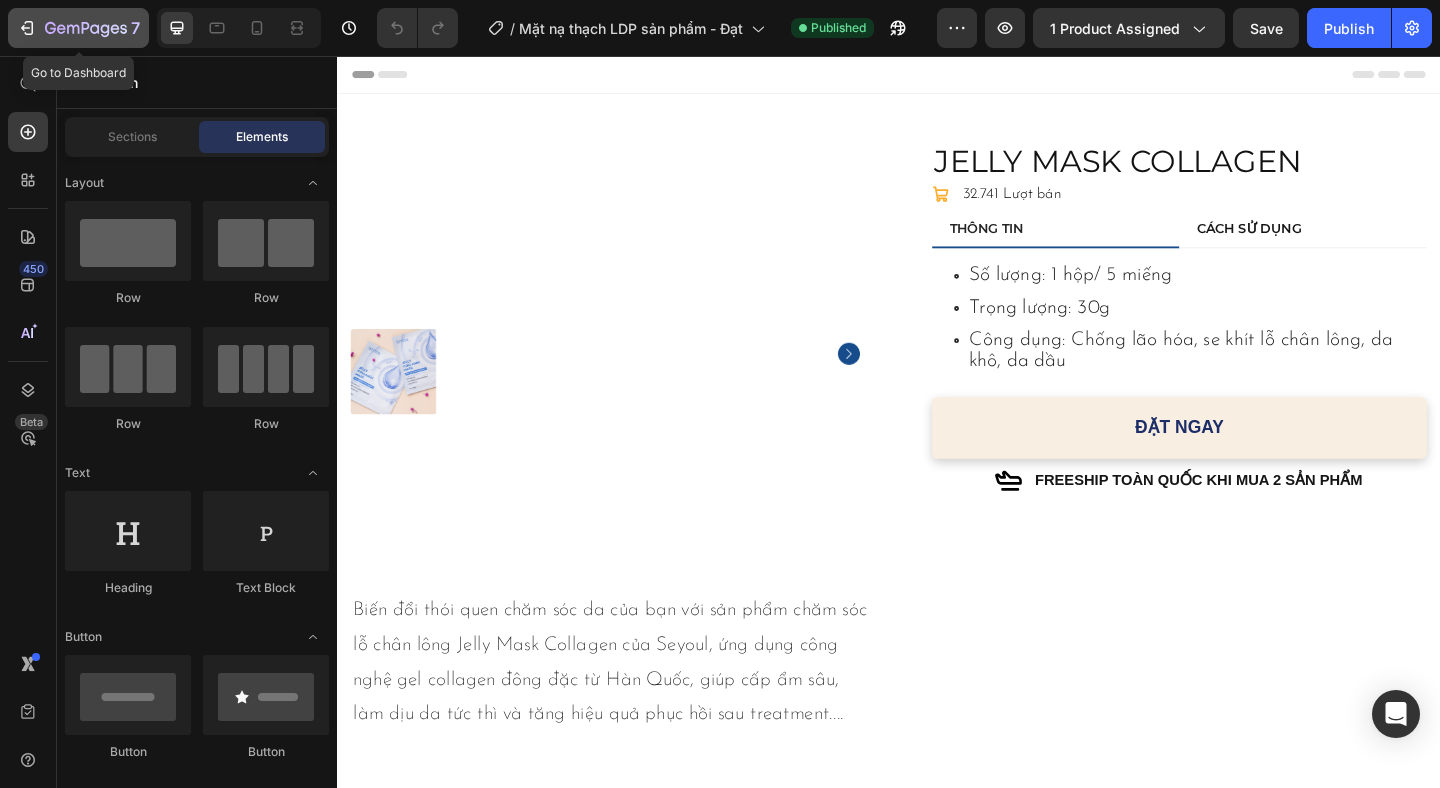 click 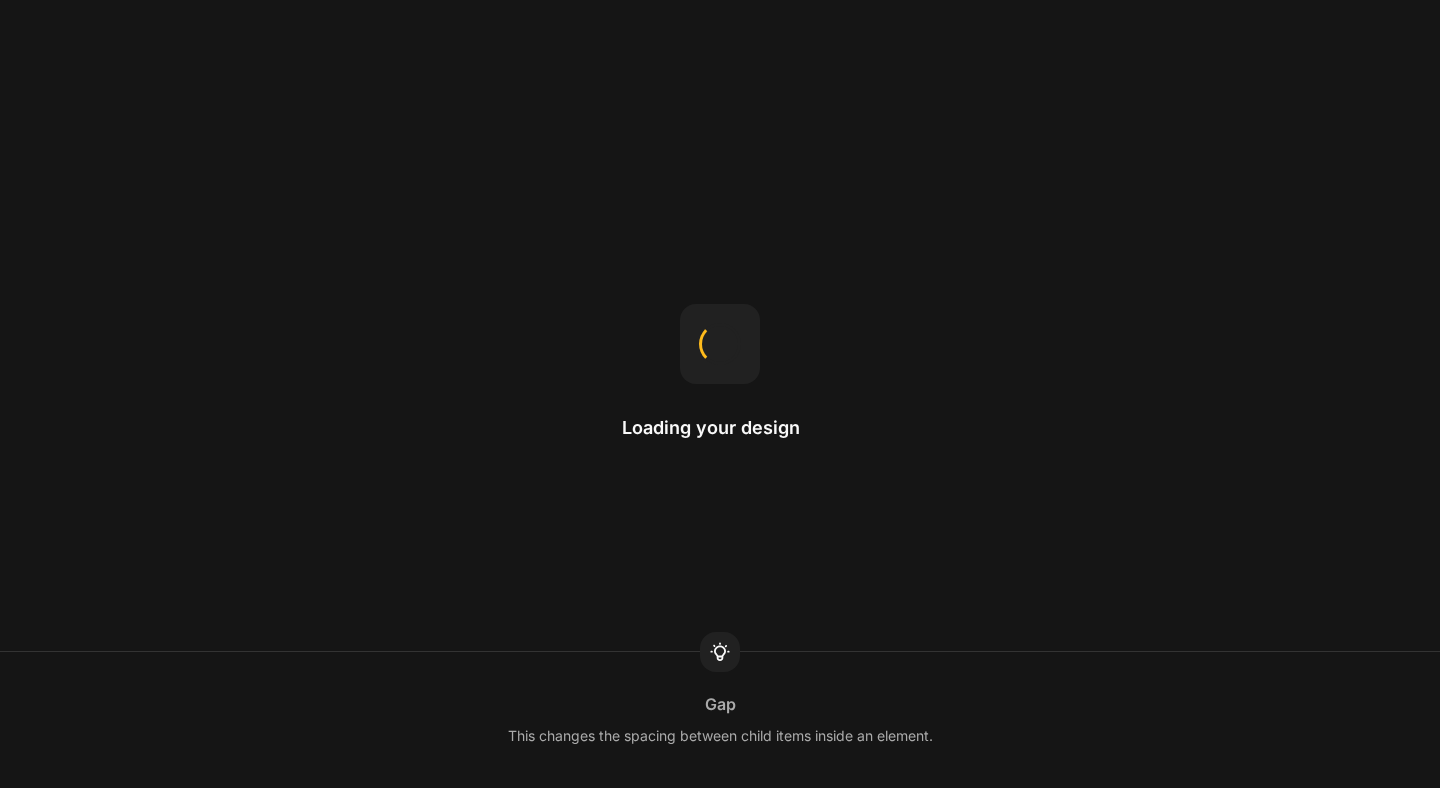 scroll, scrollTop: 0, scrollLeft: 0, axis: both 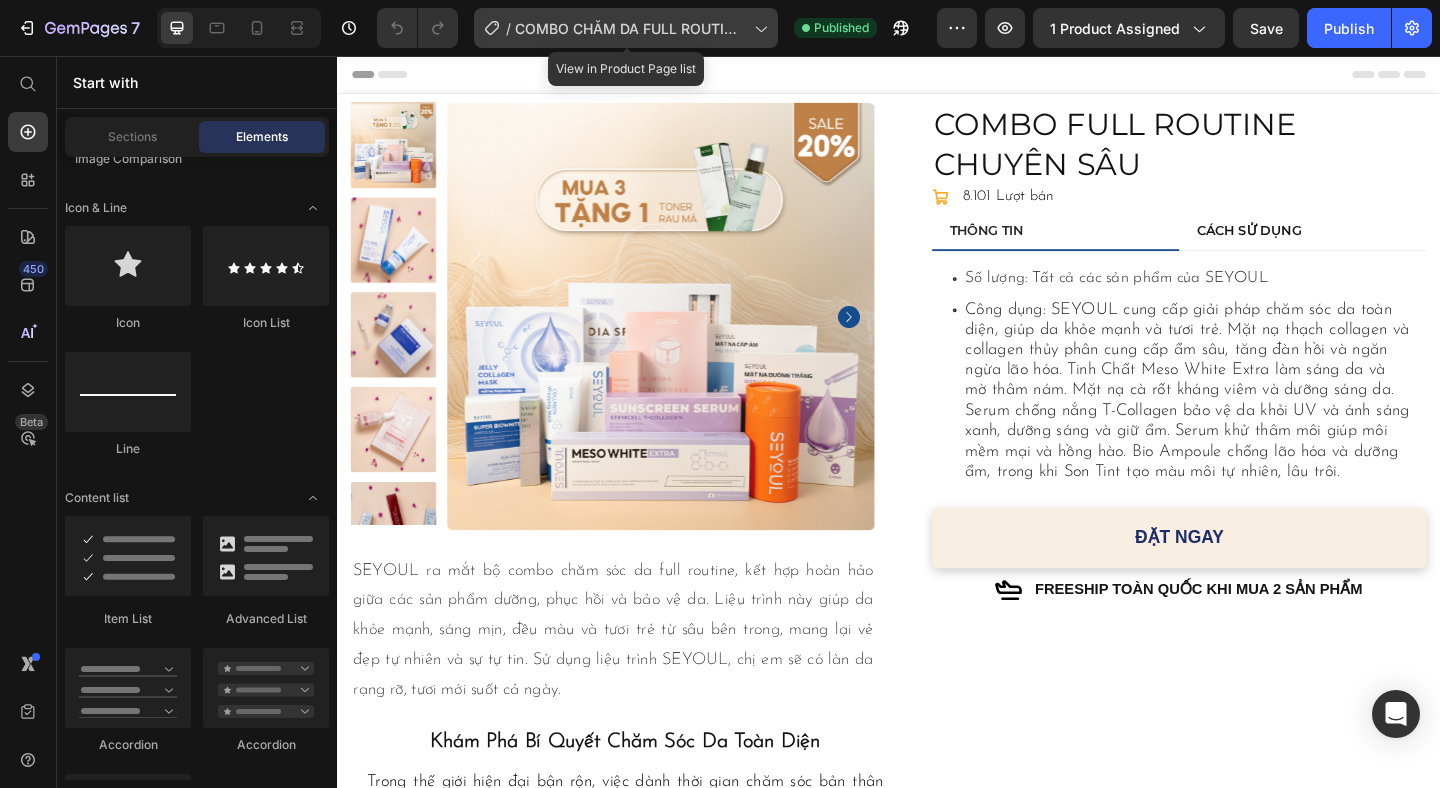 click on "COMBO CHĂM DA FULL ROUTINT CHUYÊN SÂU LDP  - MẠNH - DONE" at bounding box center [630, 28] 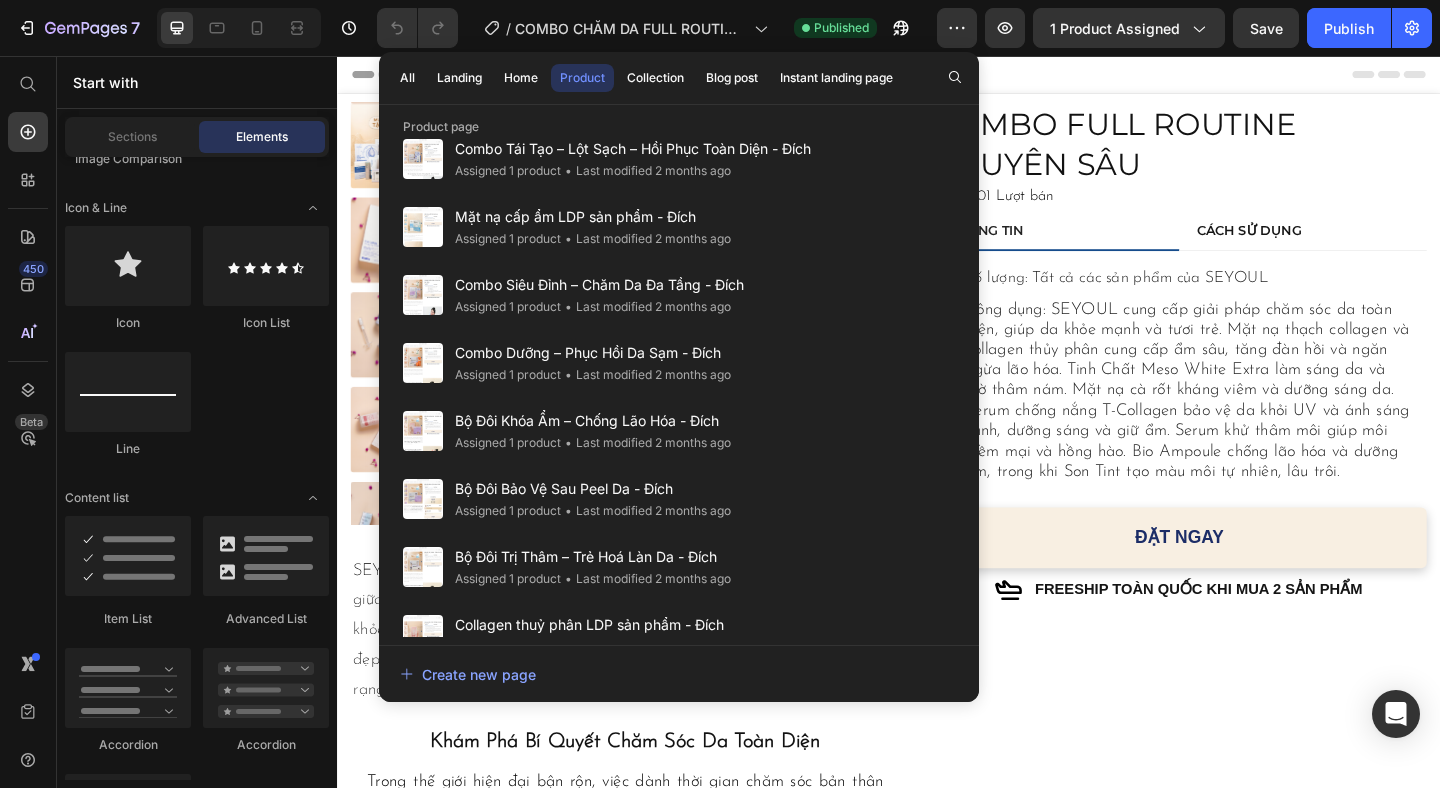 scroll, scrollTop: 0, scrollLeft: 0, axis: both 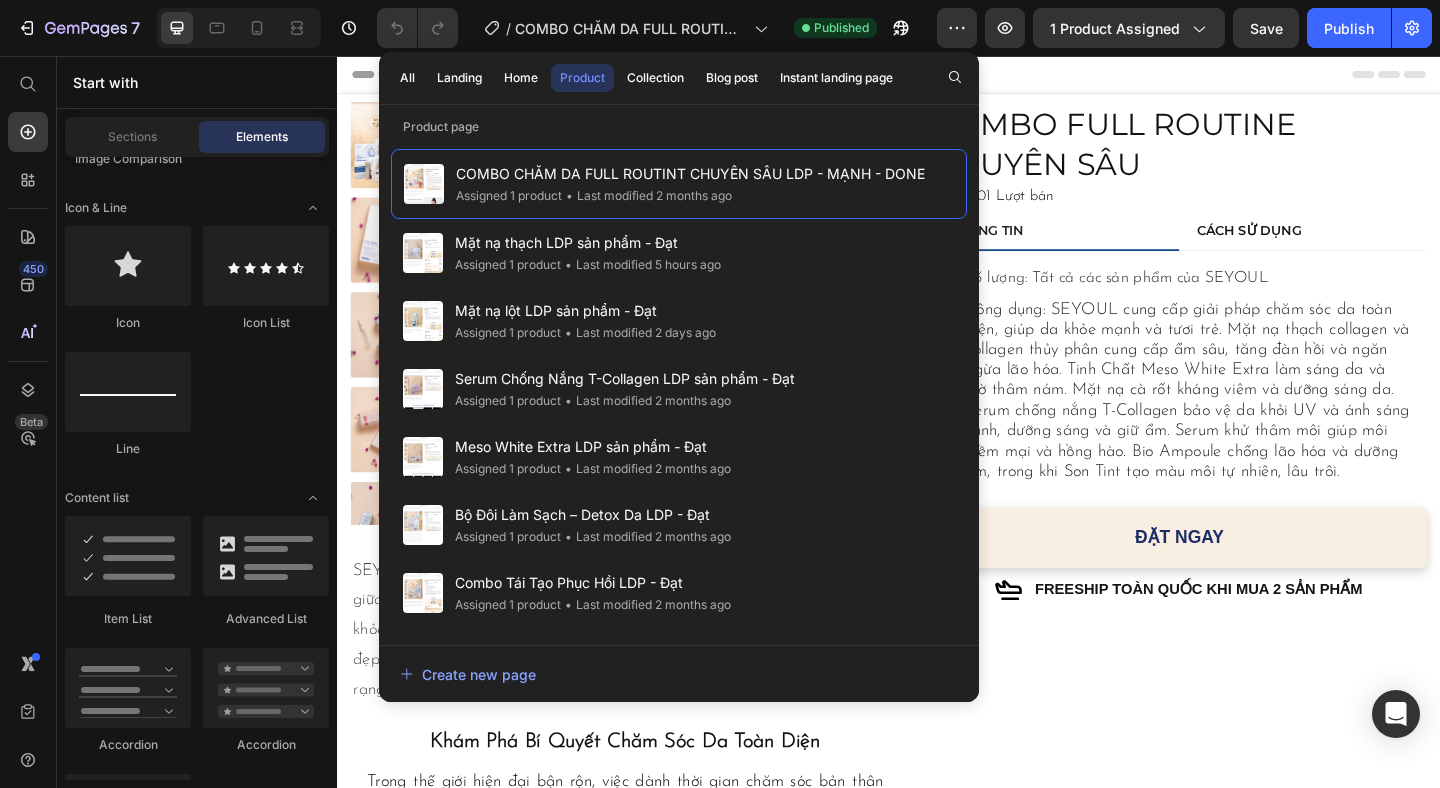 click on "Product page" at bounding box center (679, 127) 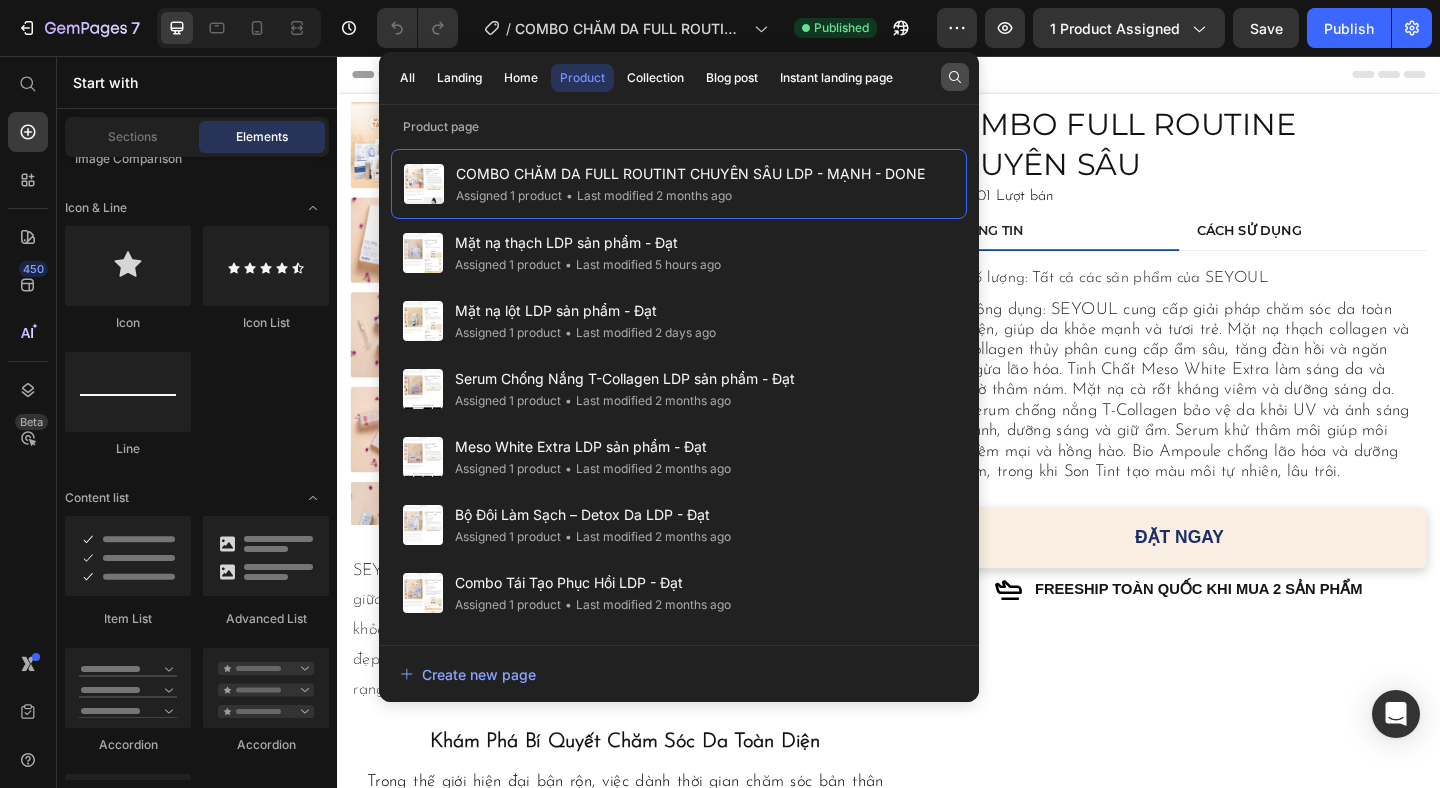 click on "All Landing Home Product Collection Blog post Instant landing page" 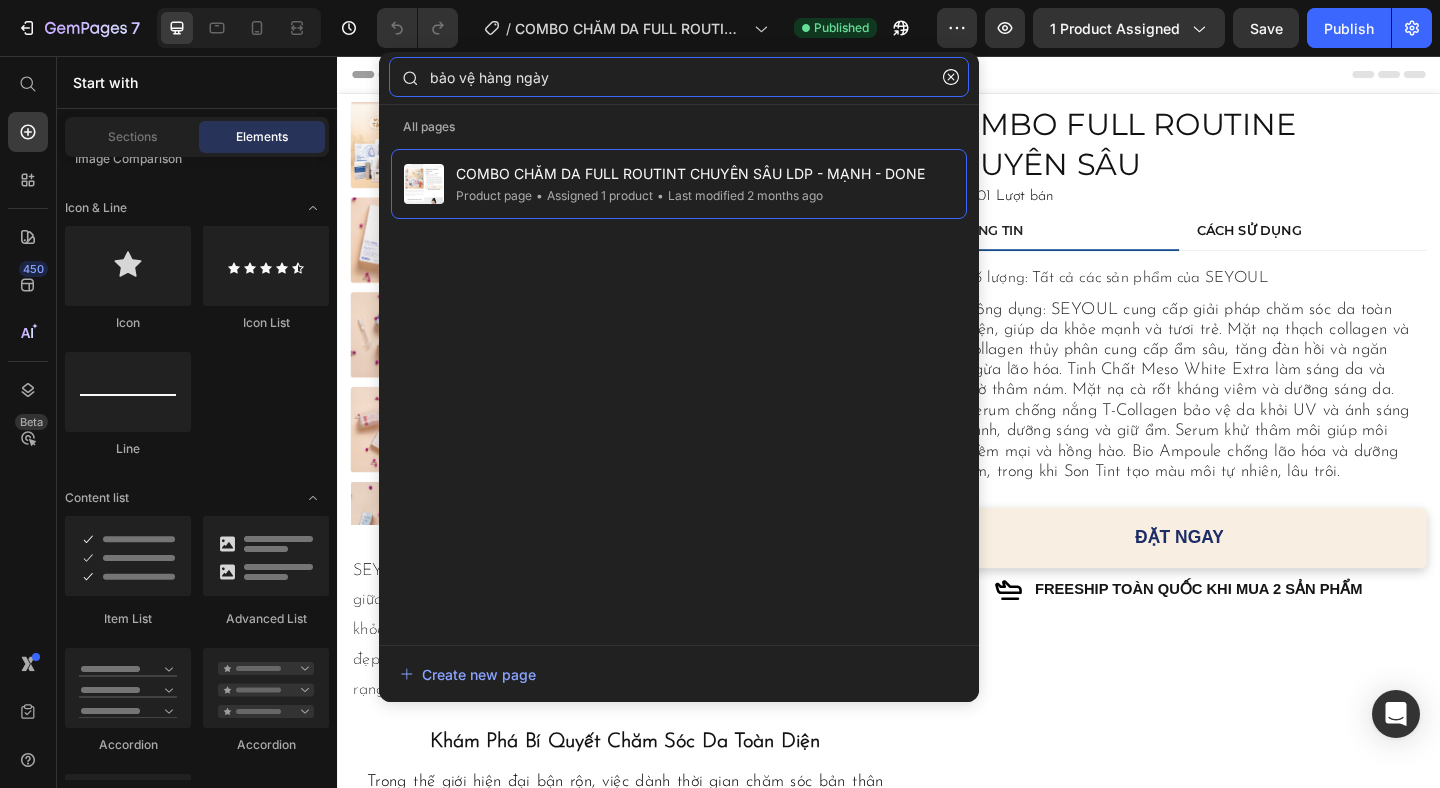 click on "bảo vệ hàng ngày" 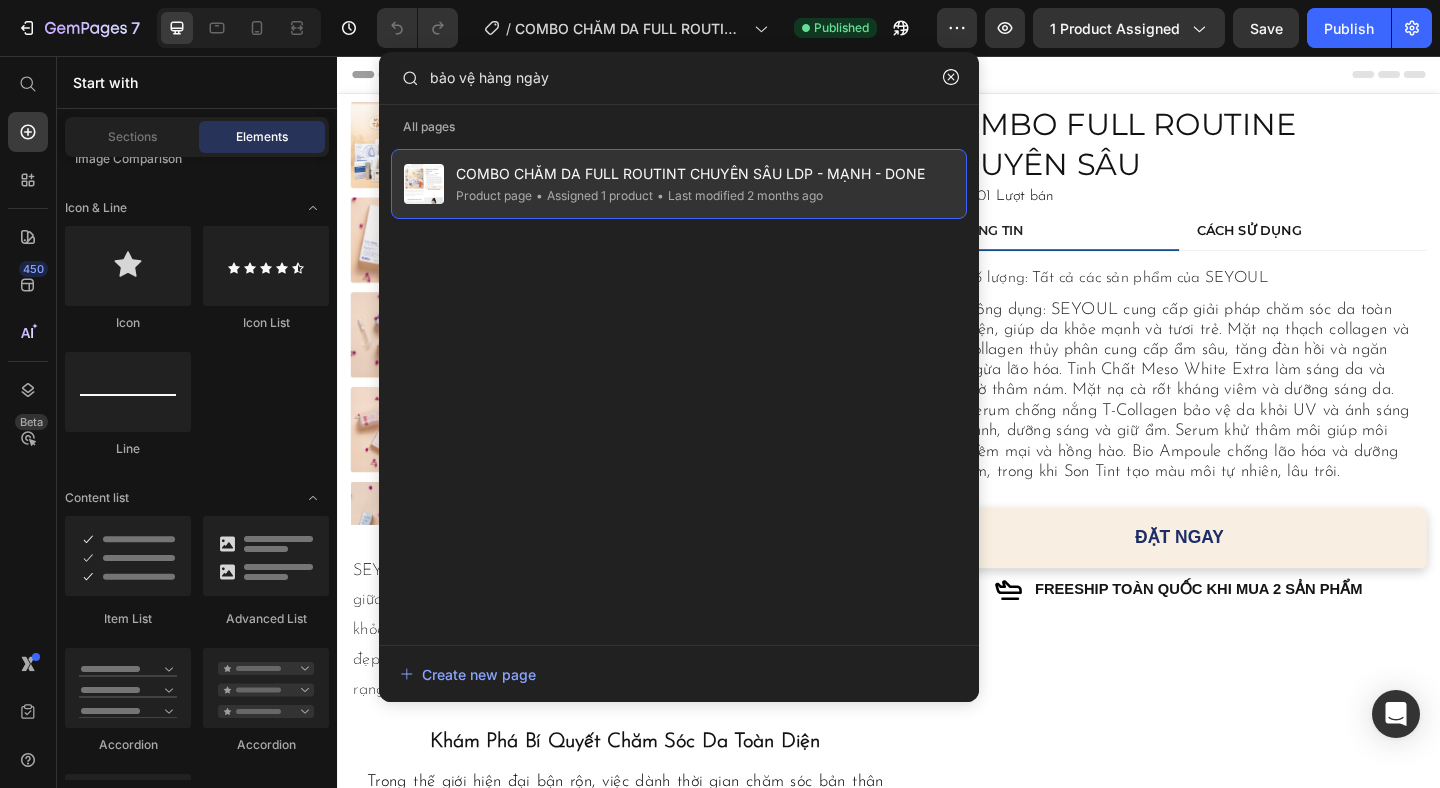 click on "COMBO CHĂM DA FULL ROUTINT CHUYÊN SÂU LDP  - MẠNH - DONE" at bounding box center (690, 174) 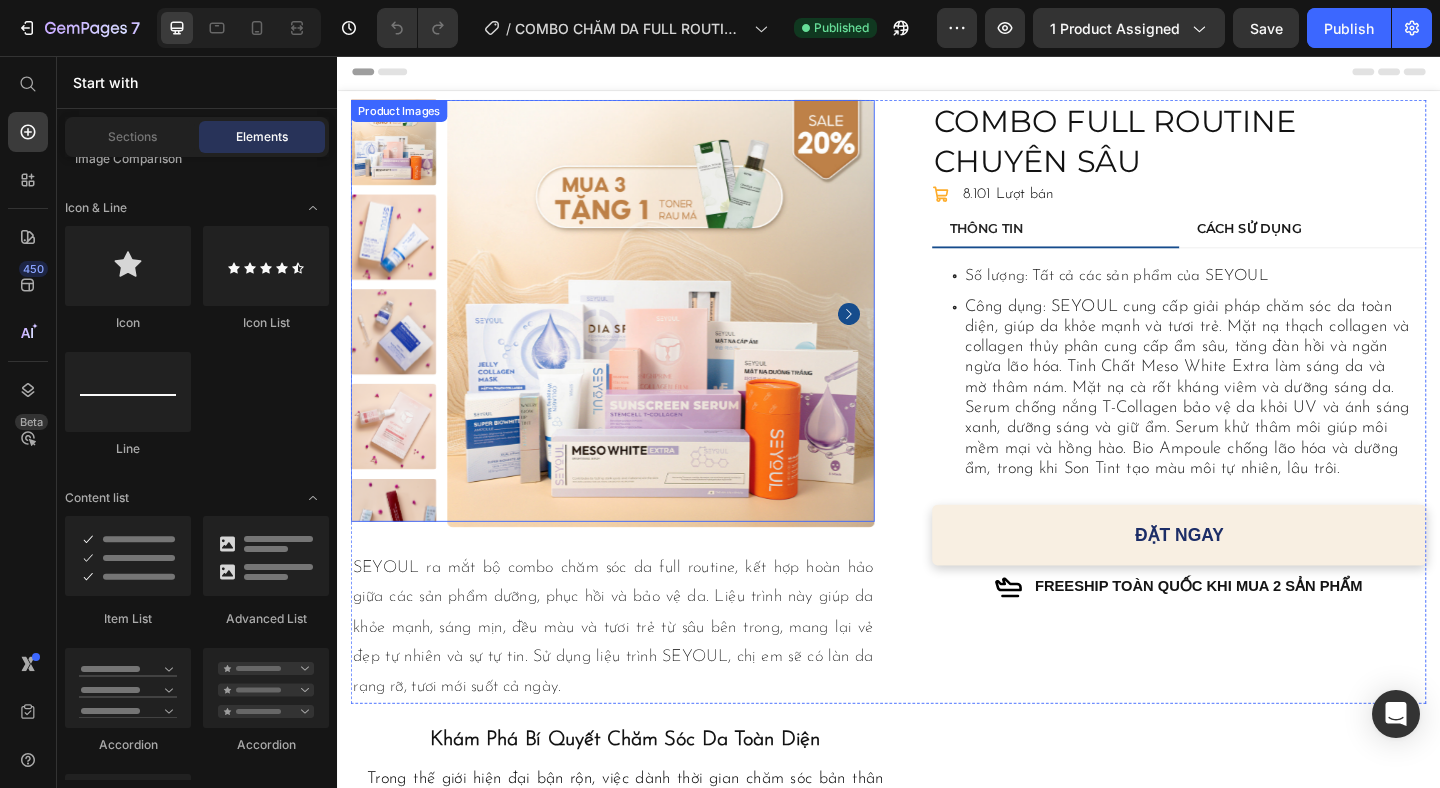 scroll, scrollTop: 4, scrollLeft: 0, axis: vertical 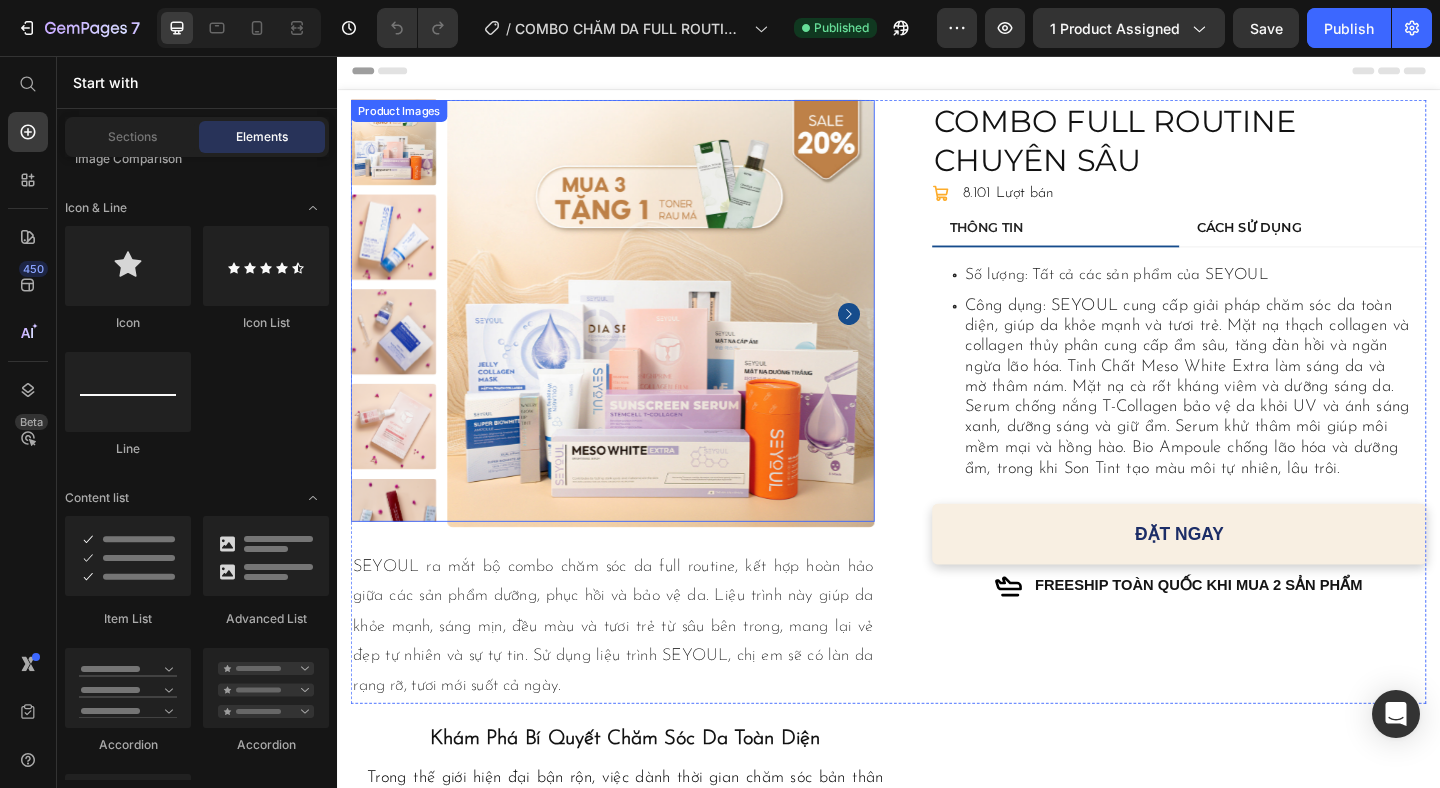 click at bounding box center (398, 252) 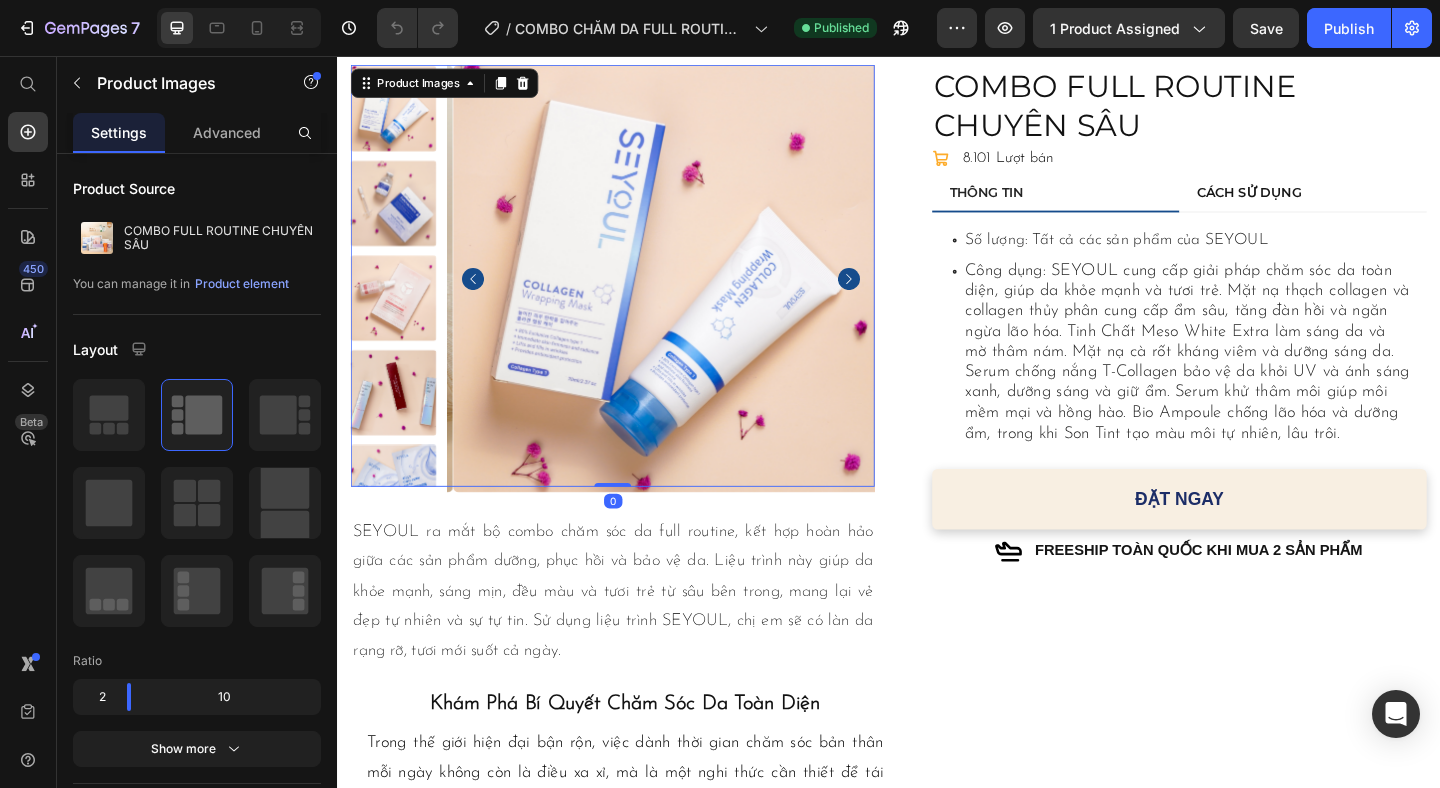 scroll, scrollTop: 42, scrollLeft: 0, axis: vertical 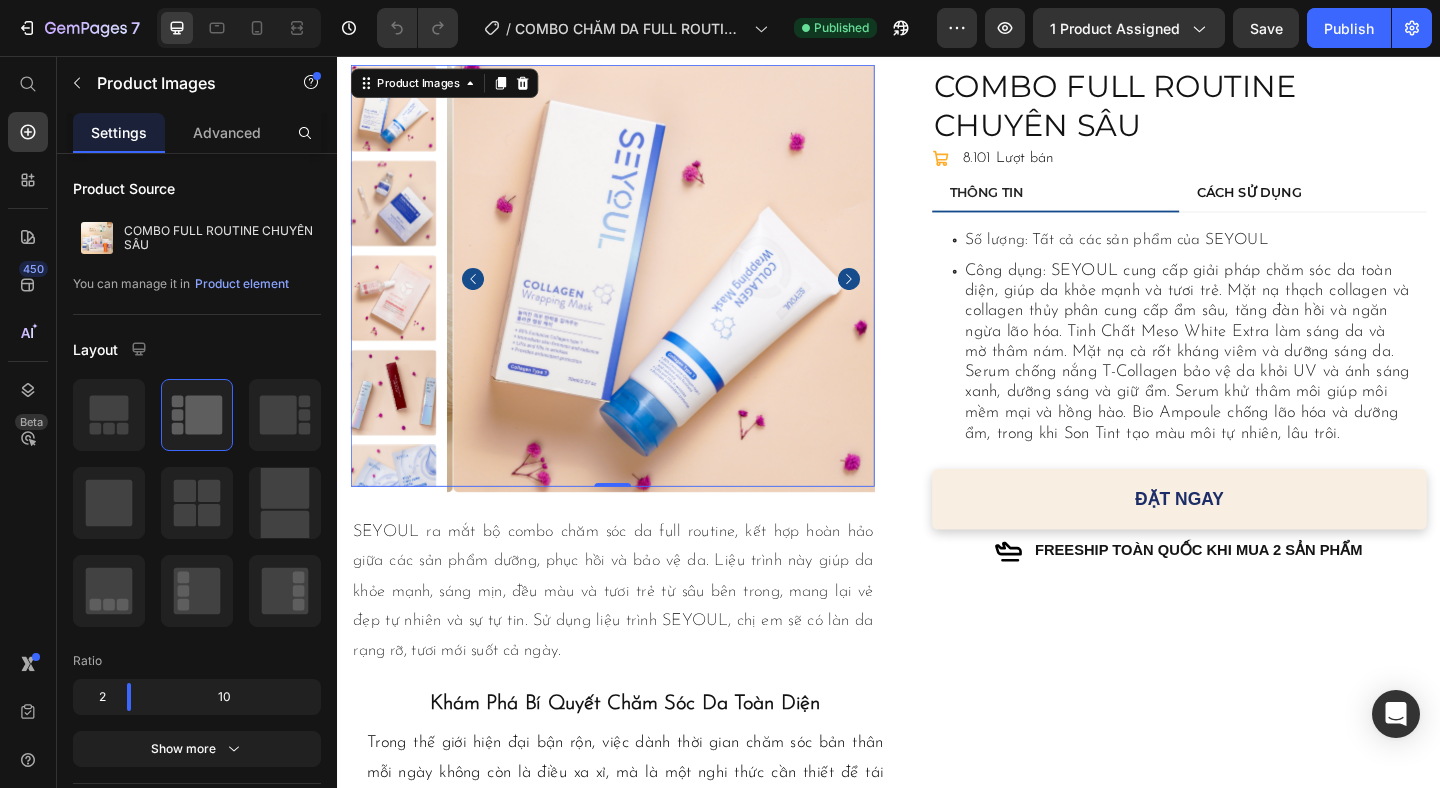 click 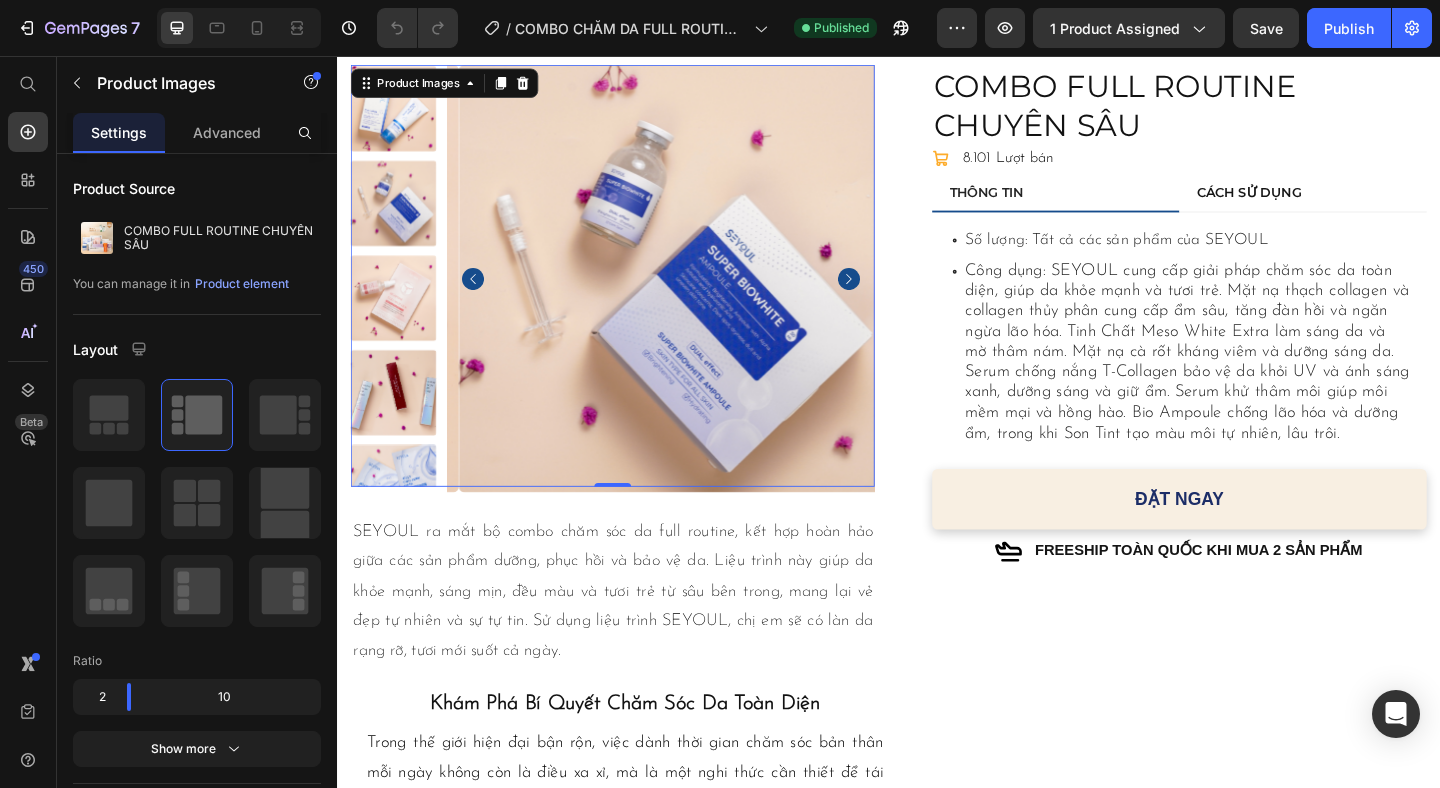 click 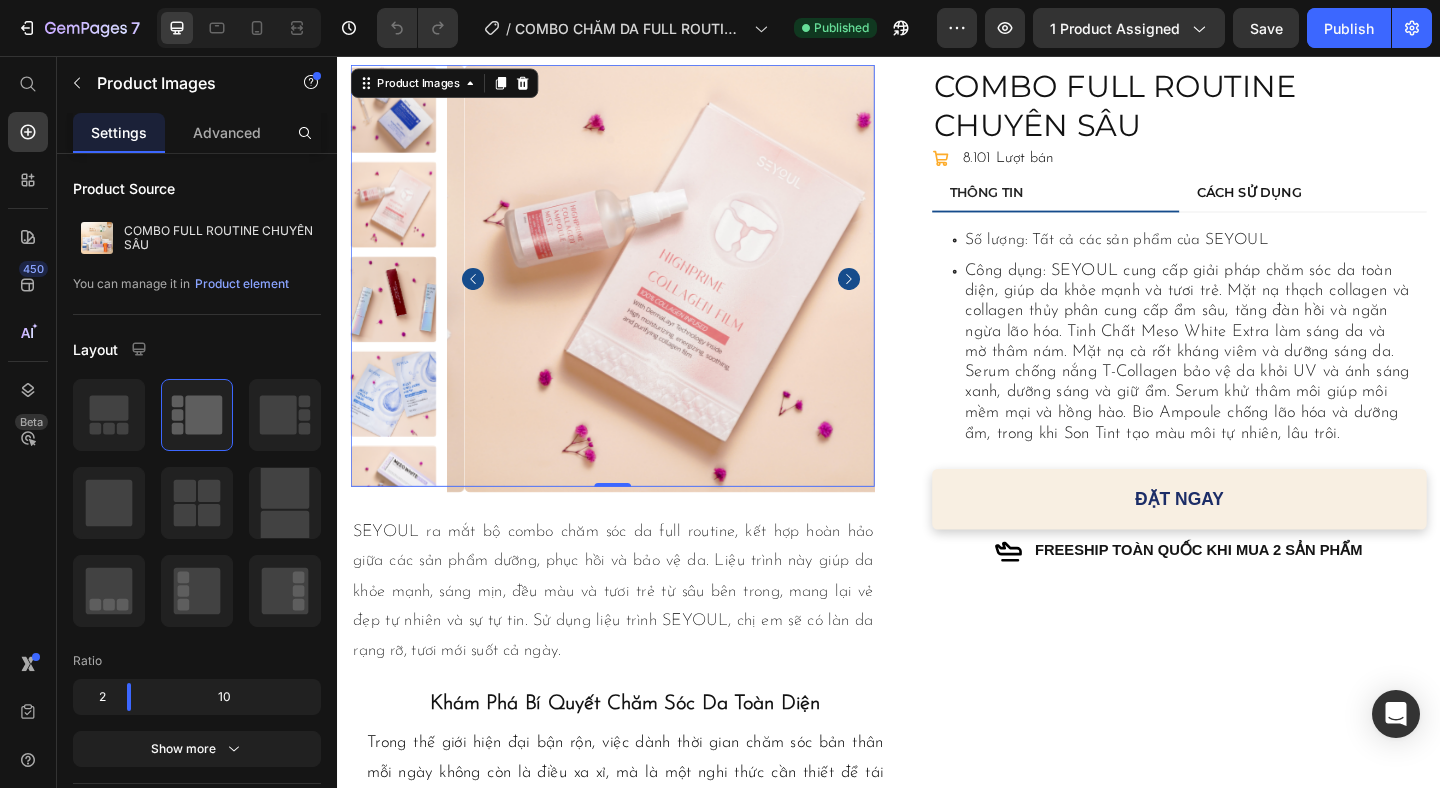 click 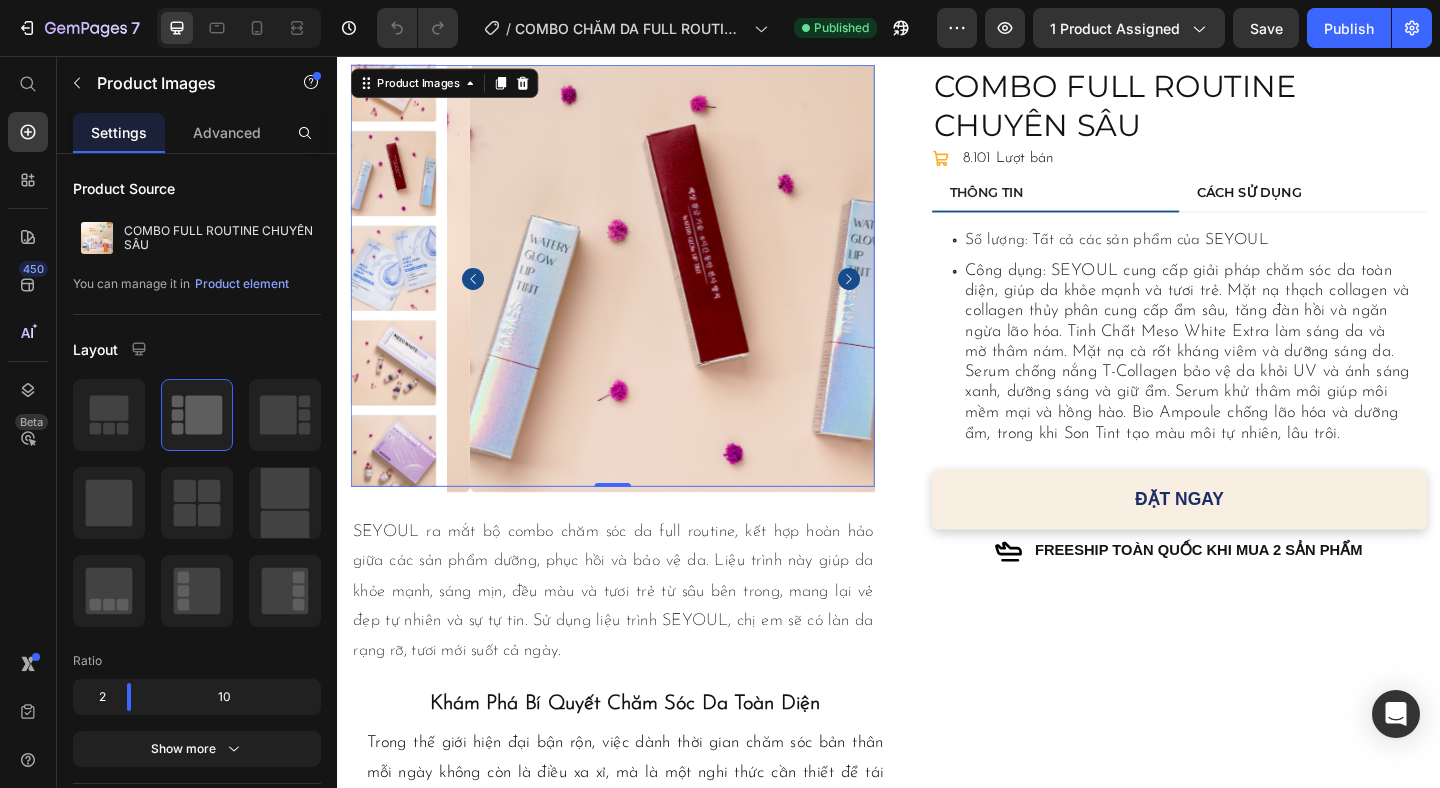 click 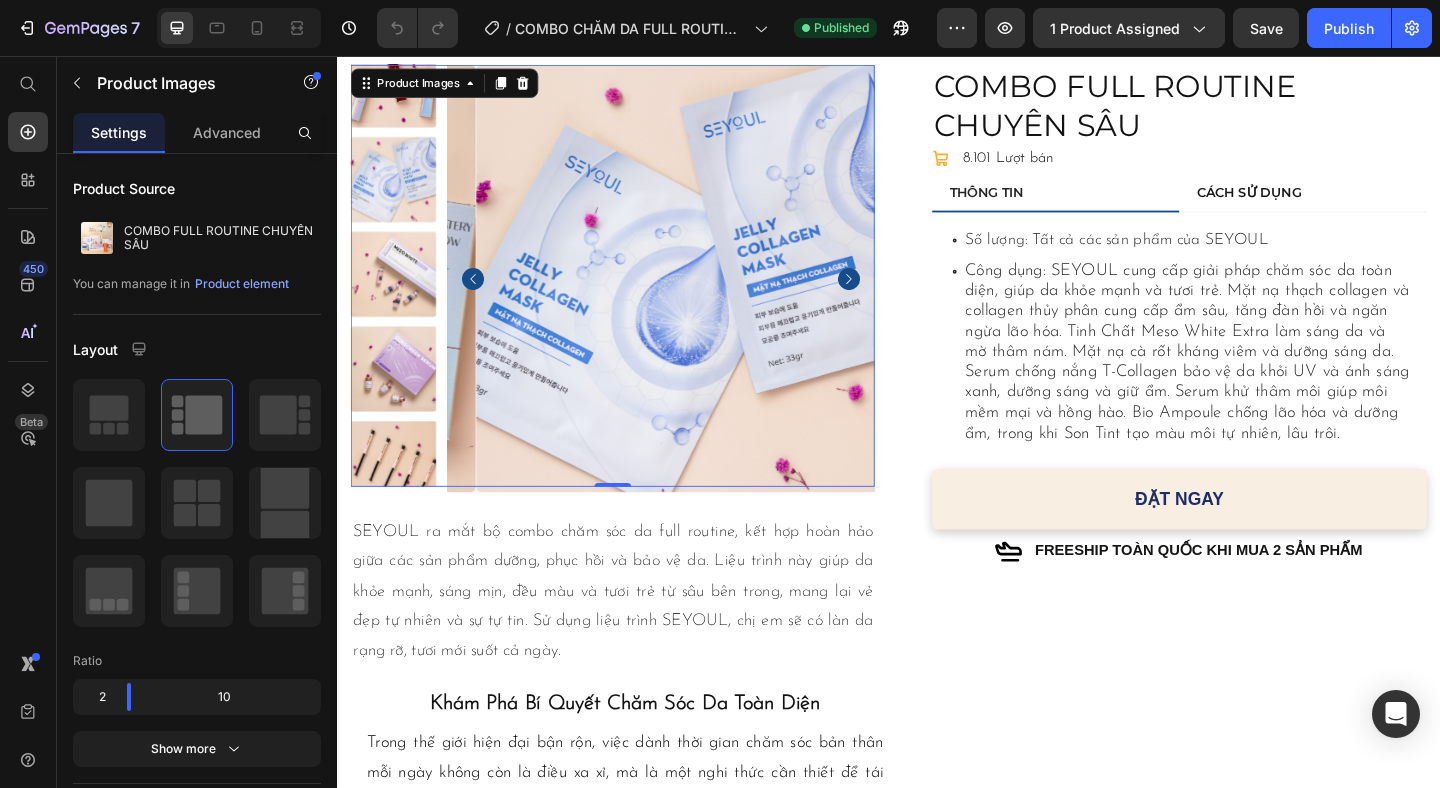 click 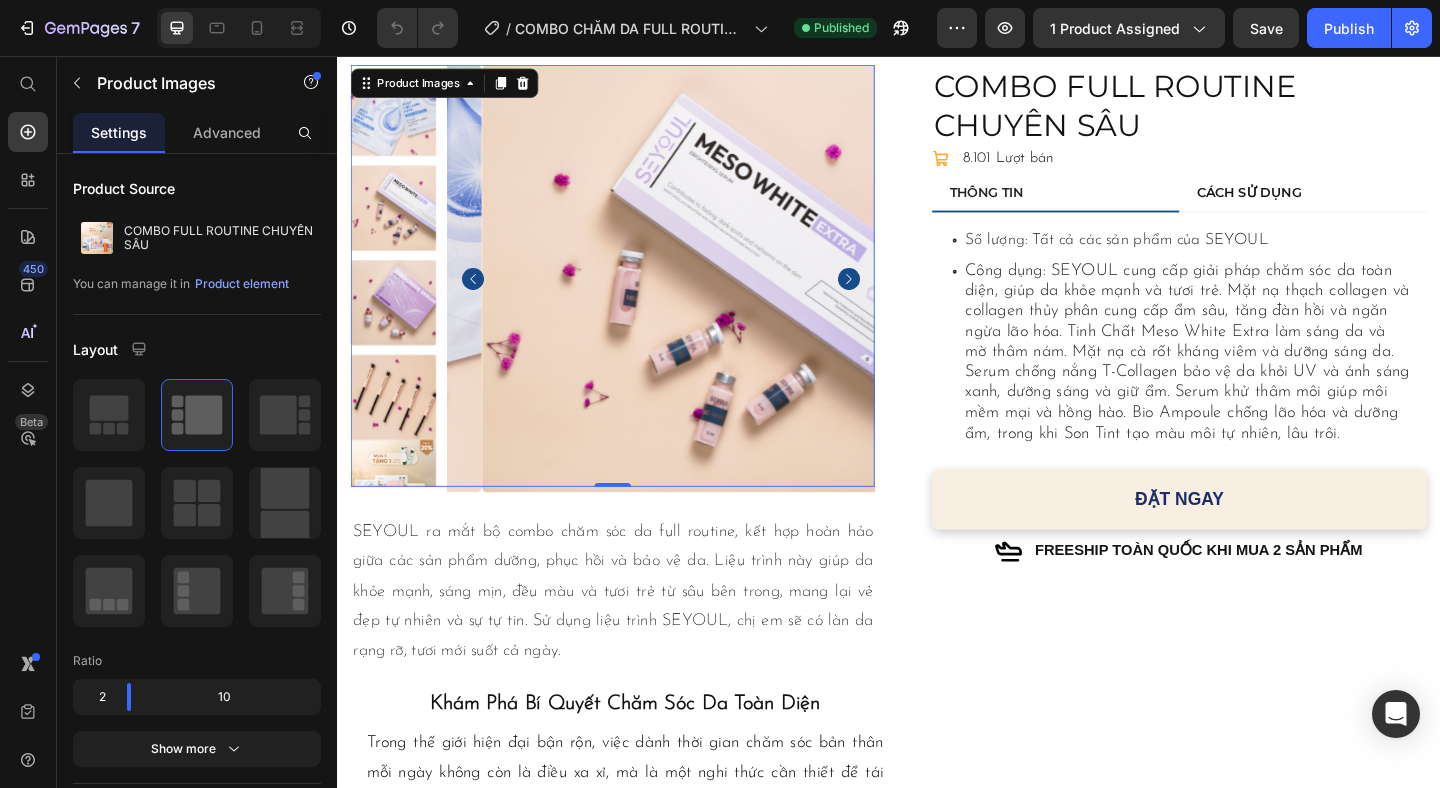 click 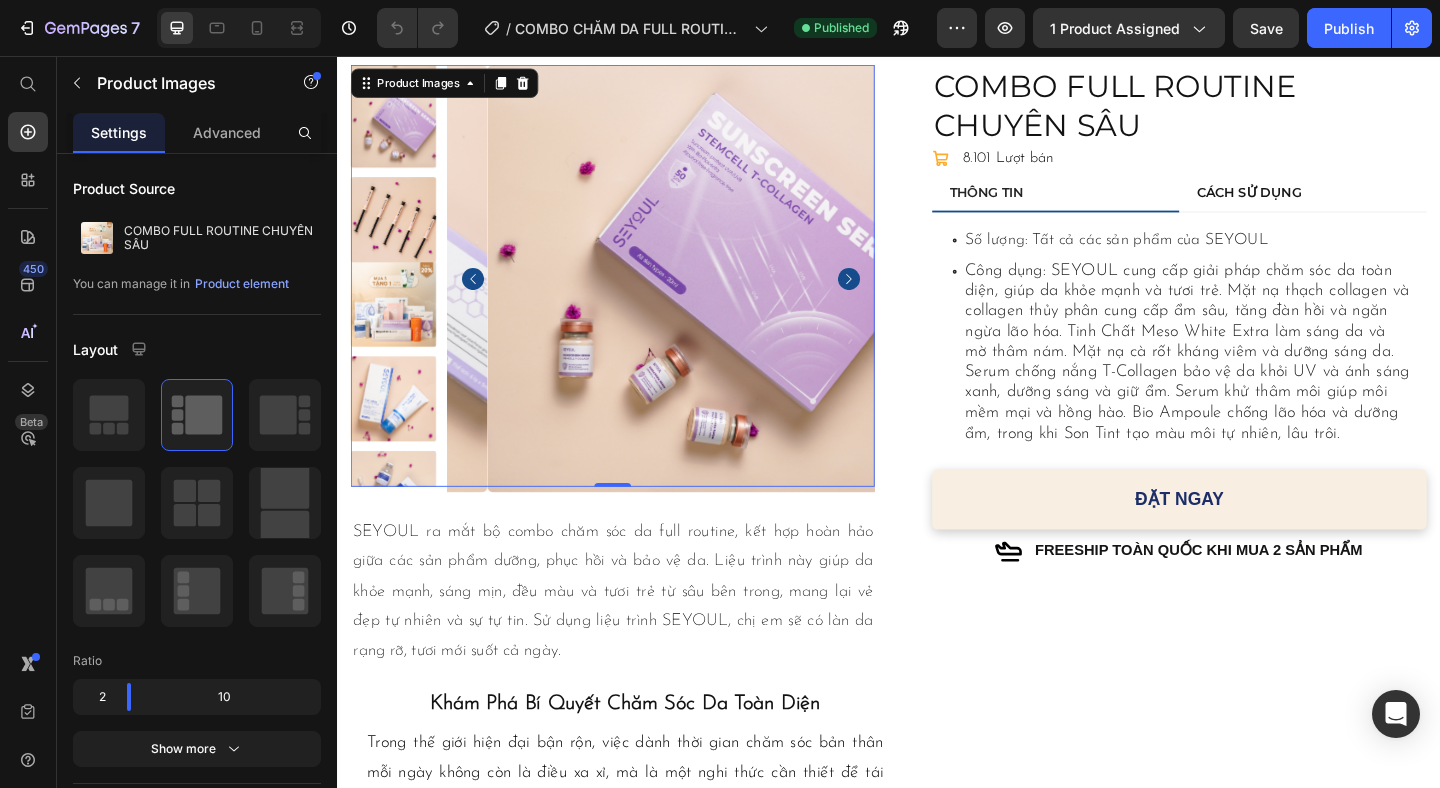 click 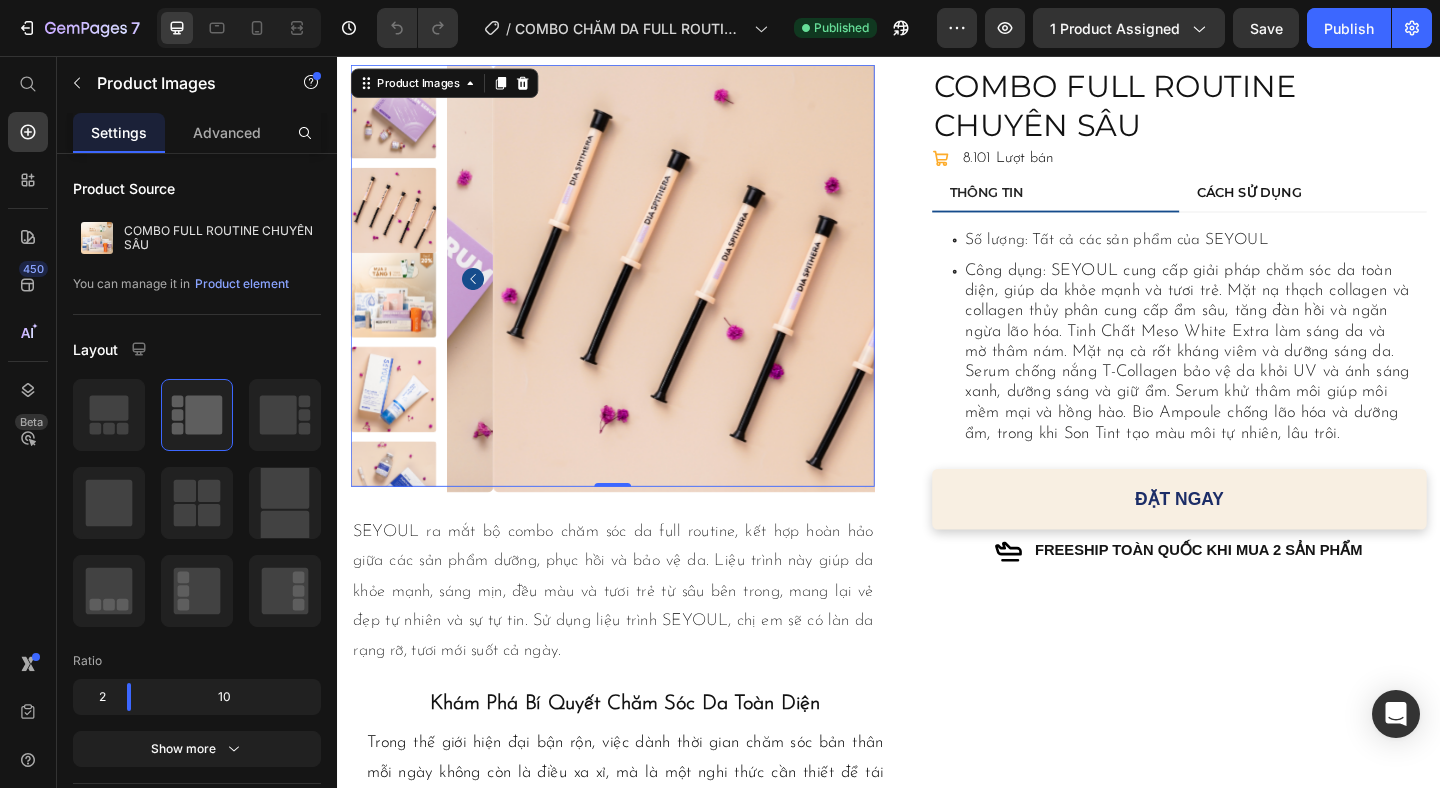 click at bounding box center (739, 297) 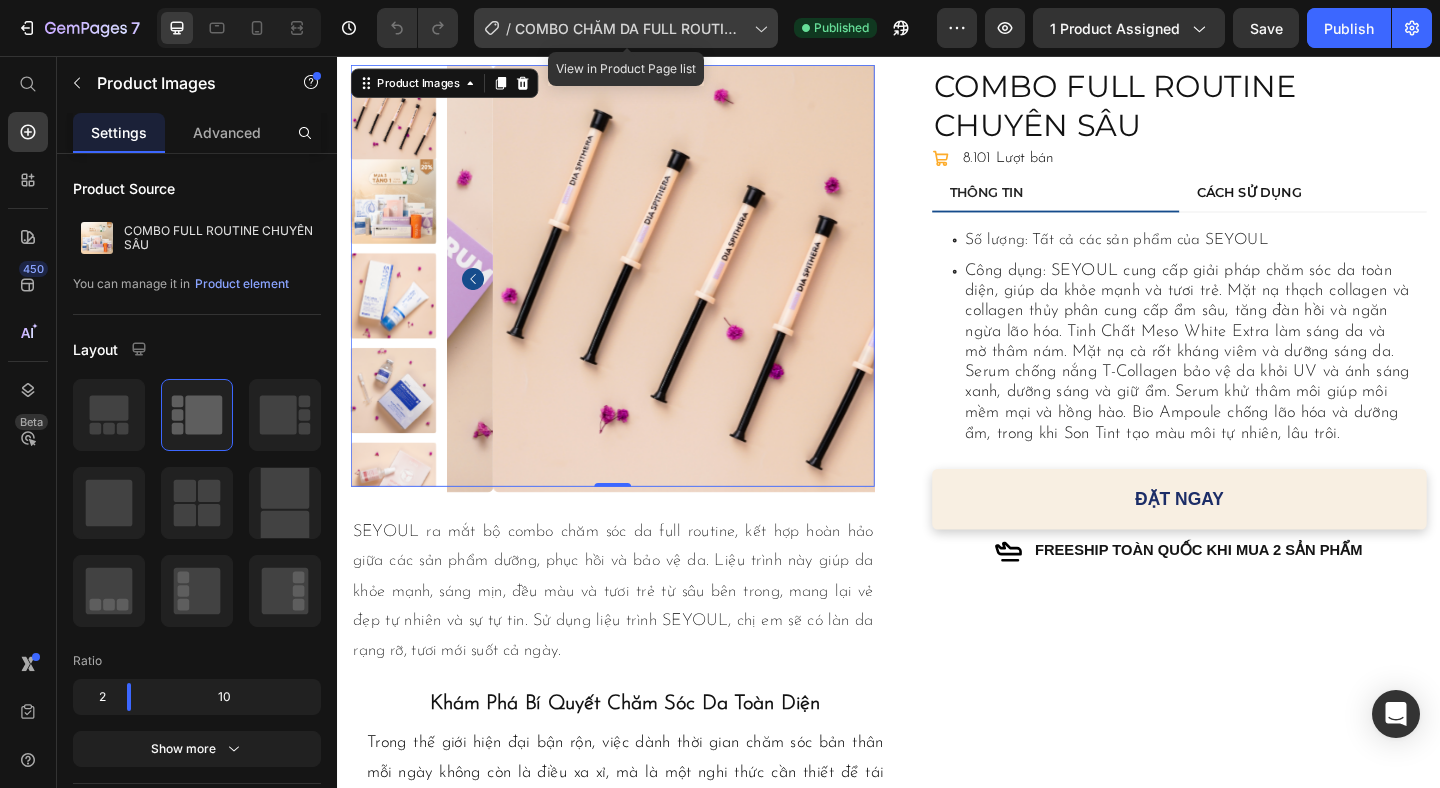 click on "COMBO CHĂM DA FULL ROUTINT CHUYÊN SÂU LDP  - MẠNH - DONE" at bounding box center [630, 28] 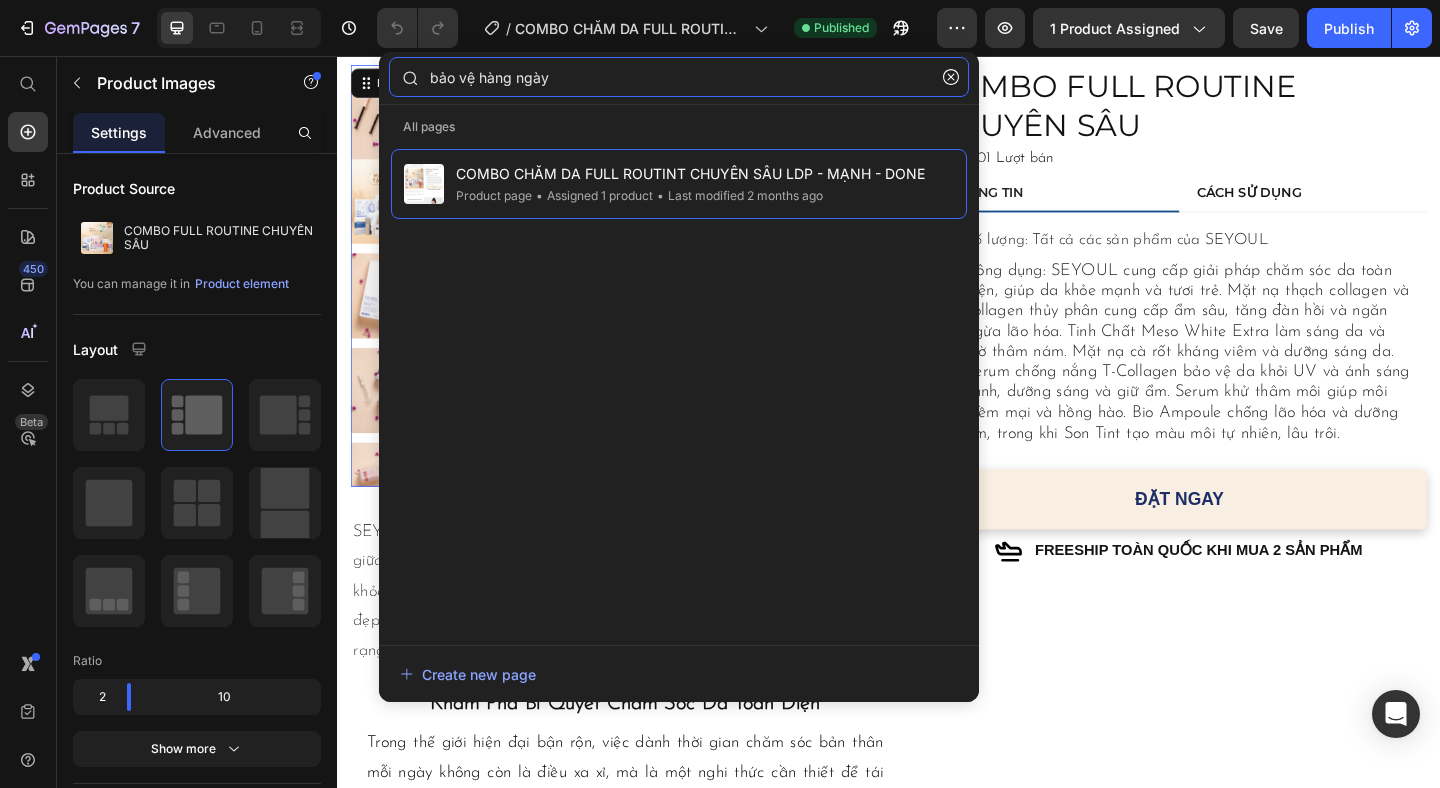 drag, startPoint x: 588, startPoint y: 82, endPoint x: 397, endPoint y: 75, distance: 191.12823 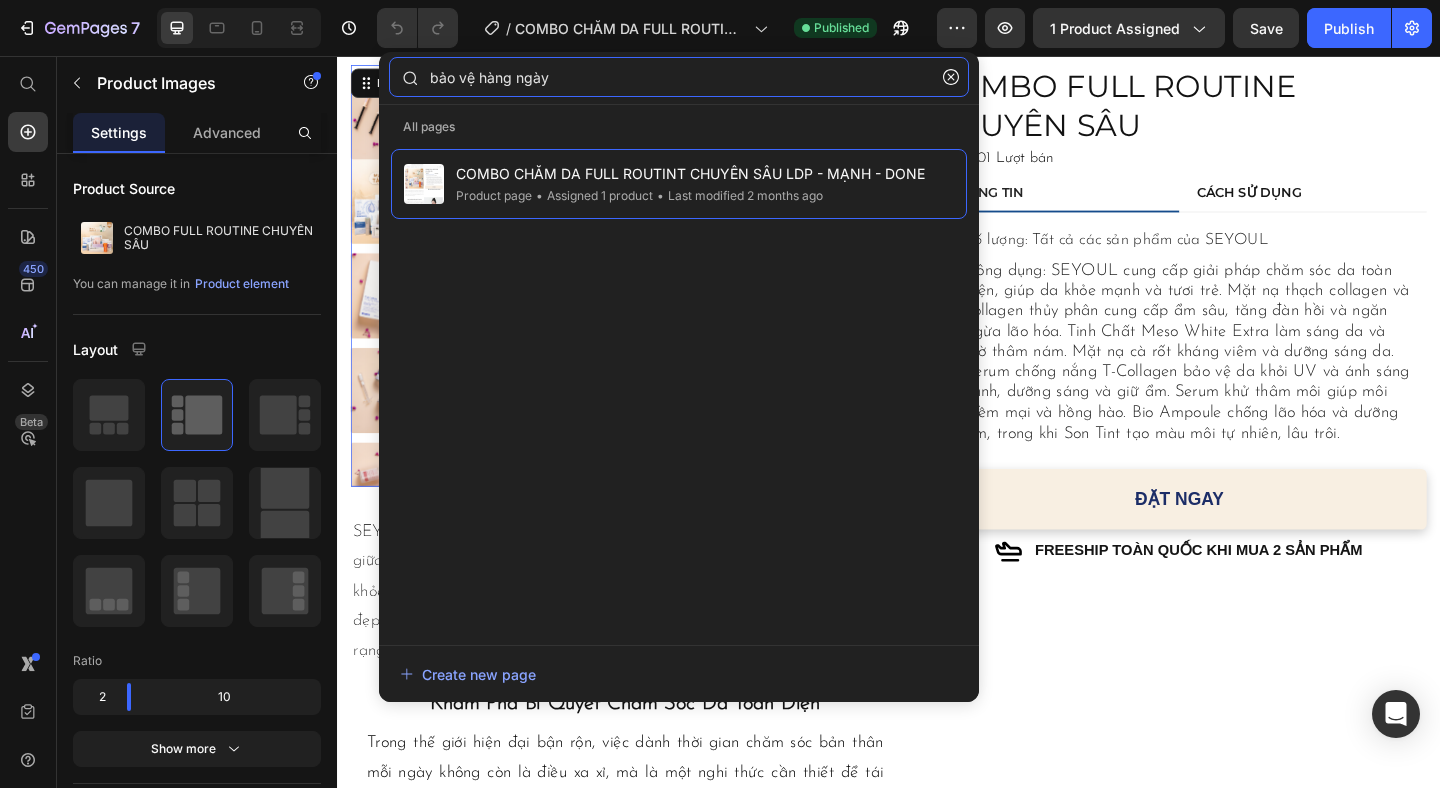 click on "bảo vệ hàng ngày" 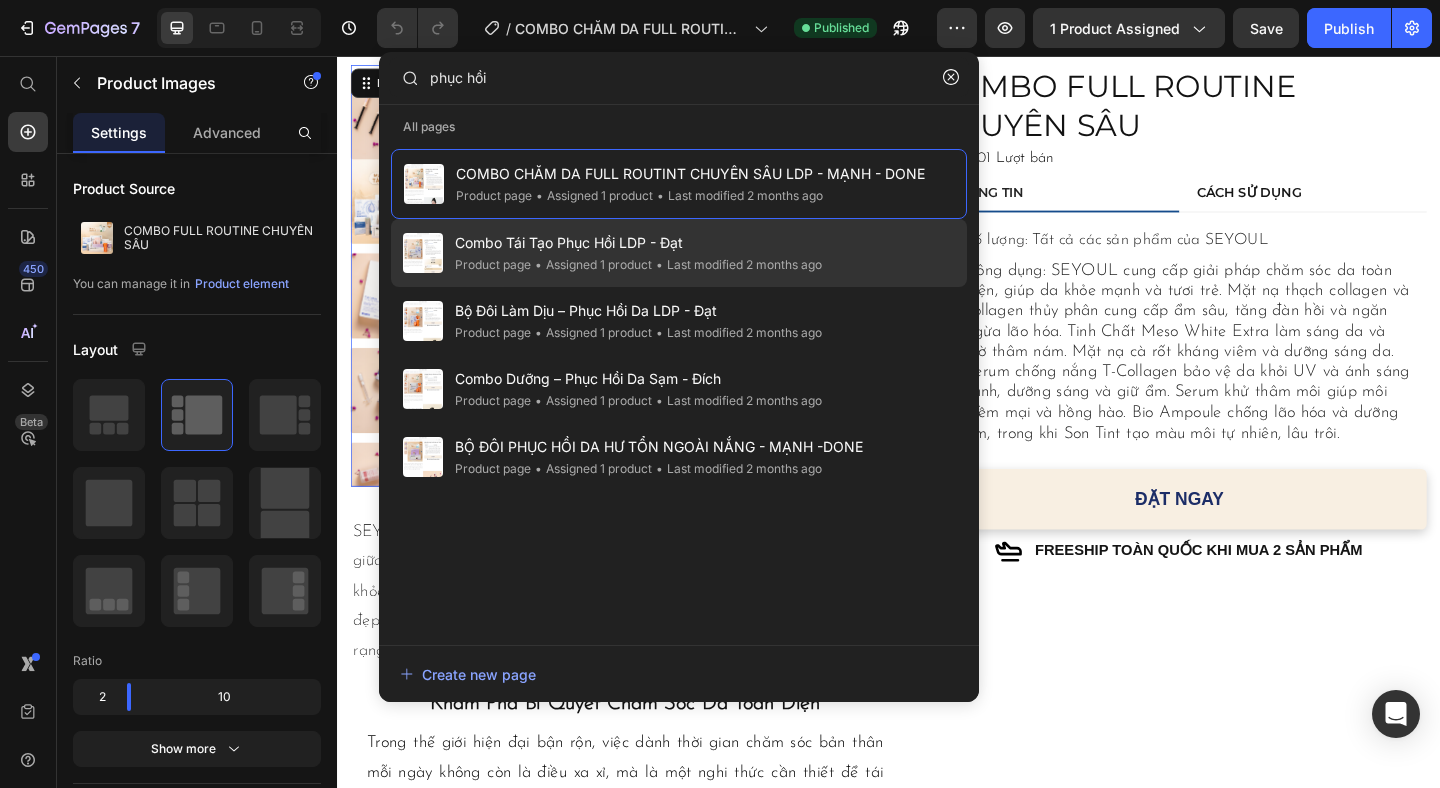 click on "Combo Tái Tạo Phục Hồi LDP - Đạt" at bounding box center [638, 243] 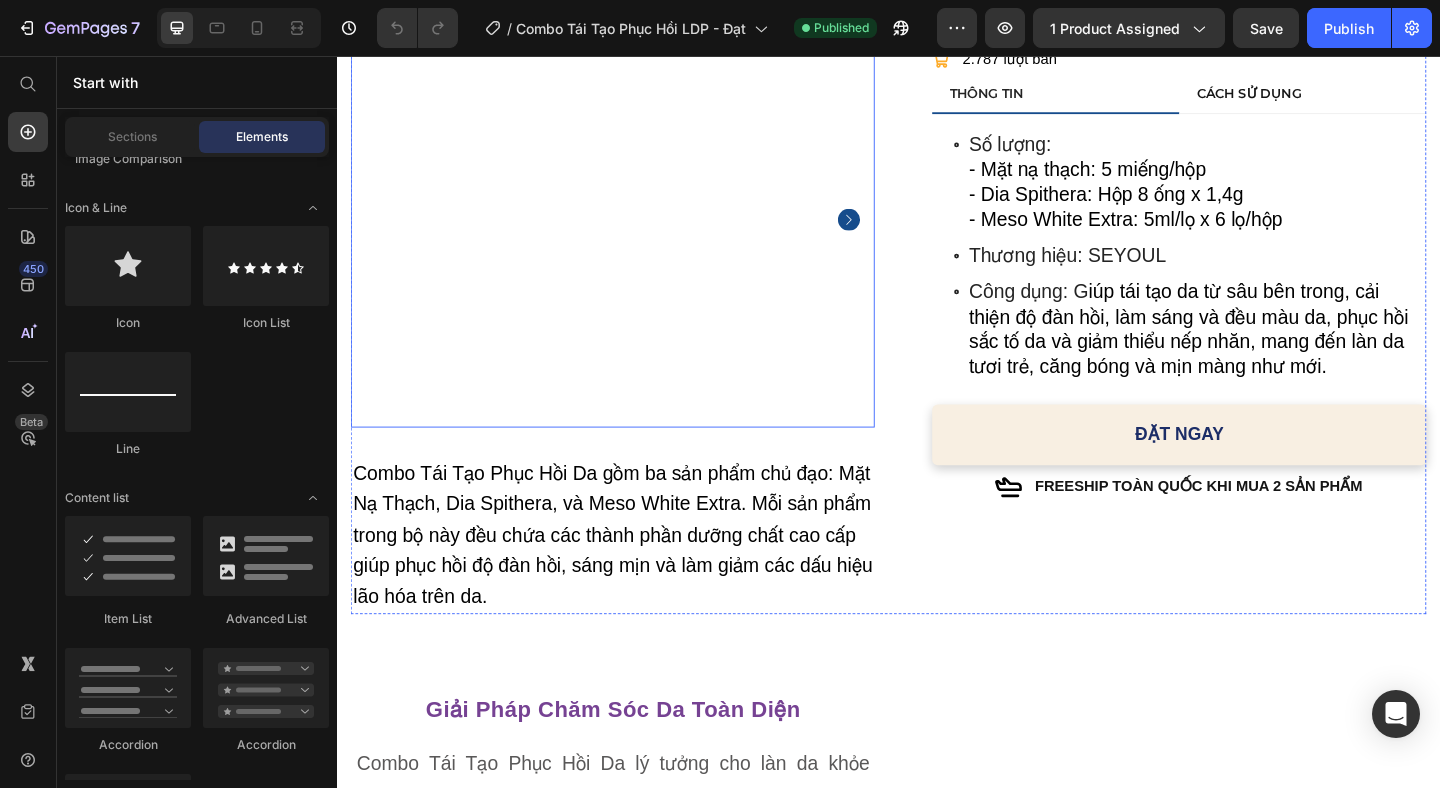 scroll, scrollTop: 0, scrollLeft: 0, axis: both 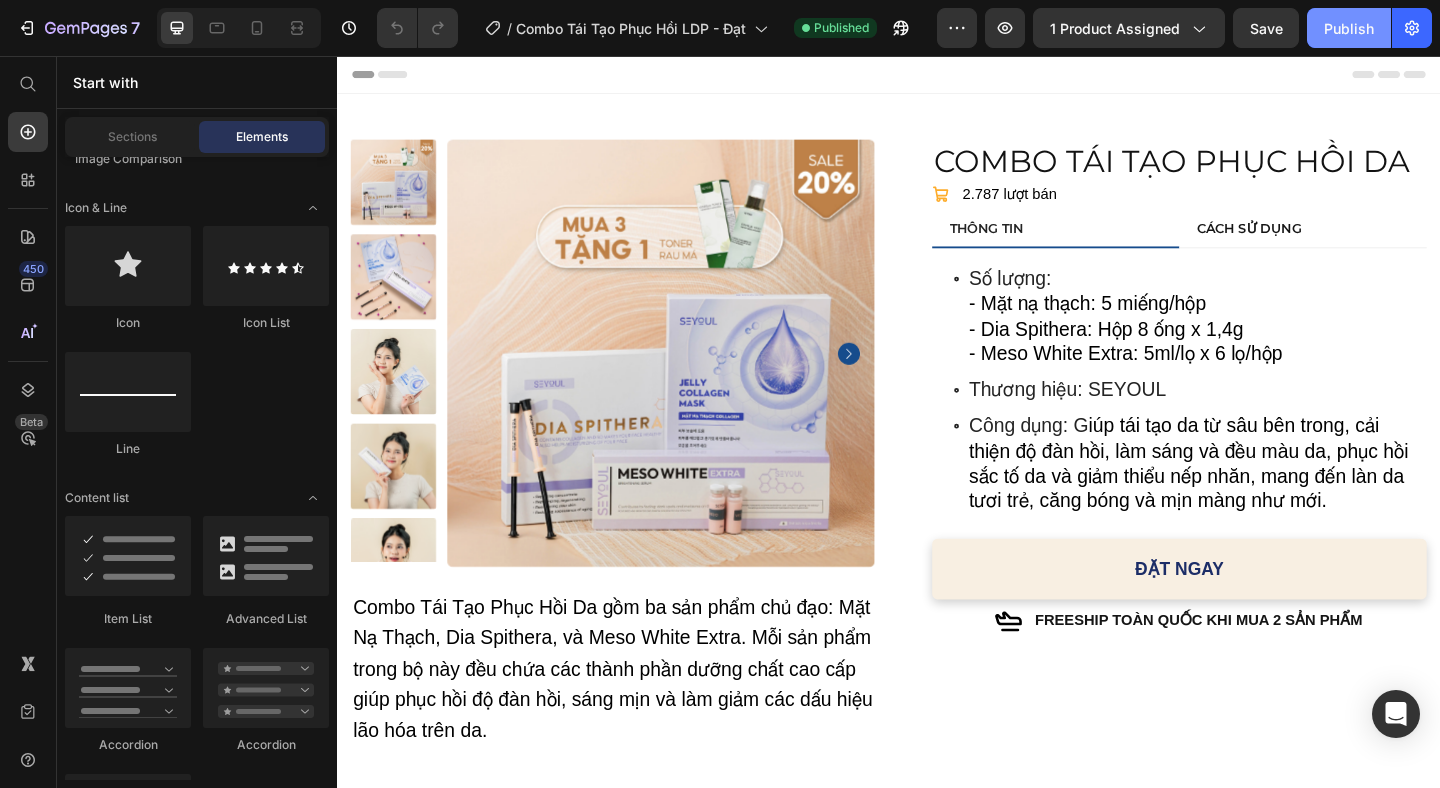 click on "Publish" at bounding box center (1349, 28) 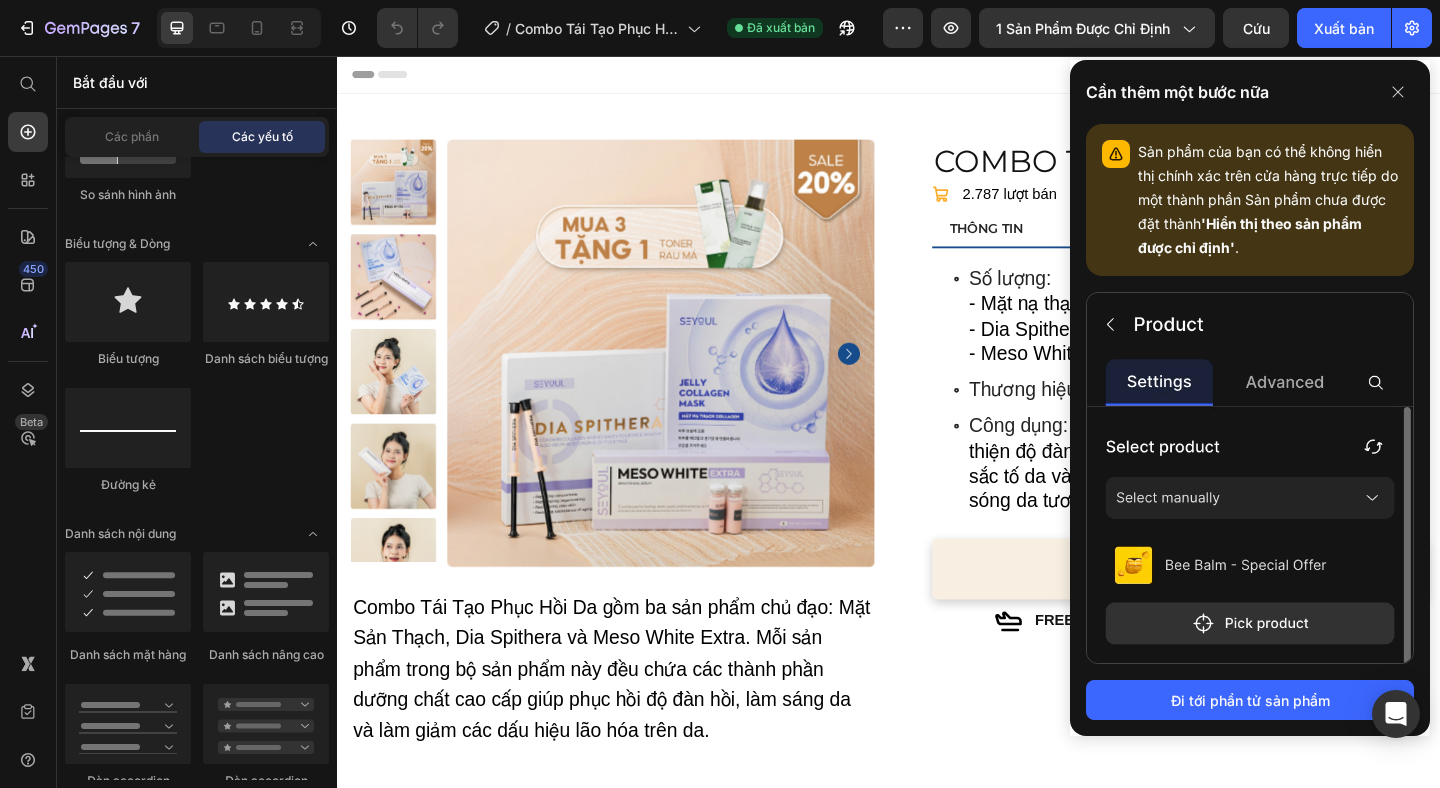 click 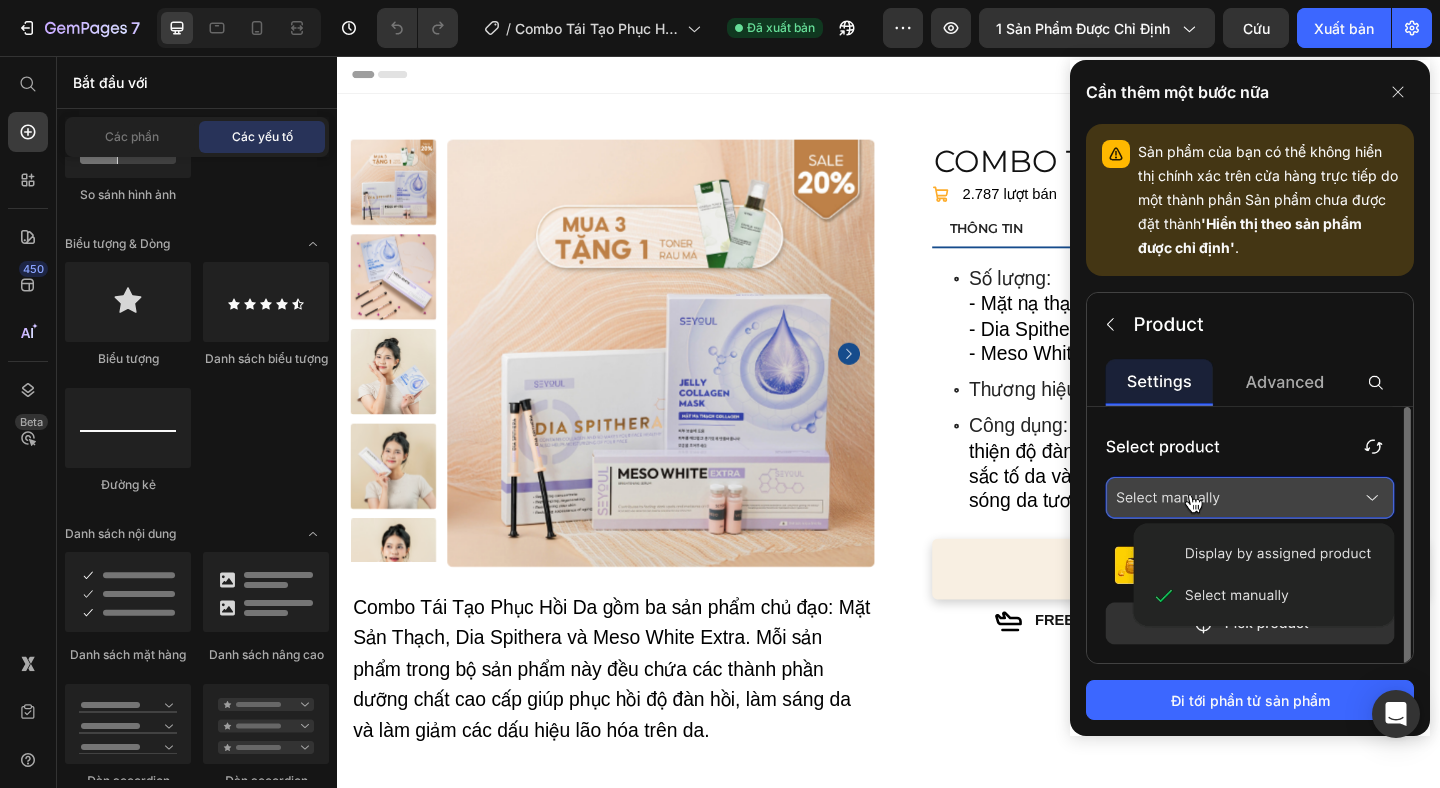click 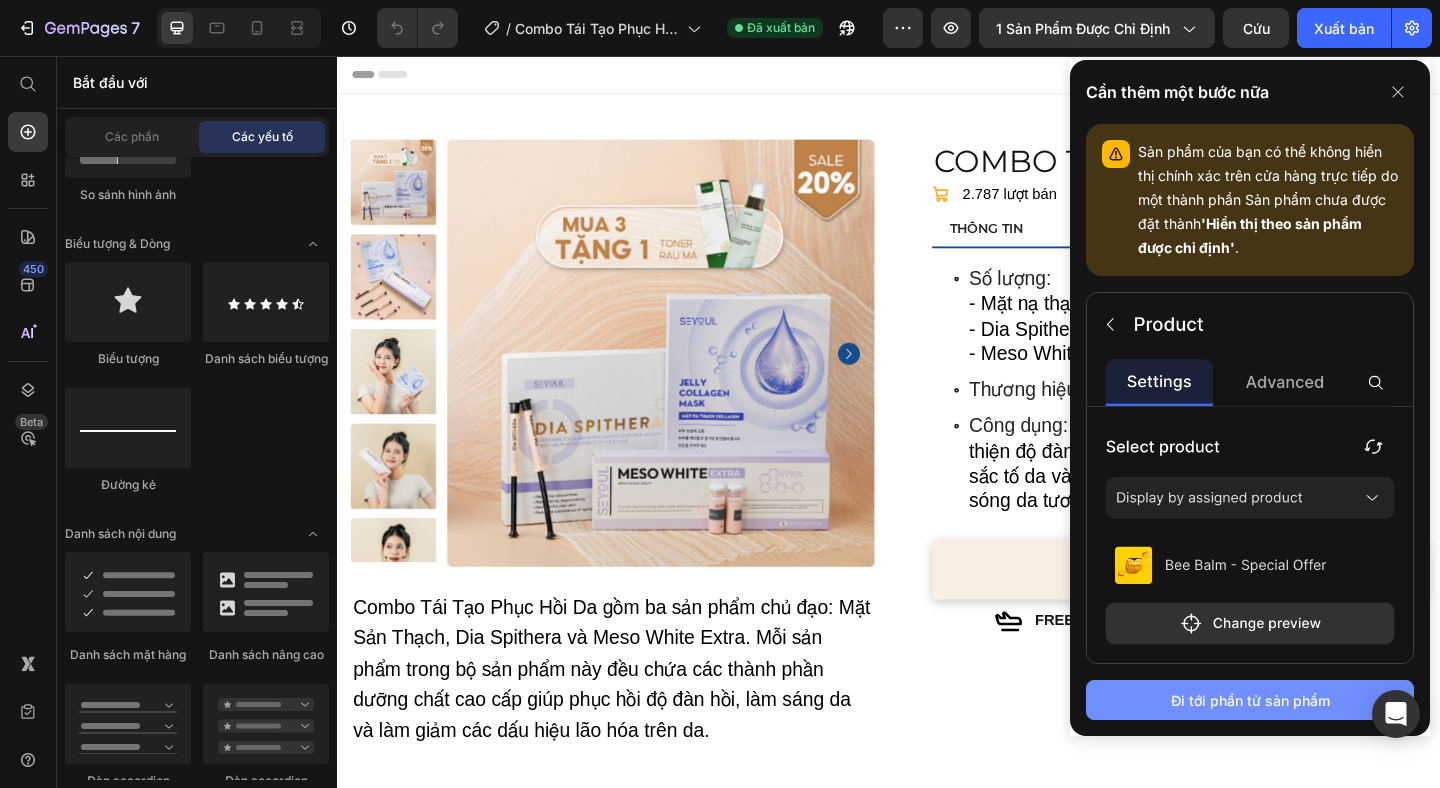 click on "Đi tới phần tử sản phẩm" at bounding box center (1250, 700) 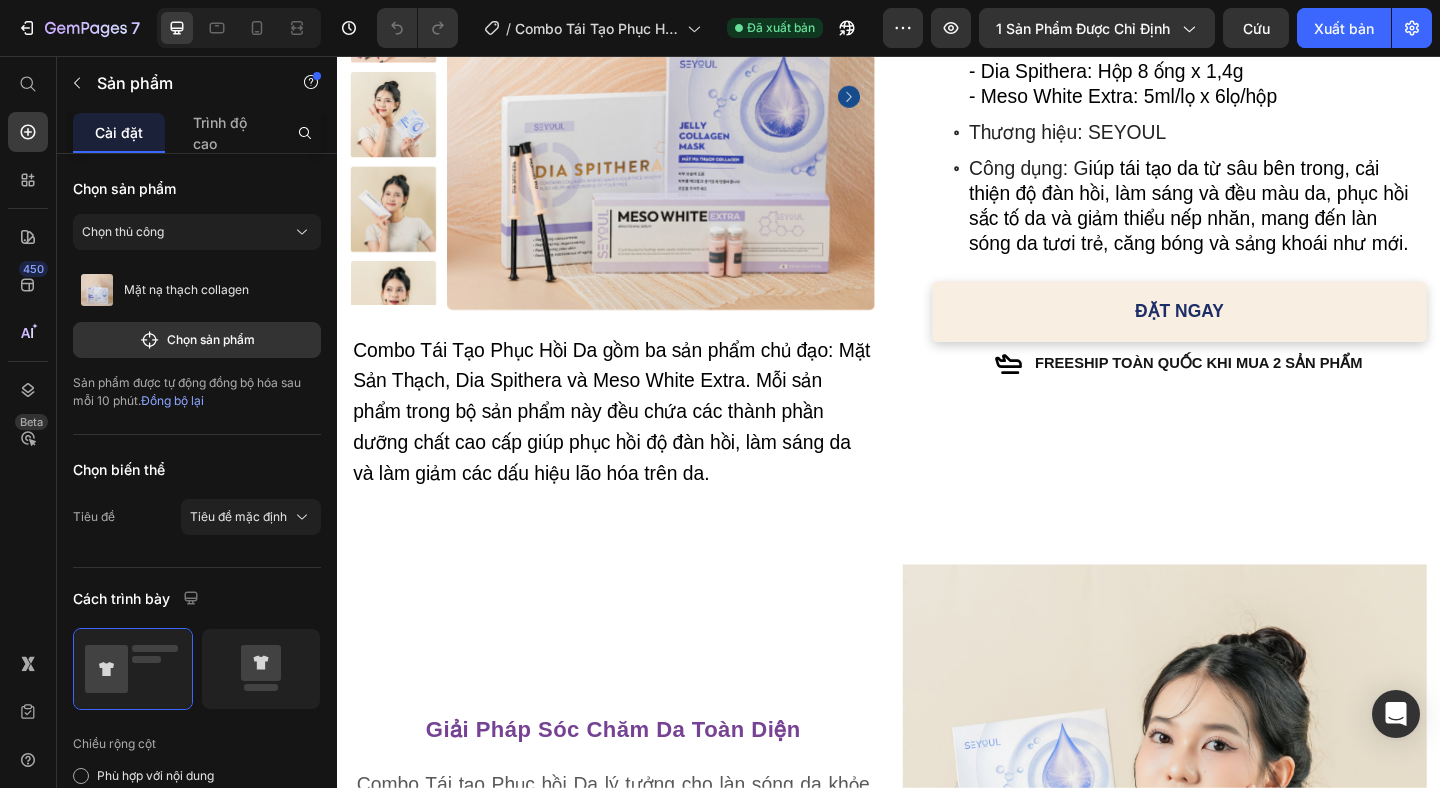 scroll, scrollTop: 213, scrollLeft: 0, axis: vertical 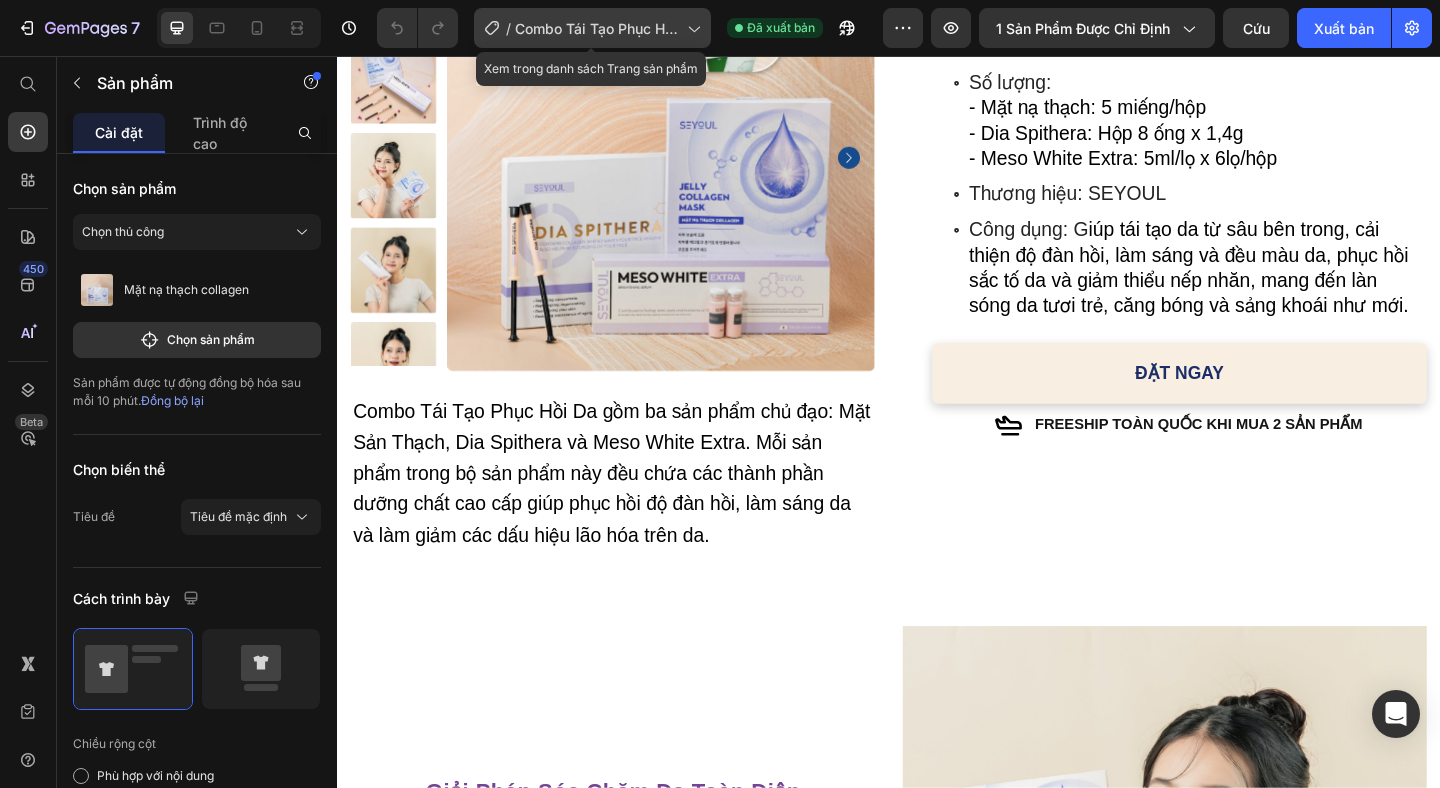 click on "Combo Tái Tạo Phục Hồi LDP - Đạt" at bounding box center (598, 39) 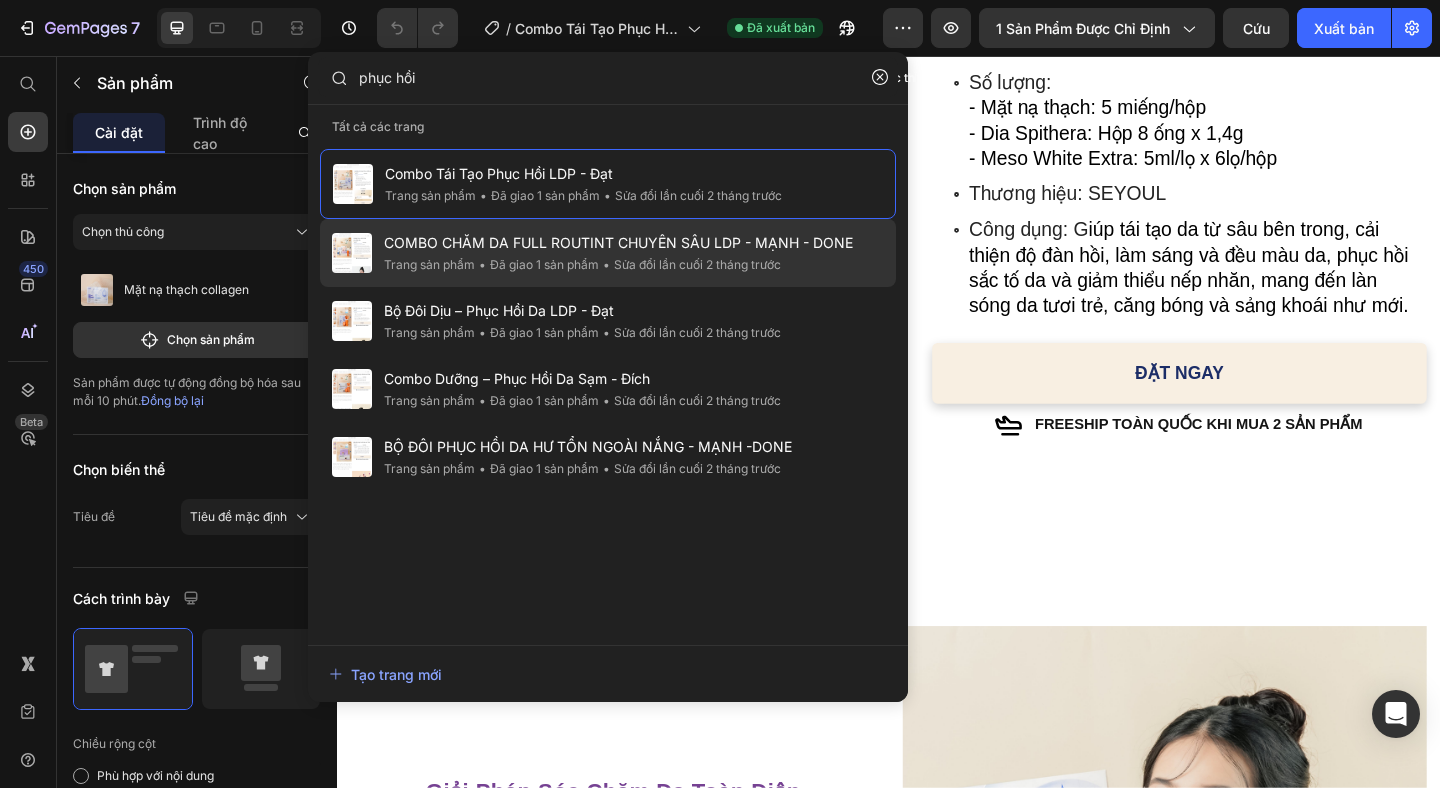 click on "•  Sửa đổi lần cuối 2 tháng trước" 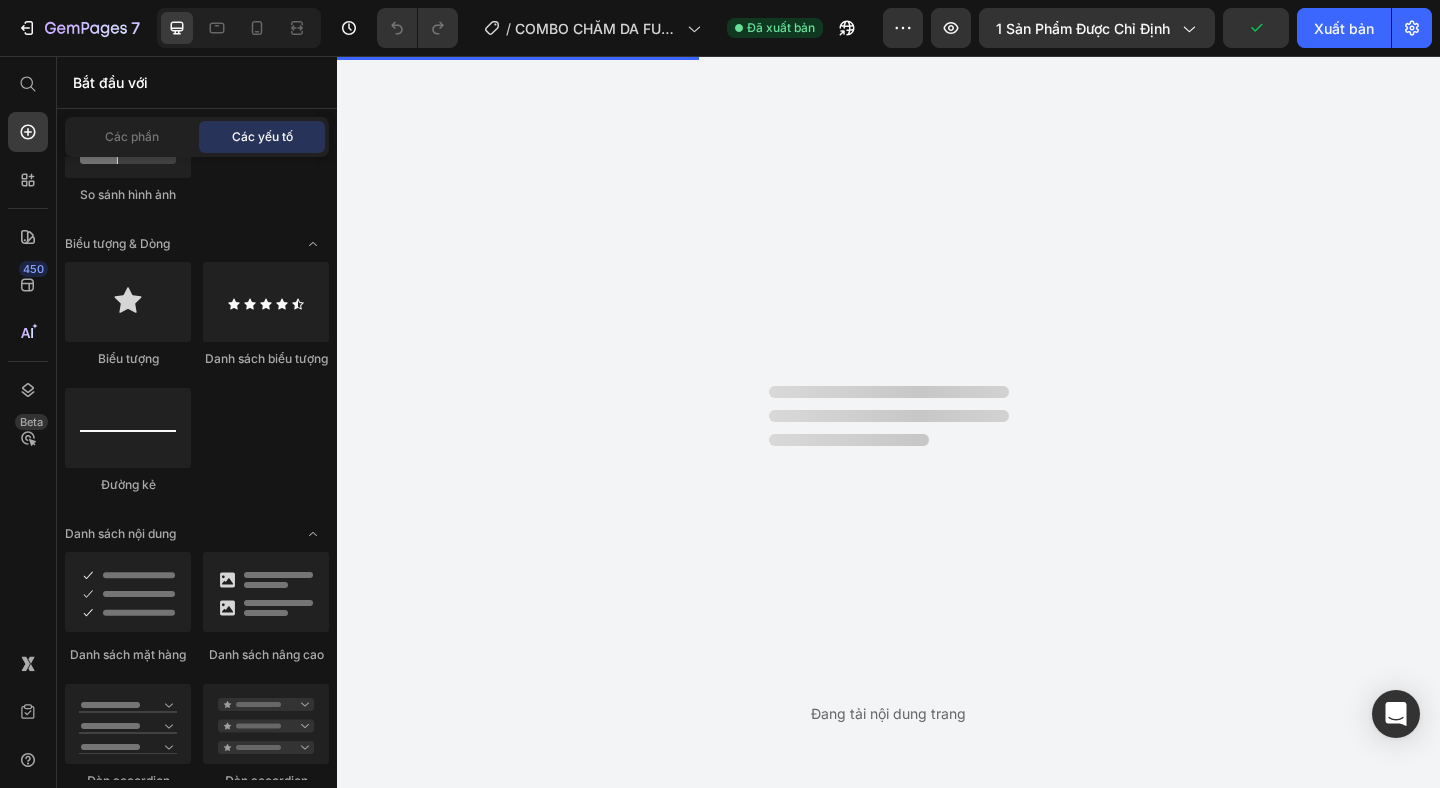 scroll, scrollTop: 0, scrollLeft: 0, axis: both 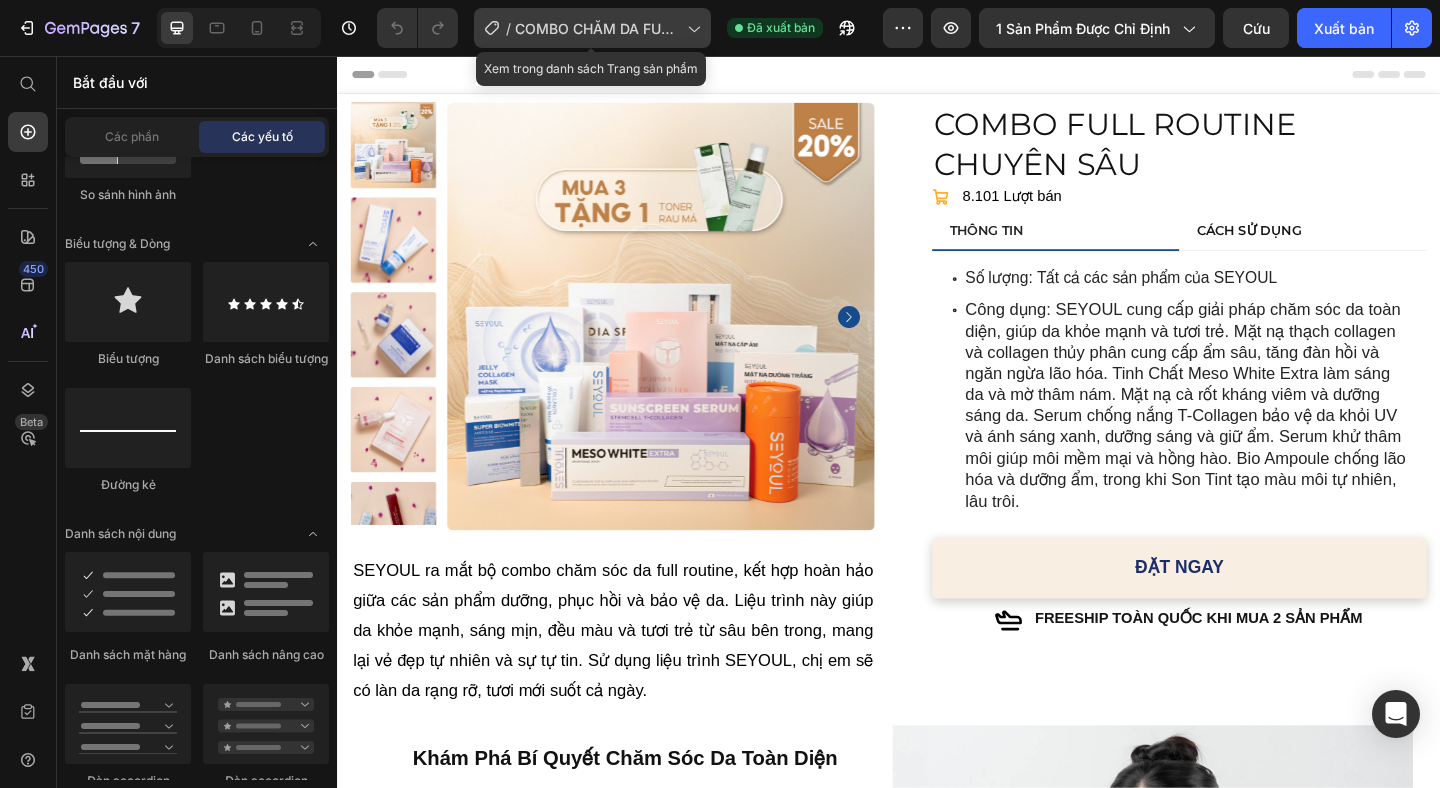 click on "COMBO CHĂM DA FULL ROUTINT CHUYÊN SÂU LDP - MẠNH - DONE" at bounding box center (598, 49) 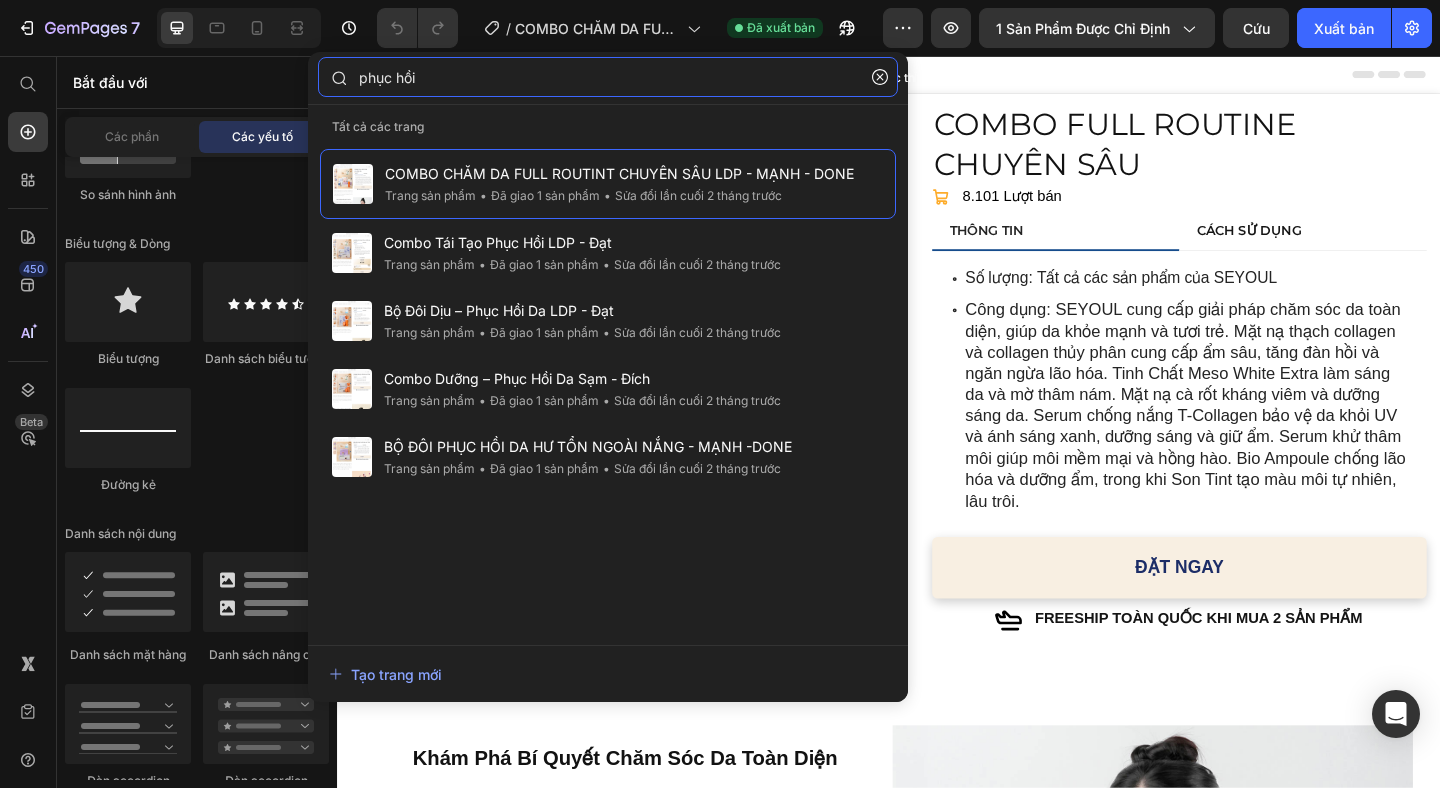 click on "phục hồi" 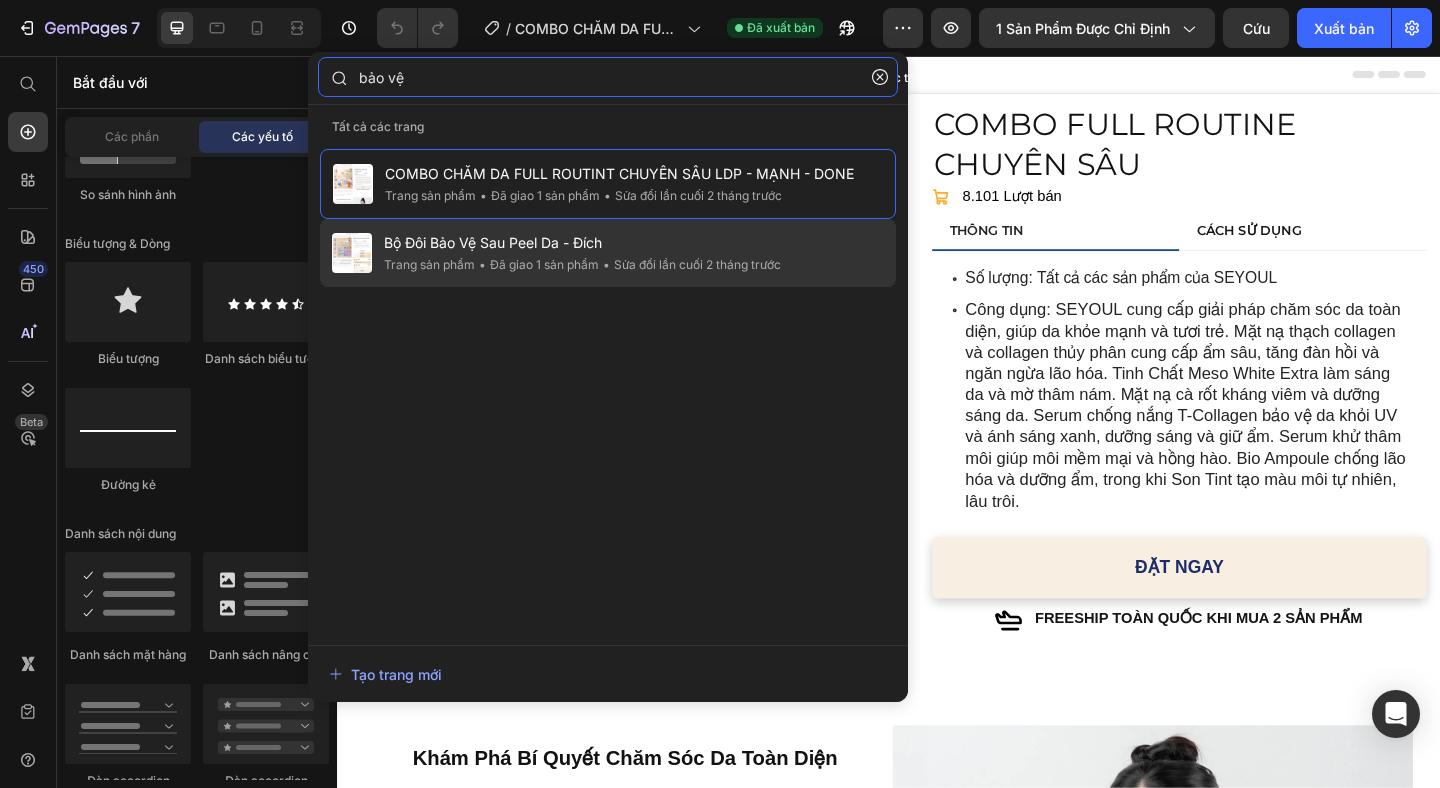 type on "bảo vệ" 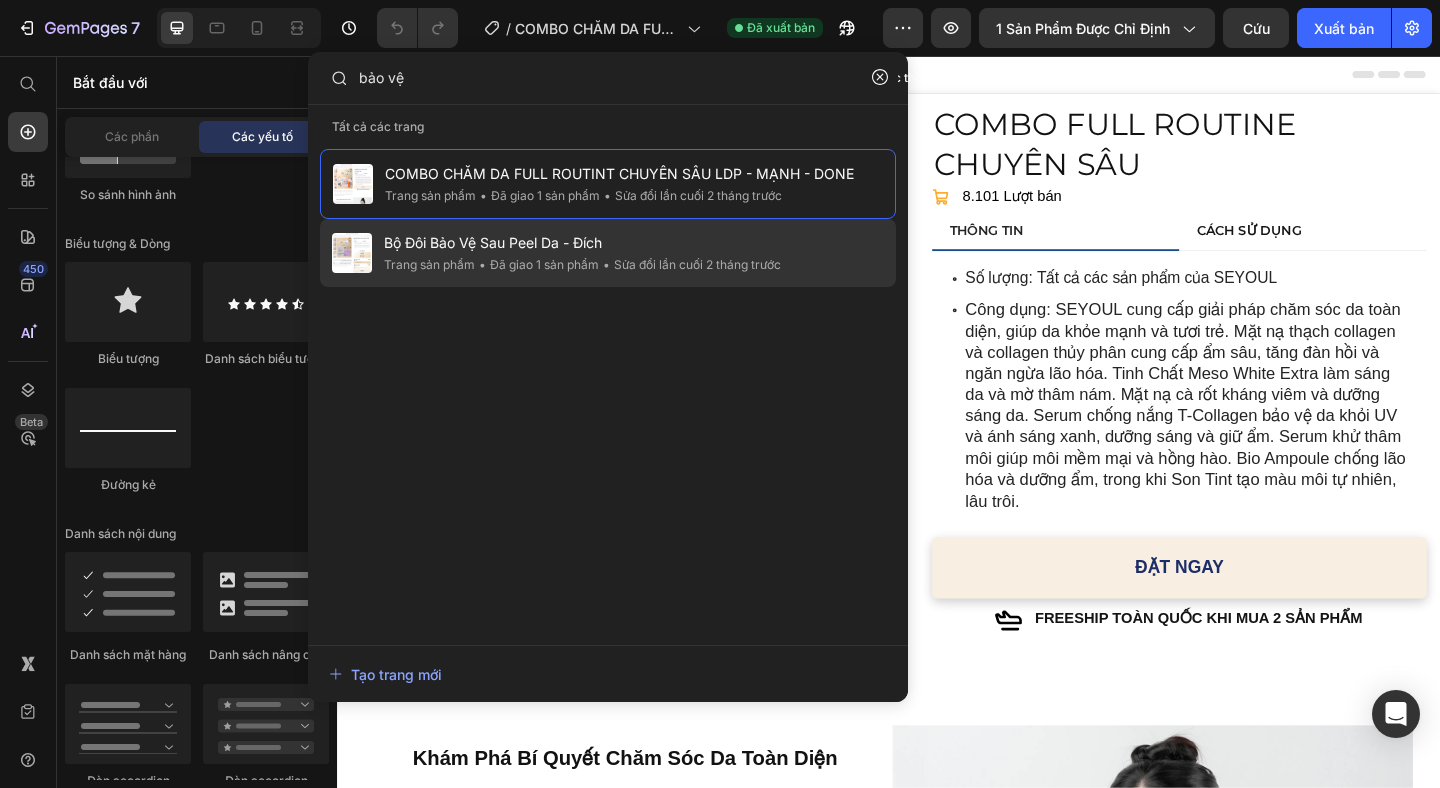 click on "Bộ Đôi Bảo Vệ Sau Peel Da - Đích" at bounding box center [493, 242] 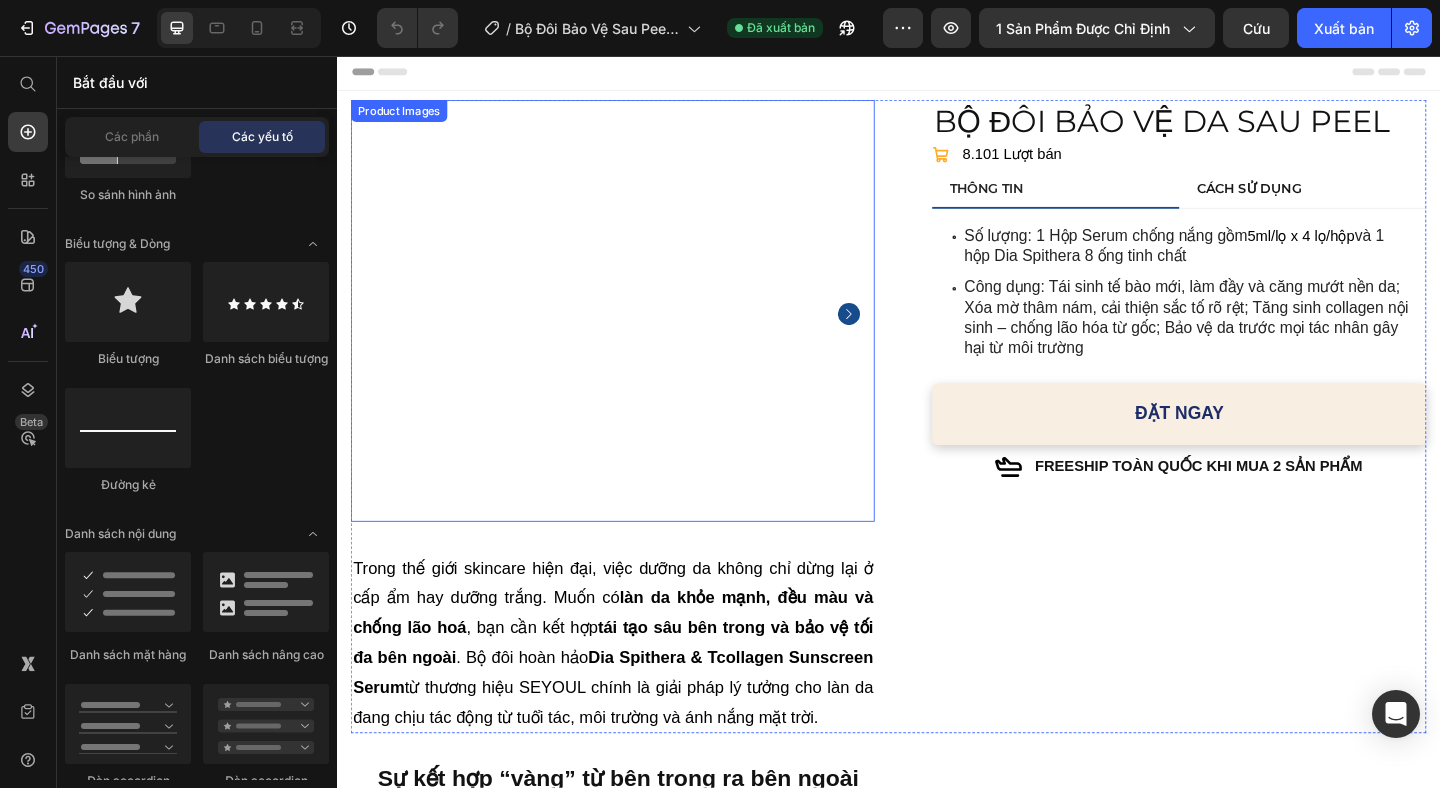 scroll, scrollTop: 4, scrollLeft: 0, axis: vertical 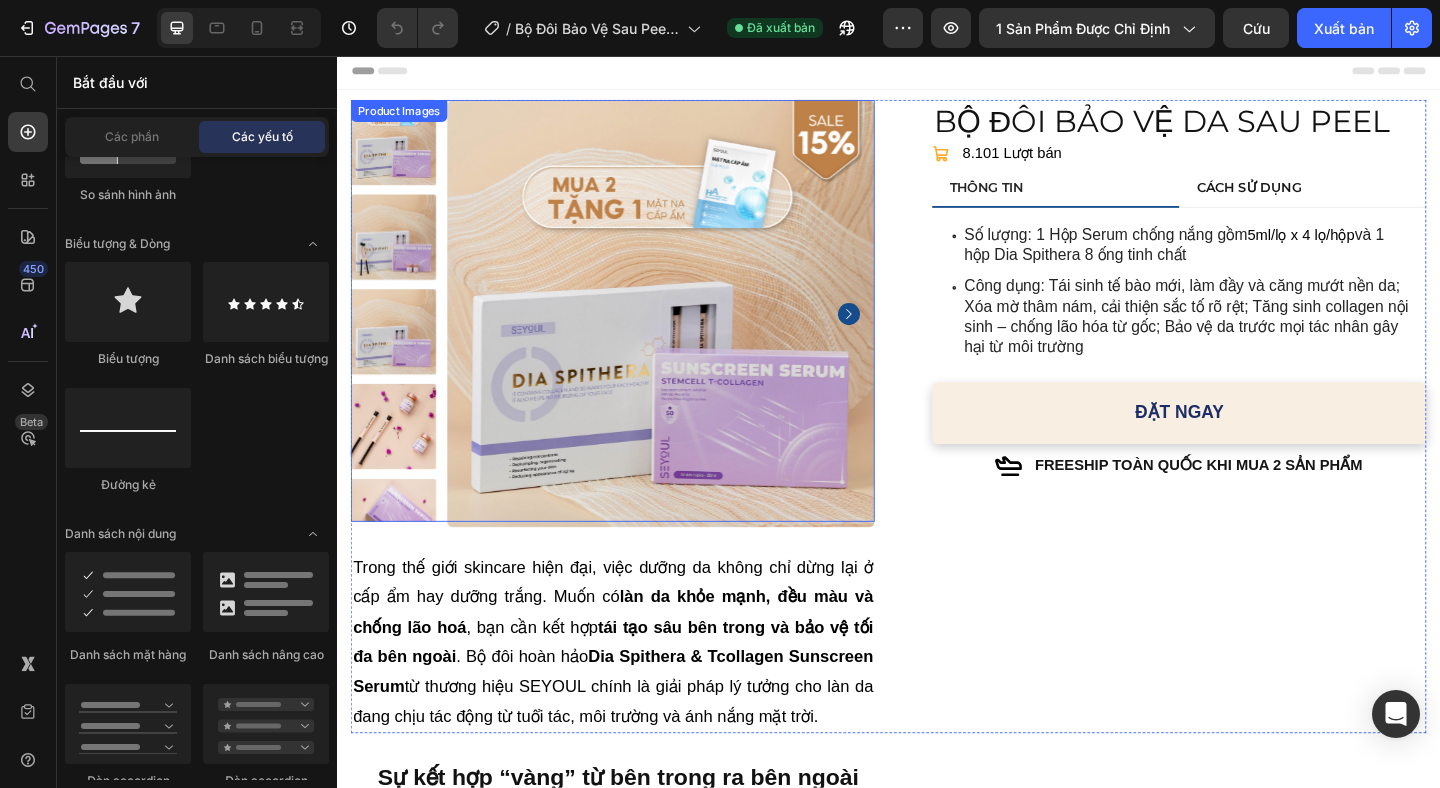 click 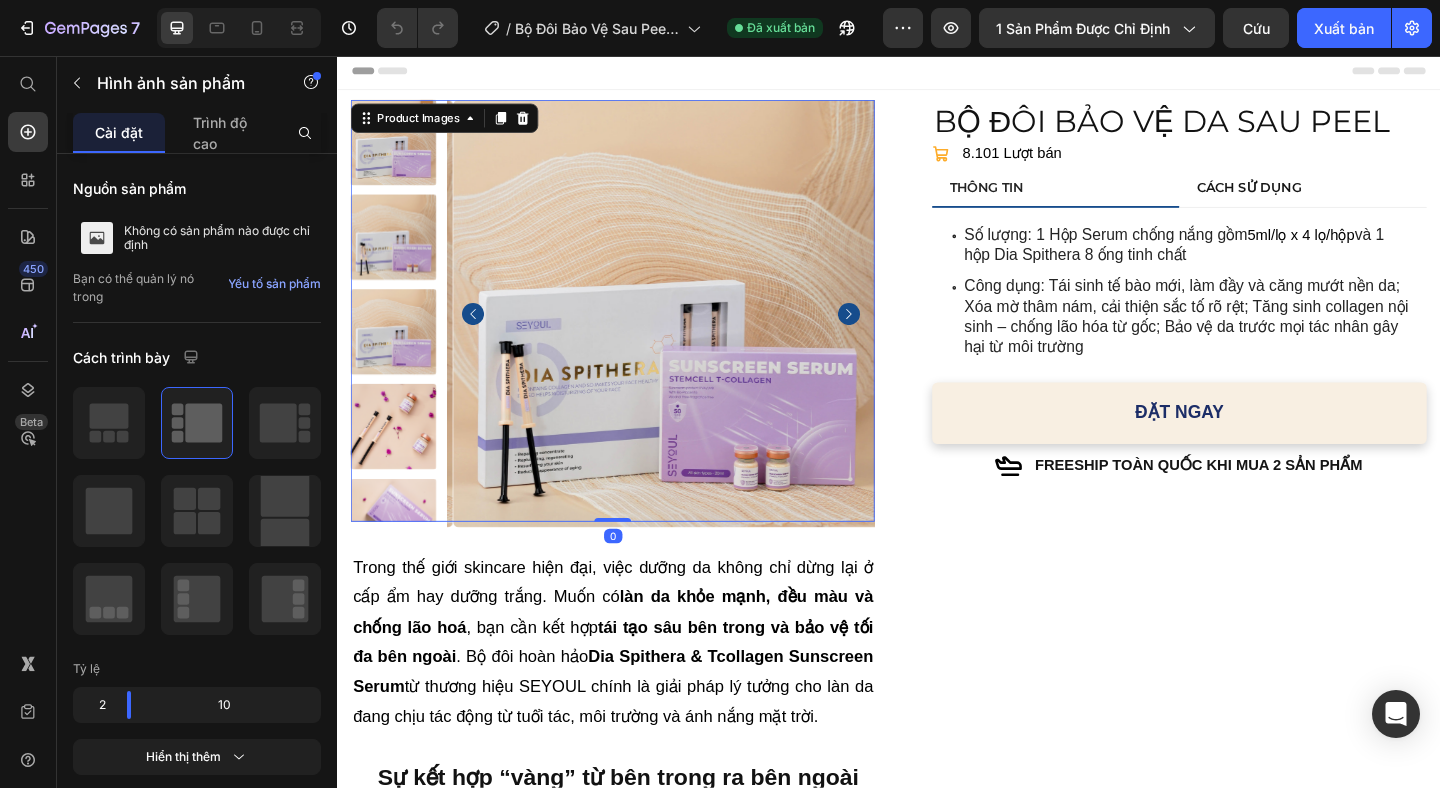 click 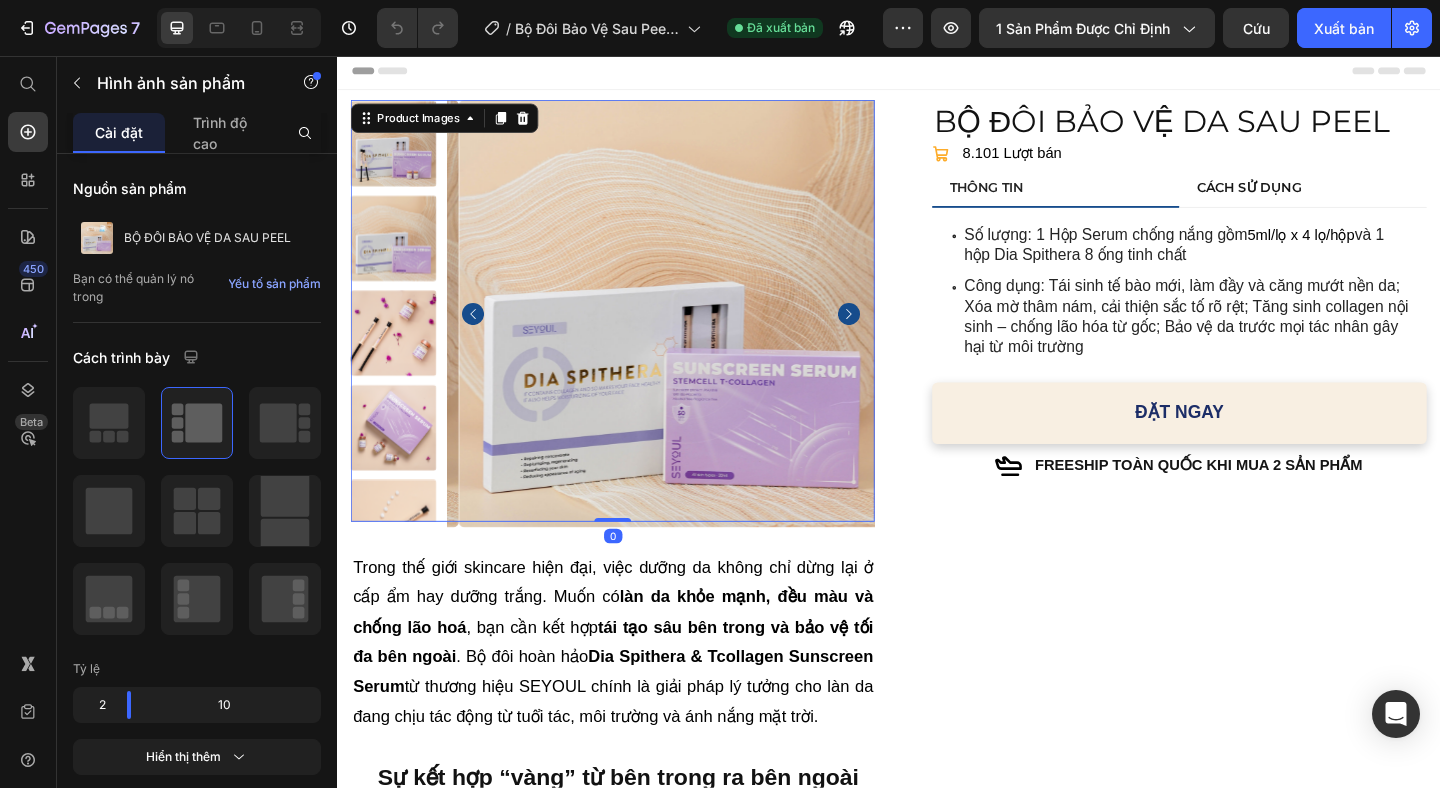 click 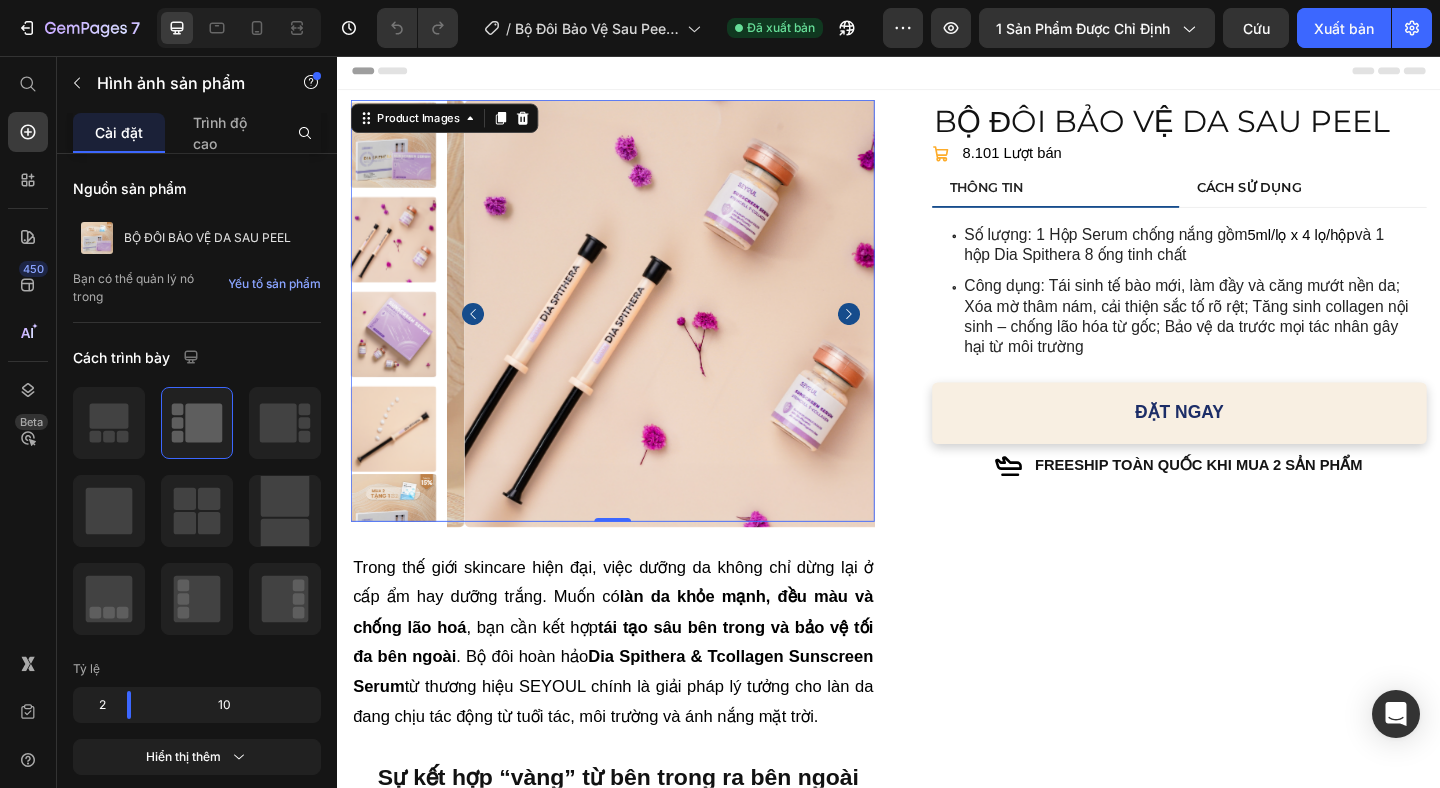 click 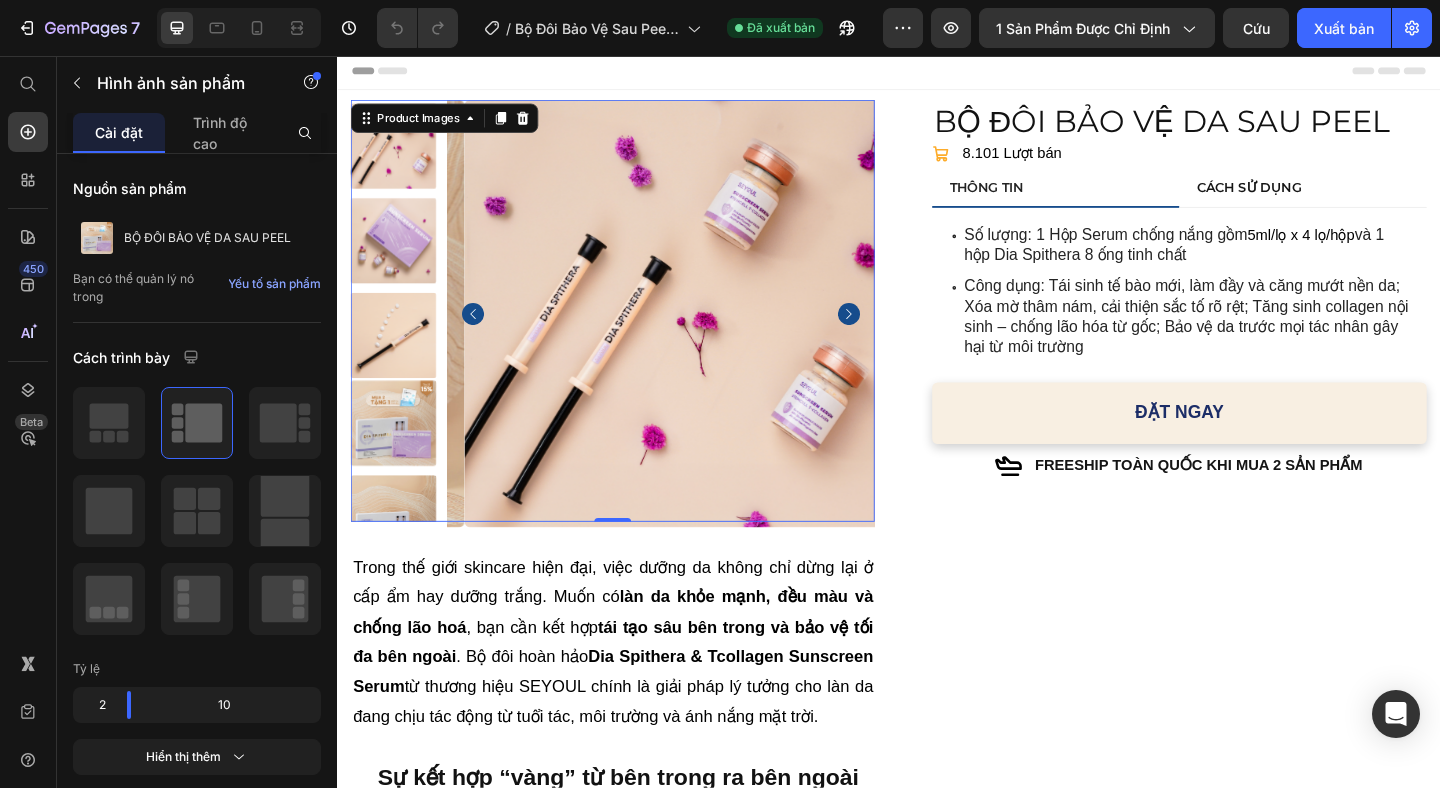 click 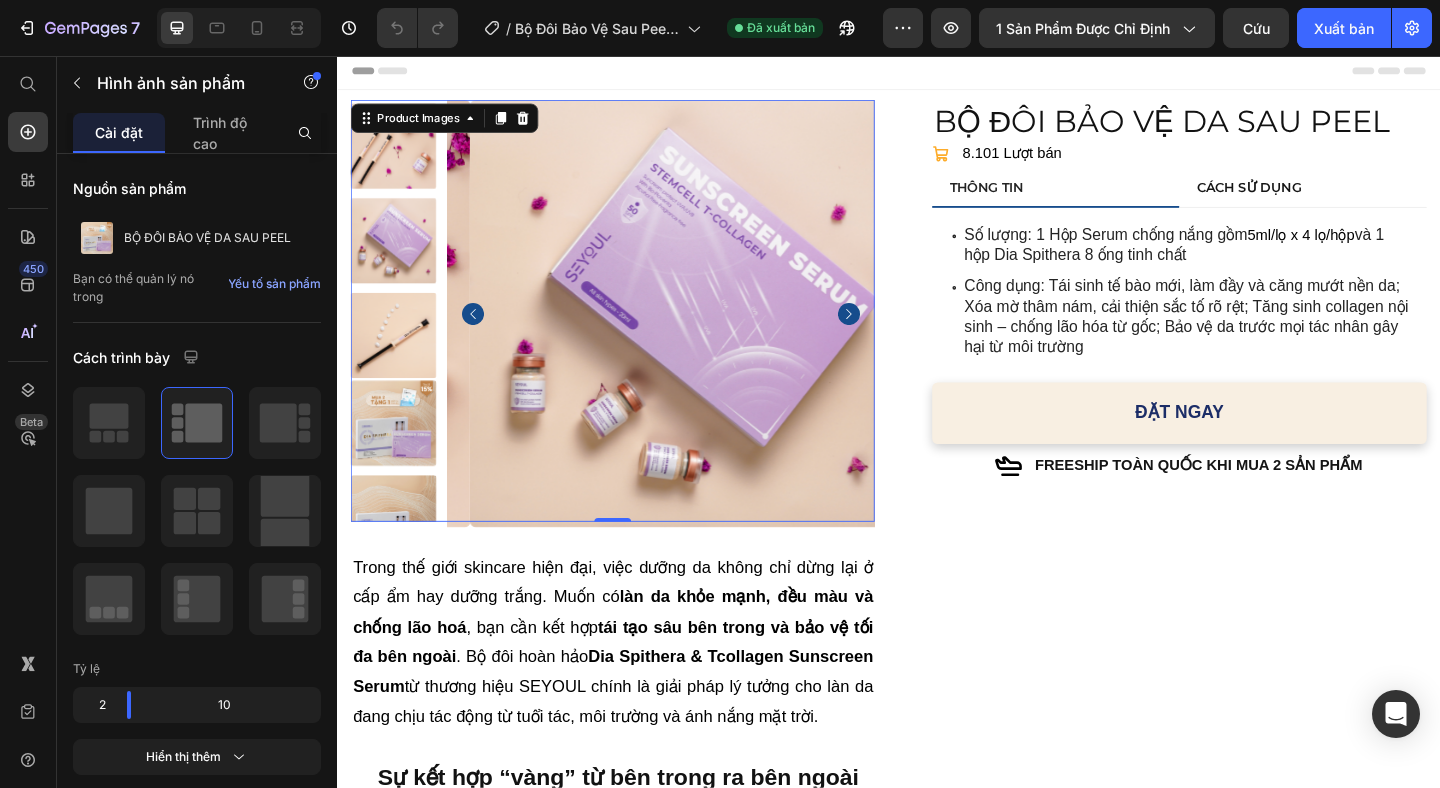 click 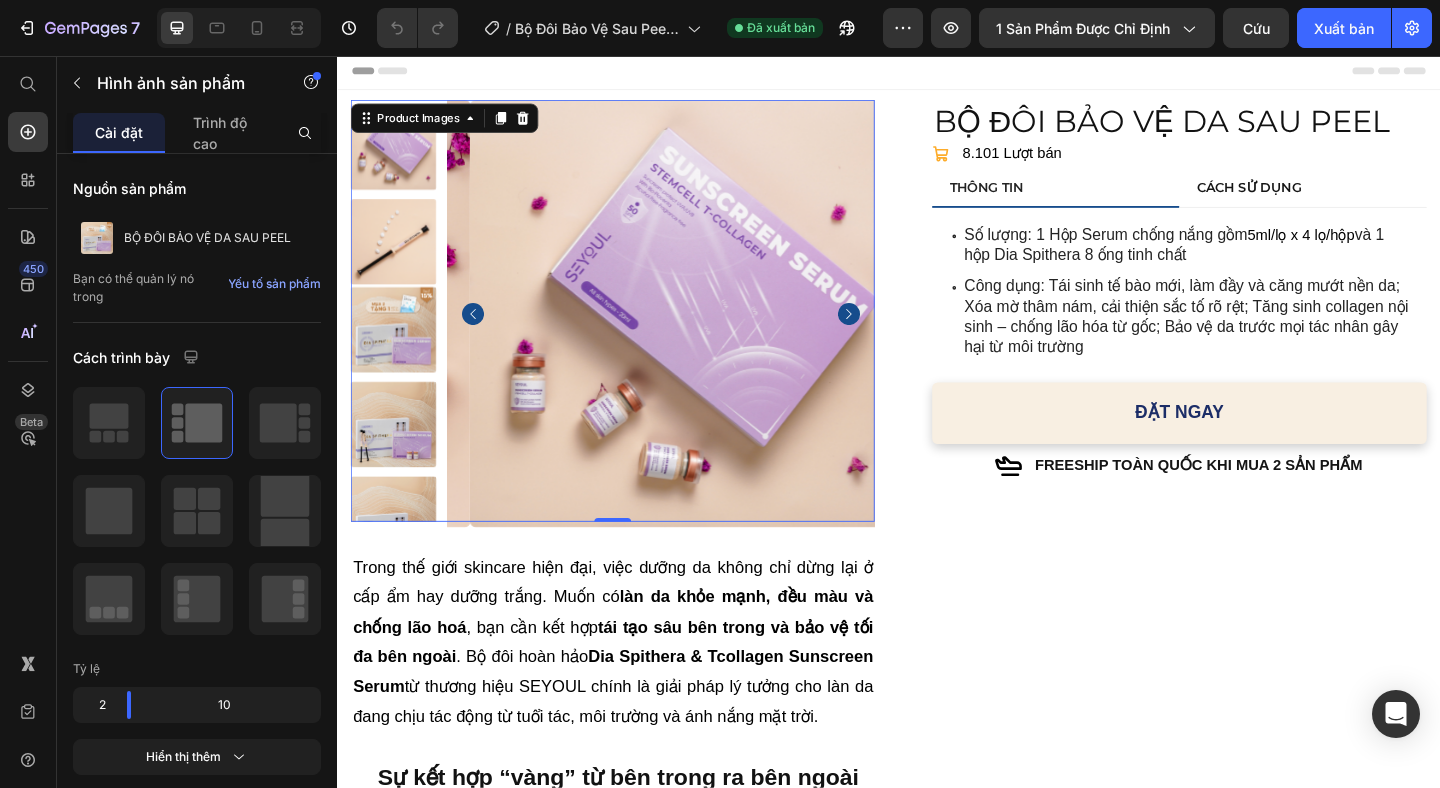 click 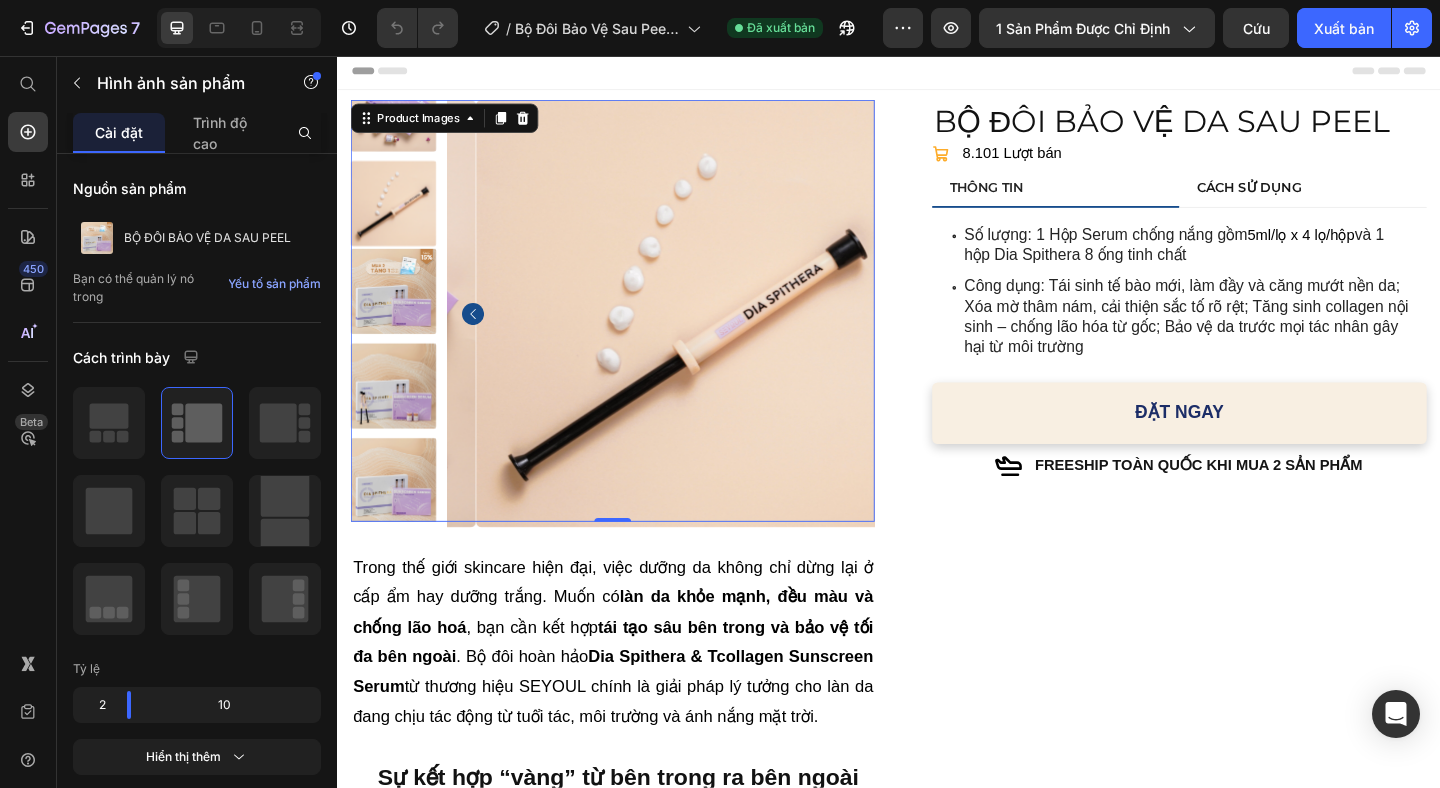 click at bounding box center (720, 335) 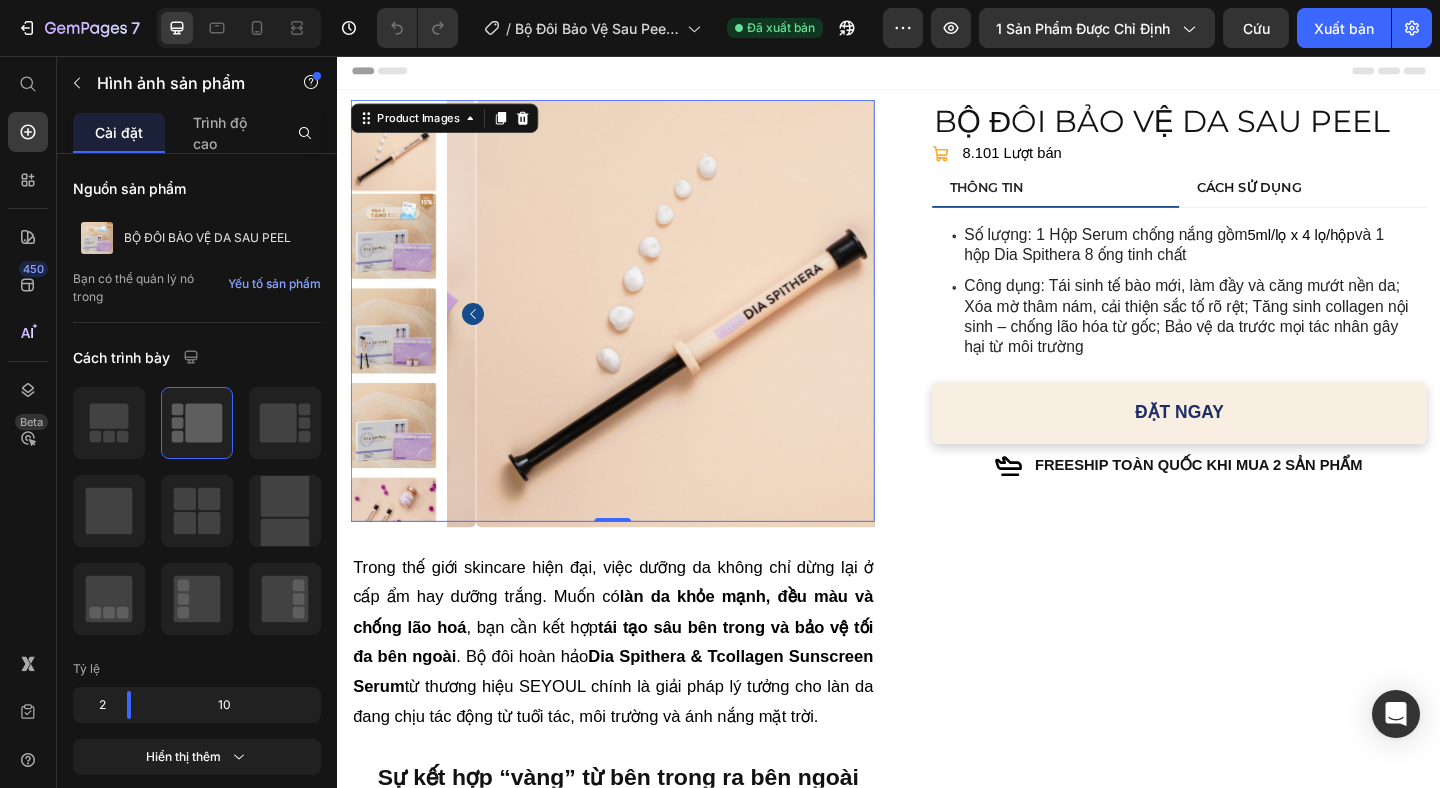click at bounding box center (720, 335) 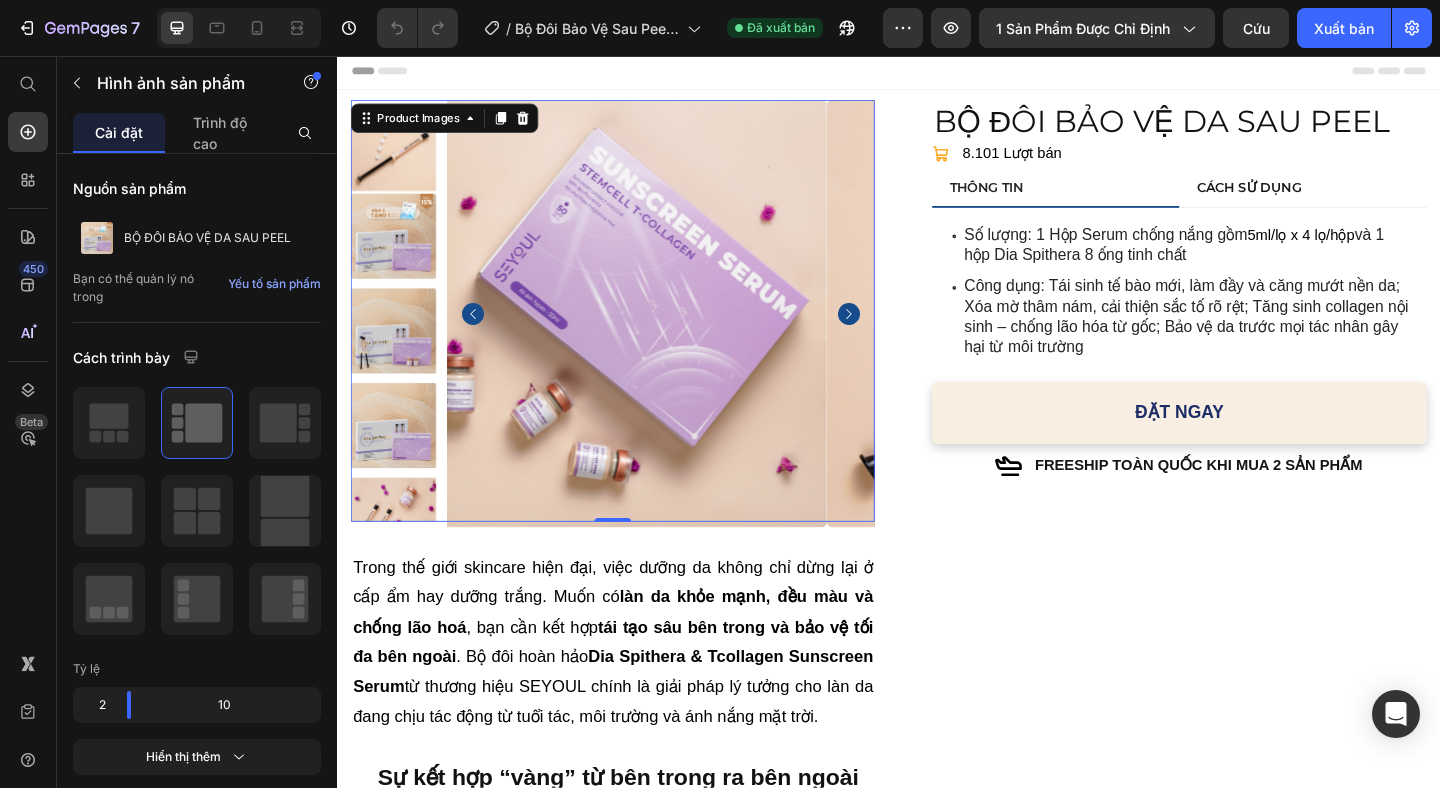 click 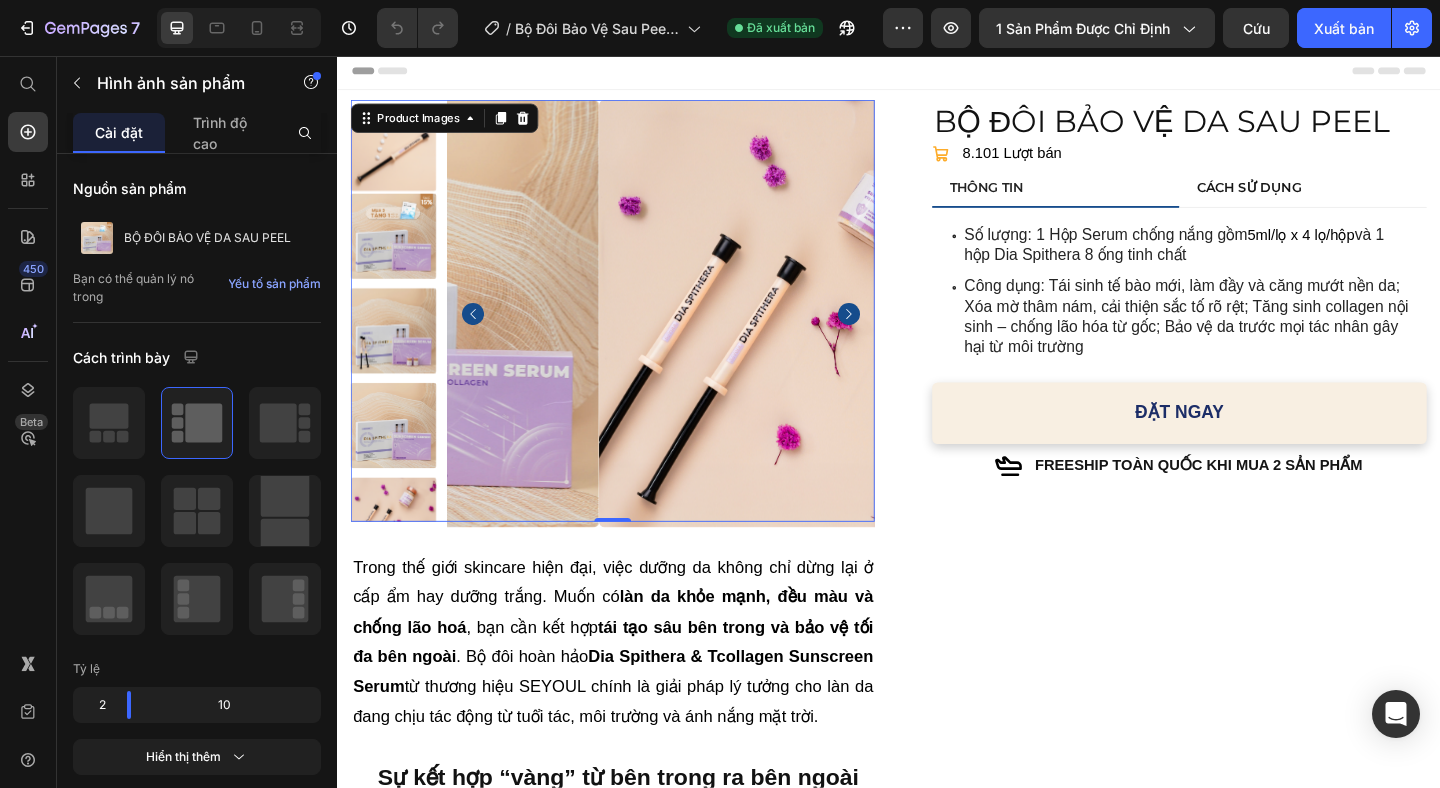 click 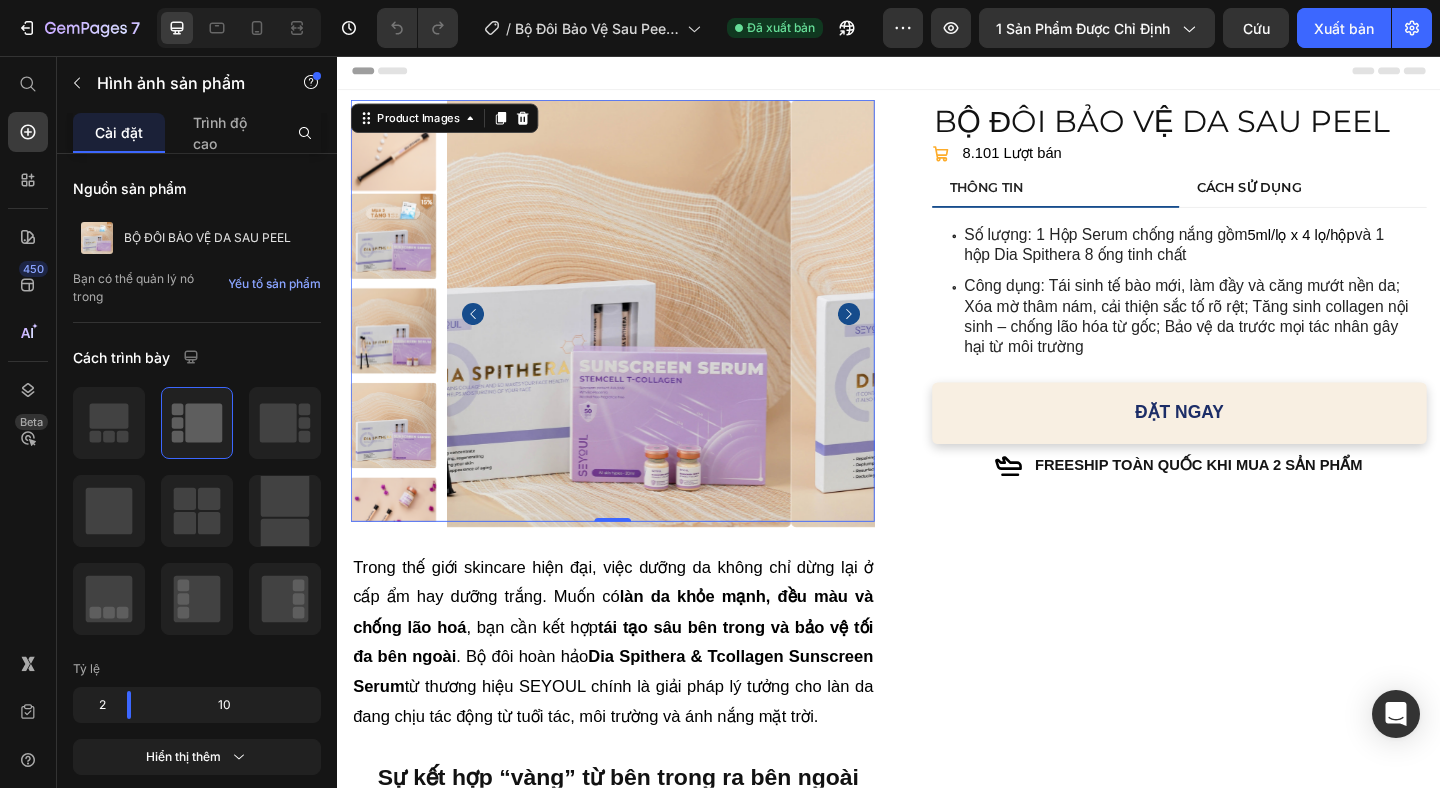 click 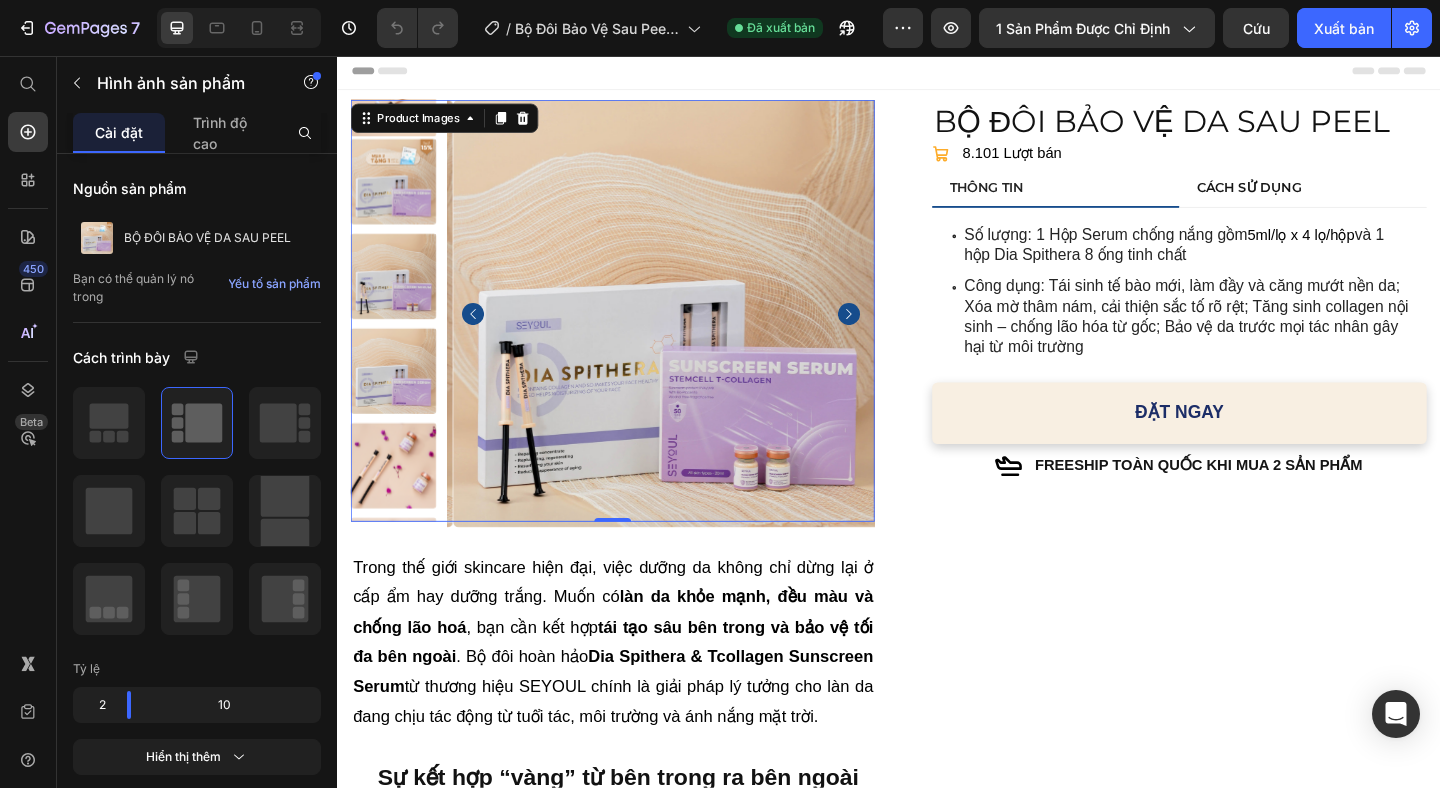 click 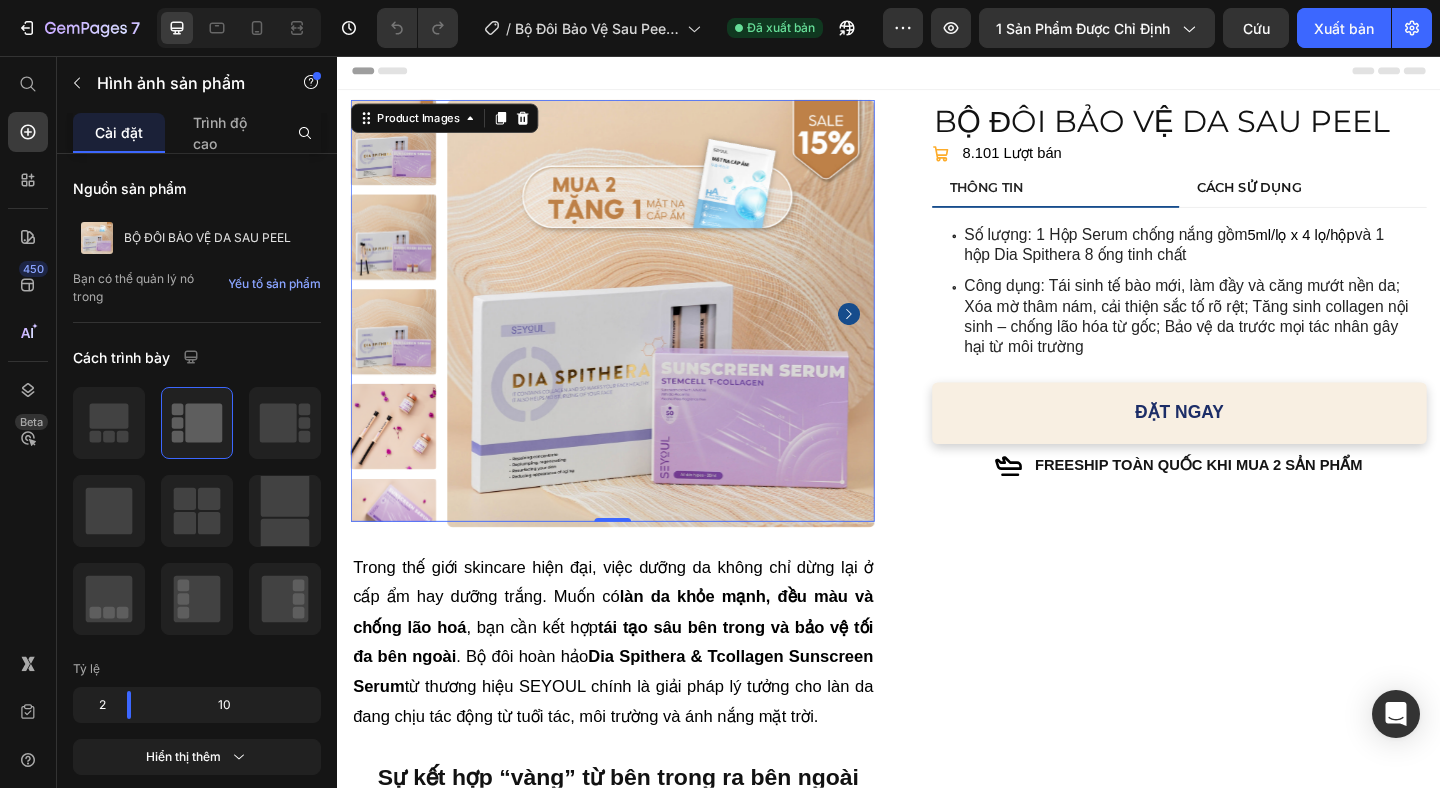 click at bounding box center [689, 335] 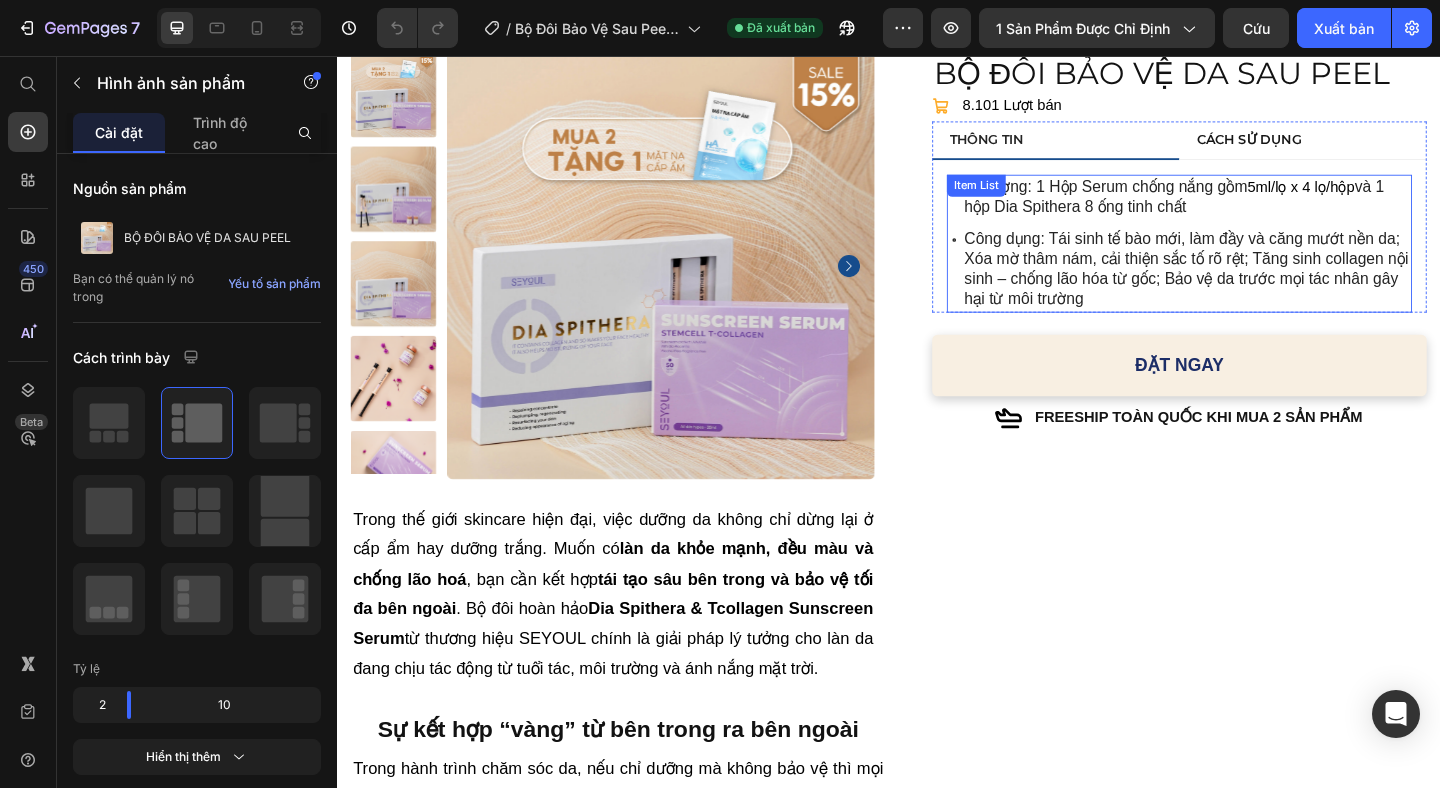 scroll, scrollTop: 0, scrollLeft: 0, axis: both 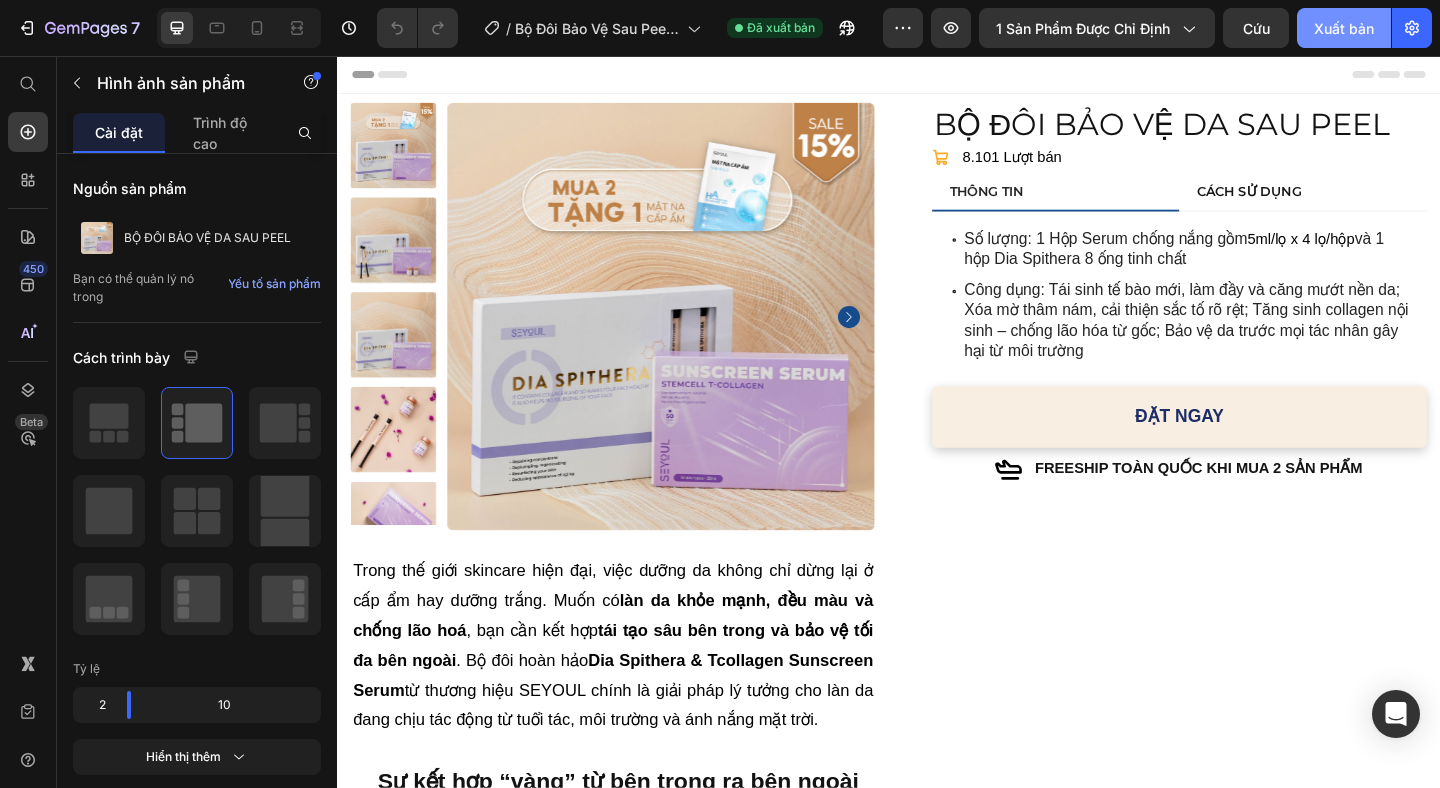 click on "Xuất bản" at bounding box center (1344, 28) 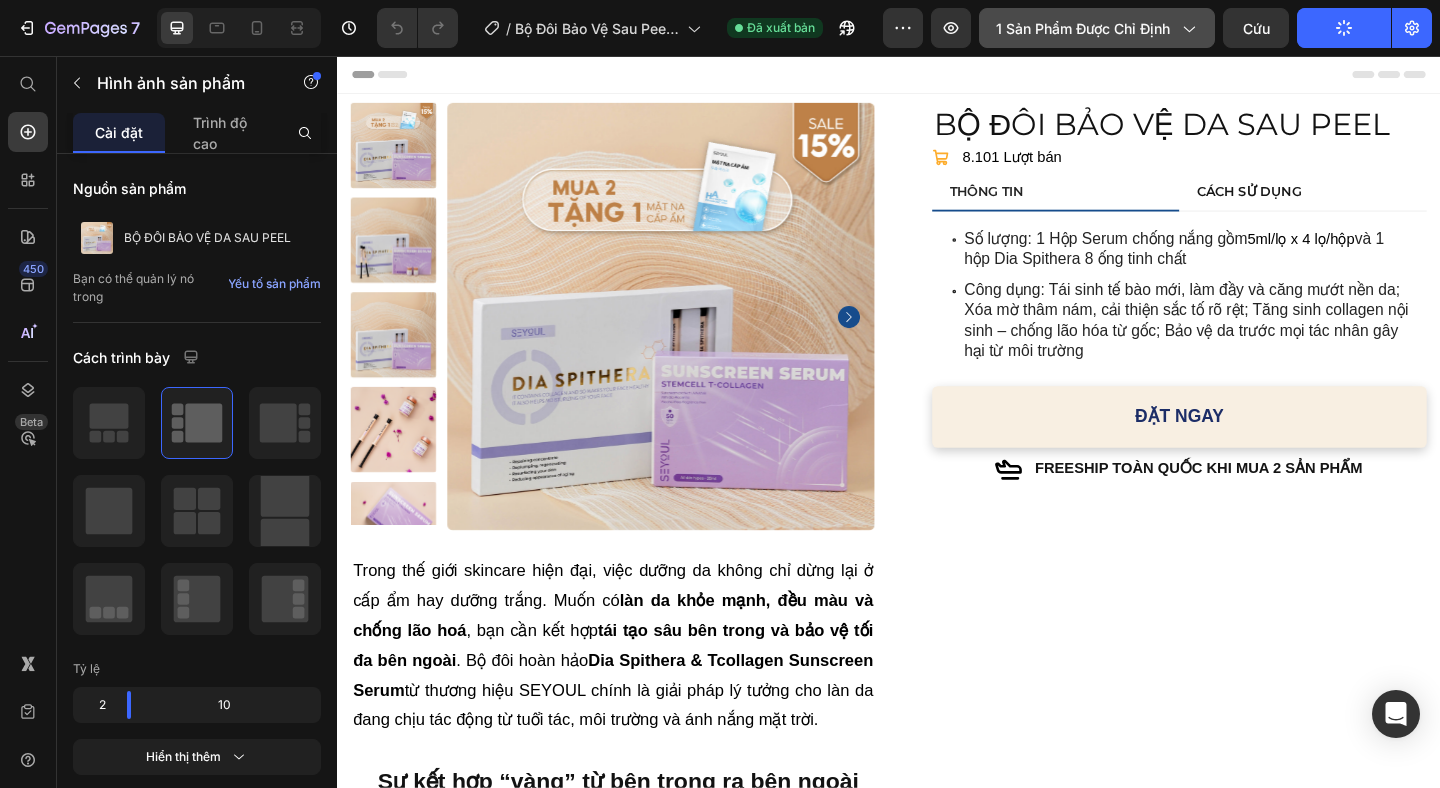 click on "1 sản phẩm được chỉ định" at bounding box center (1083, 28) 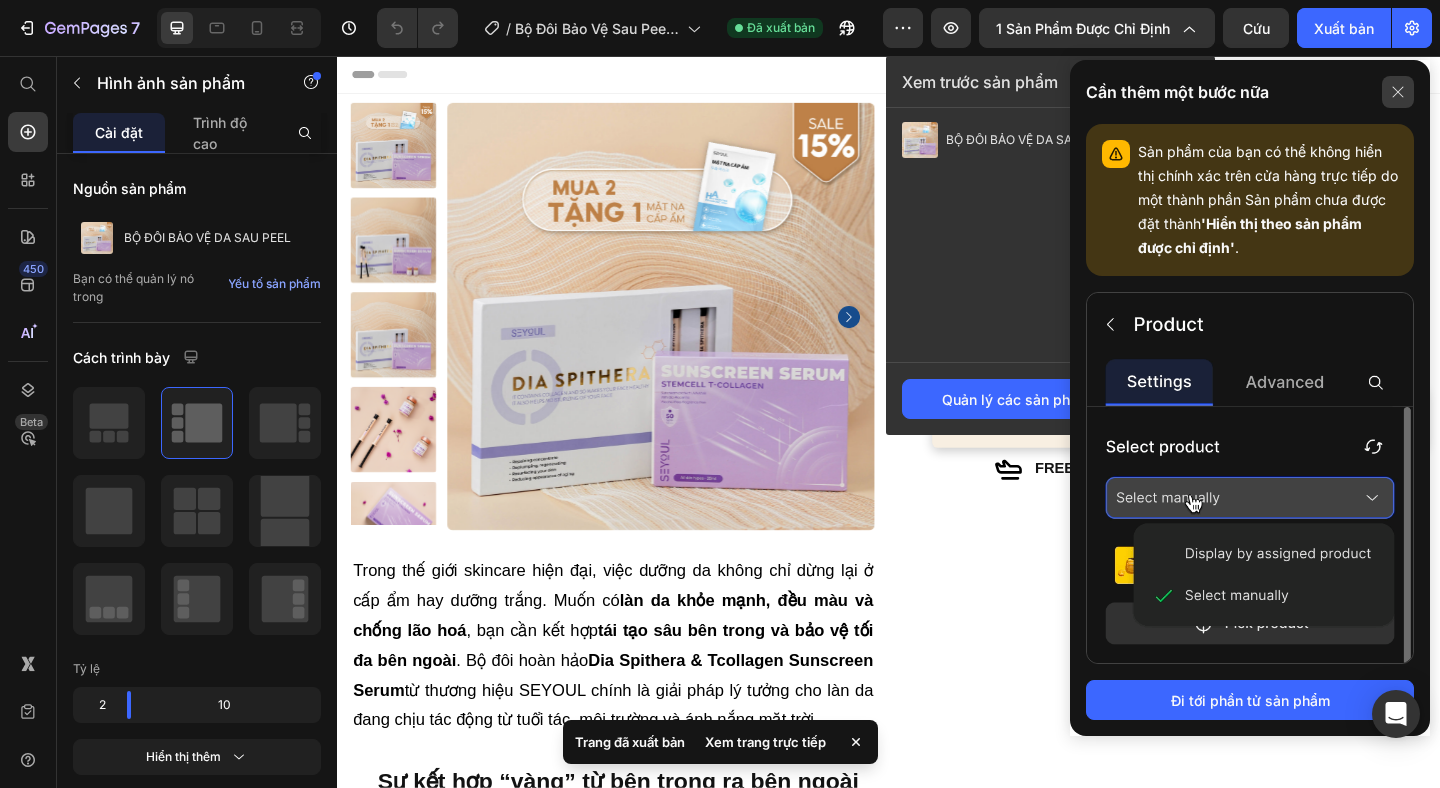 click 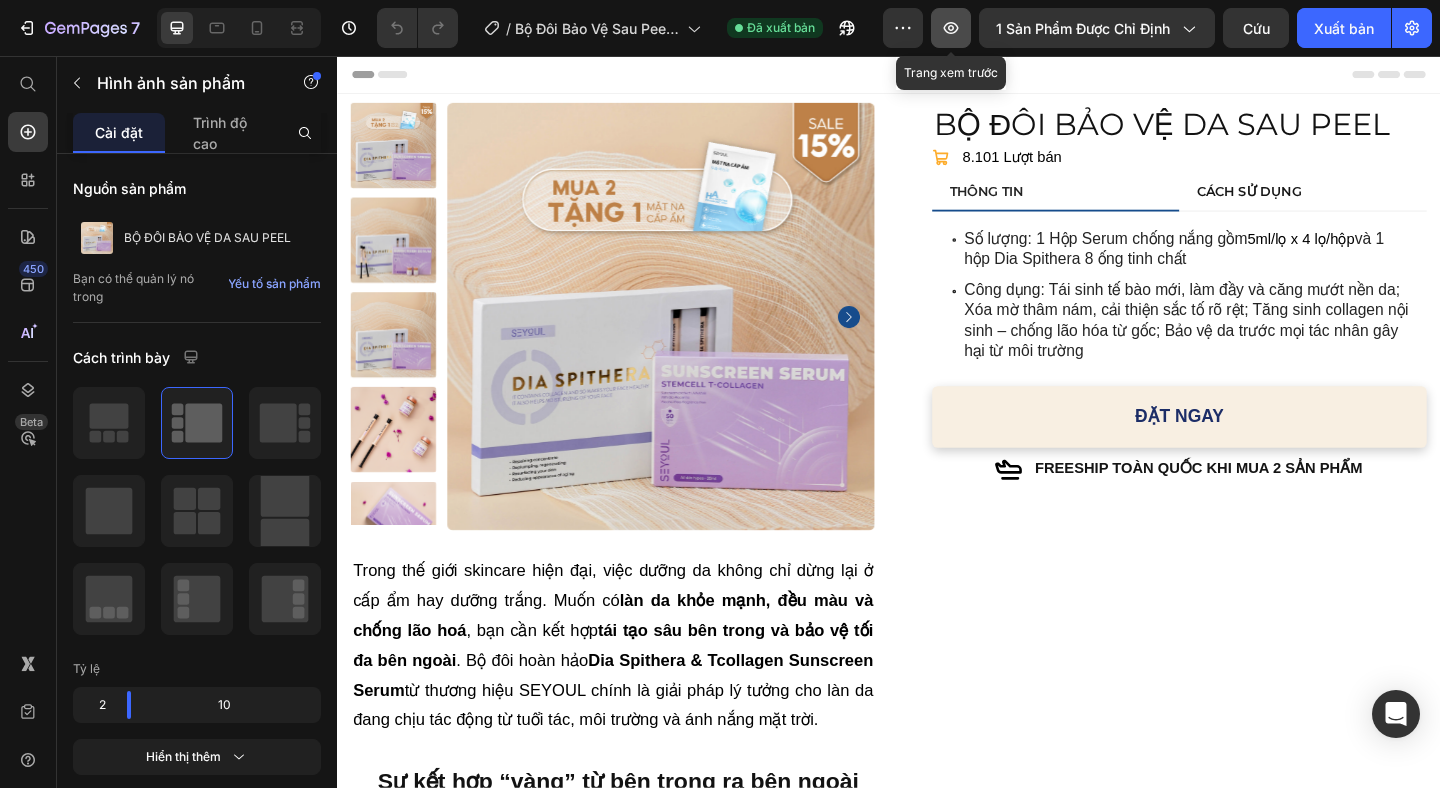 click 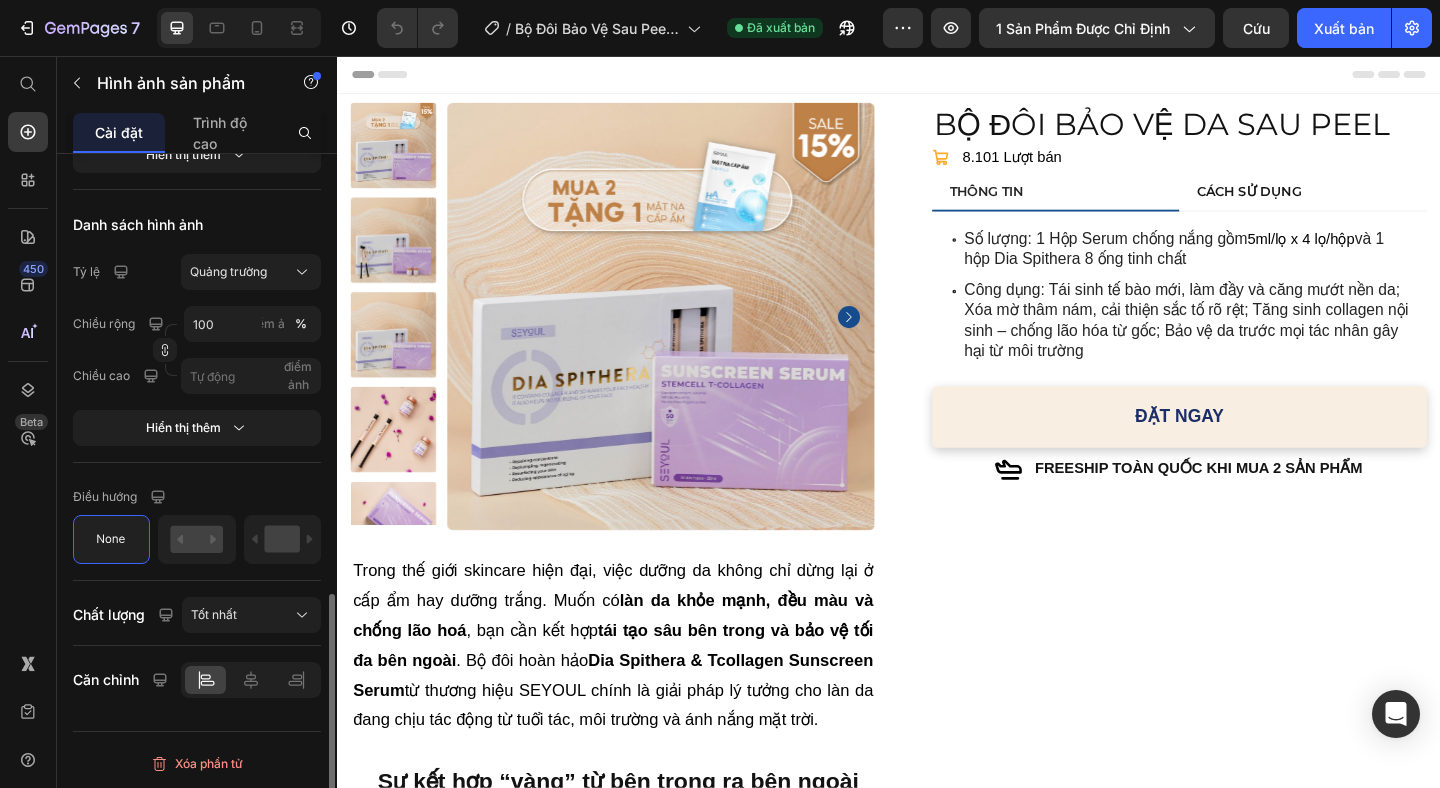 scroll, scrollTop: 909, scrollLeft: 0, axis: vertical 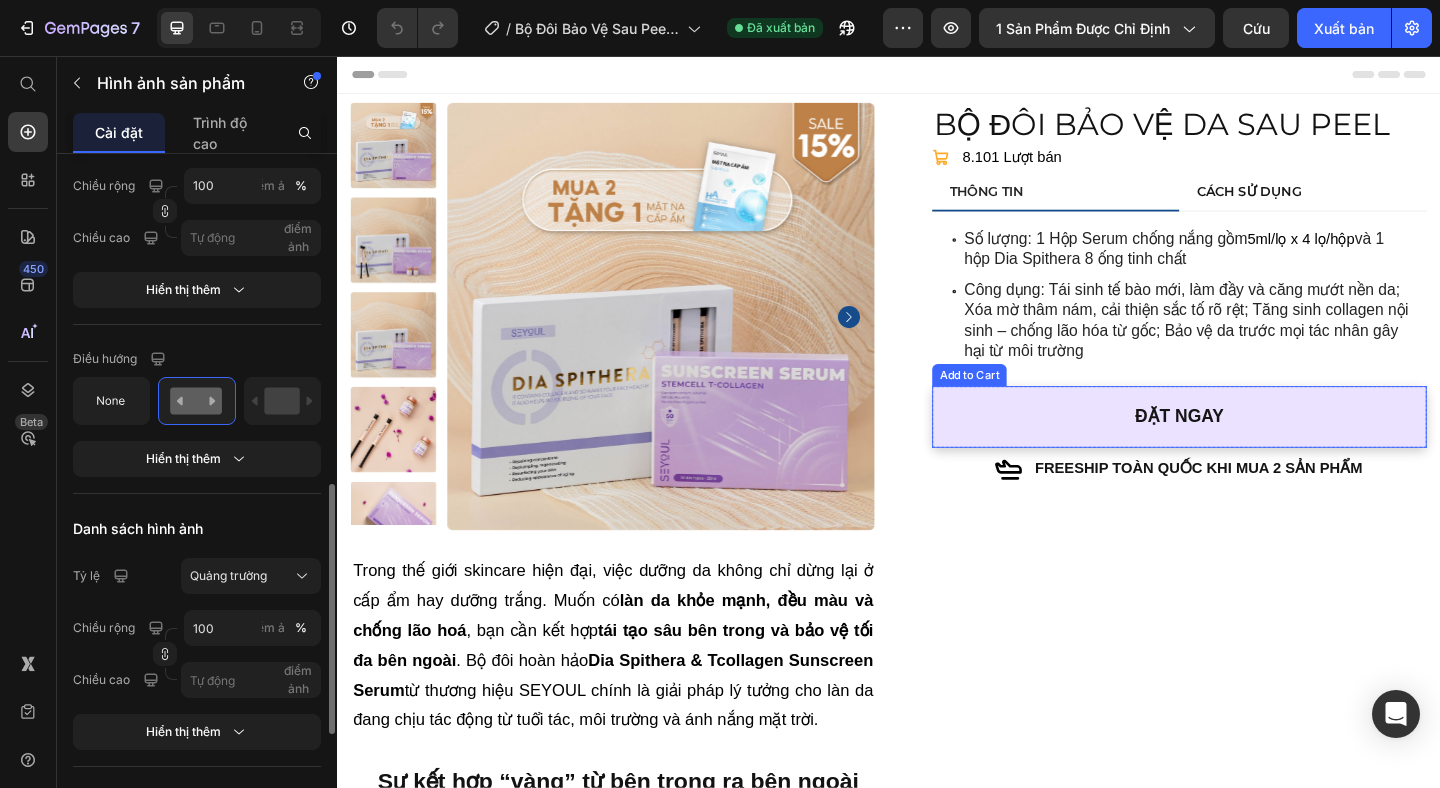 click on "ĐẶT NGAY" at bounding box center (1253, 448) 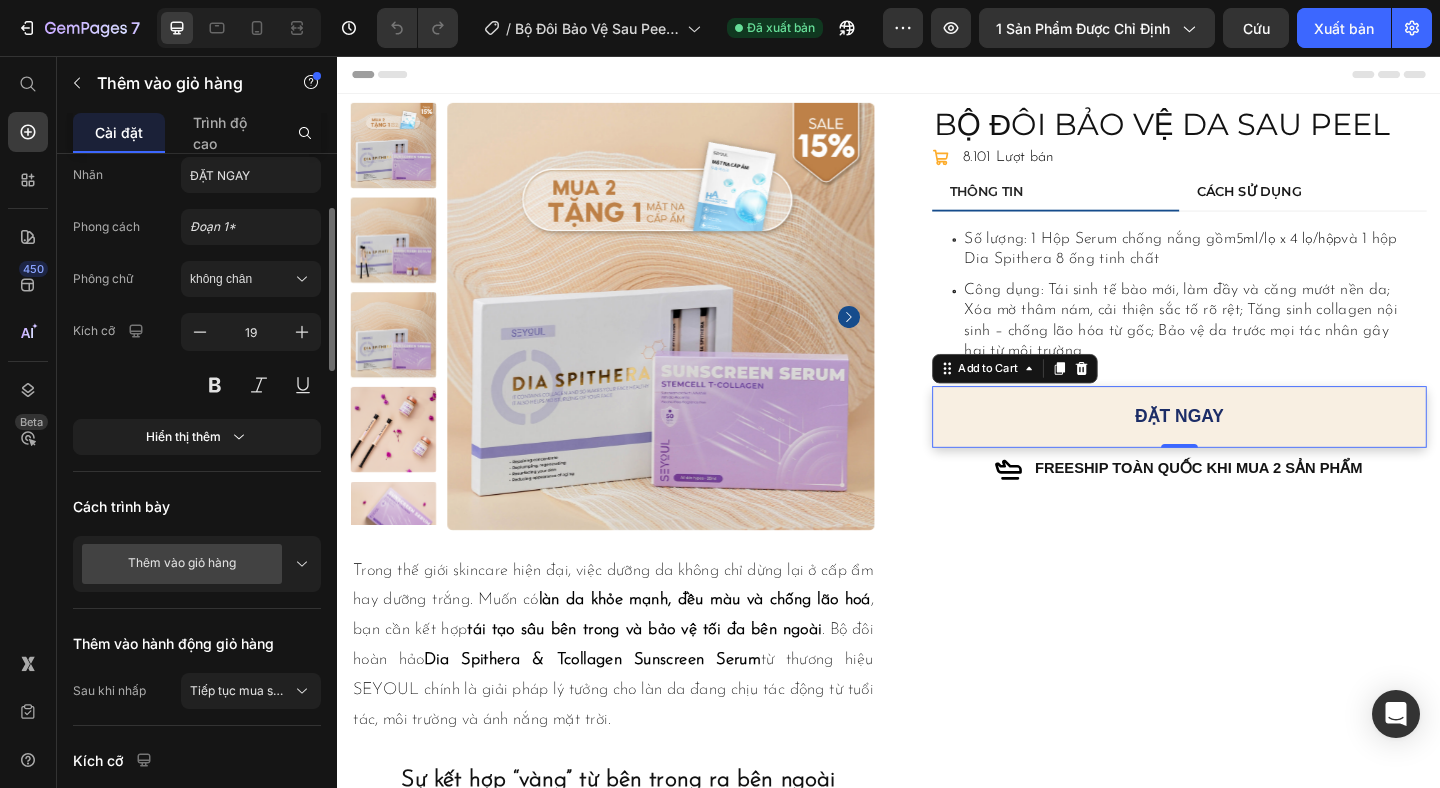scroll, scrollTop: 303, scrollLeft: 0, axis: vertical 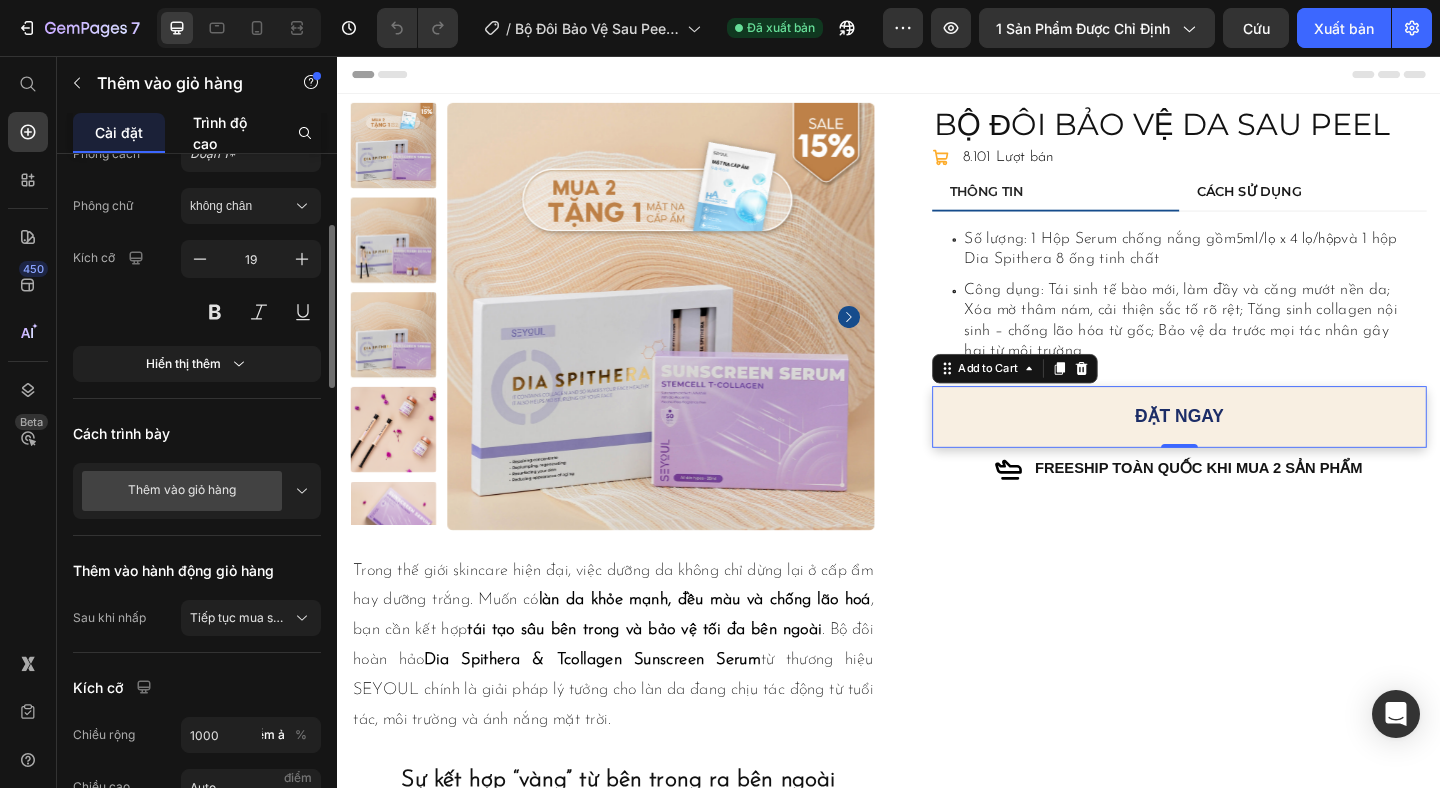 click on "Trình độ cao" at bounding box center [227, 133] 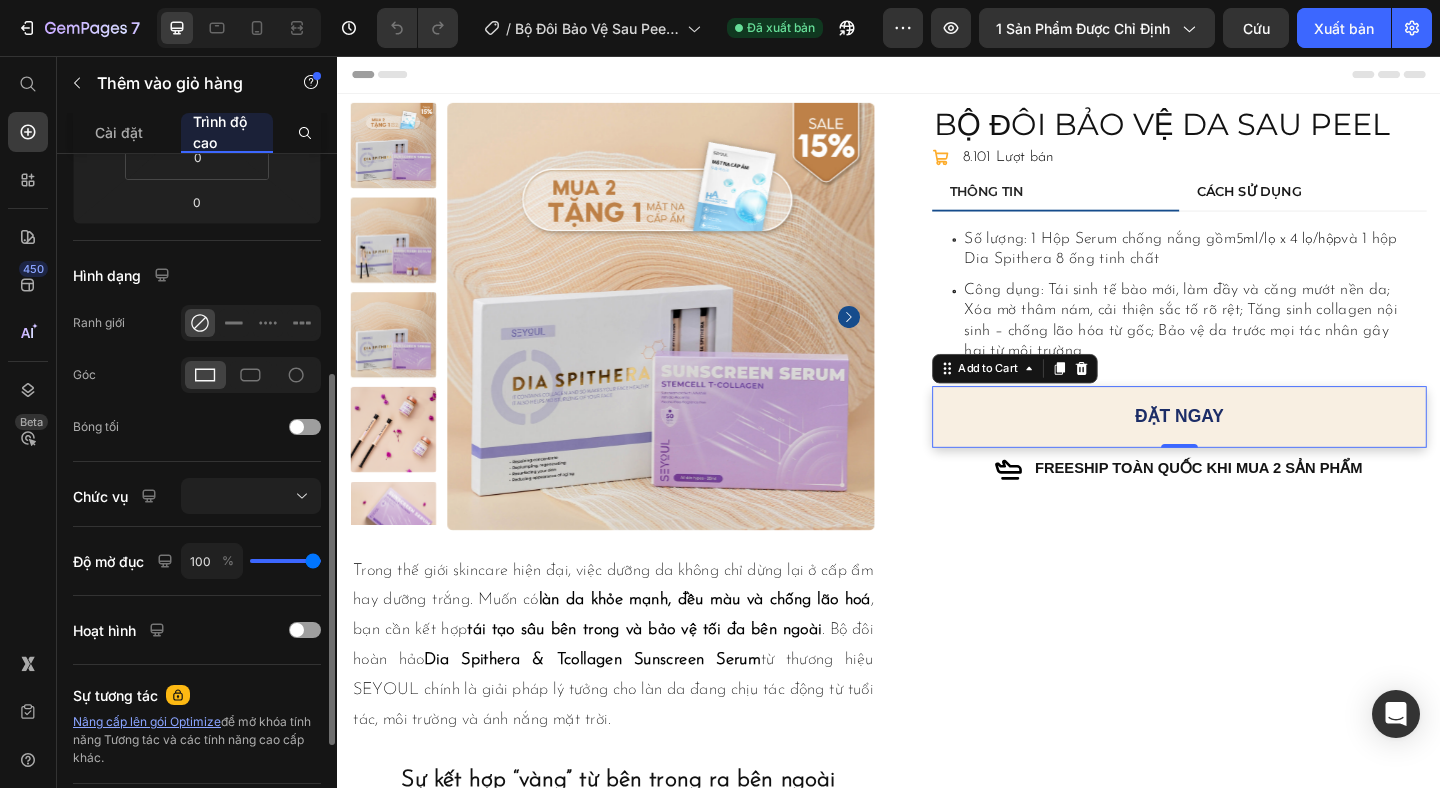 scroll, scrollTop: 0, scrollLeft: 0, axis: both 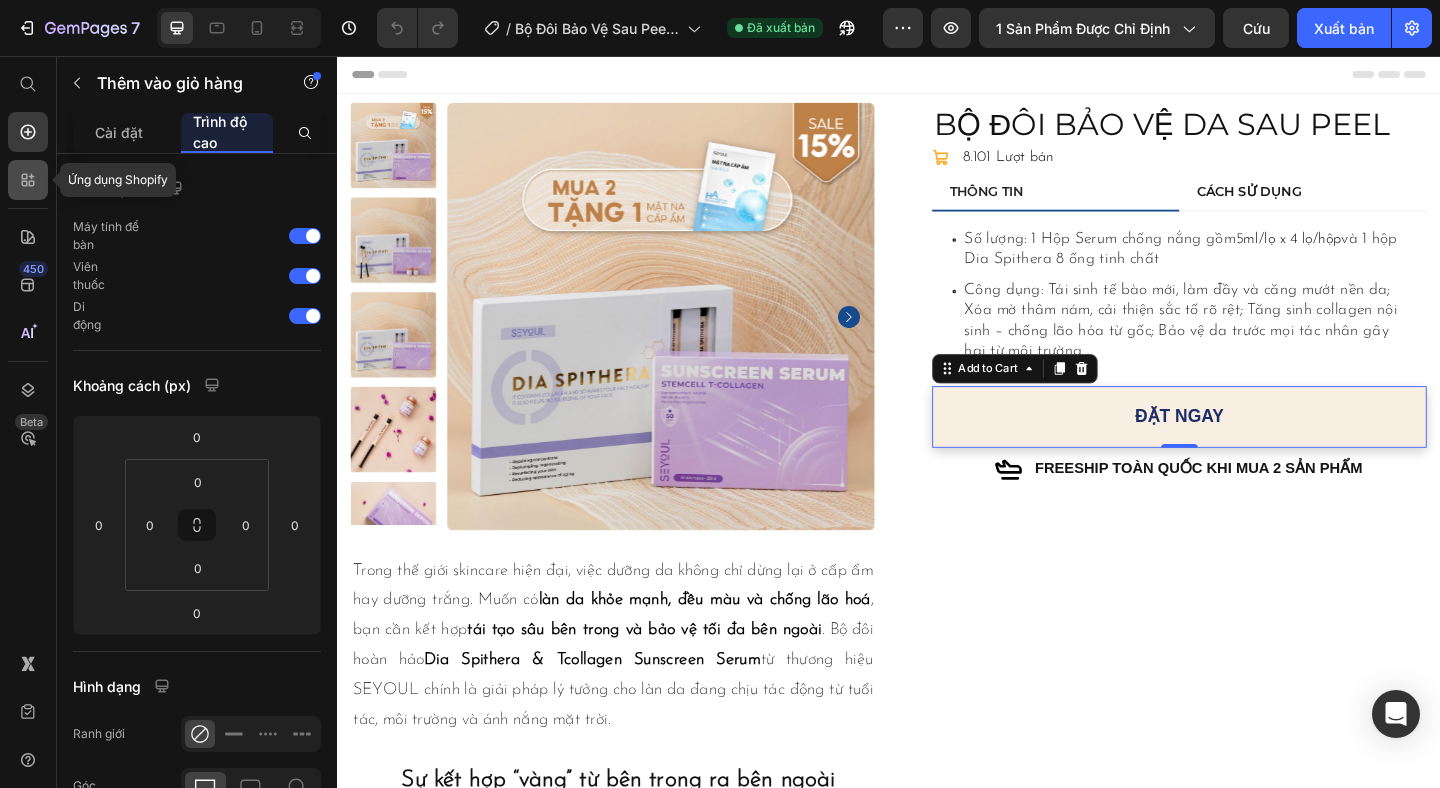 click 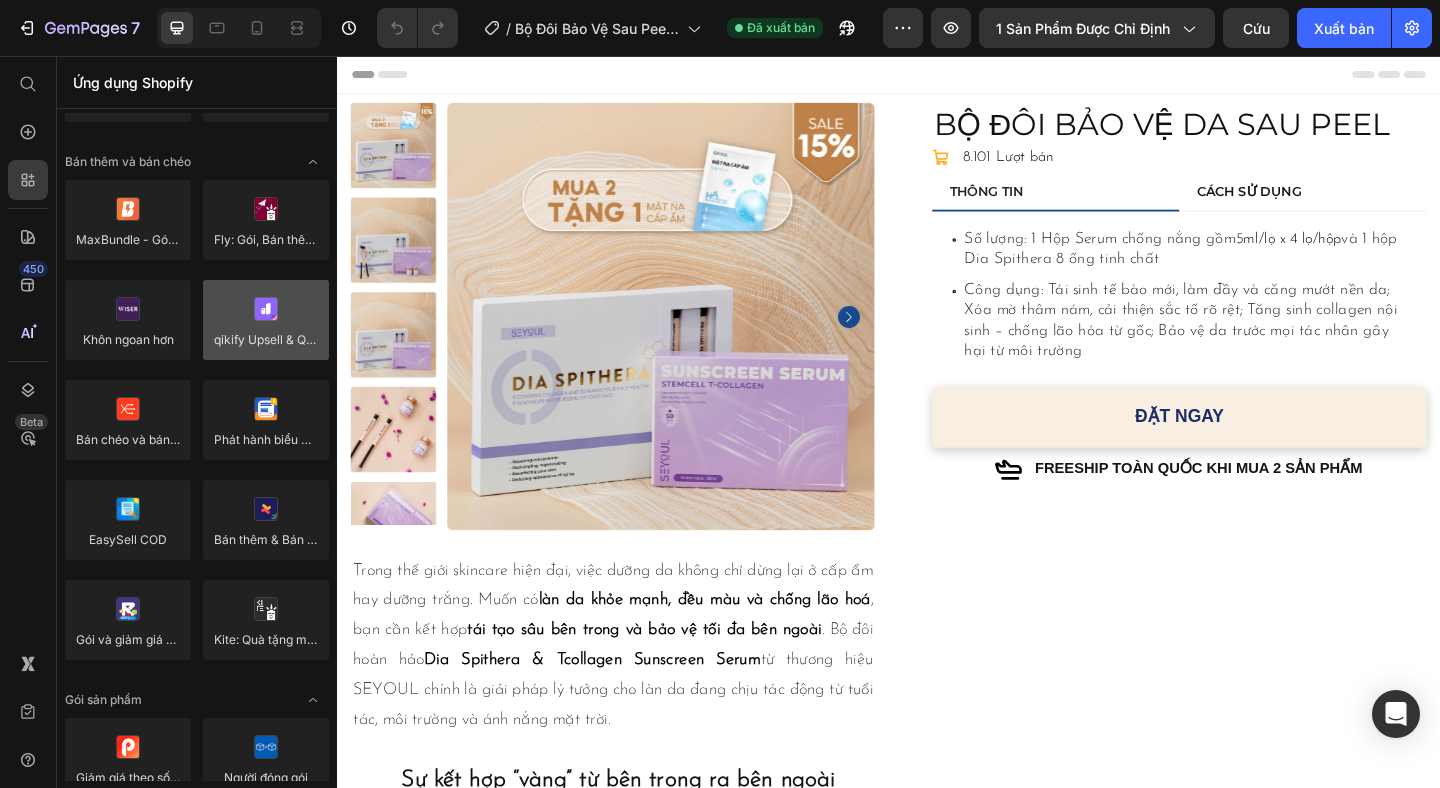 scroll, scrollTop: 0, scrollLeft: 0, axis: both 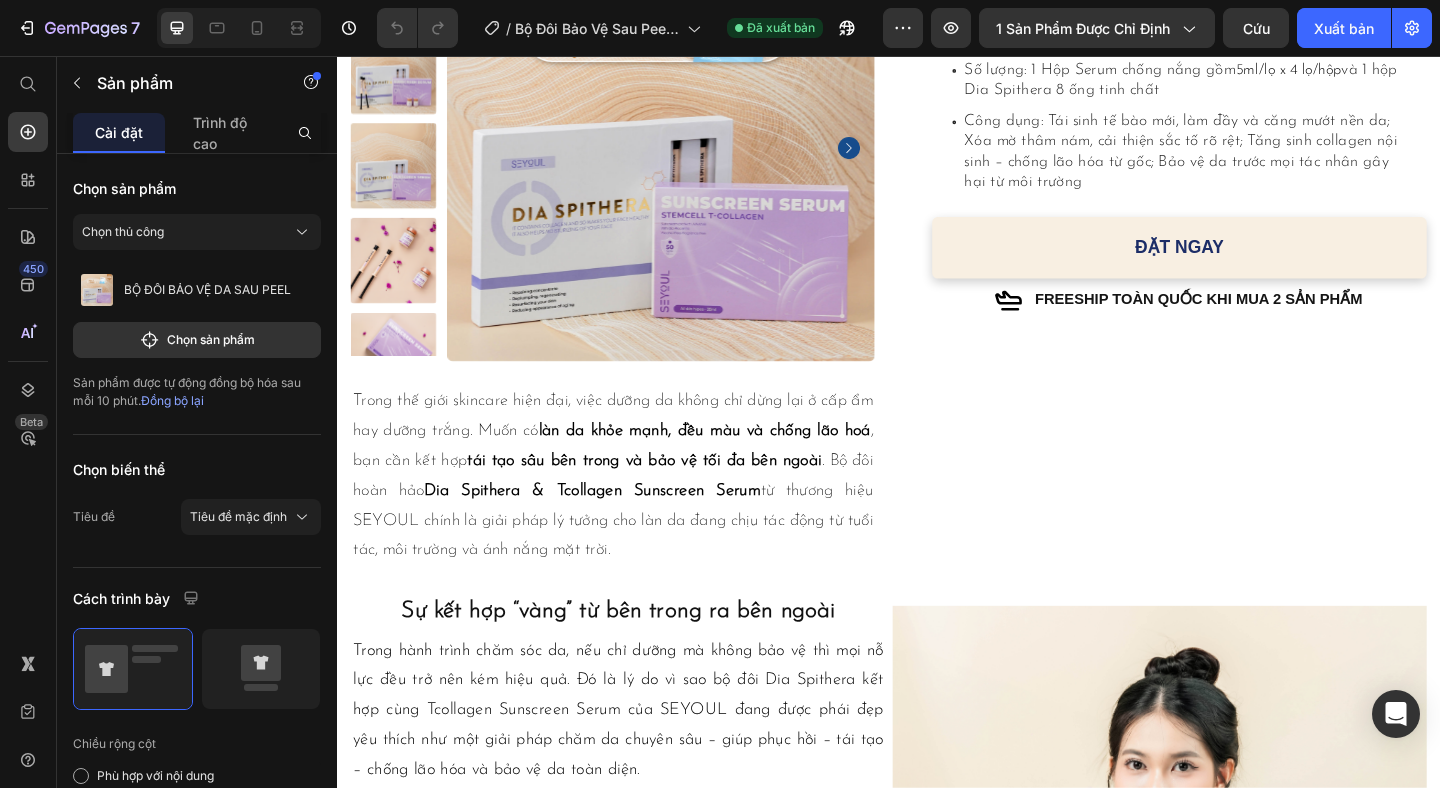 click on "BỘ ĐÔI BẢO VỆ DA SAU PEEL Product Title
Icon Icon List 8.101 Lượt bán Text Block Row THÔNG TIN CÁCH SỬ DỤNG
Số lượng: 1 Hộp Serum chống nắng gồm  5ml/lọ x 4 lọ/hộp  và 1 hộp Dia Spithera 8 ống tinh chất
Công dụng: Tái sinh tế bào mới, làm đầy và căng mướt nền da; Xóa mờ thâm nám, cải thiện sắc tố rõ rệt; Tăng sinh collagen nội sinh – chống lão hóa từ gốc; Bảo vệ da trước mọi tác nhân gây hại từ môi trường Item List
Cách sử dụng Dia Spithera: Mỗi tuần dùng 1-2 lần, mỗi lần sử dụng 1/2 - 1 ống và không sử dụng thêm các sản phẩm khác. Bước 1: Rửa sạch mặt với sữa rửa mặt, có thể dùng thêm toner để cân bằng da Bước 2: Thoa 1/2 - 1 ống tinh chất lên toàn bộ bề mặt da. Bước 1: Vệ sinh da thật sạch sẽ Item List Tab ĐẶT NGAY Add to Cart Row Icon Row" at bounding box center (1237, 267) 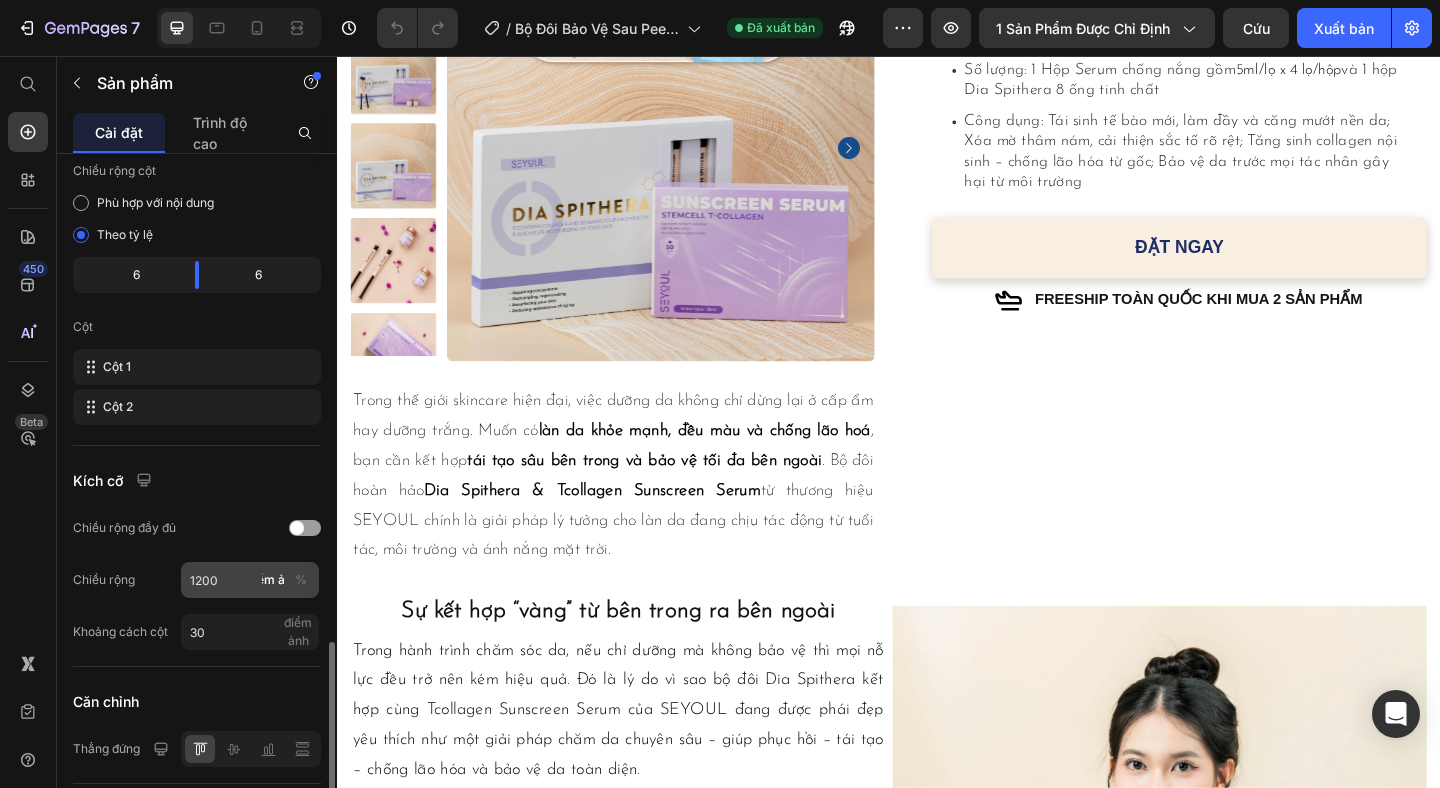 scroll, scrollTop: 640, scrollLeft: 0, axis: vertical 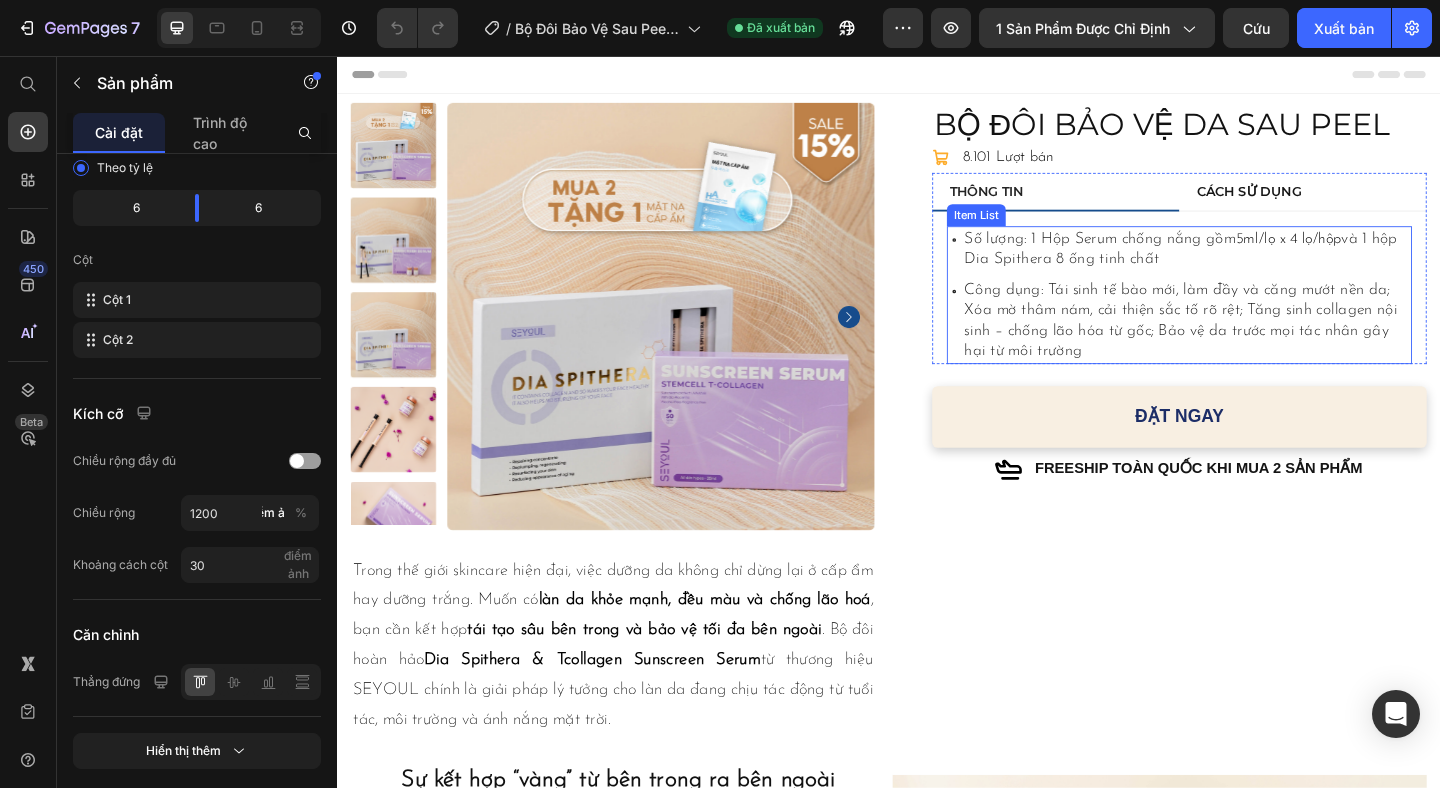 click on "Công dụng: Tái sinh tế bào mới, làm đầy và căng mướt nền da; Xóa mờ thâm nám, cải thiện sắc tố rõ rệt; Tăng sinh collagen nội sinh – chống lão hóa từ gốc; Bảo vệ da trước mọi tác nhân gây hại từ môi trường" at bounding box center [1261, 344] 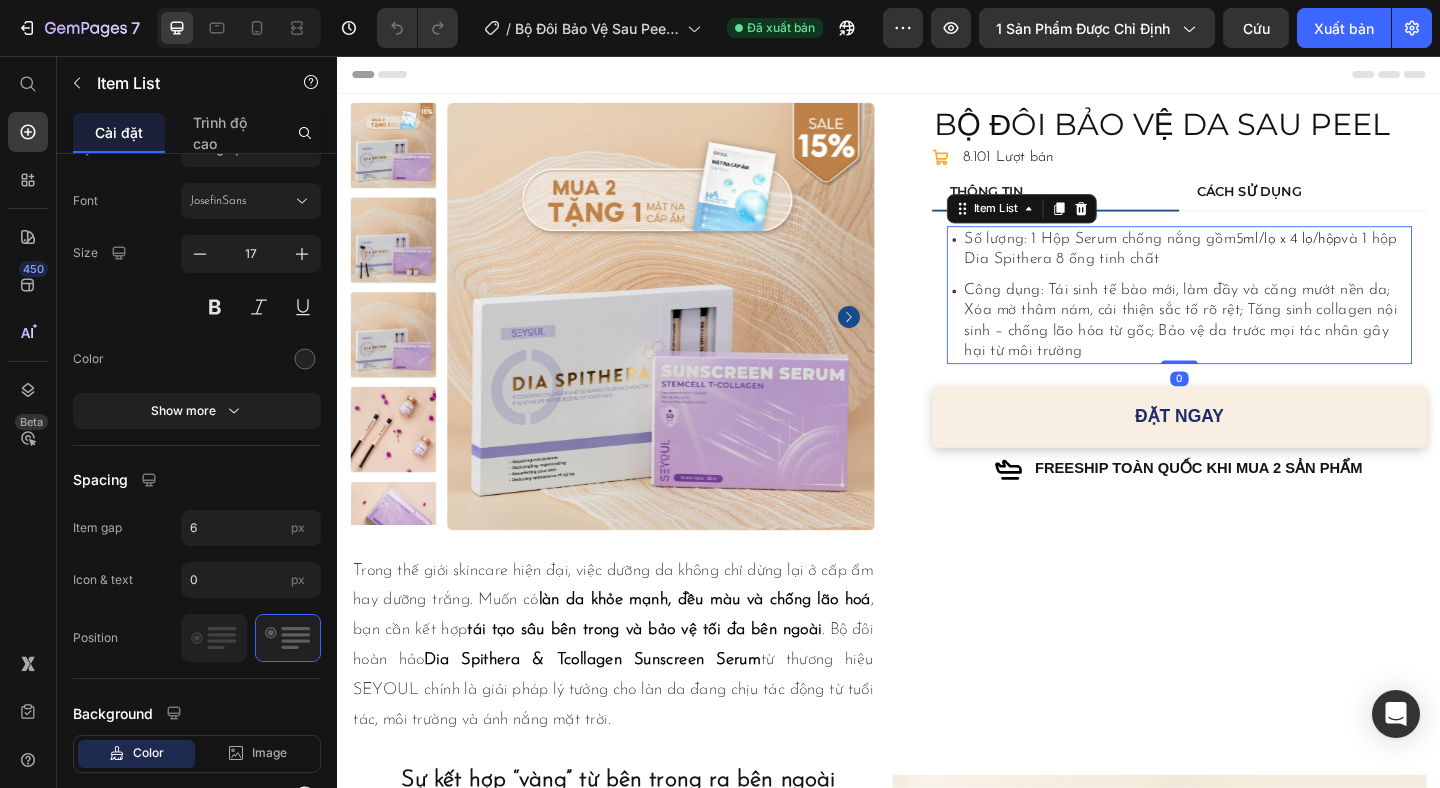 scroll, scrollTop: 0, scrollLeft: 0, axis: both 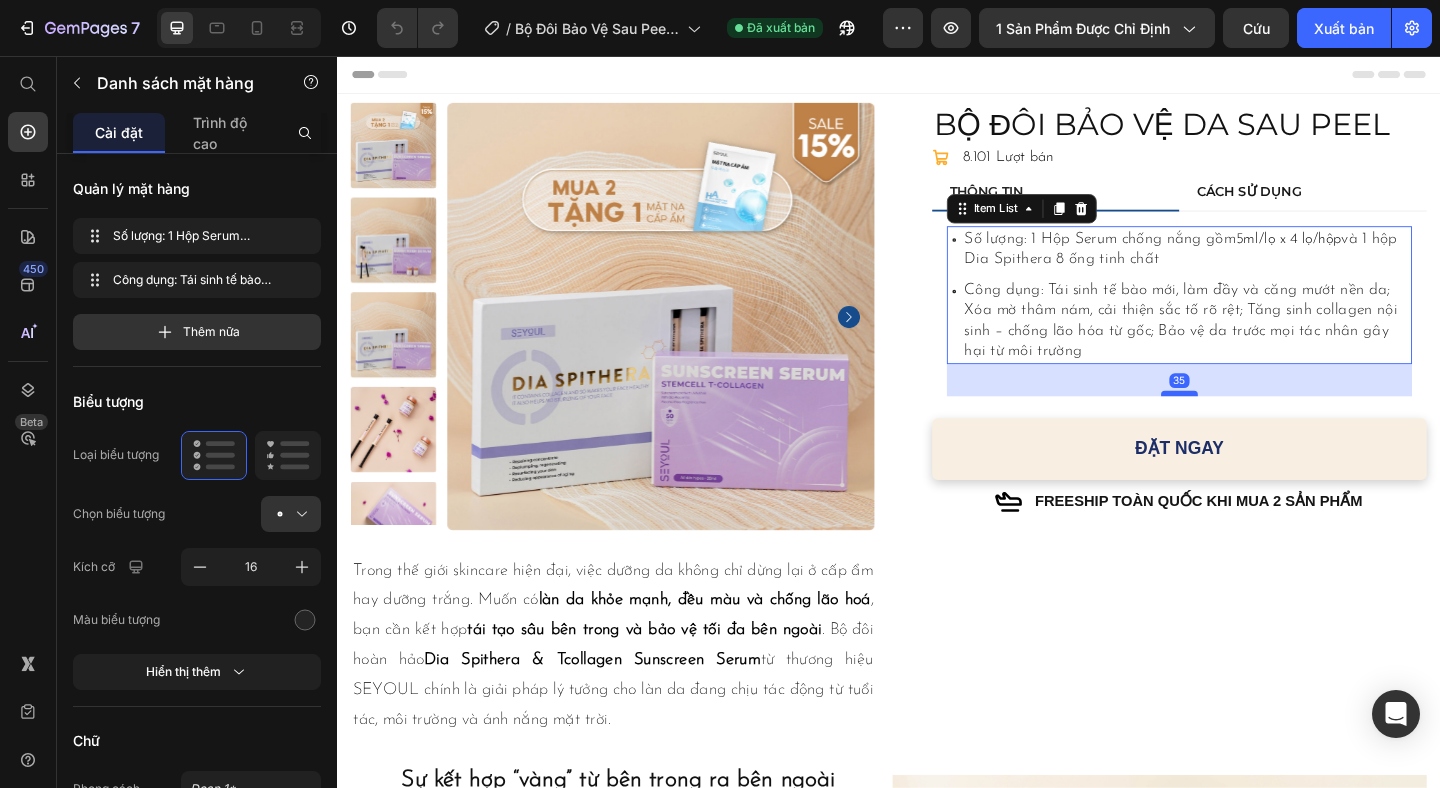 drag, startPoint x: 1246, startPoint y: 389, endPoint x: 1245, endPoint y: 424, distance: 35.014282 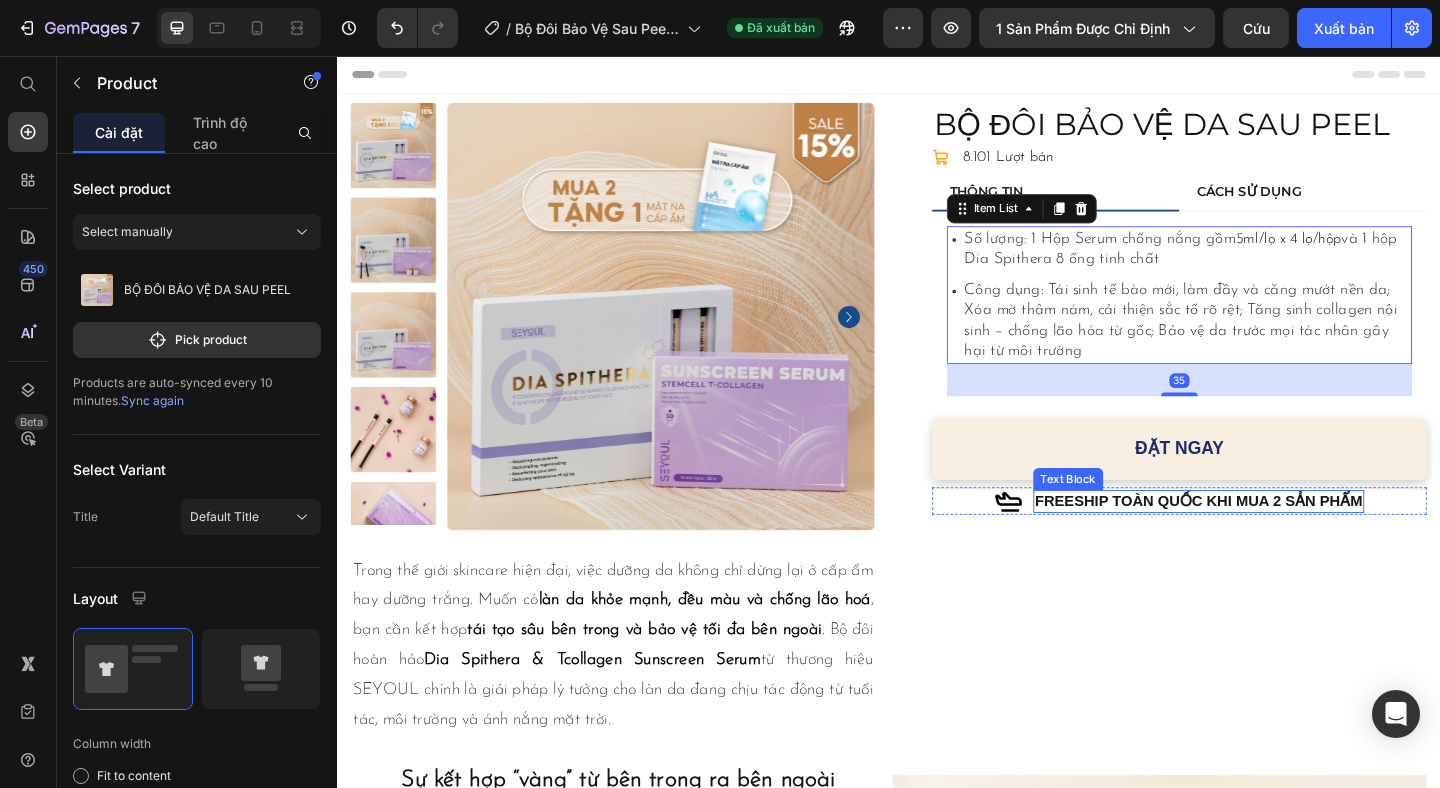 click on "BỘ ĐÔI BẢO VỆ DA SAU PEEL Product Title
Icon Icon List 8.101 Lượt bán Text Block Row THÔNG TIN CÁCH SỬ DỤNG
Số lượng: 1 Hộp Serum chống nắng gồm  5ml/lọ x 4 lọ/hộp  và 1 hộp Dia Spithera 8 ống tinh chất
Công dụng: Tái sinh tế bào mới, làm đầy và căng mướt nền da; Xóa mờ thâm nám, cải thiện sắc tố rõ rệt; Tăng sinh collagen nội sinh – chống lão hóa từ gốc; Bảo vệ da trước mọi tác nhân gây hại từ môi trường Item List   35
Cách sử dụng Dia Spithera: Mỗi tuần dùng 1-2 lần, mỗi lần sử dụng 1/2 - 1 ống và không sử dụng thêm các sản phẩm khác. Bước 1: Rửa sạch mặt với sữa rửa mặt, có thể dùng thêm toner để cân bằng da Bước 2: Thoa 1/2 - 1 ống tinh chất lên toàn bộ bề mặt da. Bước 1: Vệ sinh da thật sạch sẽ Item List Tab ĐẶT NGAY Add to Cart Row Icon" at bounding box center [1237, 451] 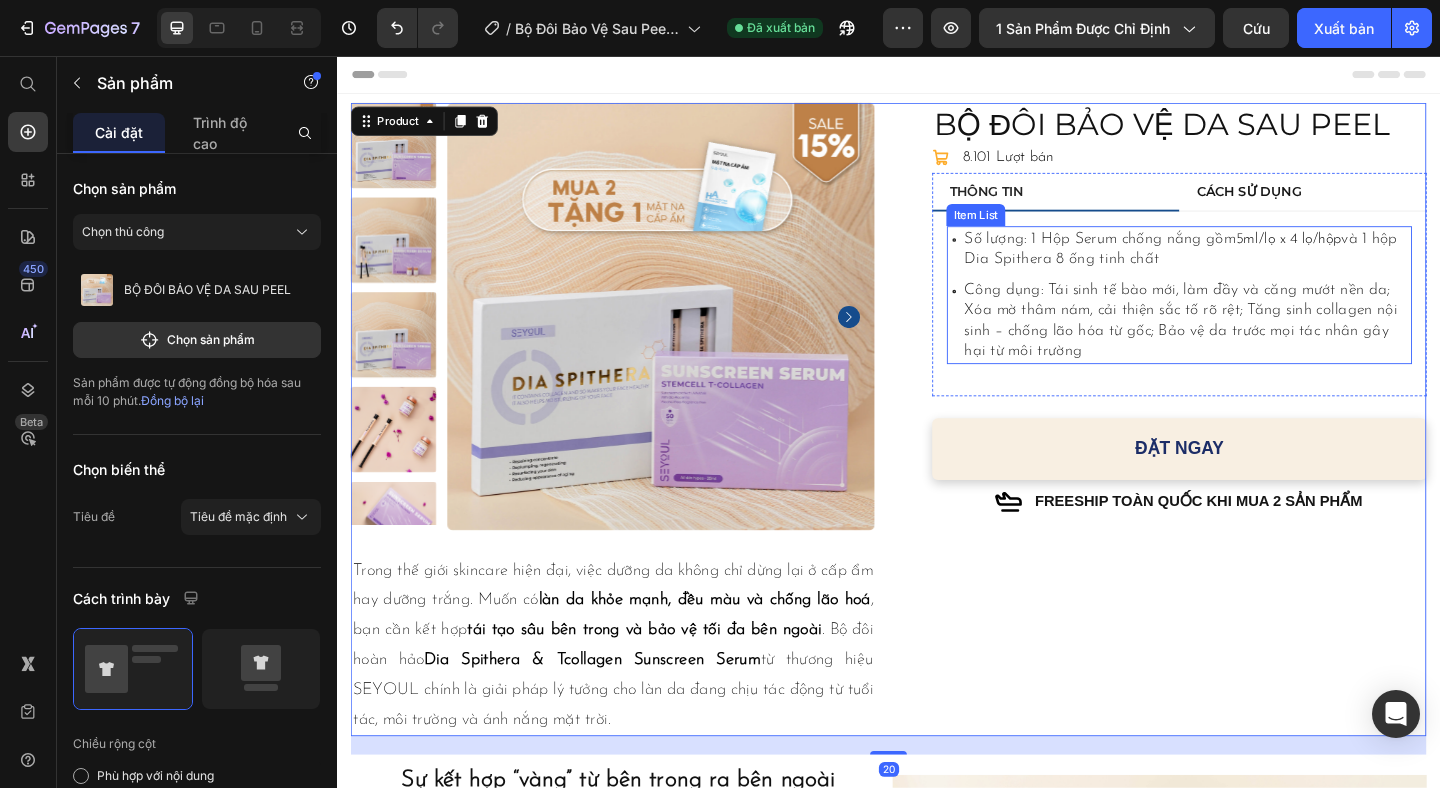 click on "Công dụng: Tái sinh tế bào mới, làm đầy và căng mướt nền da; Xóa mờ thâm nám, cải thiện sắc tố rõ rệt; Tăng sinh collagen nội sinh – chống lão hóa từ gốc; Bảo vệ da trước mọi tác nhân gây hại từ môi trường" at bounding box center [1261, 344] 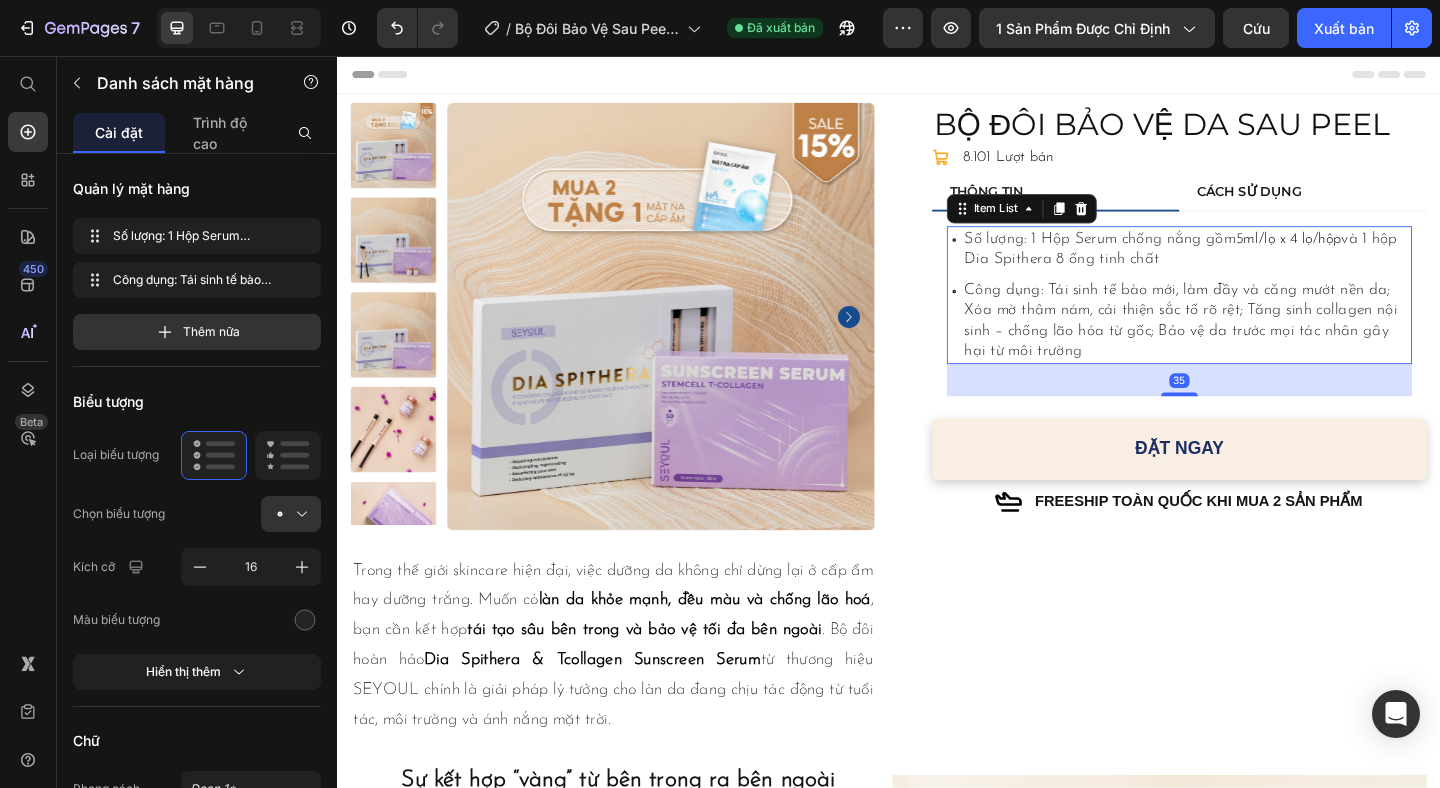 click on "Công dụng: Tái sinh tế bào mới, làm đầy và căng mướt nền da; Xóa mờ thâm nám, cải thiện sắc tố rõ rệt; Tăng sinh collagen nội sinh – chống lão hóa từ gốc; Bảo vệ da trước mọi tác nhân gây hại từ môi trường" at bounding box center (1261, 344) 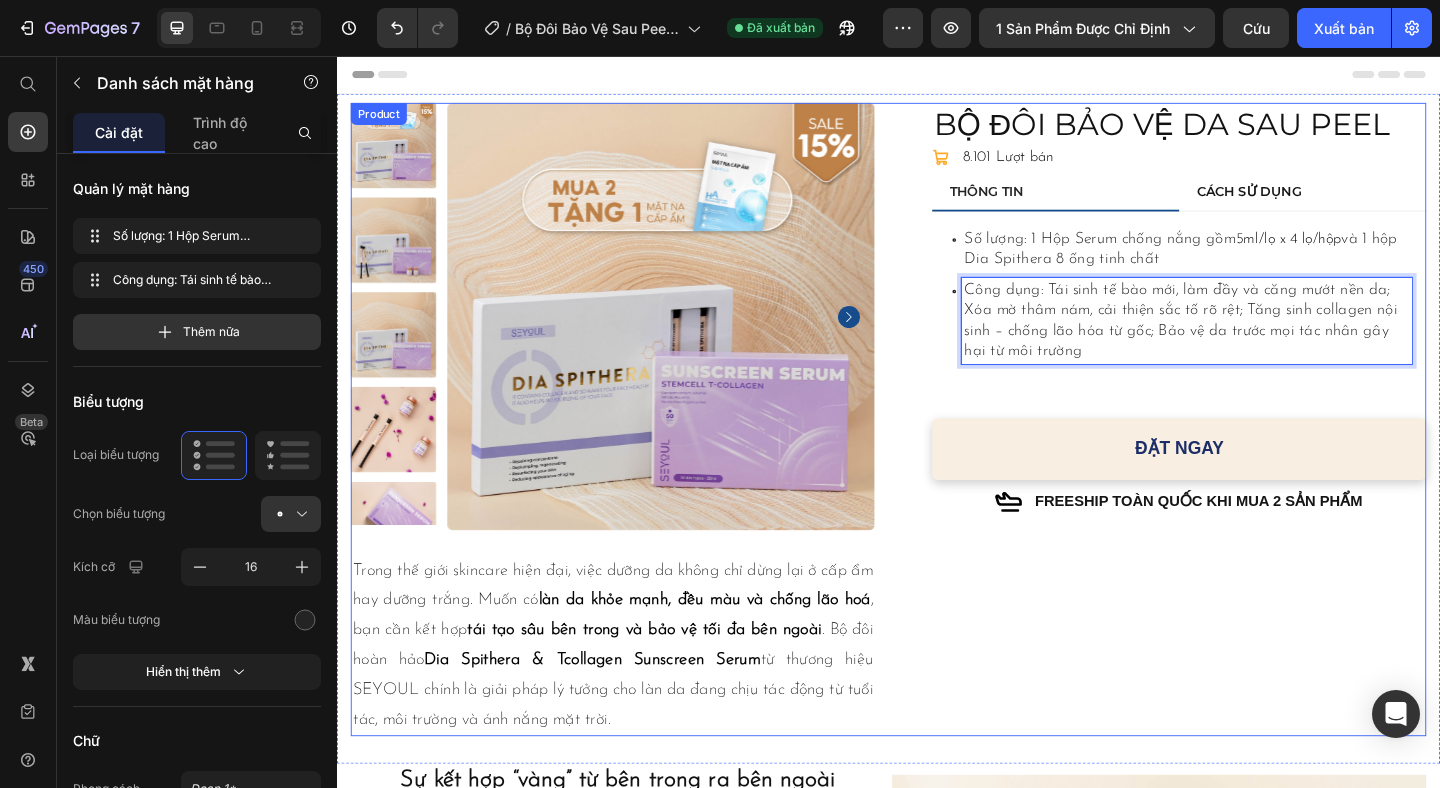 click on "BỘ ĐÔI BẢO VỆ DA SAU PEEL Product Title
Icon Icon List 8.101 Lượt bán Text Block Row THÔNG TIN CÁCH SỬ DỤNG
Số lượng: 1 Hộp Serum chống nắng gồm  5ml/lọ x 4 lọ/hộp  và 1 hộp Dia Spithera 8 ống tinh chất
Công dụng: Tái sinh tế bào mới, làm đầy và căng mướt nền da; Xóa mờ thâm nám, cải thiện sắc tố rõ rệt; Tăng sinh collagen nội sinh – chống lão hóa từ gốc; Bảo vệ da trước mọi tác nhân gây hại từ môi trường Item List   35
Cách sử dụng Dia Spithera: Mỗi tuần dùng 1-2 lần, mỗi lần sử dụng 1/2 - 1 ống và không sử dụng thêm các sản phẩm khác. Bước 1: Rửa sạch mặt với sữa rửa mặt, có thể dùng thêm toner để cân bằng da Bước 2: Thoa 1/2 - 1 ống tinh chất lên toàn bộ bề mặt da. Bước 1: Vệ sinh da thật sạch sẽ Item List Tab ĐẶT NGAY Add to Cart Row Icon" at bounding box center [1237, 451] 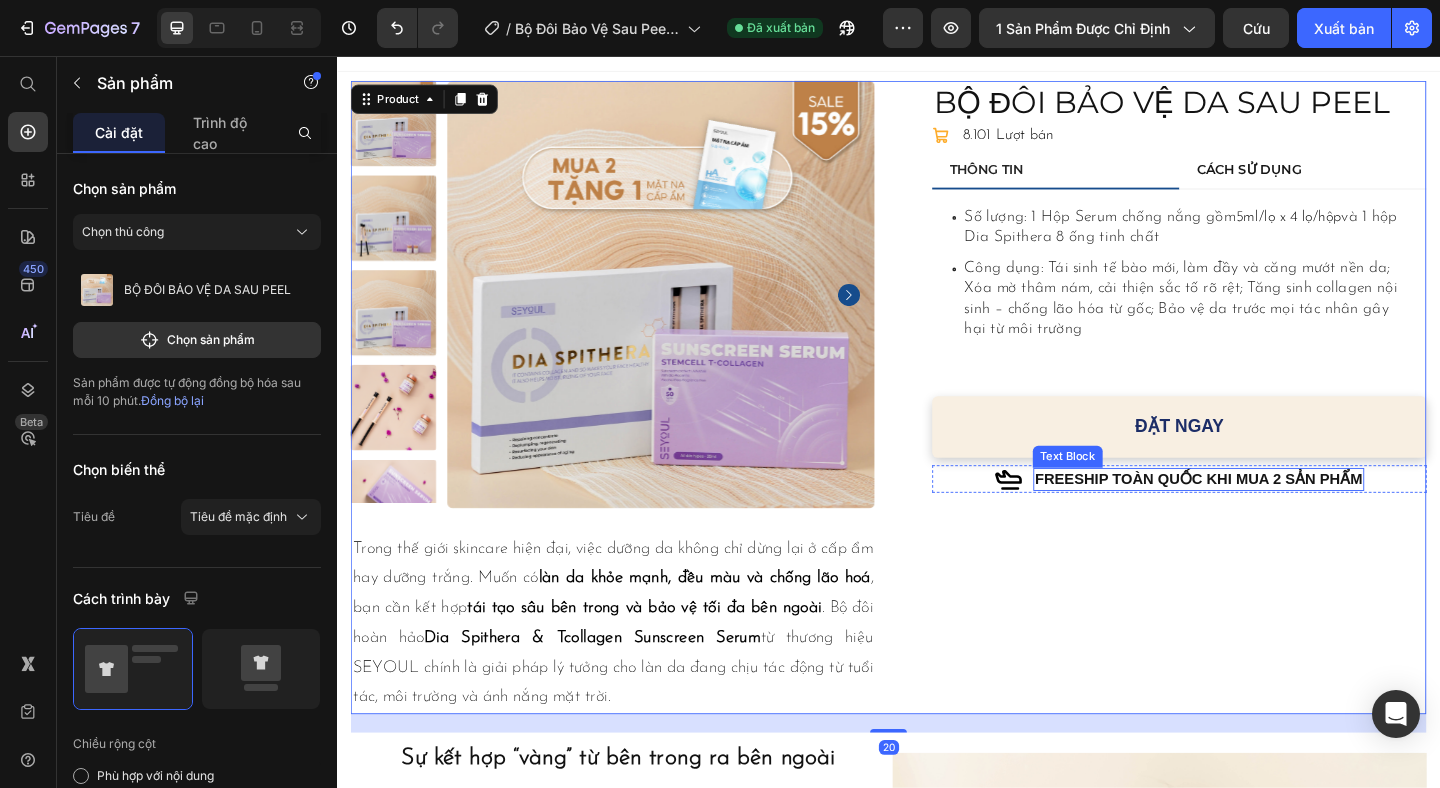 scroll, scrollTop: 61, scrollLeft: 0, axis: vertical 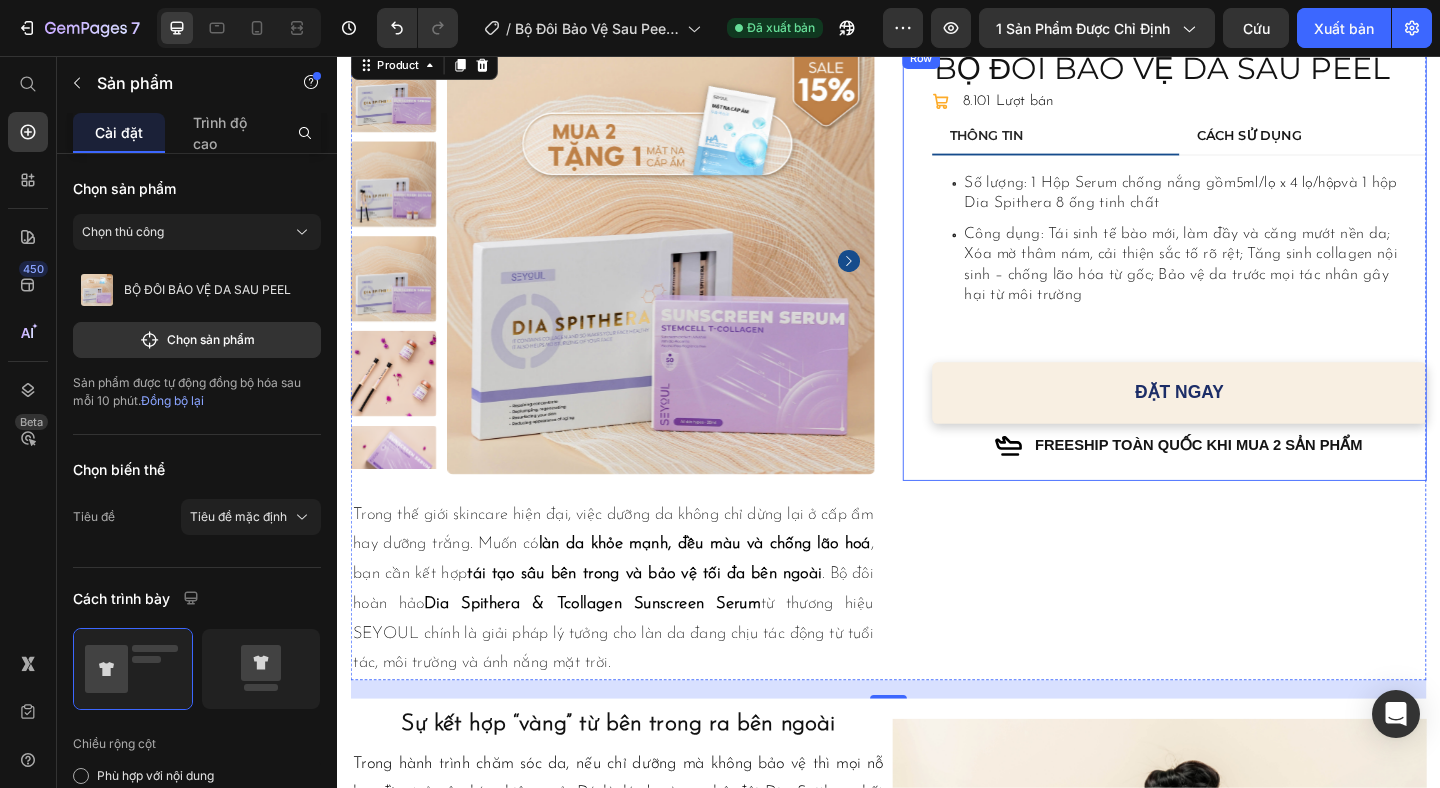 click on "Số lượng: 1 Hộp Serum chống nắng gồm  5ml/lọ x 4 lọ/hộp  và 1 hộp Dia Spithera 8 ống tinh chất
Công dụng: Tái sinh tế bào mới, làm đầy và căng mướt nền da; Xóa mờ thâm nám, cải thiện sắc tố rõ rệt; Tăng sinh collagen nội sinh – chống lão hóa từ gốc; Bảo vệ da trước mọi tác nhân gây hại từ môi trường Item List" at bounding box center (1253, 273) 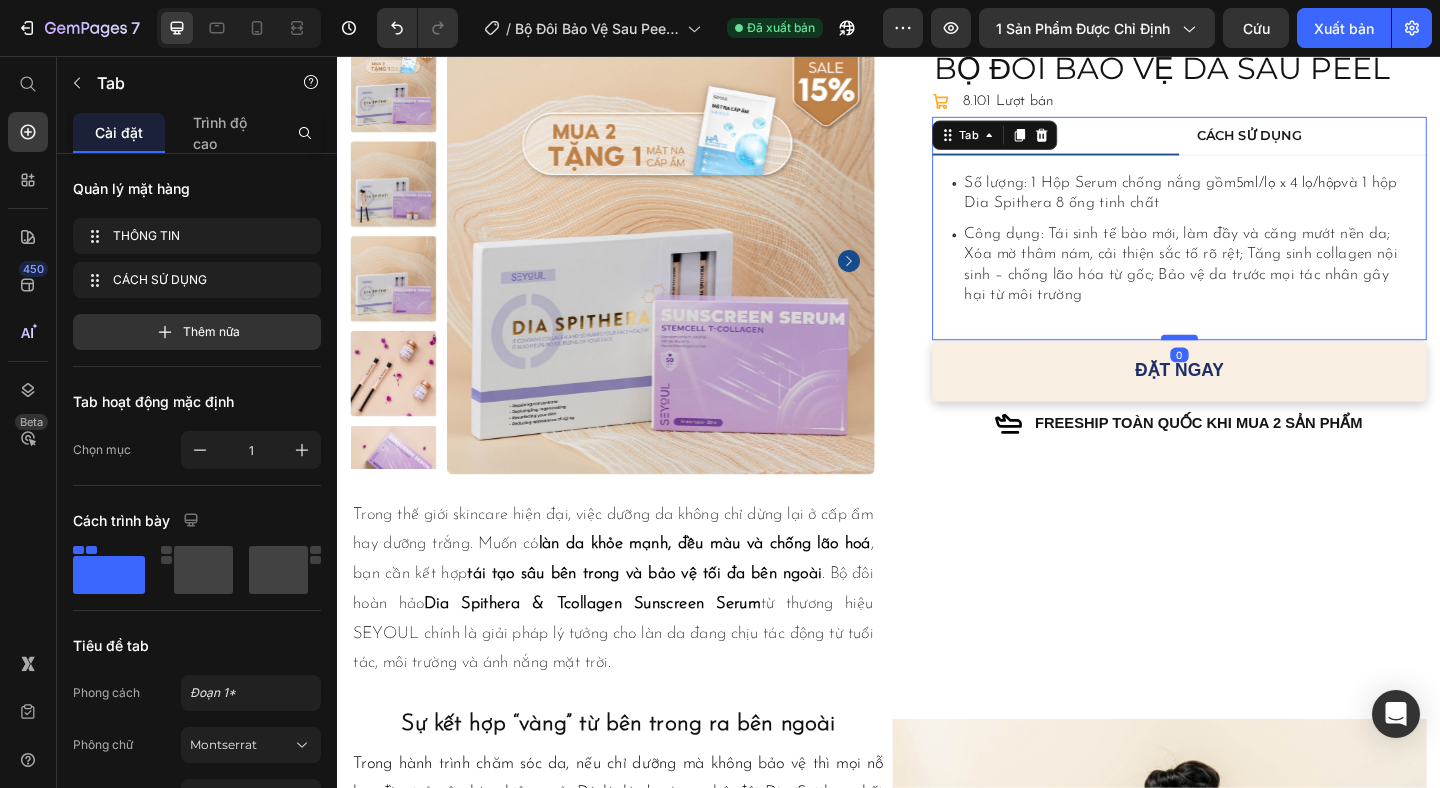 drag, startPoint x: 1251, startPoint y: 388, endPoint x: 1252, endPoint y: 360, distance: 28.01785 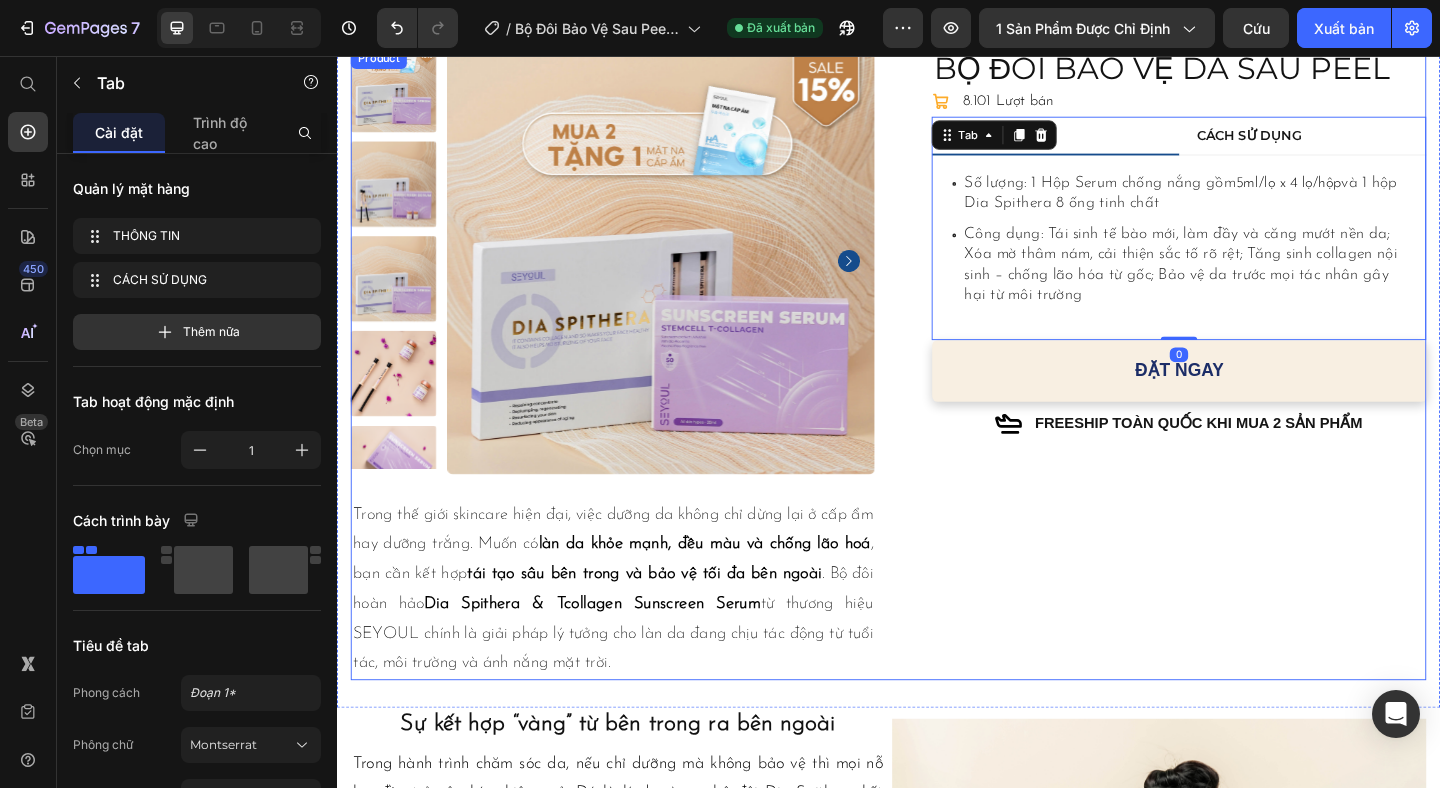 click on "BỘ ĐÔI BẢO VỆ DA SAU PEEL Product Title
Icon Icon List 8.101 Lượt bán Text Block Row THÔNG TIN CÁCH SỬ DỤNG
Số lượng: 1 Hộp Serum chống nắng gồm  5ml/lọ x 4 lọ/hộp  và 1 hộp Dia Spithera 8 ống tinh chất
Công dụng: Tái sinh tế bào mới, làm đầy và căng mướt nền da; Xóa mờ thâm nám, cải thiện sắc tố rõ rệt; Tăng sinh collagen nội sinh – chống lão hóa từ gốc; Bảo vệ da trước mọi tác nhân gây hại từ môi trường Item List
Cách sử dụng Dia Spithera: Mỗi tuần dùng 1-2 lần, mỗi lần sử dụng 1/2 - 1 ống và không sử dụng thêm các sản phẩm khác. Bước 1: Rửa sạch mặt với sữa rửa mặt, có thể dùng thêm toner để cân bằng da Bước 2: Thoa 1/2 - 1 ống tinh chất lên toàn bộ bề mặt da. Bước 1: Vệ sinh da thật sạch sẽ Item List Tab   0 ĐẶT NGAY Add to Cart Row Icon" at bounding box center [1237, 390] 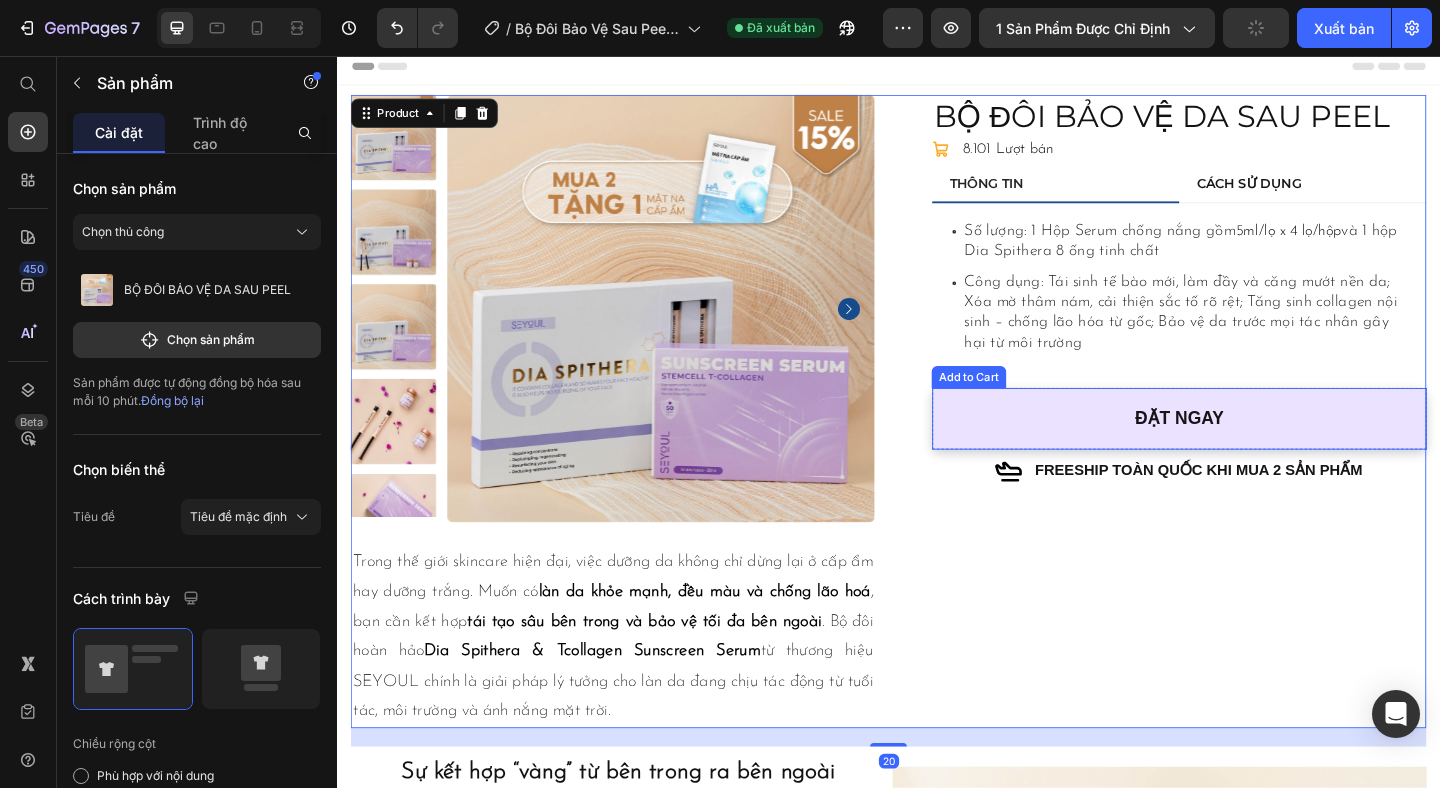 scroll, scrollTop: 0, scrollLeft: 0, axis: both 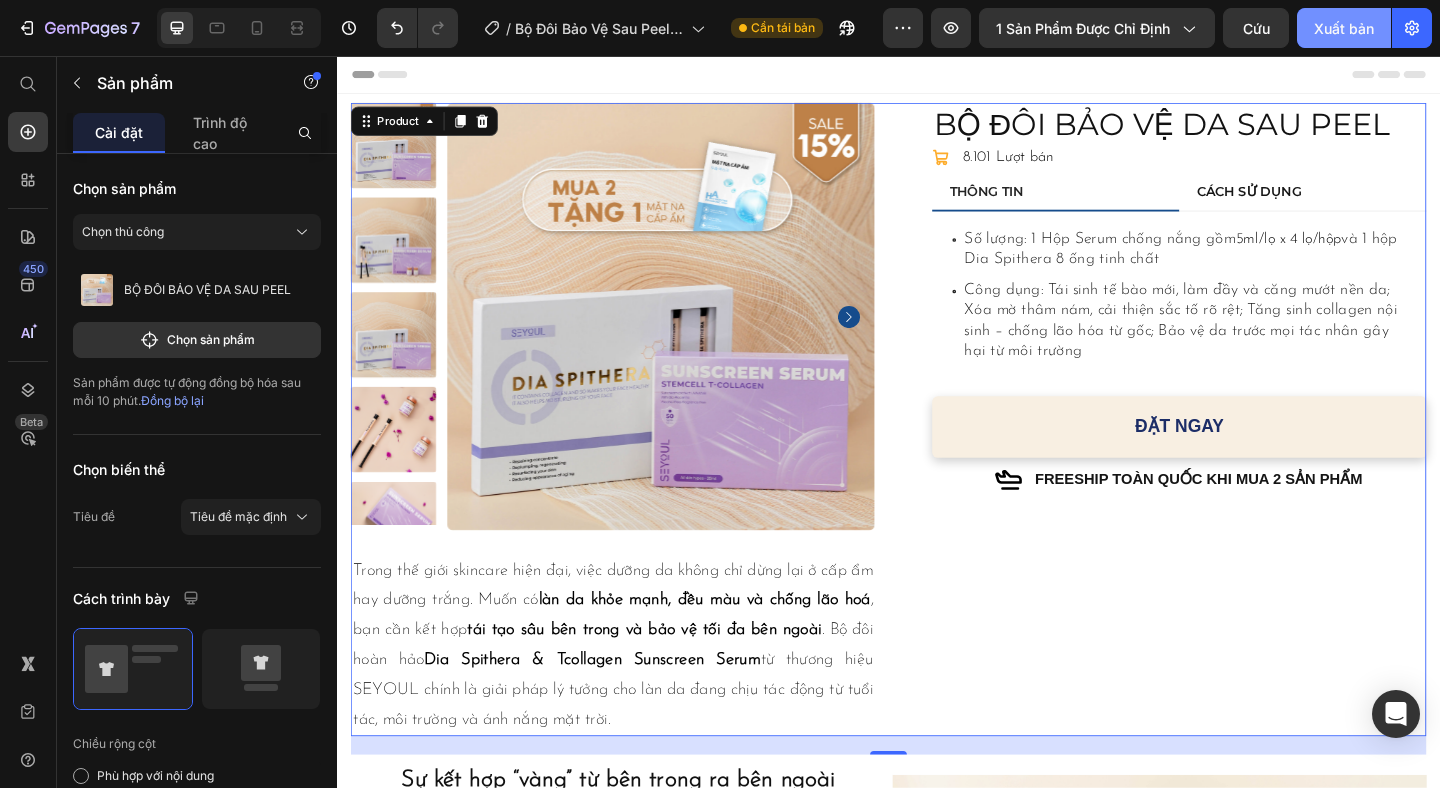 click on "Xuất bản" at bounding box center [1344, 28] 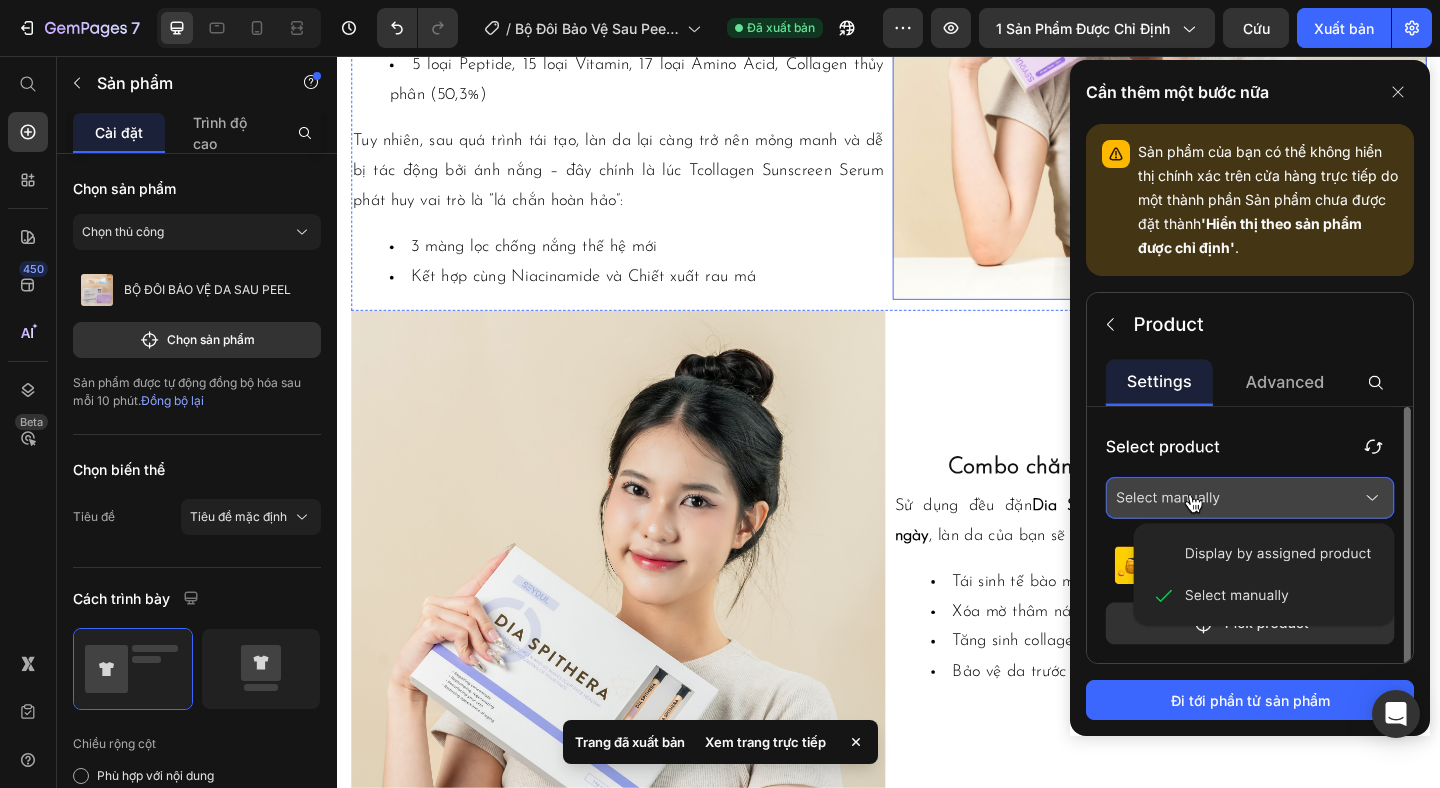 scroll, scrollTop: 963, scrollLeft: 0, axis: vertical 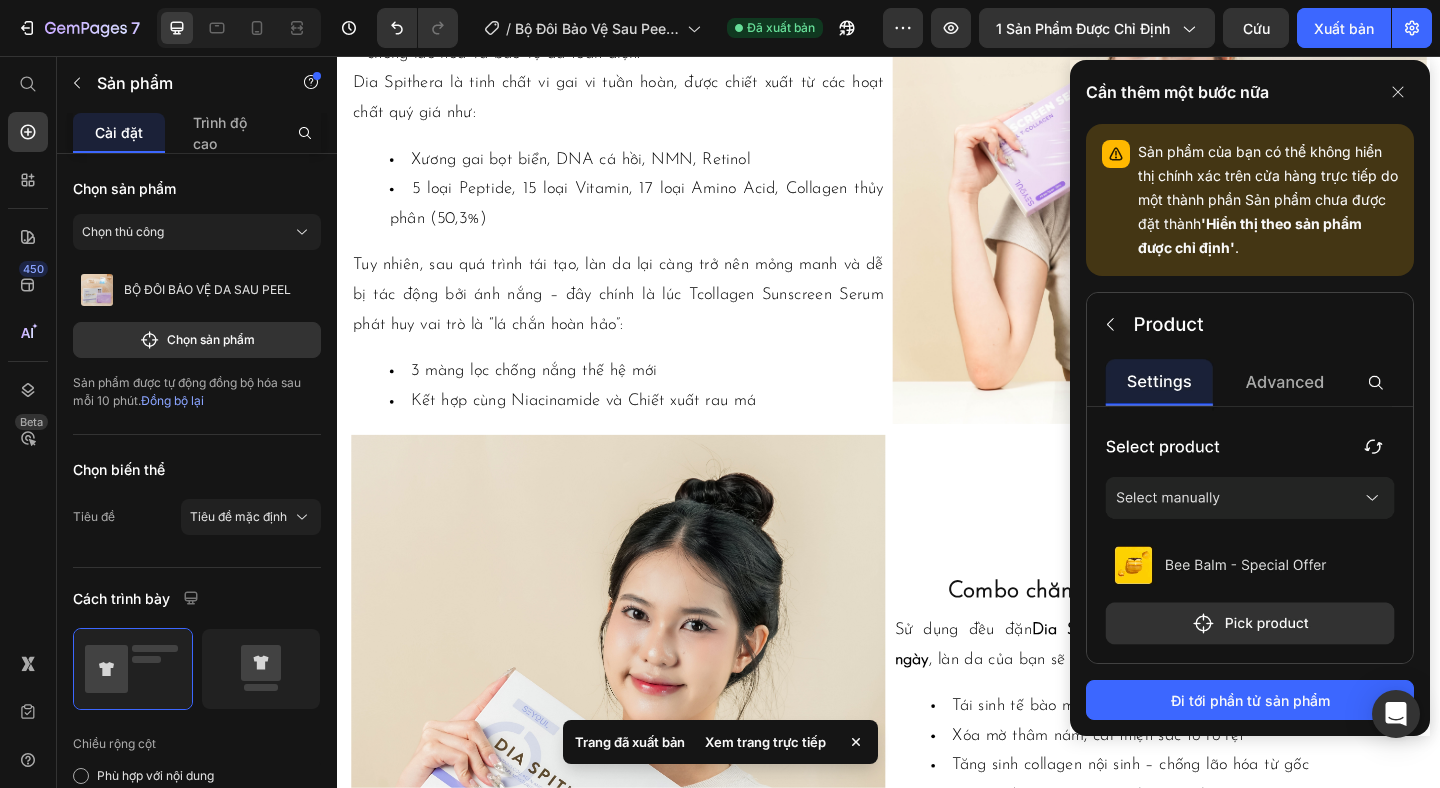 click 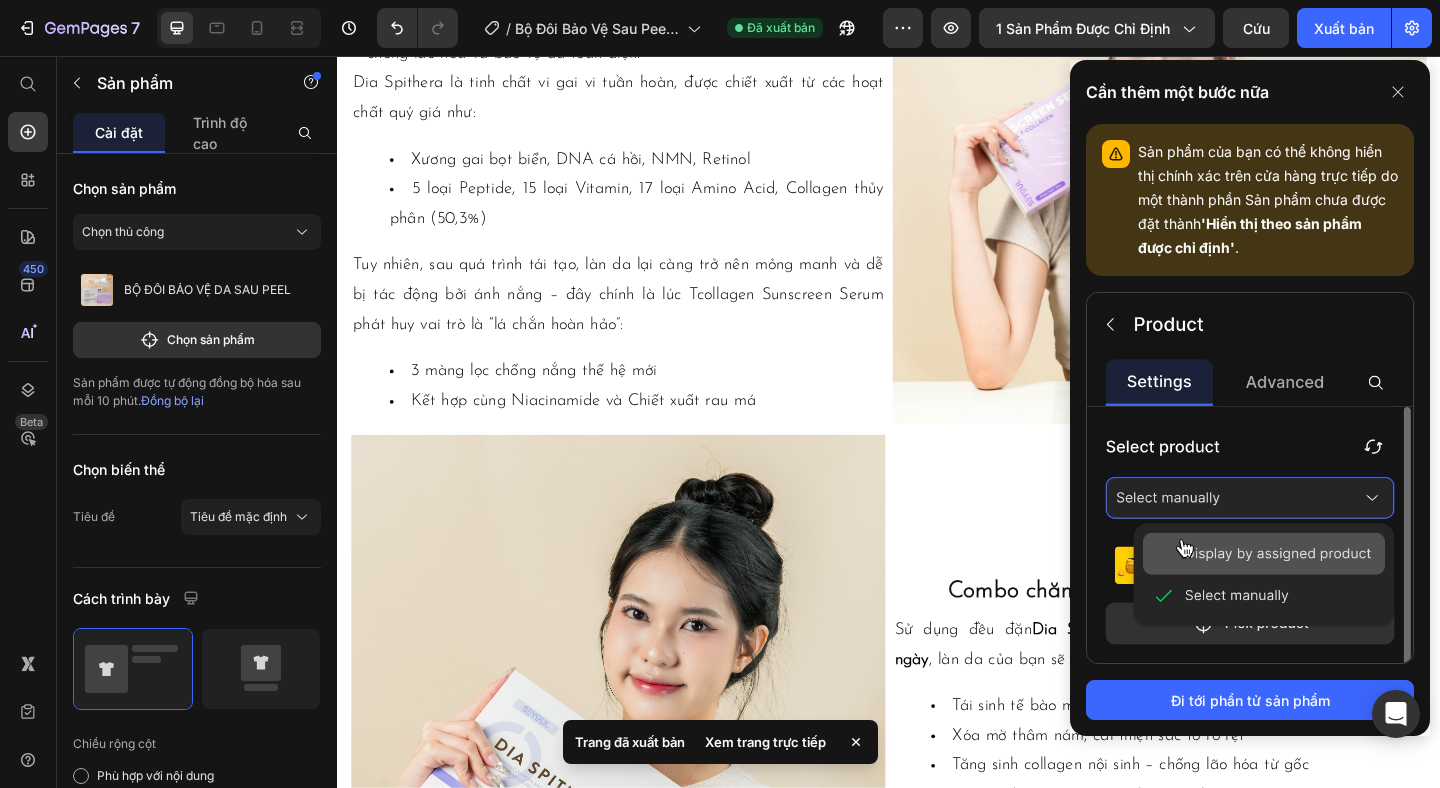 click 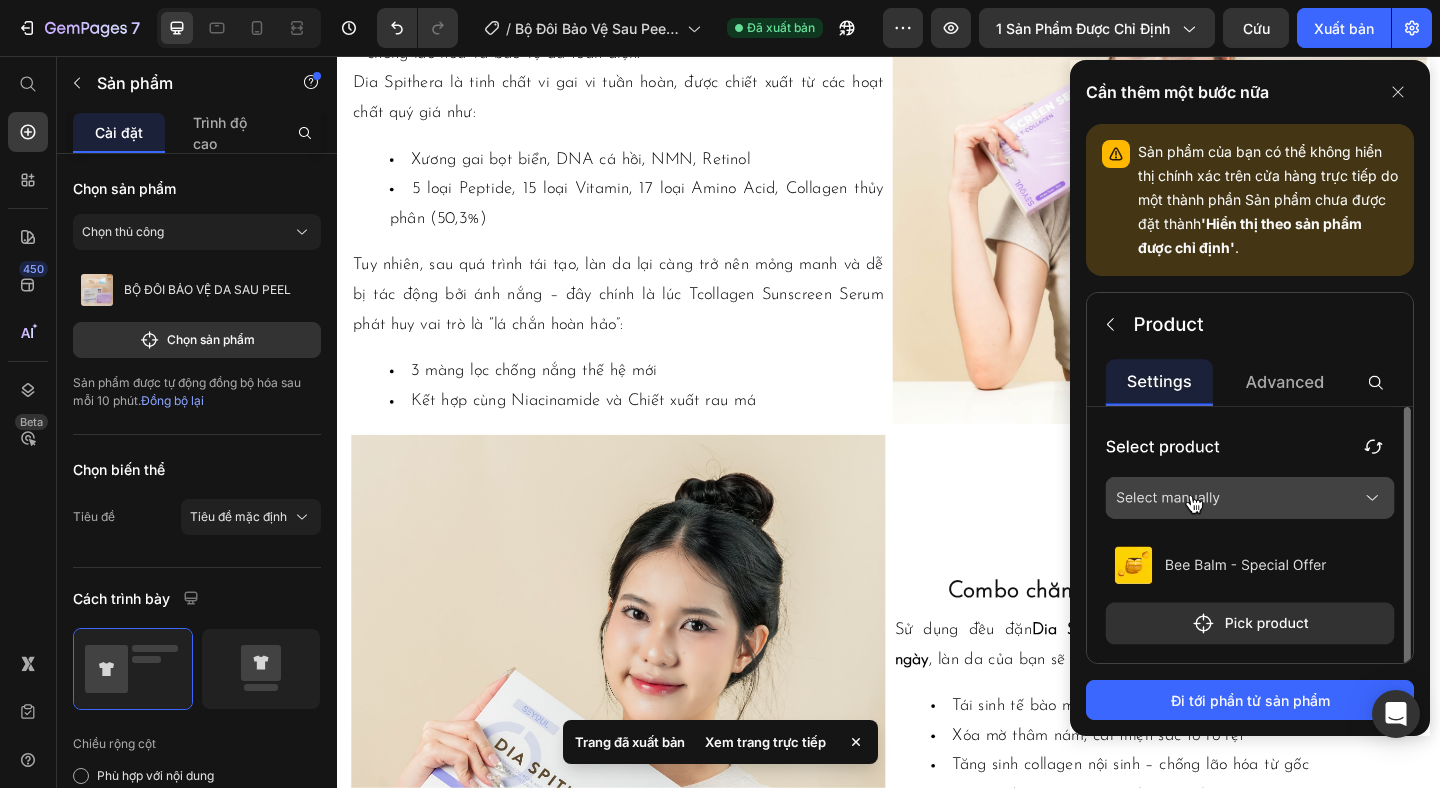 click 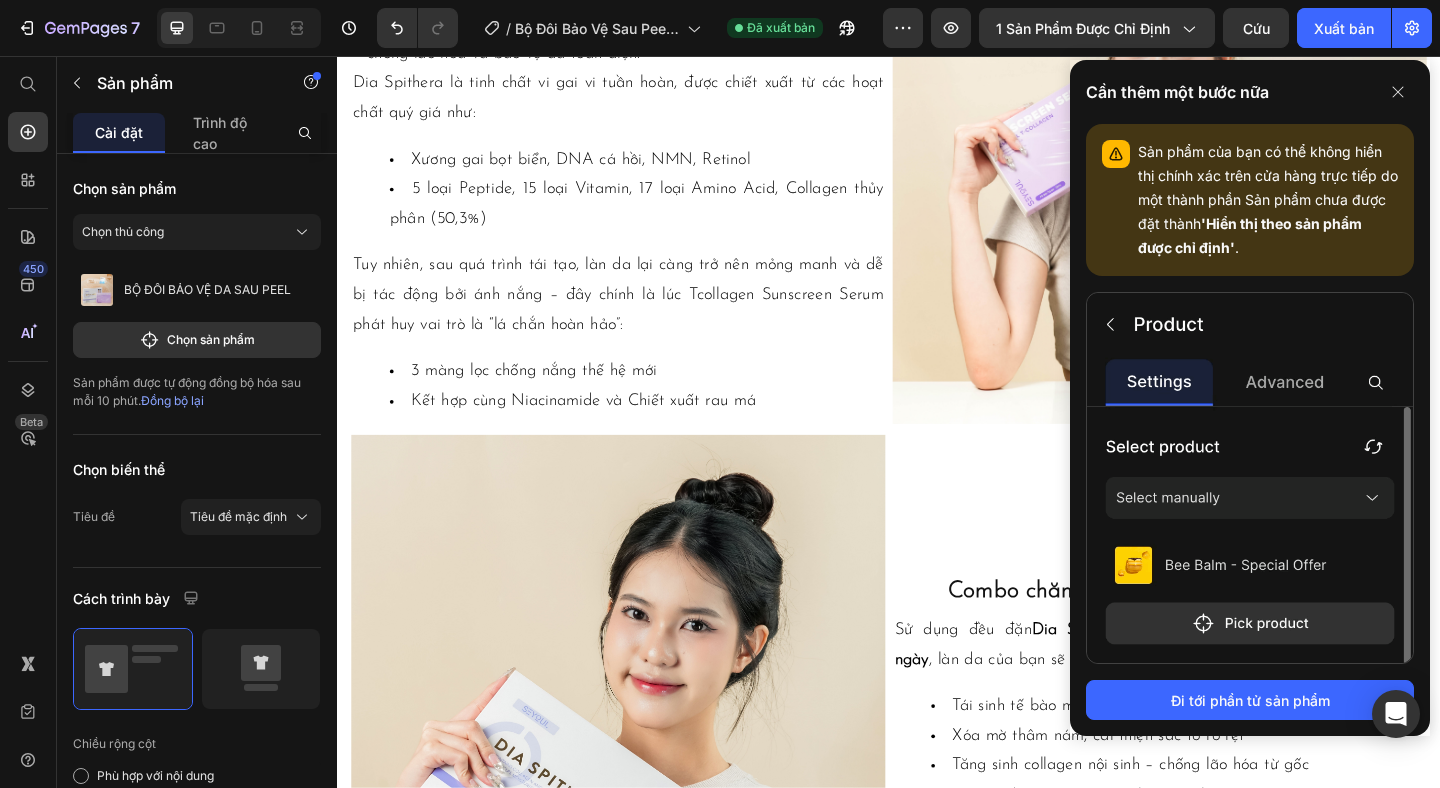 click 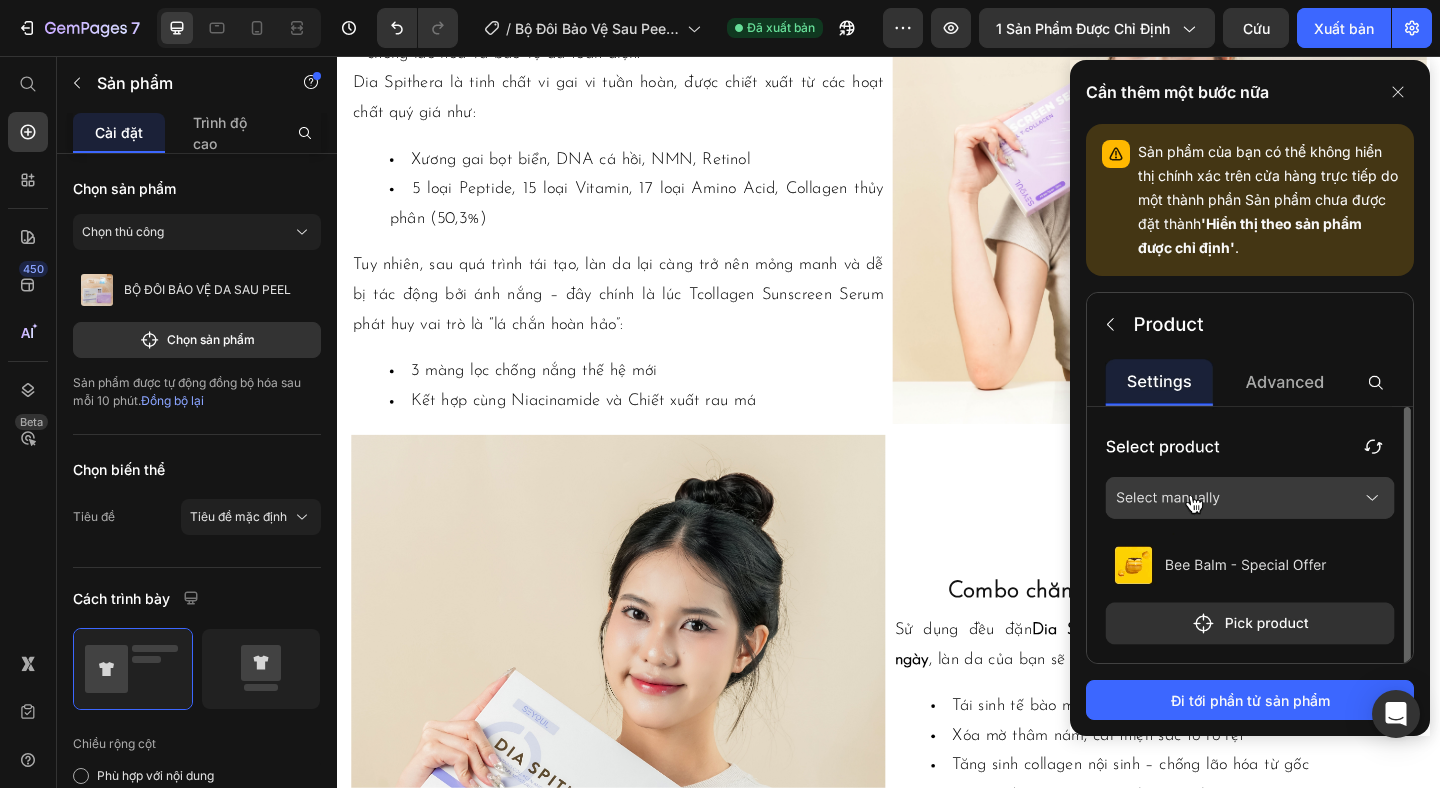 click 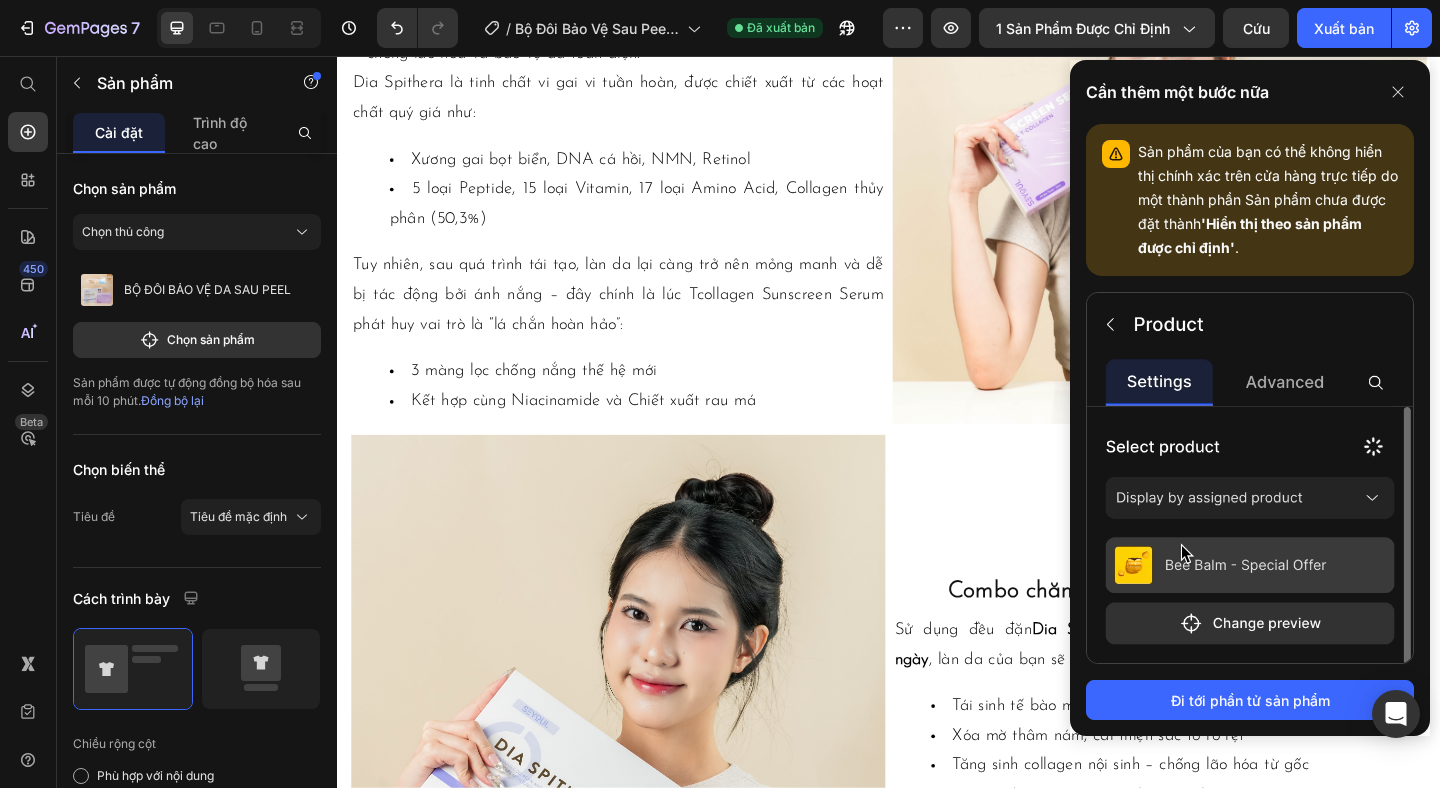 click 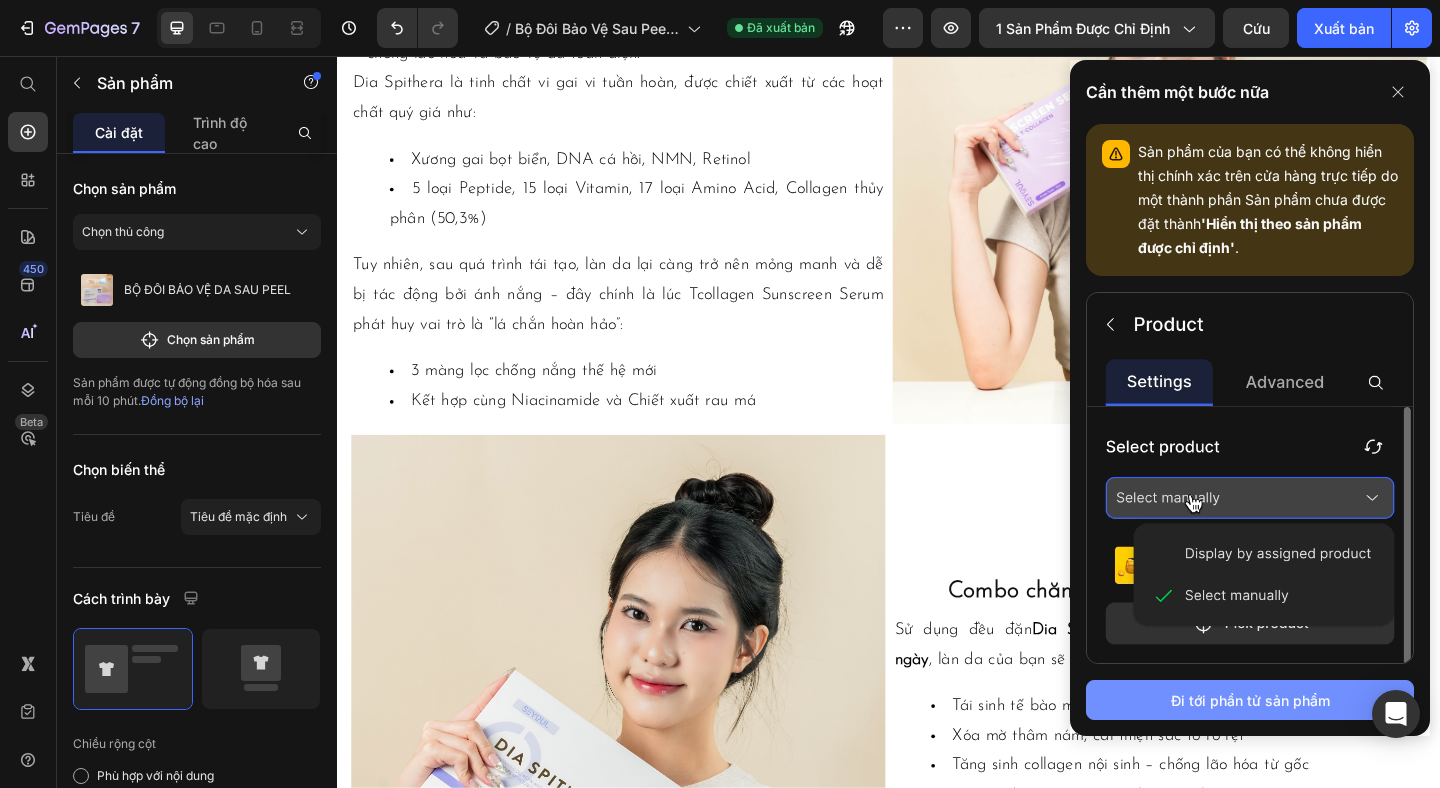 click on "Đi tới phần tử sản phẩm" at bounding box center [1250, 700] 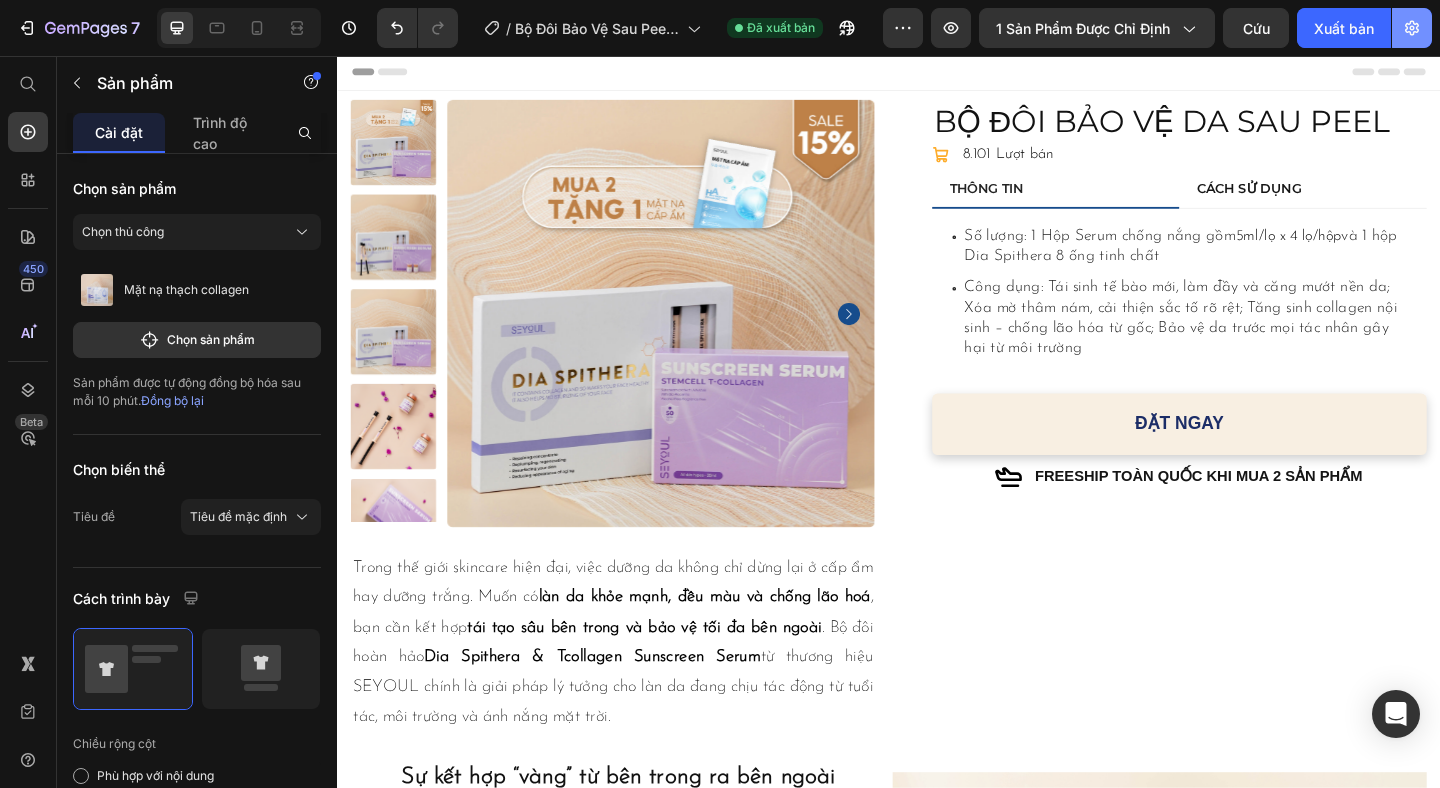 scroll, scrollTop: 8, scrollLeft: 0, axis: vertical 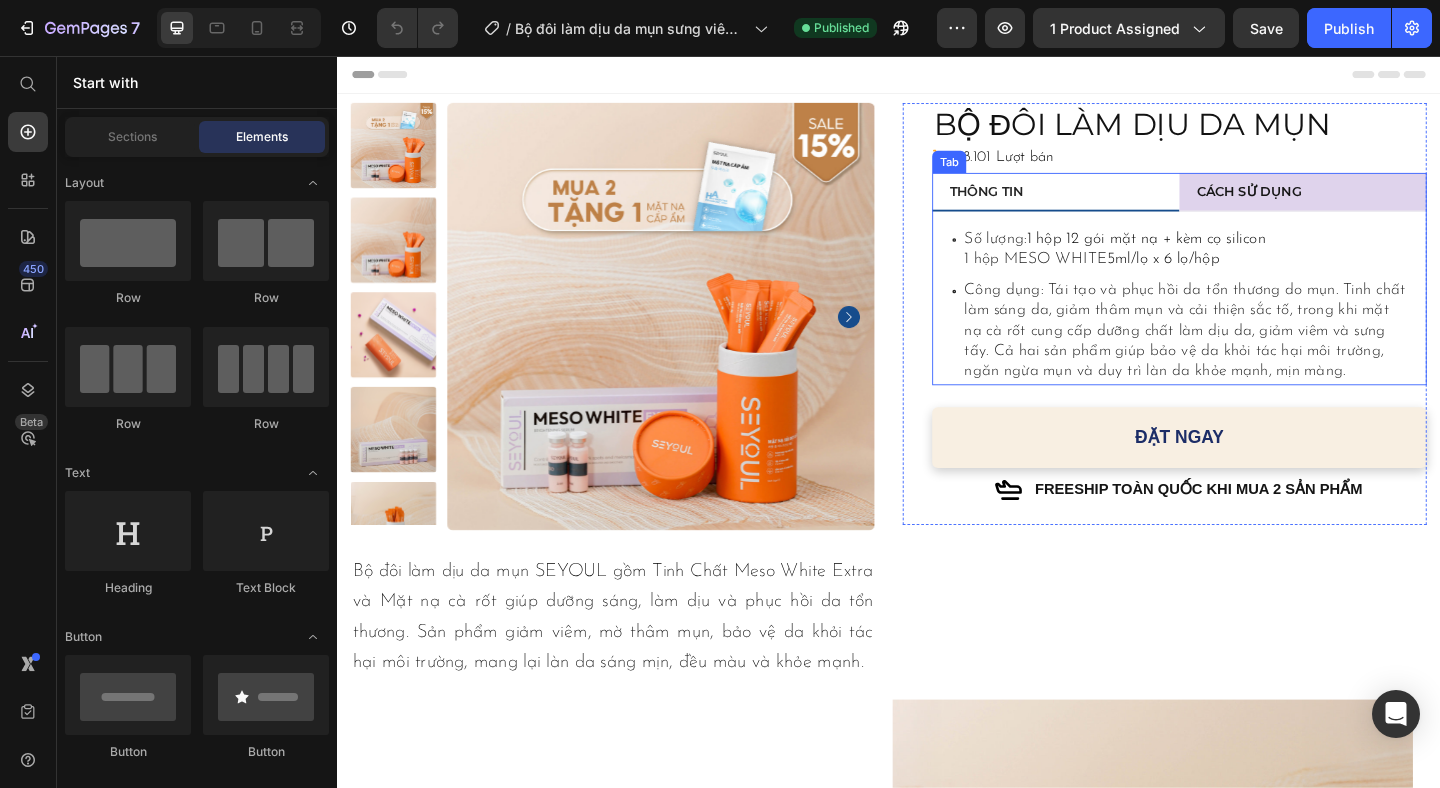 click on "CÁCH SỬ DỤNG" at bounding box center [1329, 203] 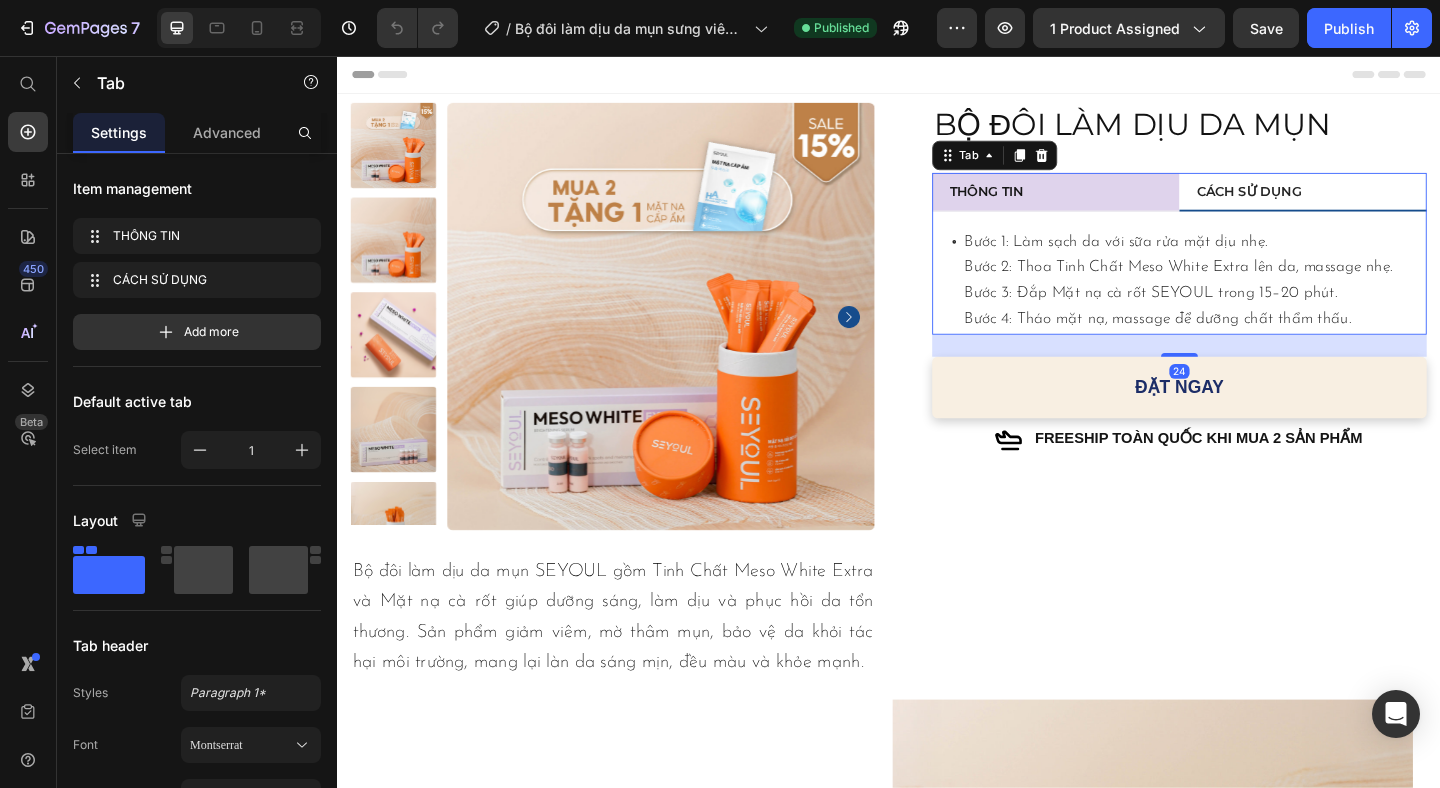 click on "THÔNG TIN" at bounding box center (1118, 204) 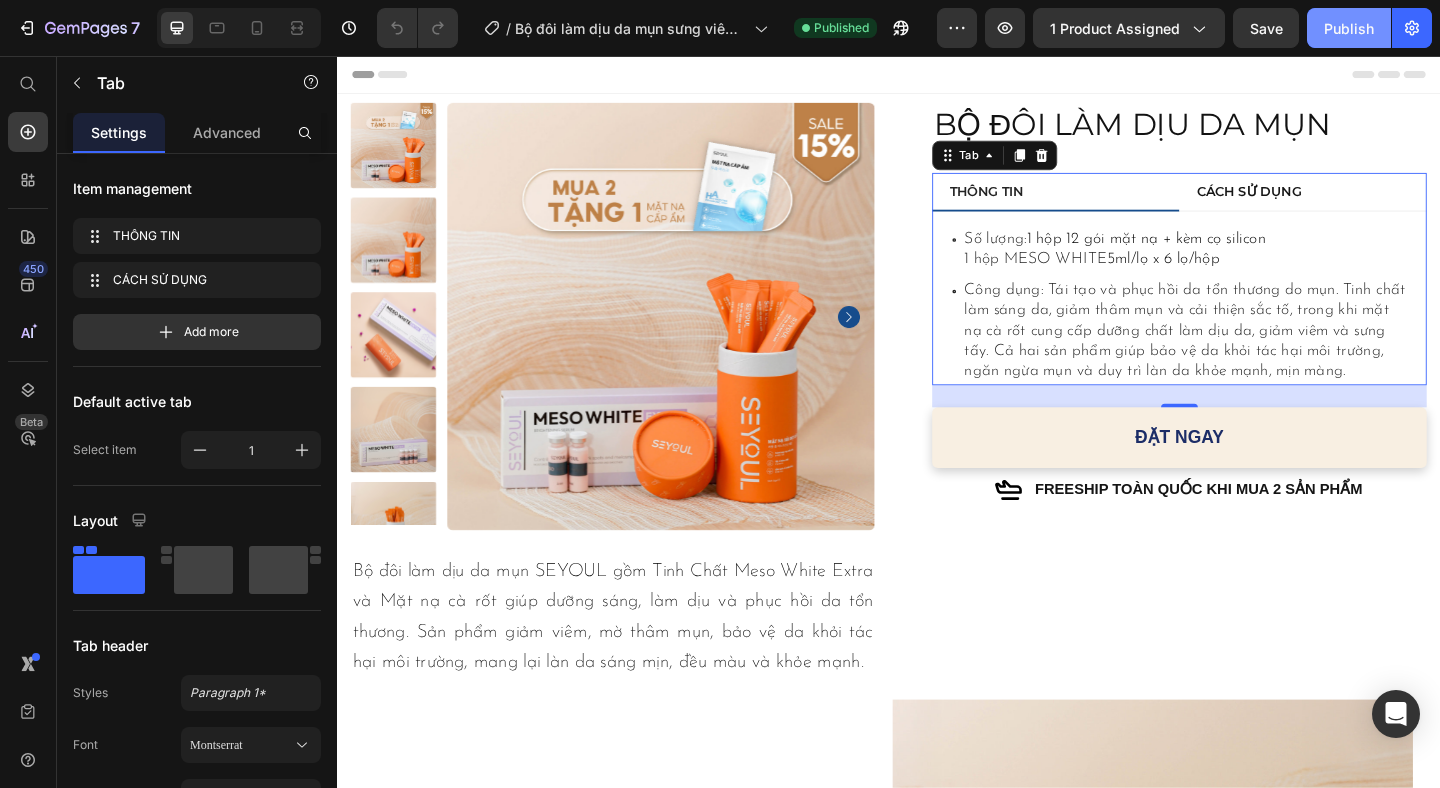 click on "Publish" at bounding box center (1349, 28) 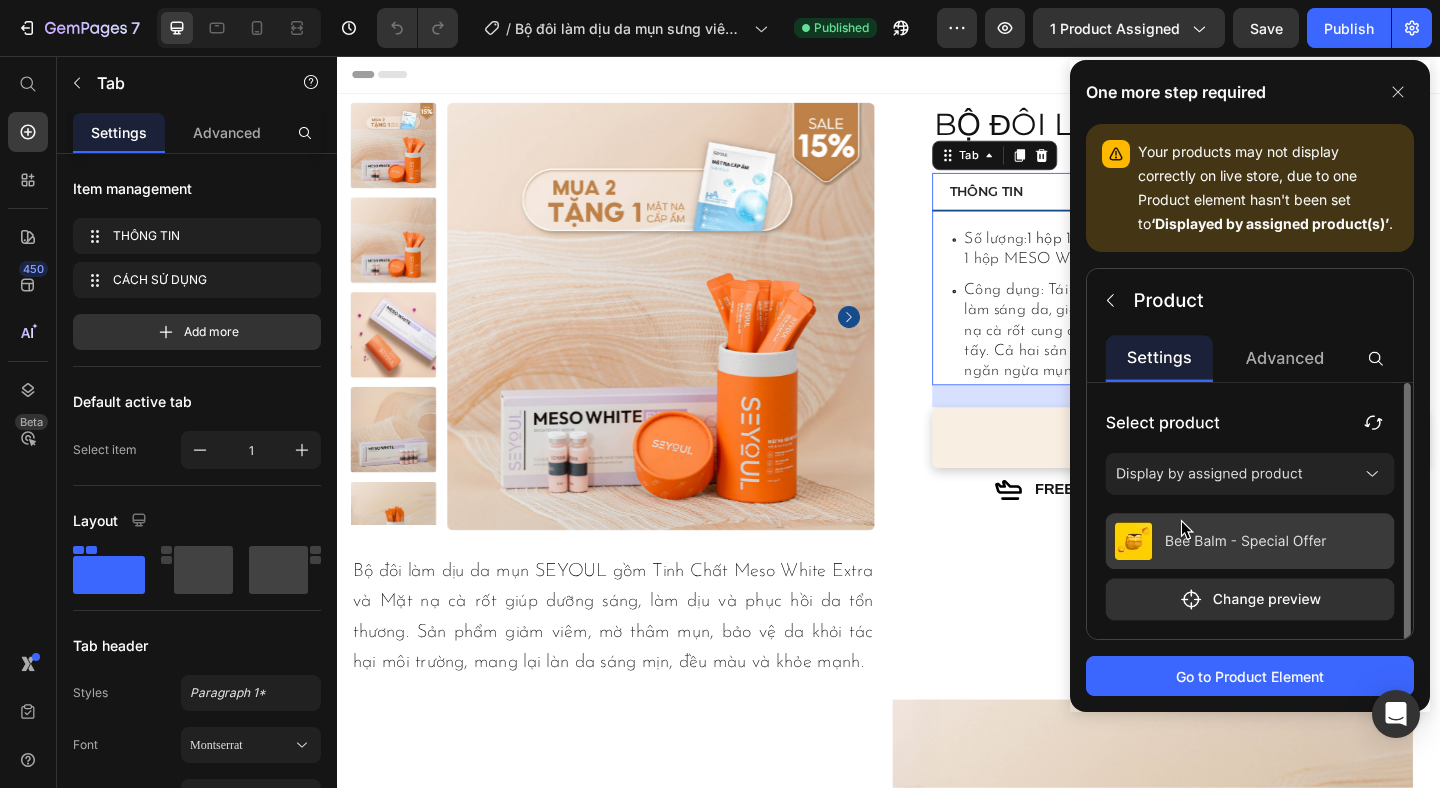 click 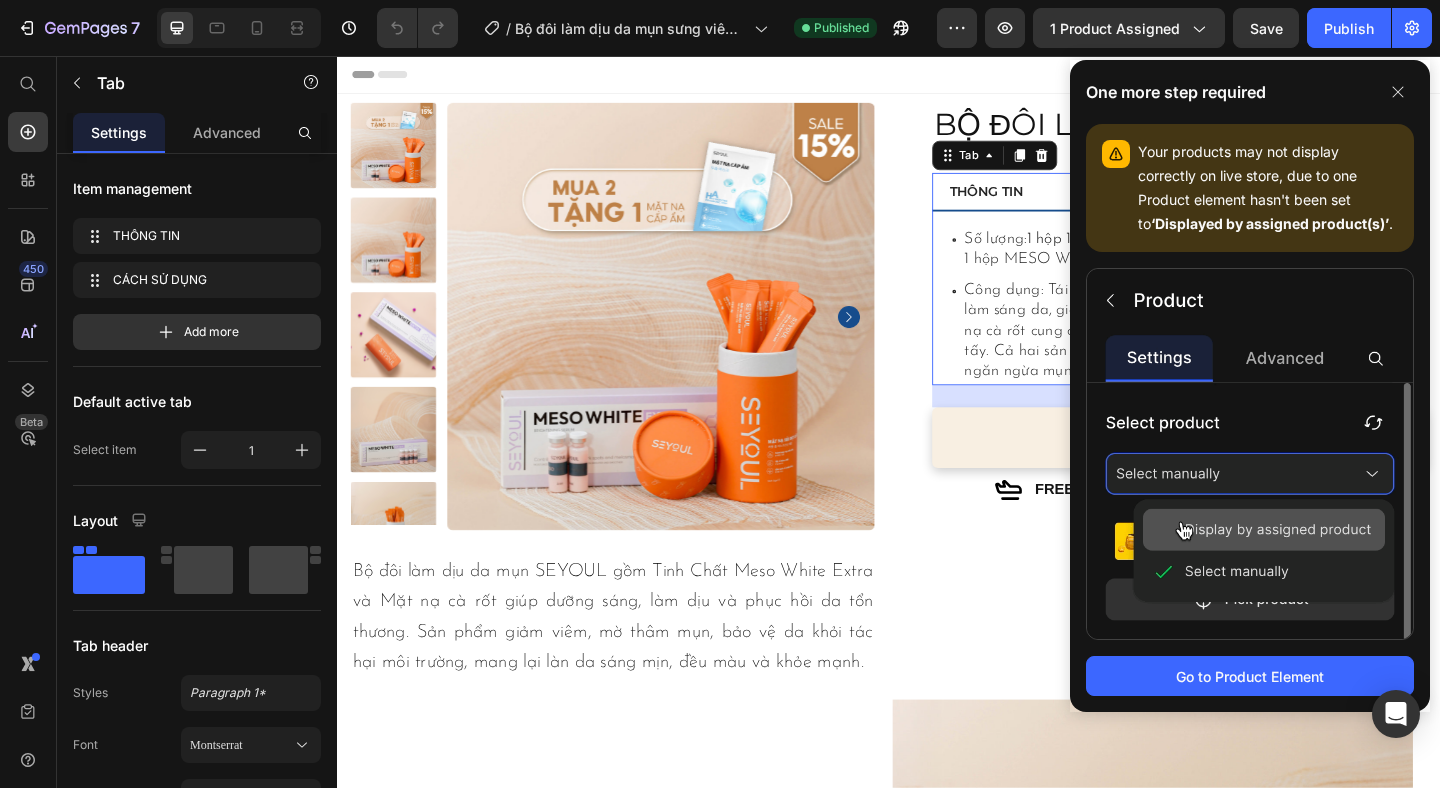 click 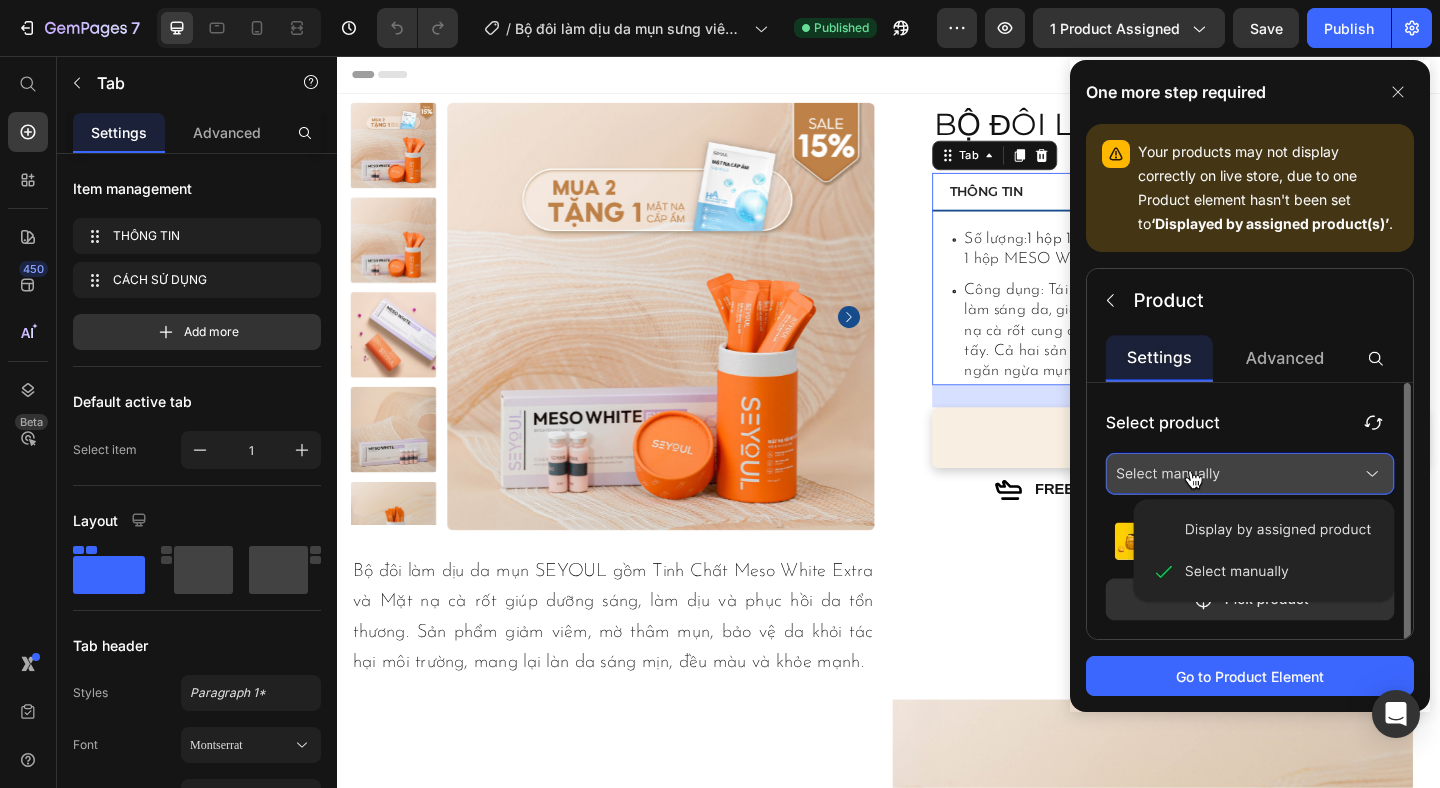 click 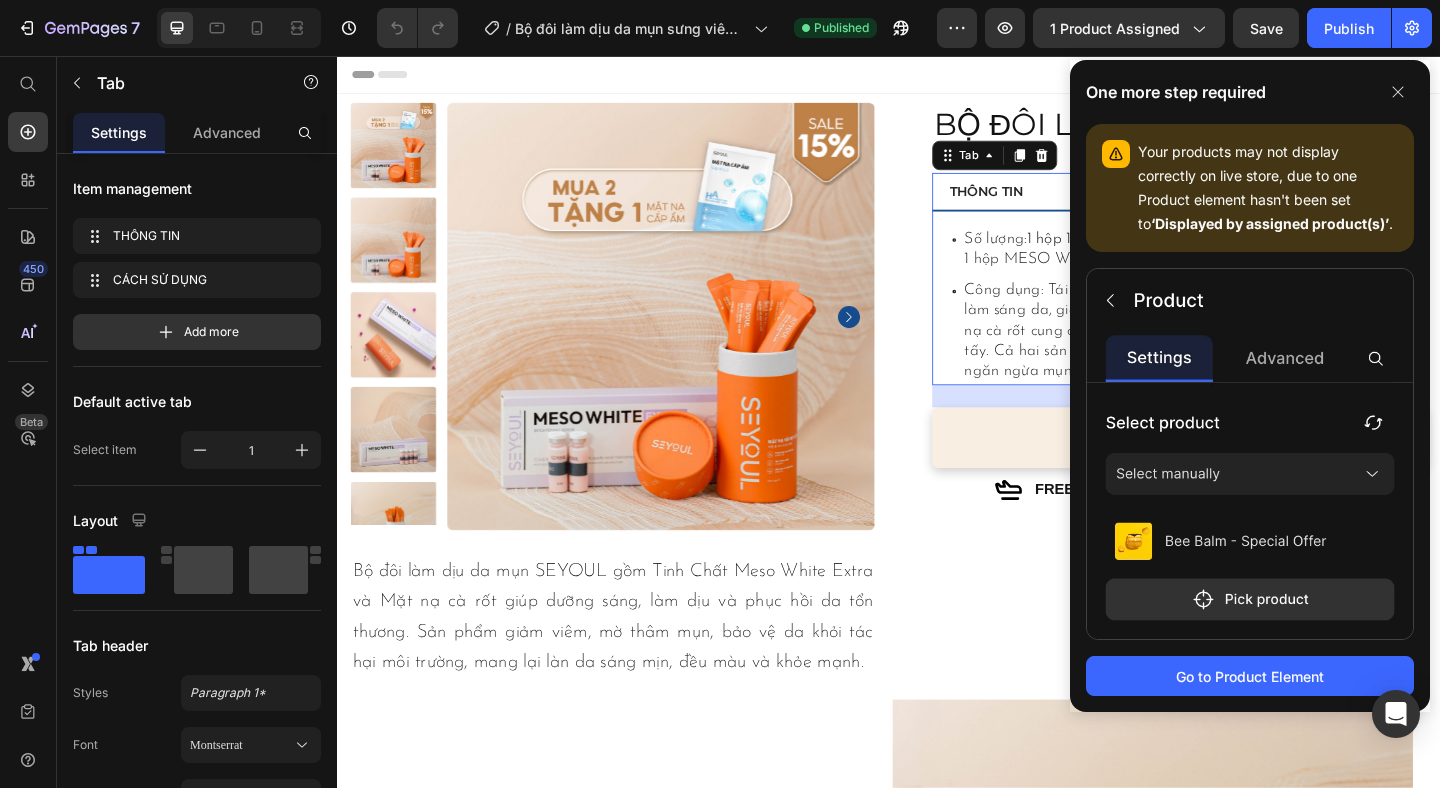 click 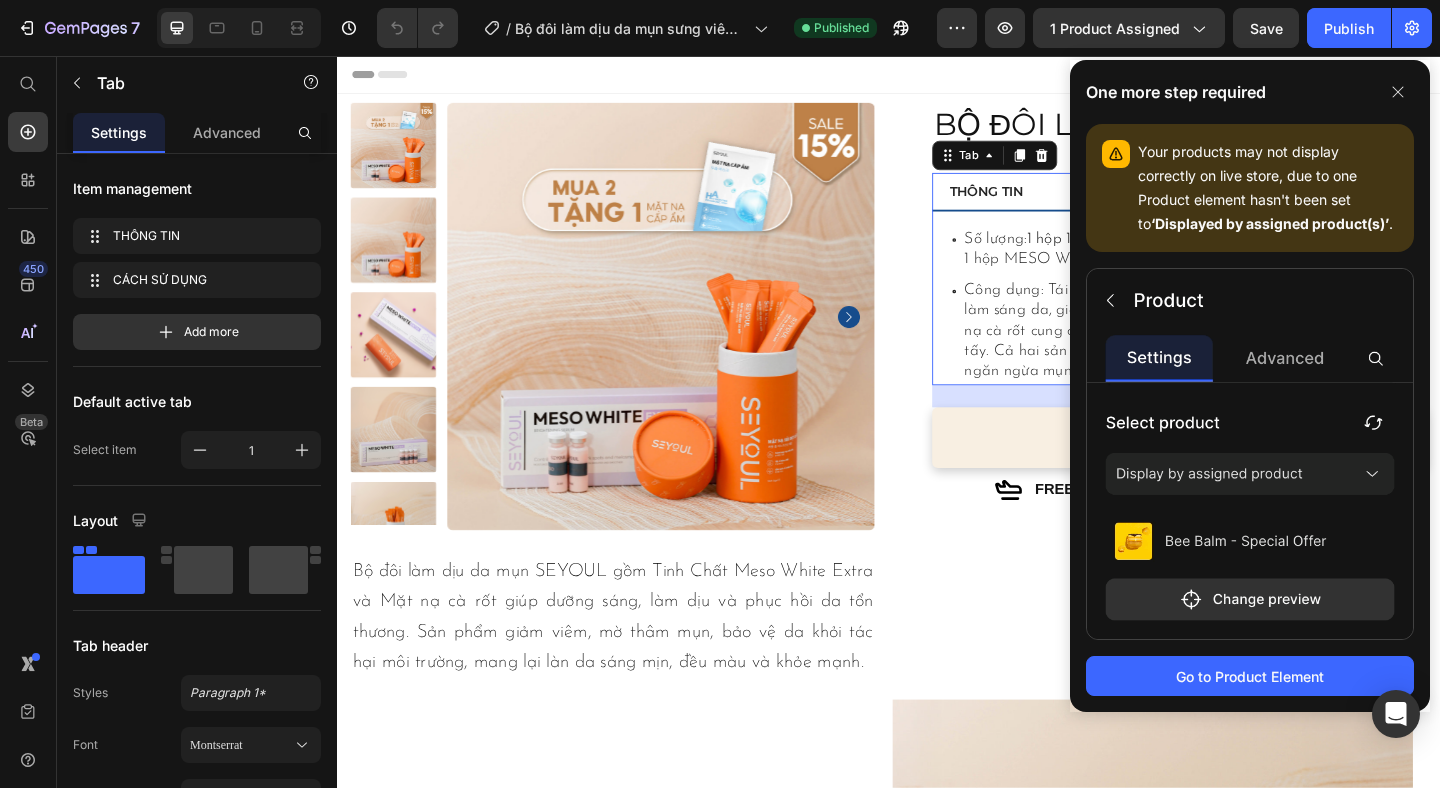 click 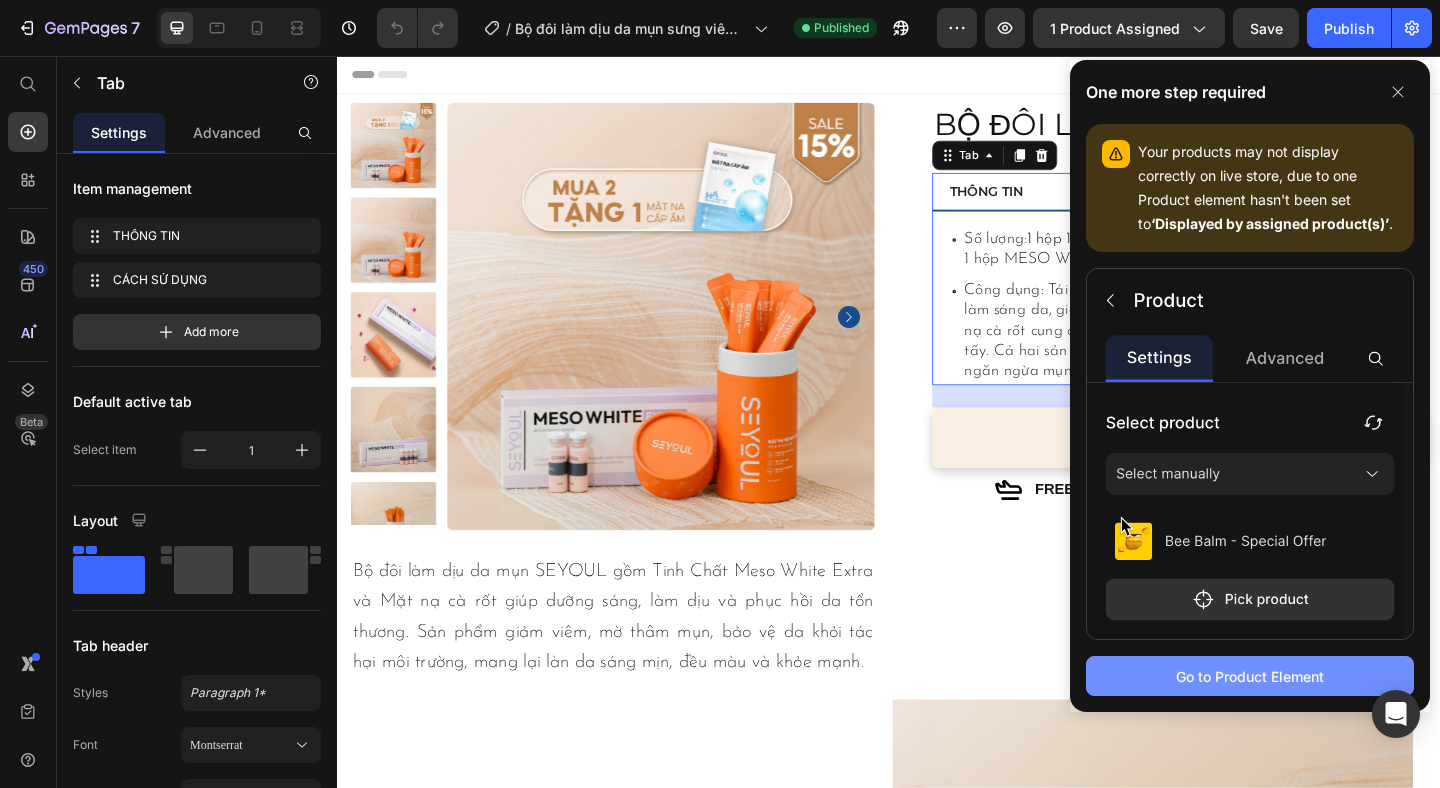 click on "Go to Product Element" at bounding box center [1250, 676] 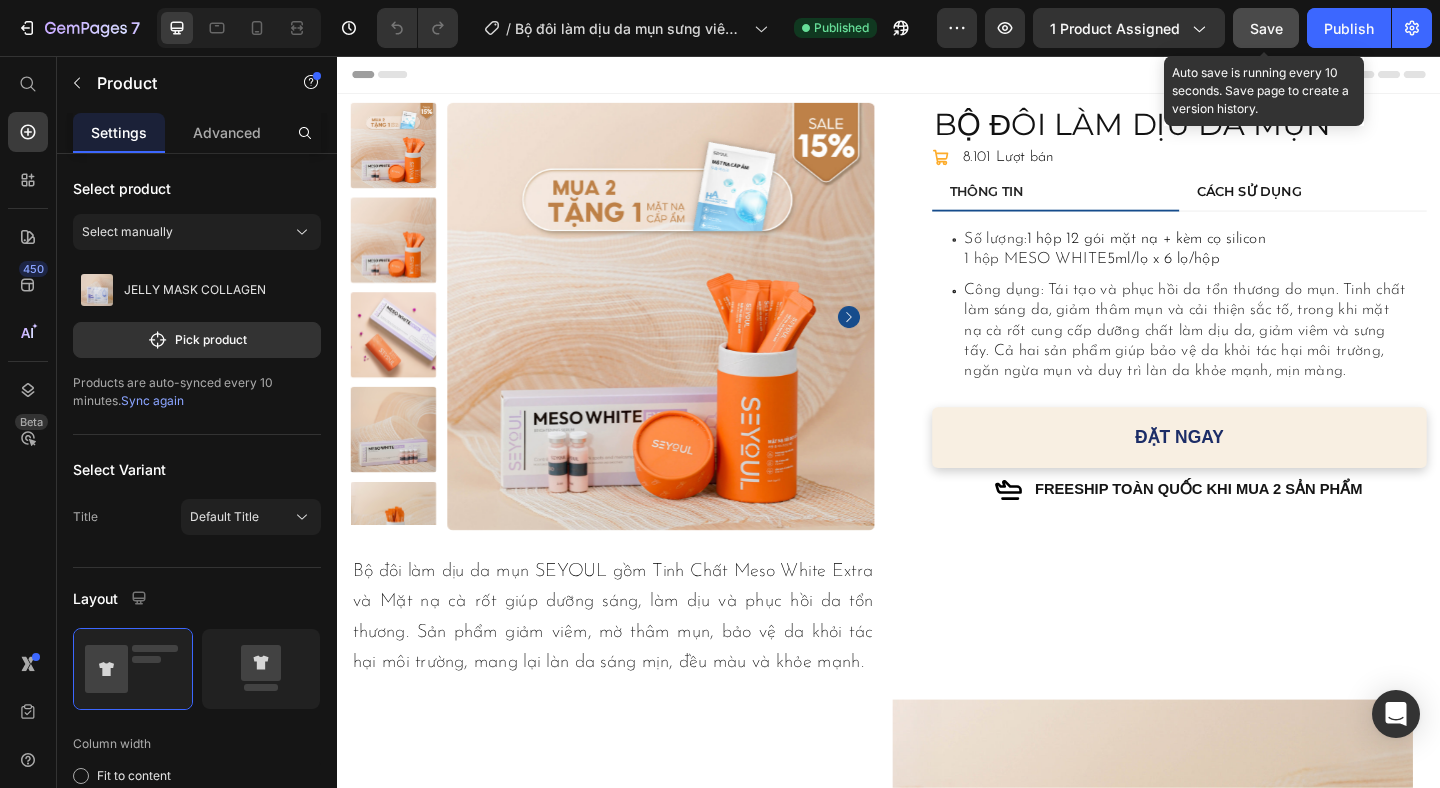 click on "Save" at bounding box center (1266, 28) 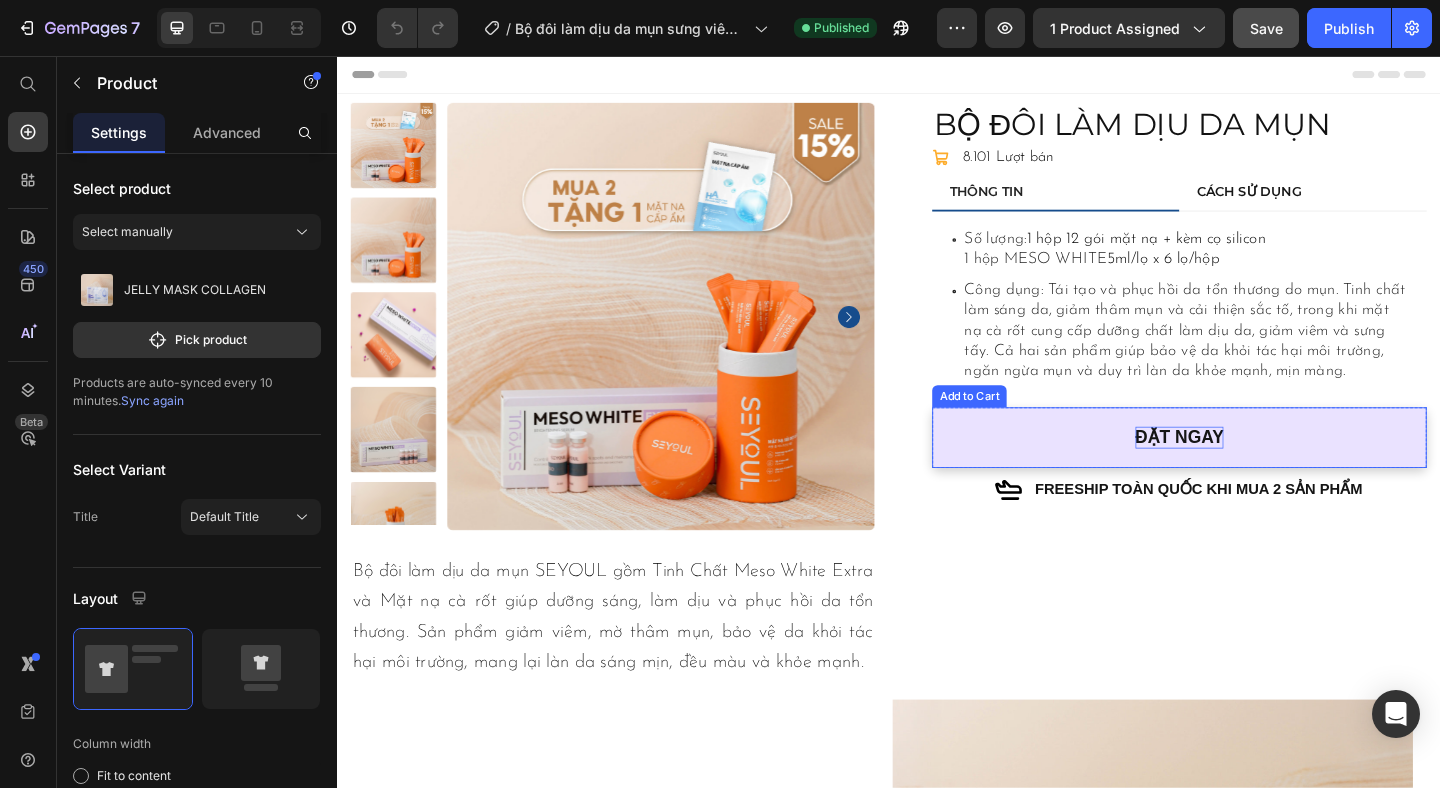 click on "ĐẶT NGAY" at bounding box center (1253, 471) 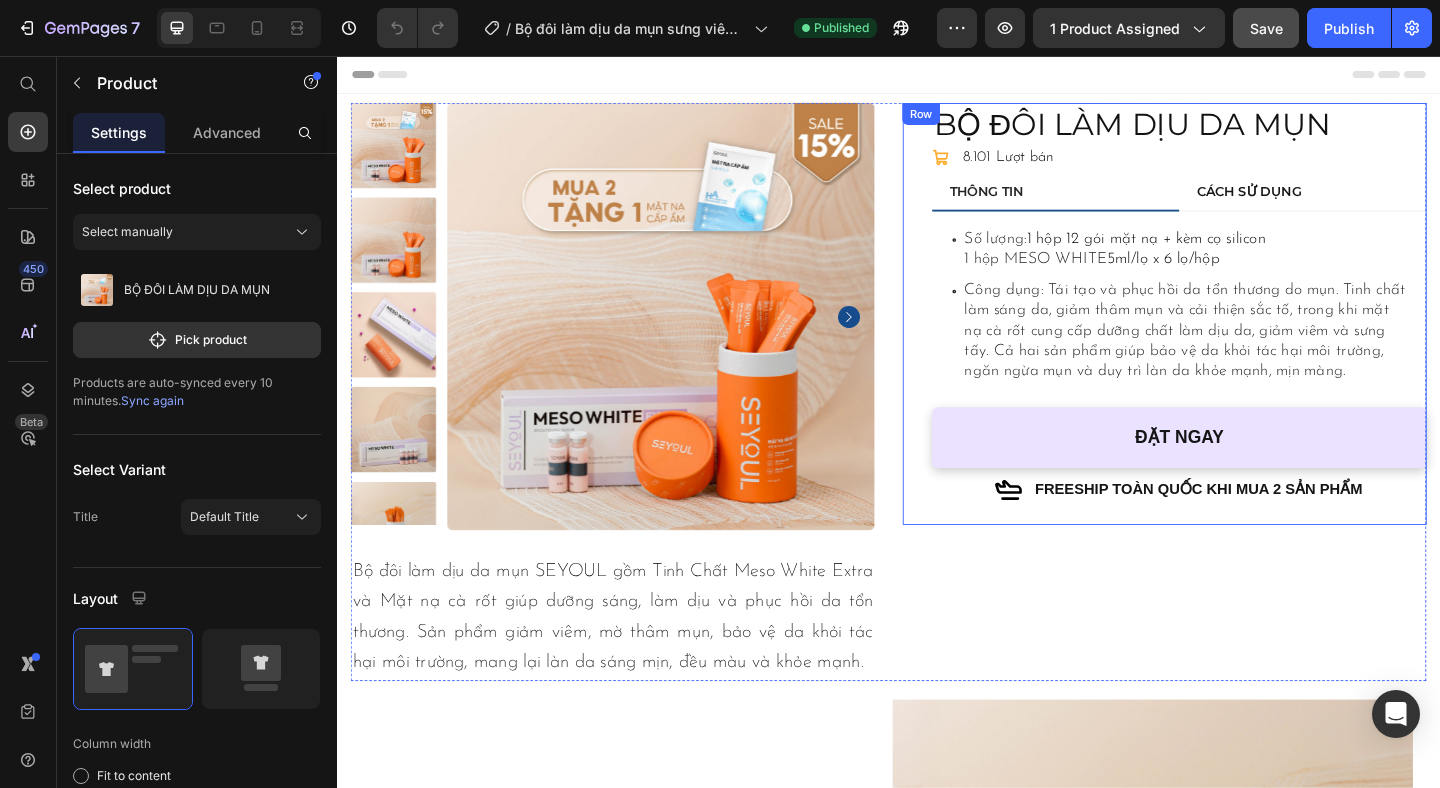 click on "ĐẶT NGAY" at bounding box center [1253, 471] 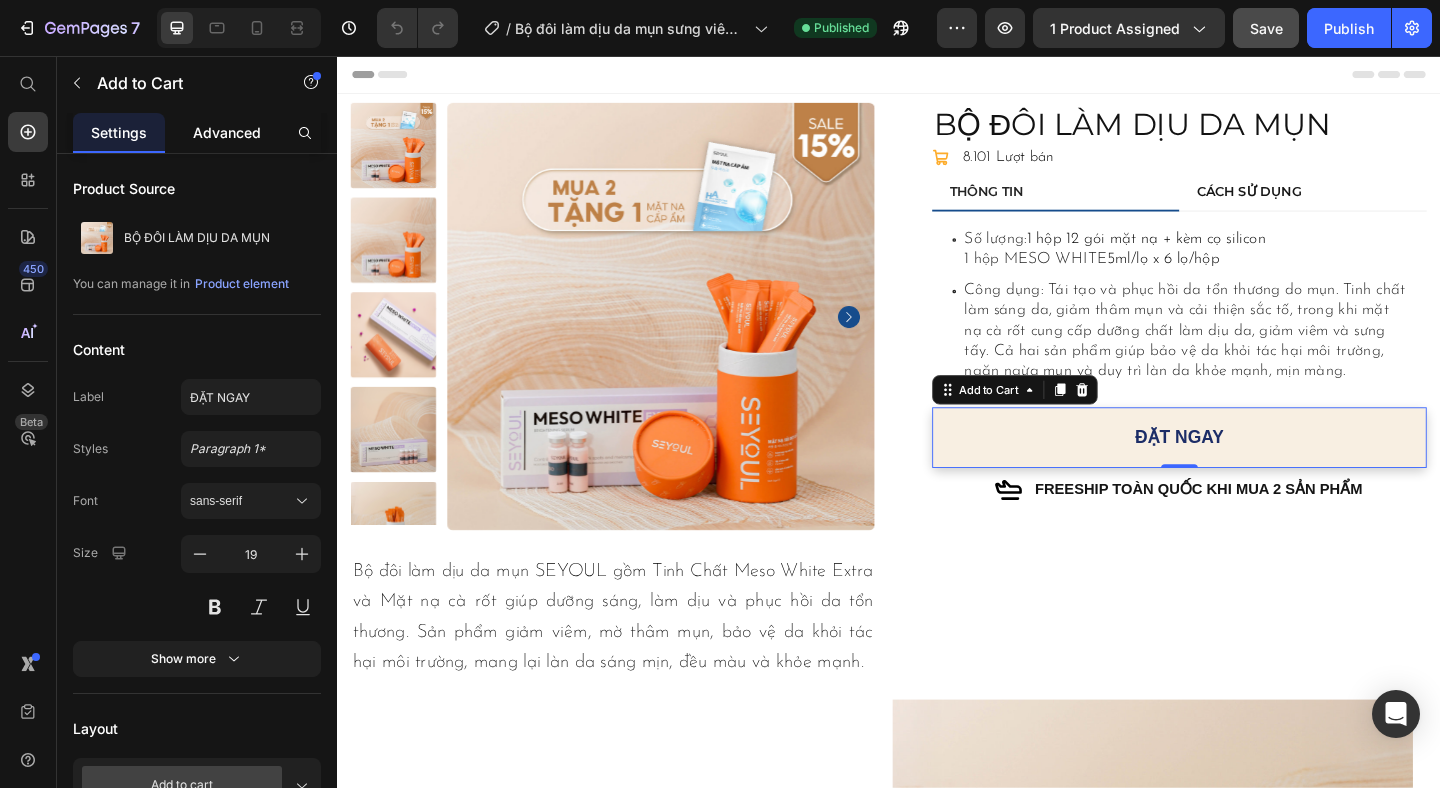 click on "Advanced" 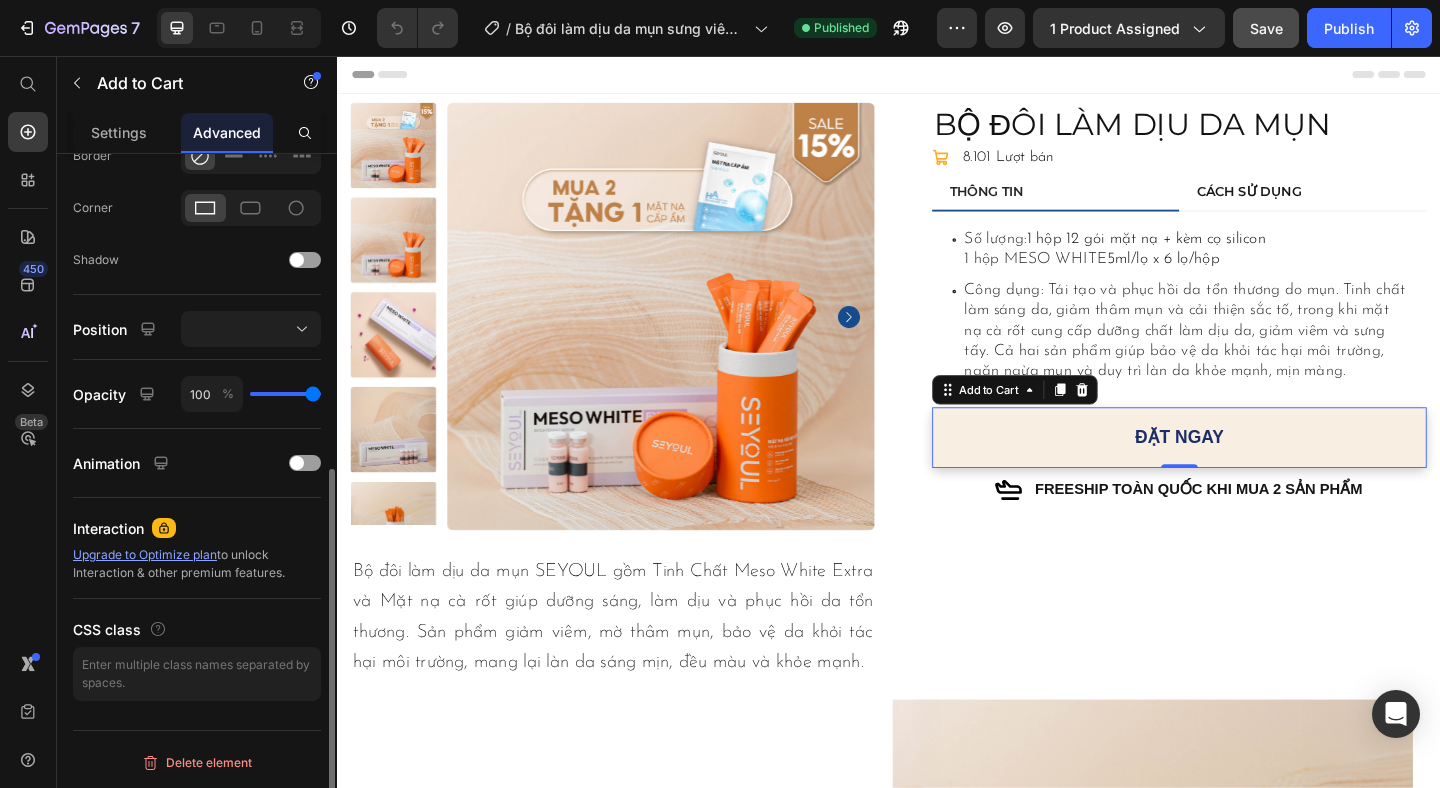 scroll, scrollTop: 0, scrollLeft: 0, axis: both 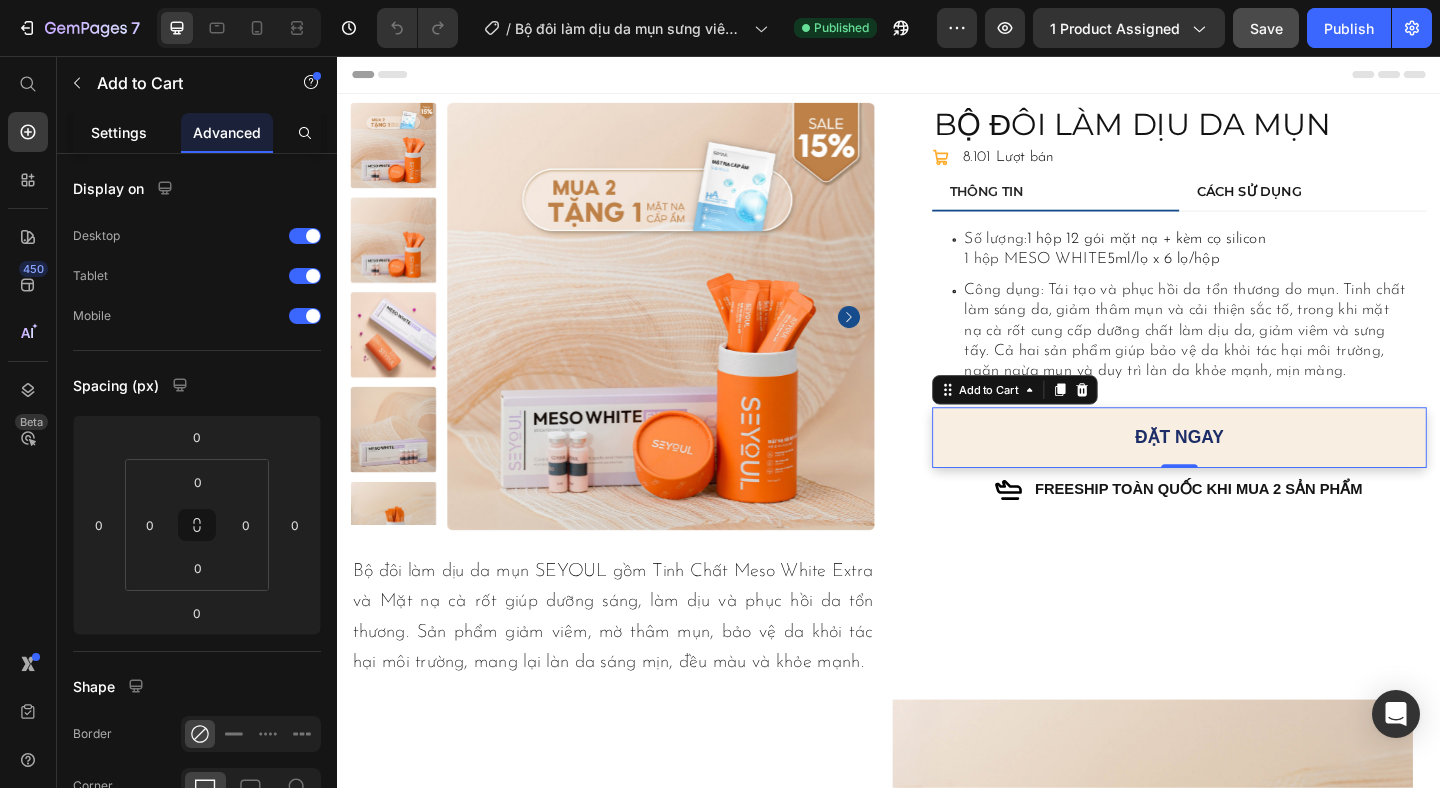 click on "Settings" at bounding box center (119, 132) 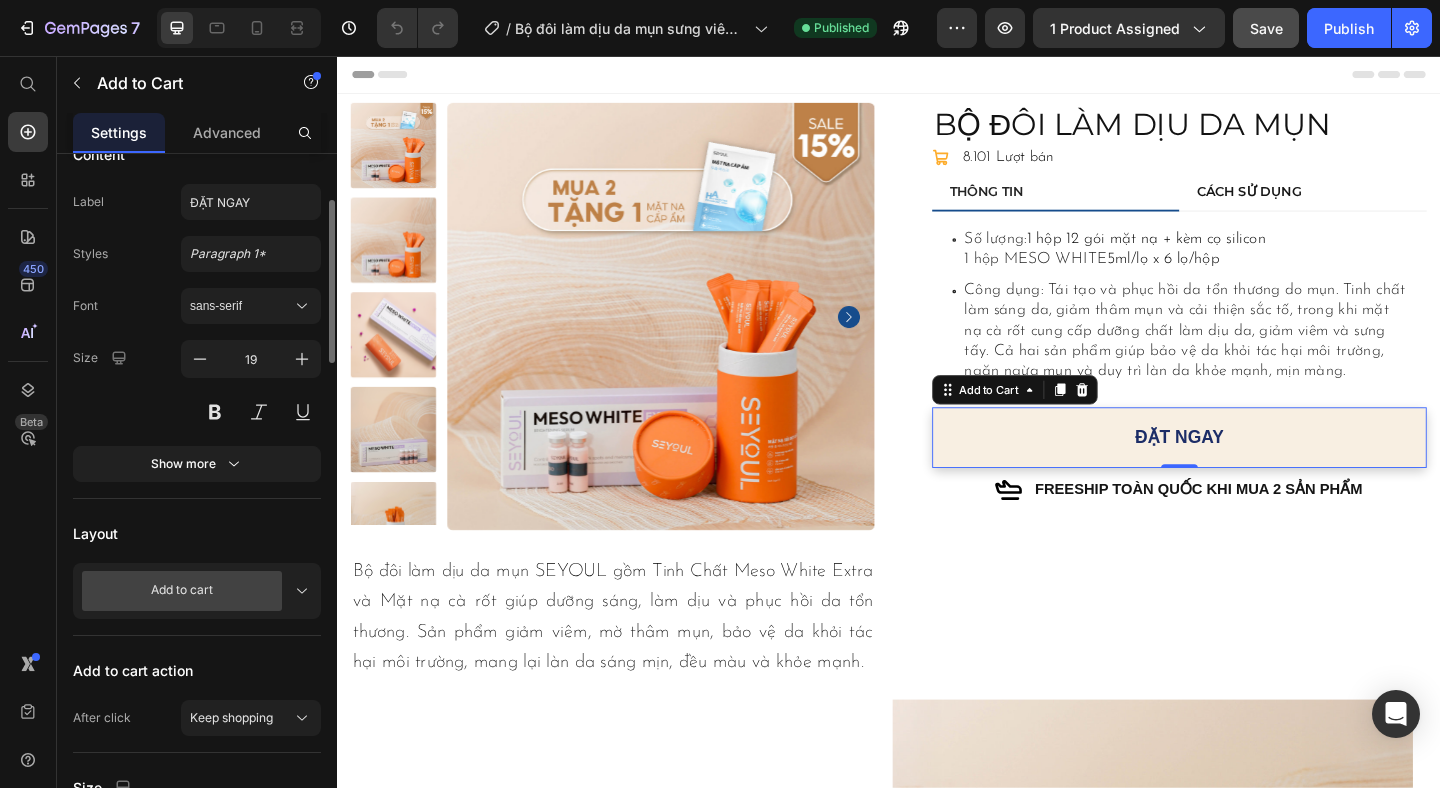 scroll, scrollTop: 282, scrollLeft: 0, axis: vertical 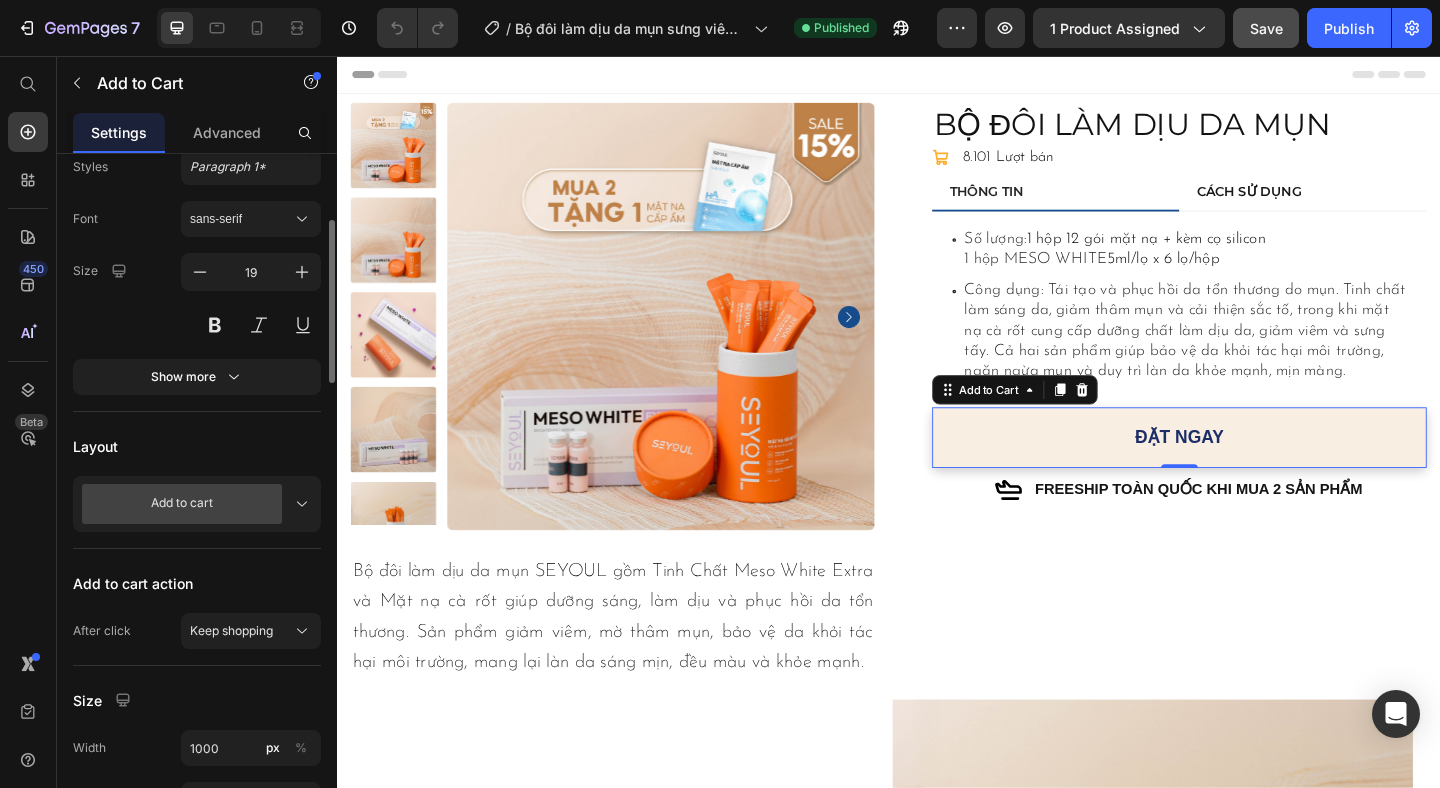click 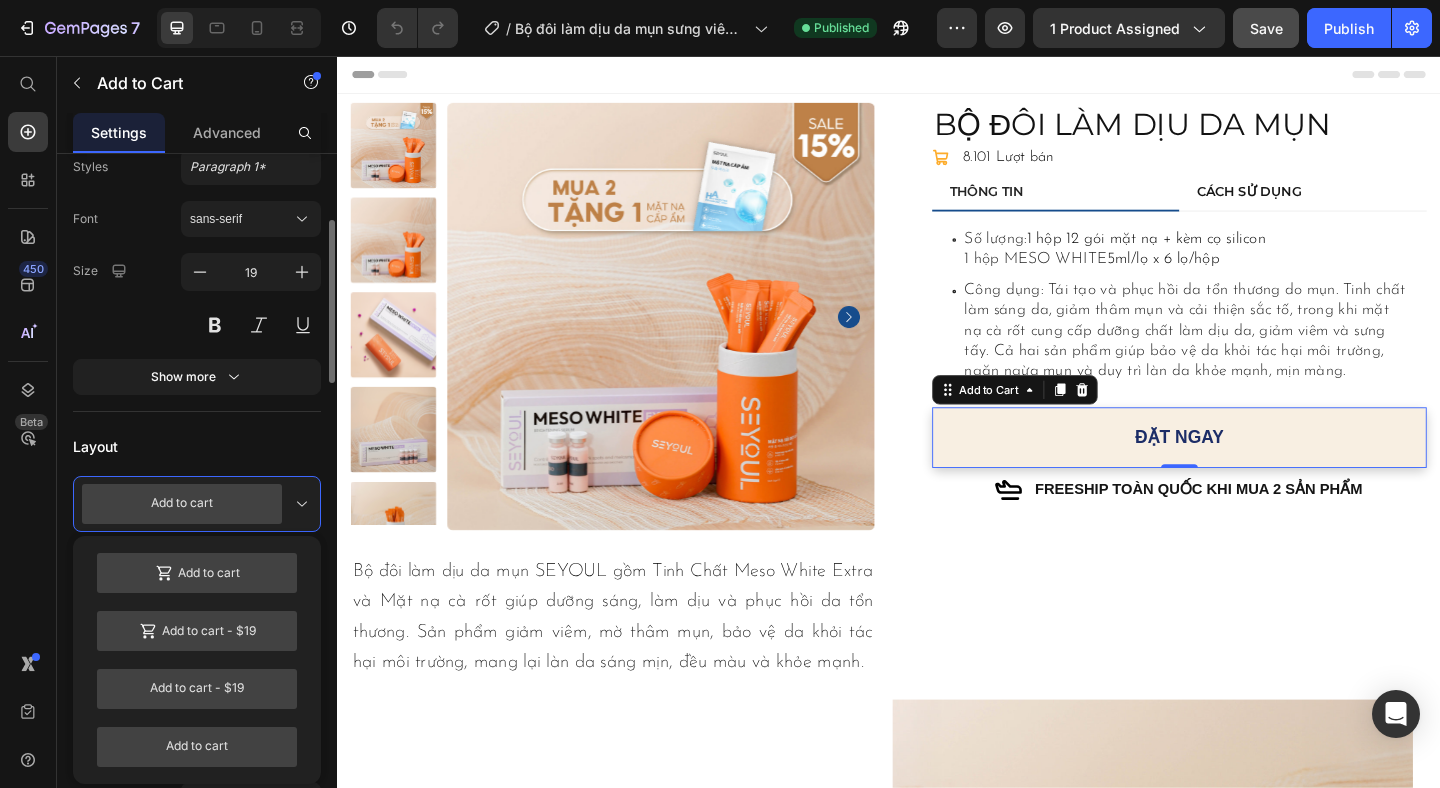 click 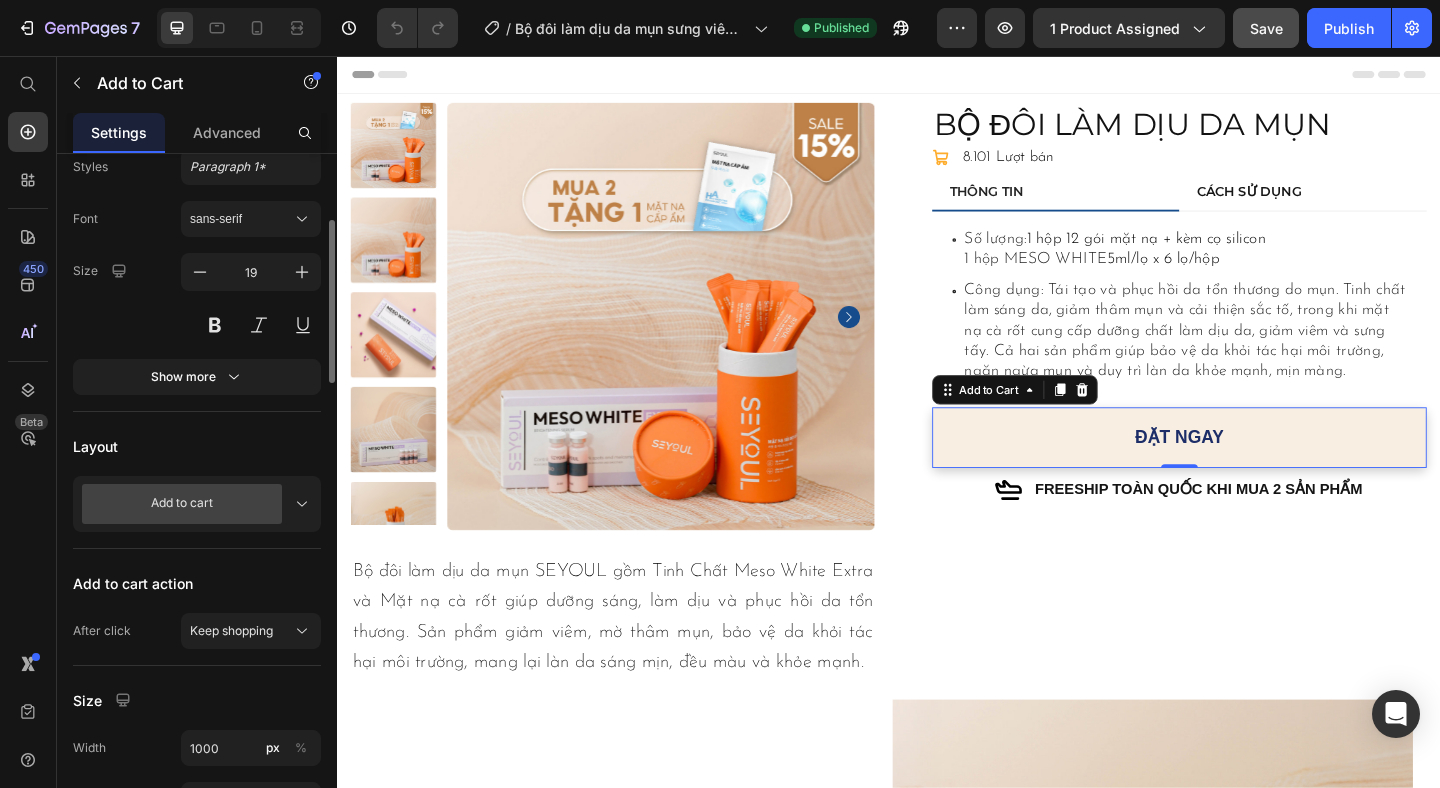 click 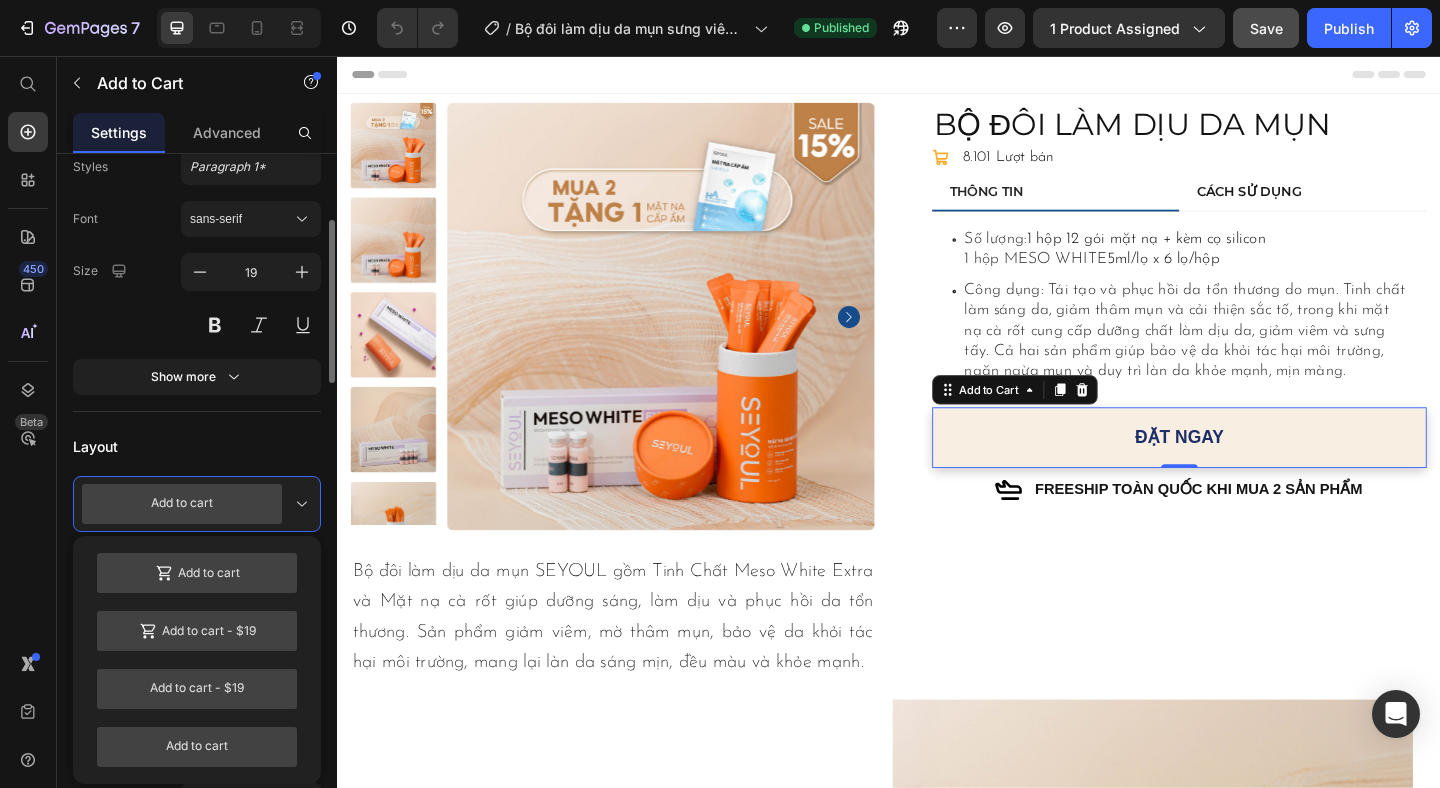 click 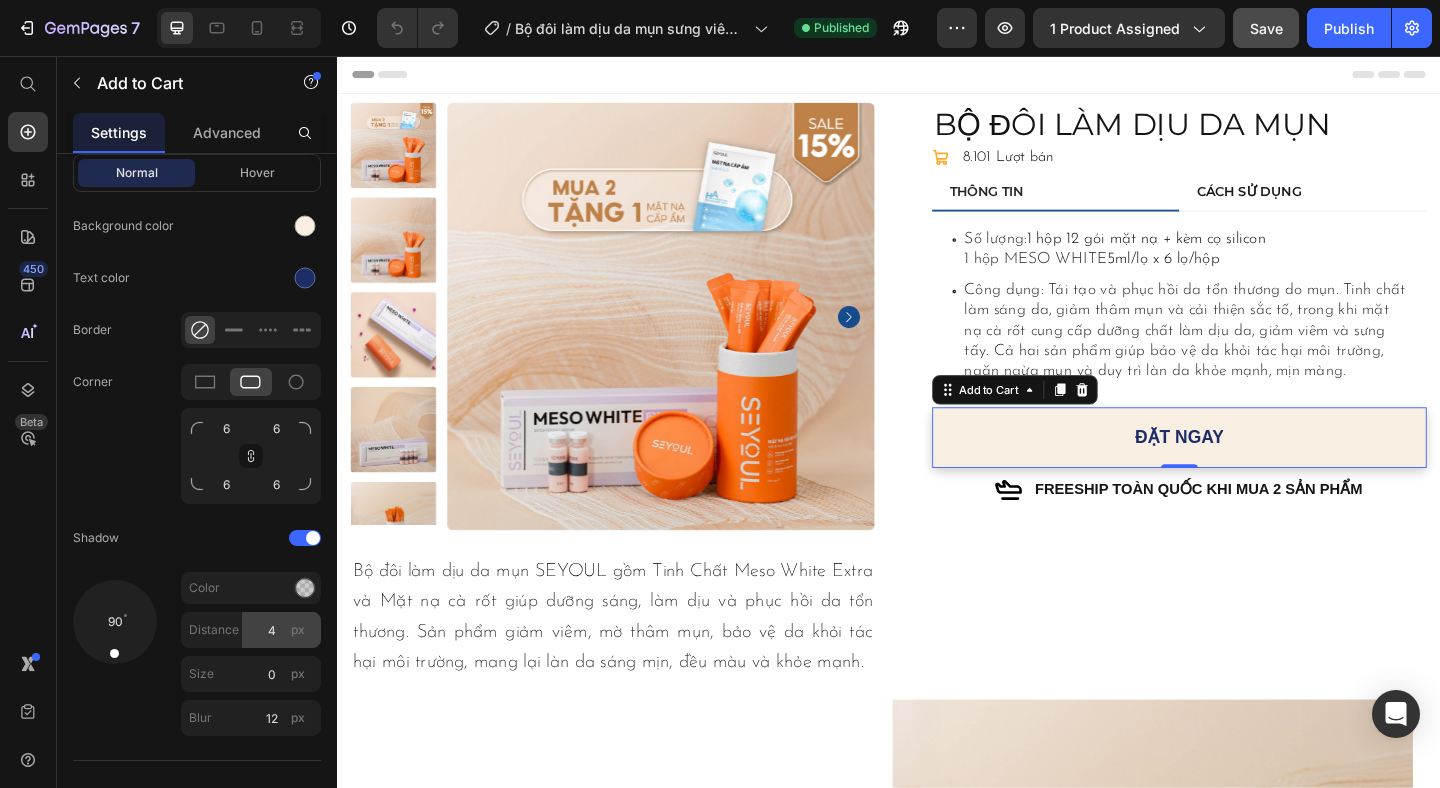 scroll, scrollTop: 2230, scrollLeft: 0, axis: vertical 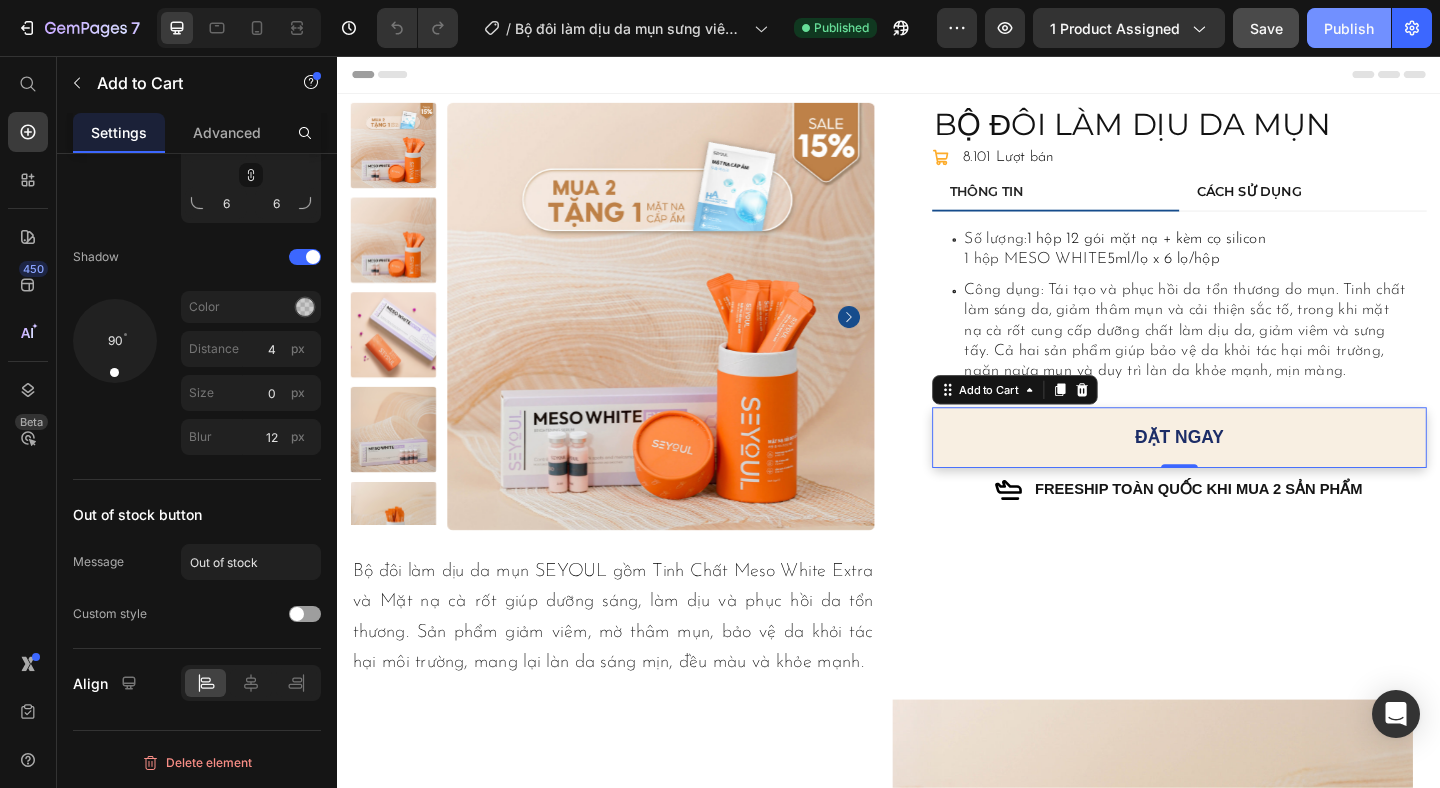 click on "Publish" at bounding box center (1349, 28) 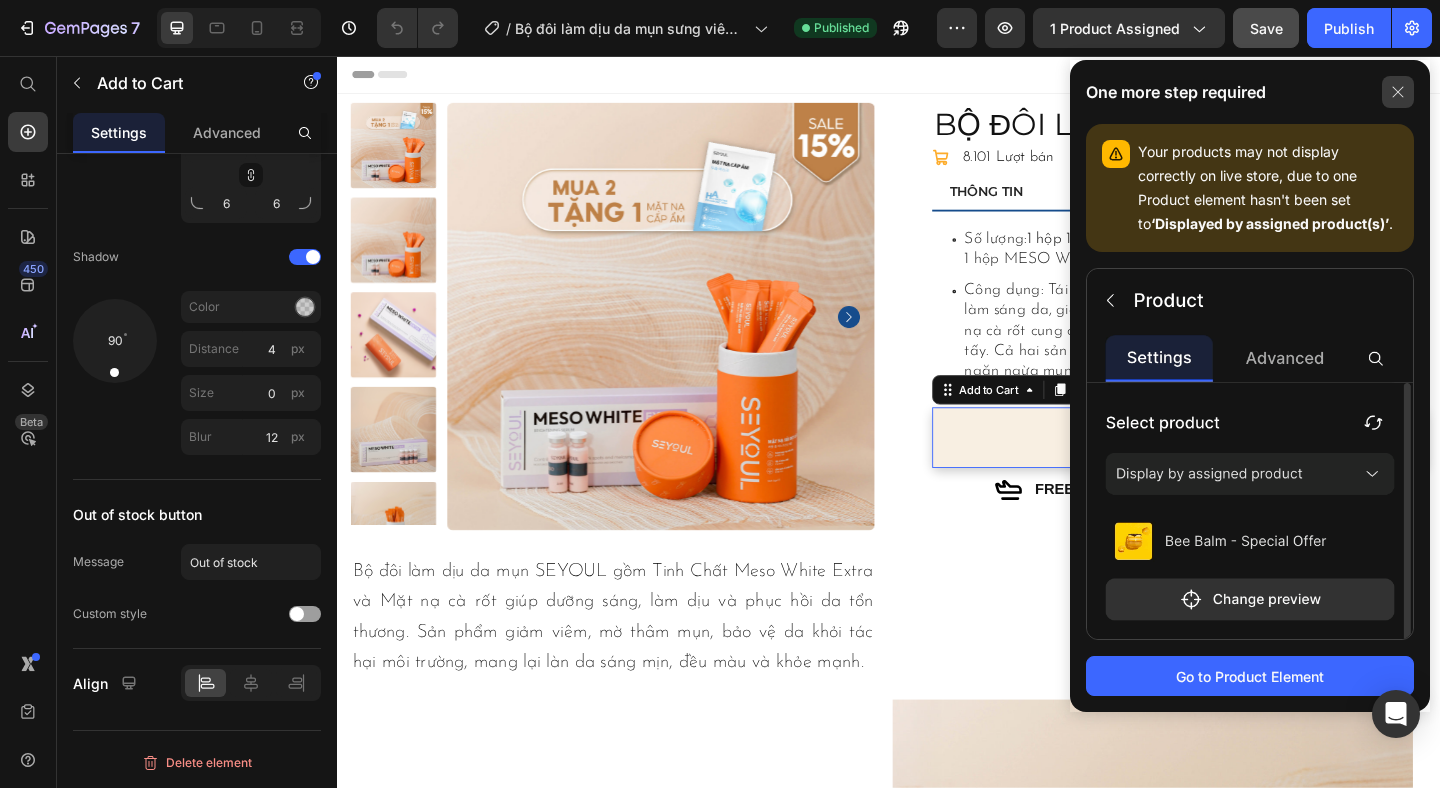 click 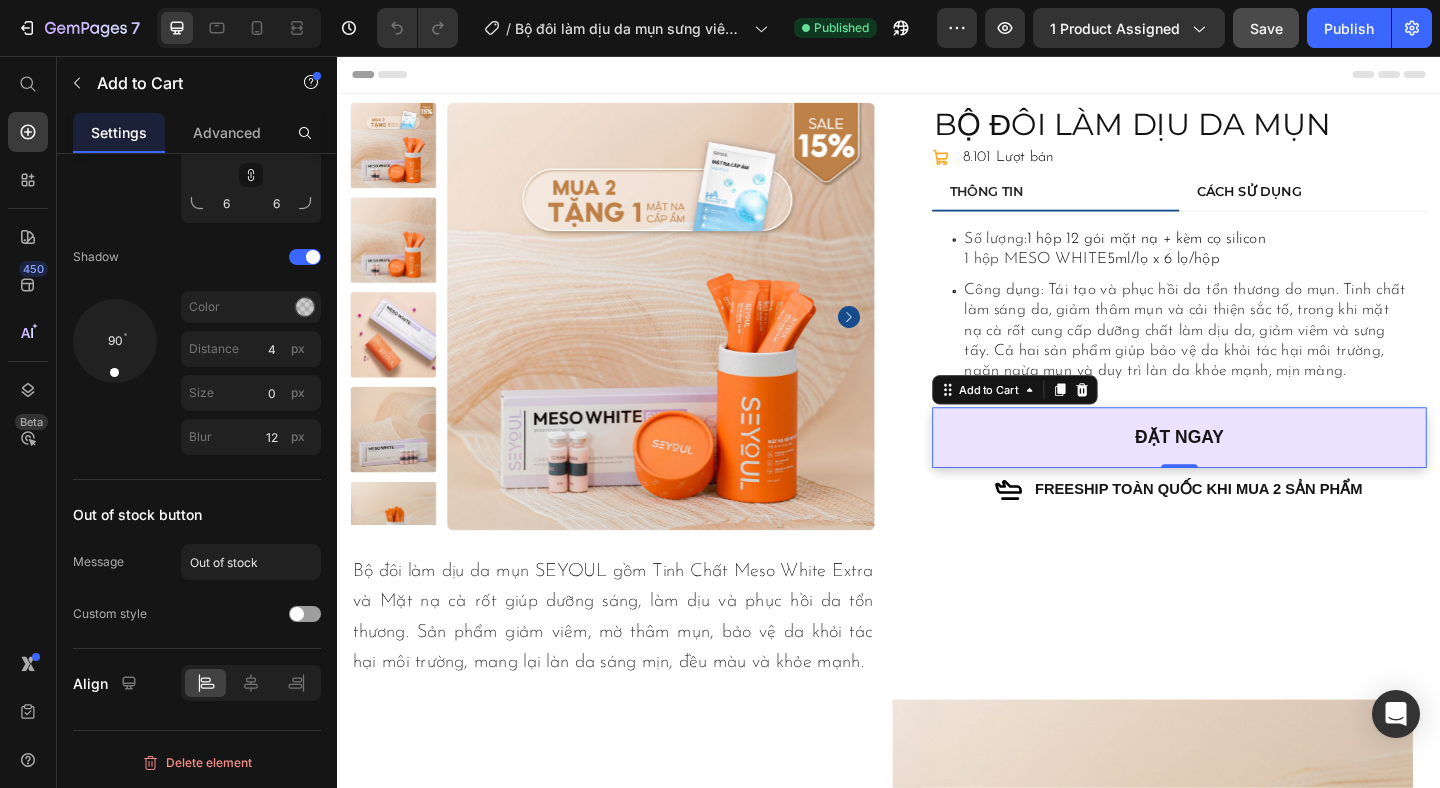 scroll, scrollTop: 45, scrollLeft: 0, axis: vertical 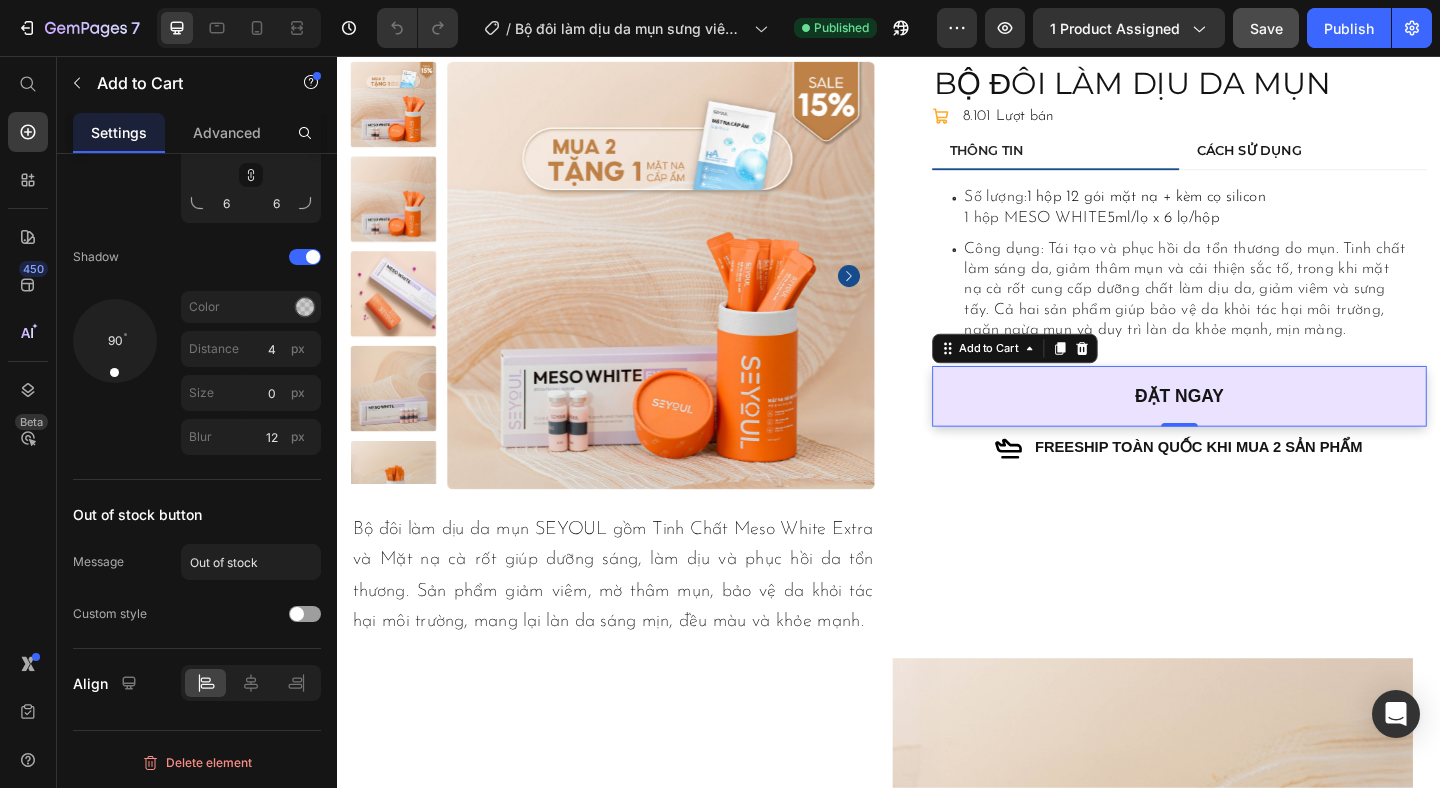 click on "ĐẶT NGAY" at bounding box center (1253, 426) 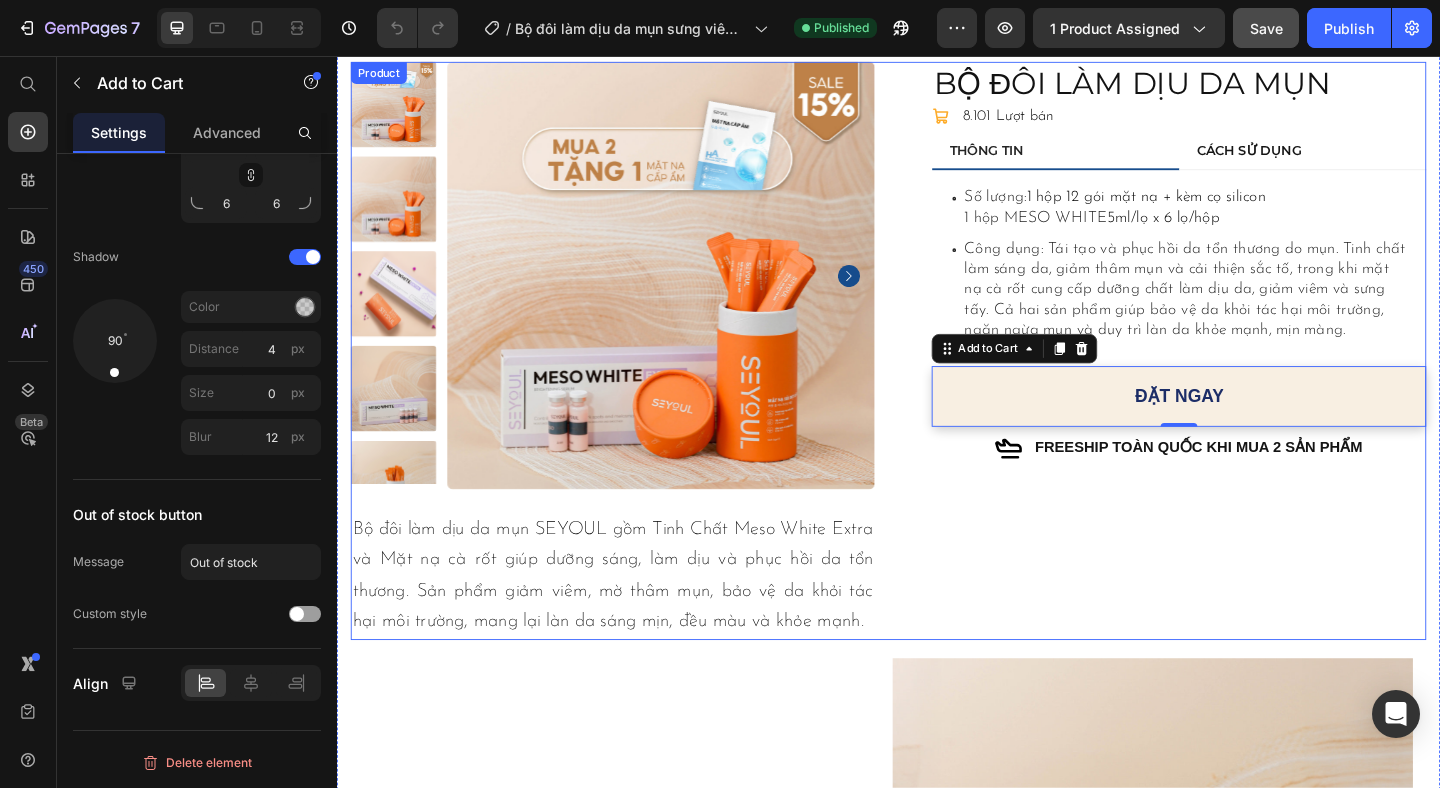 click on "BỘ ĐÔI LÀM DỊU DA MỤN Product Title
Icon Icon List 8.101 Lượt bán Text Block Row THÔNG TIN CÁCH SỬ DỤNG
Số lượng:  1 hộp 12 gói mặt nạ + kèm cọ silicon                 1 hộp MESO WHITE   5ml/lọ x 6 lọ/hộp
Công dụng: Tái tạo và phục hồi da tổn thương do mụn. Tinh chất làm sáng da, giảm thâm mụn và cải thiện sắc tố, trong khi mặt nạ cà rốt cung cấp dưỡng chất làm dịu da, giảm viêm và sưng tấy. Cả hai sản phẩm giúp bảo vệ da khỏi tác hại môi trường, ngăn ngừa mụn và duy trì làn da khỏe mạnh, mịn màng. Item List
Bước 1: Làm sạch da với sữa rửa mặt dịu nhẹ. Bước 2: Thoa Tinh Chất Meso White Extra lên da, massage nhẹ. Bước 3: Đắp Mặt nạ cà rốt SEYOUL trong 15–20 phút. Bước 4: Tháo mặt nạ, massage để dưỡng chất thẩm thấu. Item List Tab ĐẶT NGAY" at bounding box center [1237, 376] 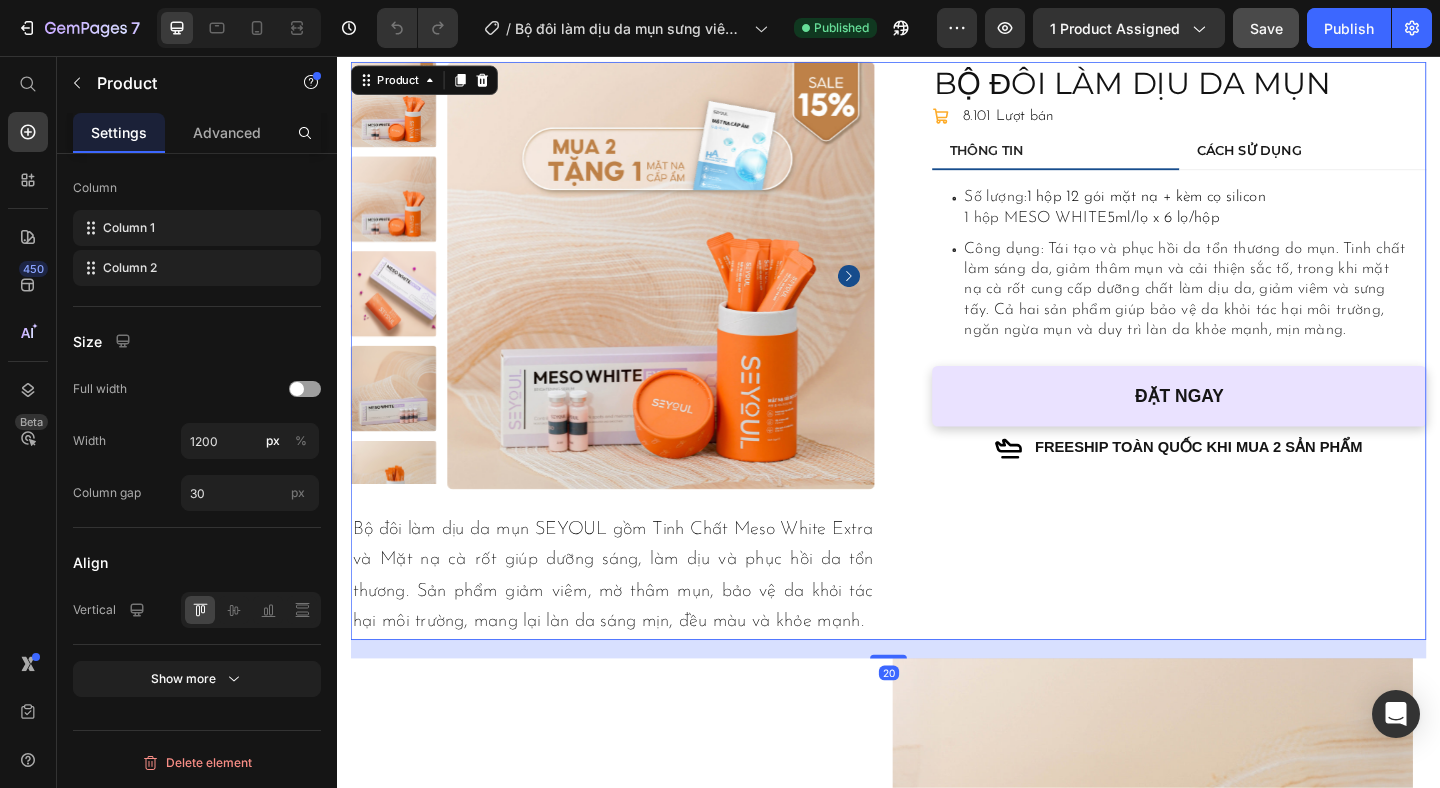 scroll, scrollTop: 0, scrollLeft: 0, axis: both 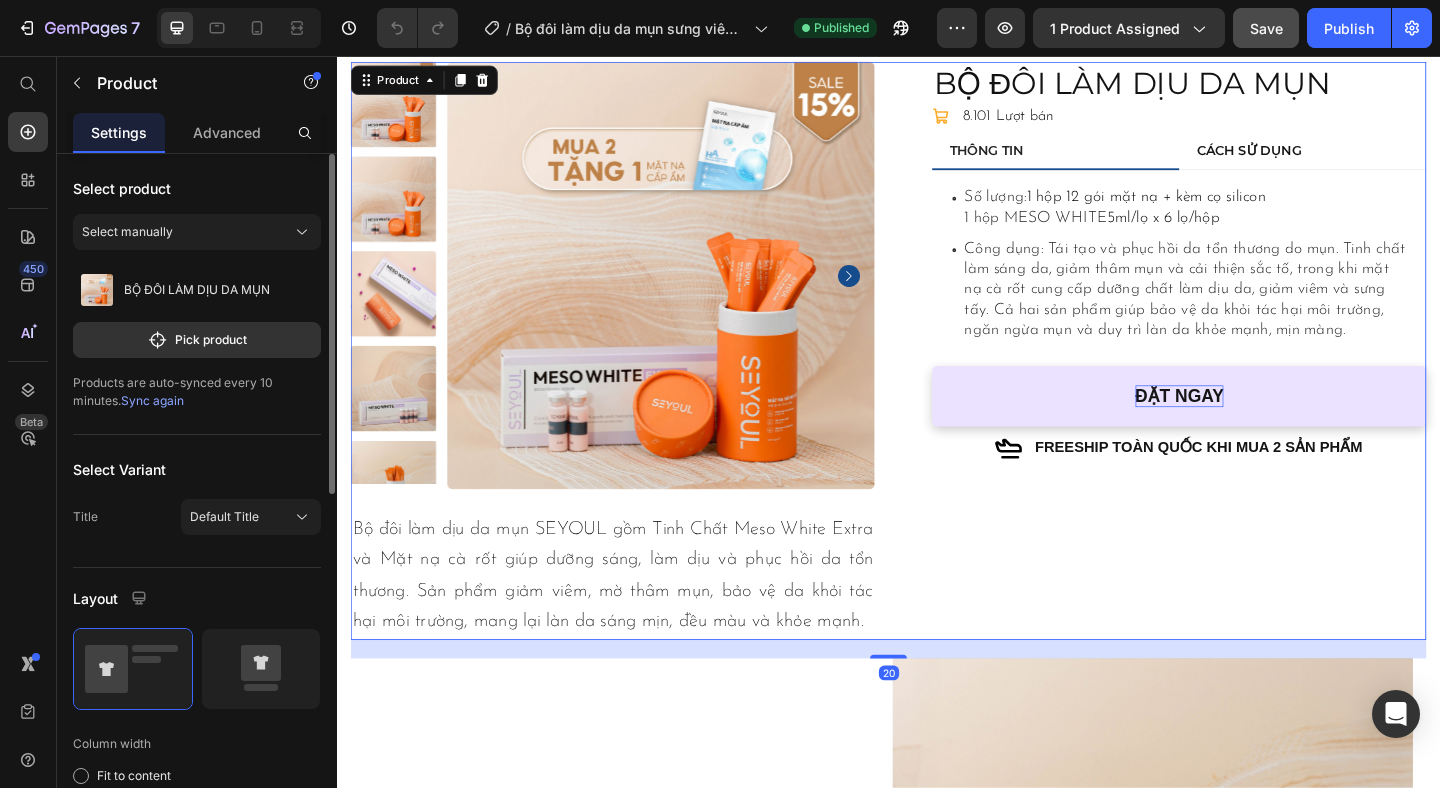 click on "ĐẶT NGAY" at bounding box center [1253, 426] 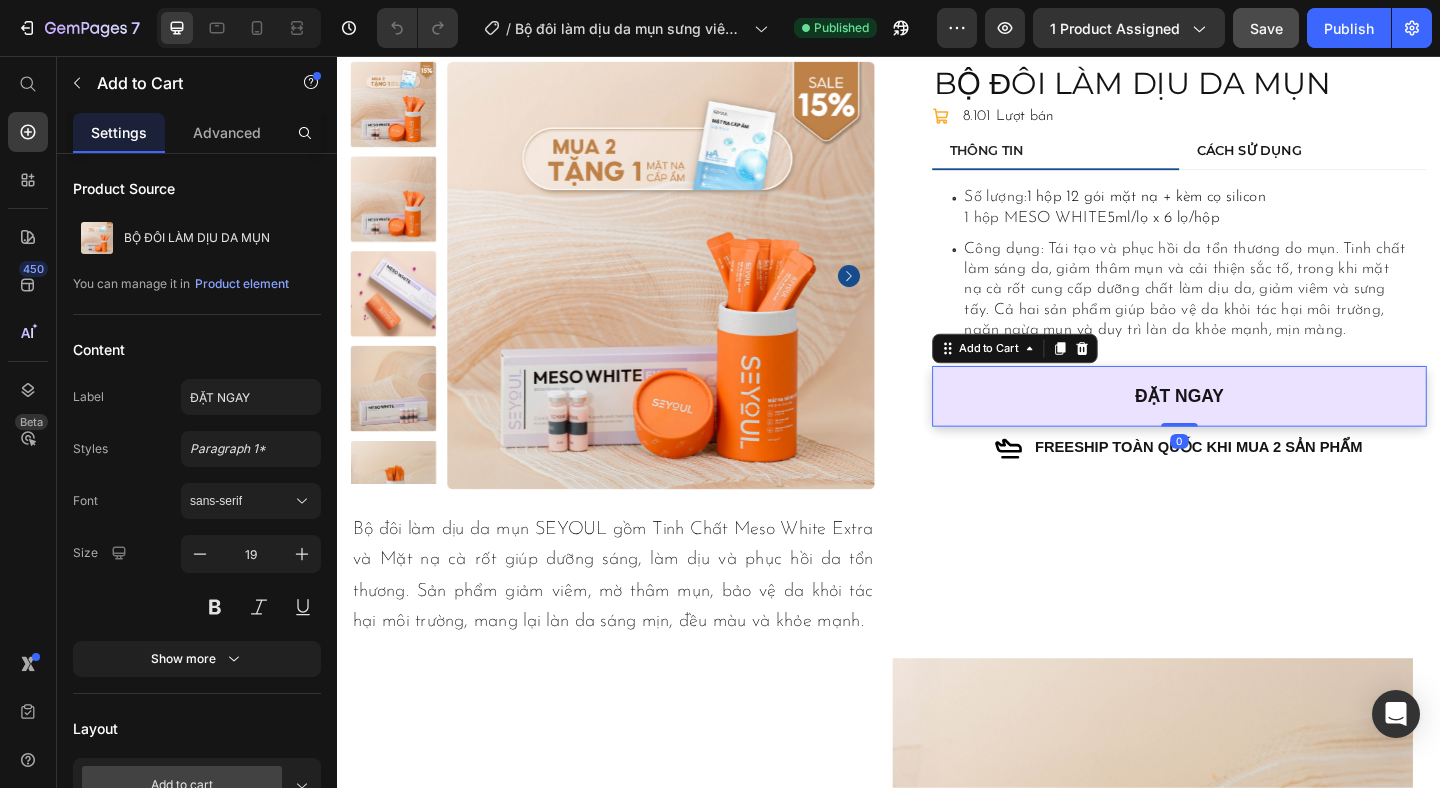 click on "ĐẶT NGAY" at bounding box center [1253, 426] 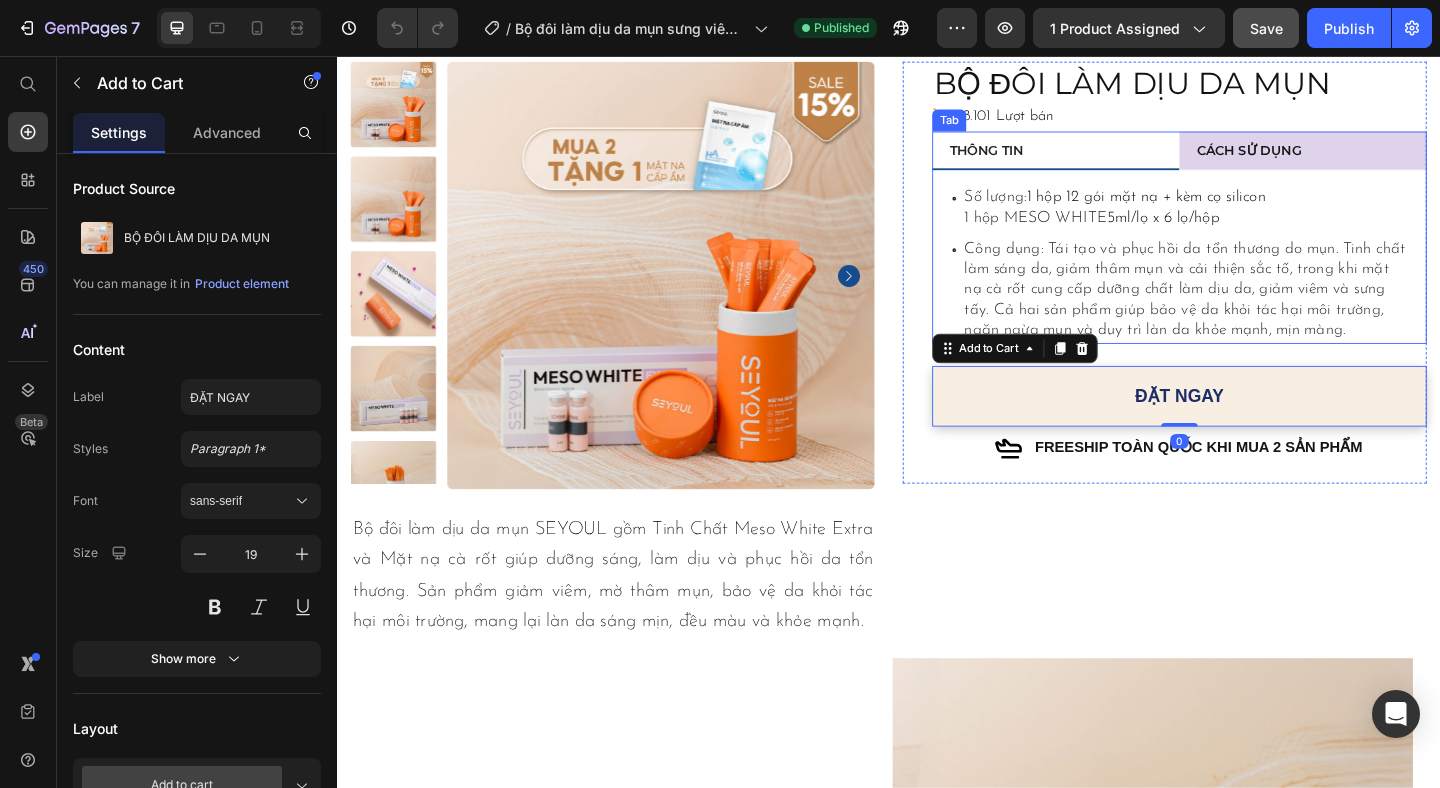 click on "CÁCH SỬ DỤNG" at bounding box center [1329, 158] 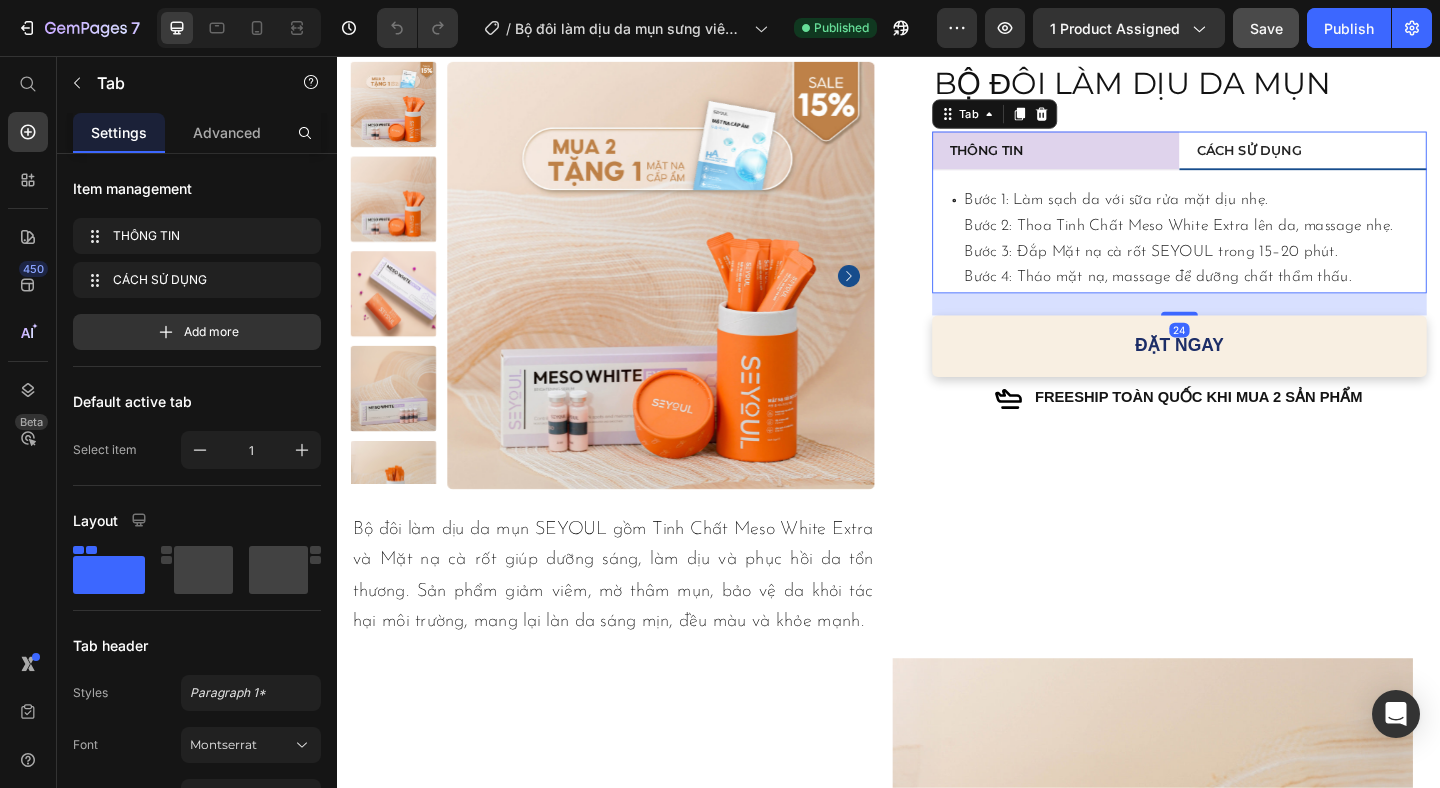 click on "THÔNG TIN" at bounding box center [1118, 159] 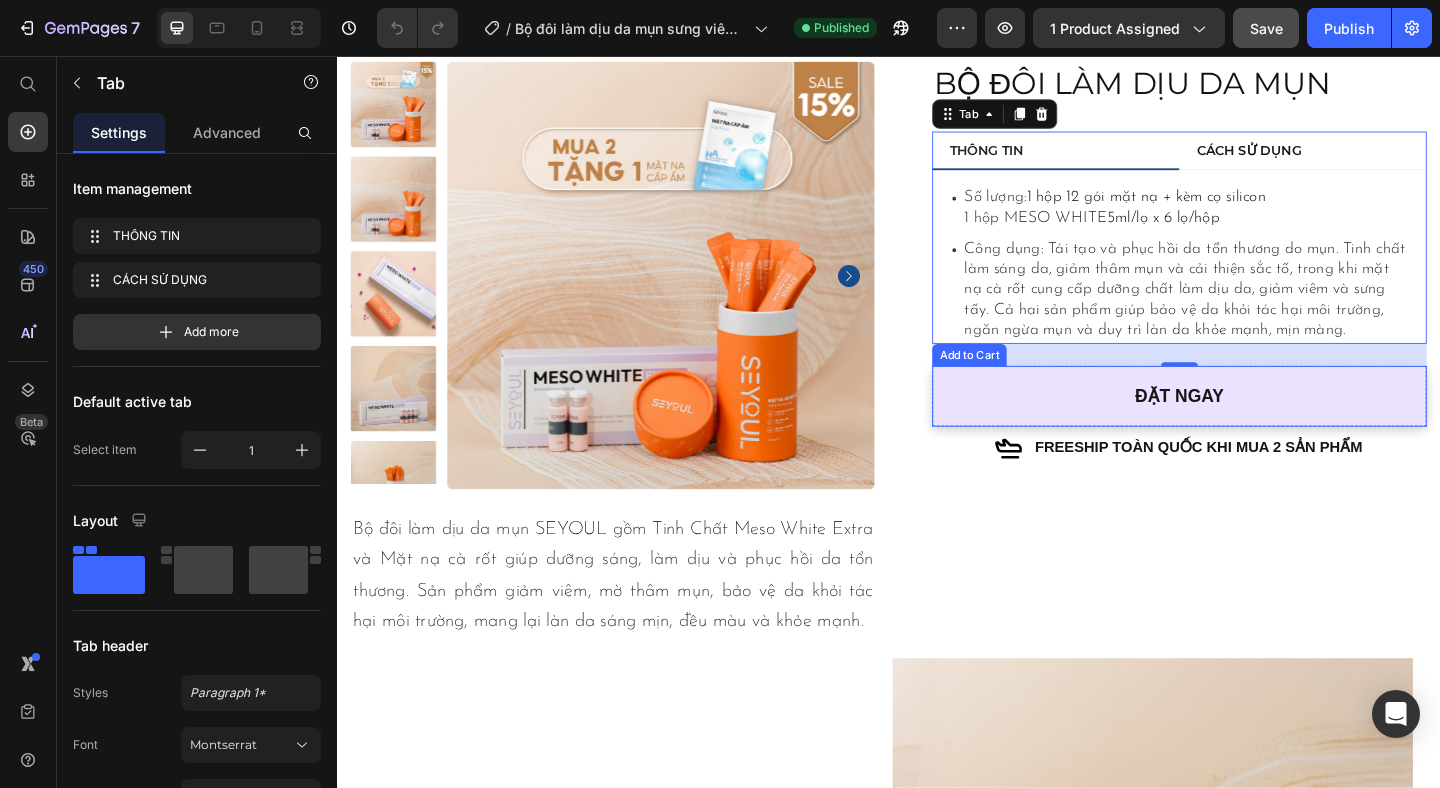 click on "ĐẶT NGAY" at bounding box center [1253, 426] 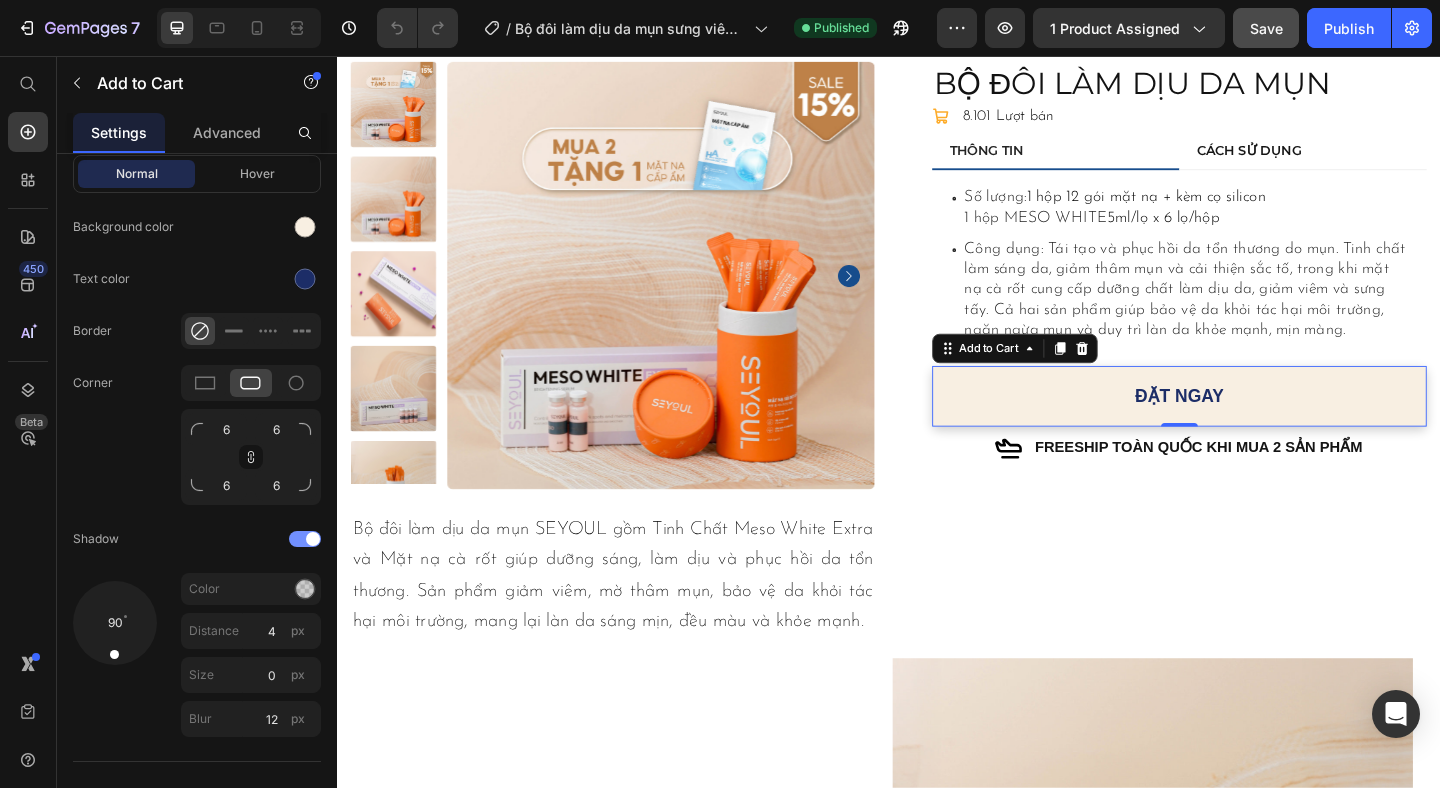 scroll, scrollTop: 2230, scrollLeft: 0, axis: vertical 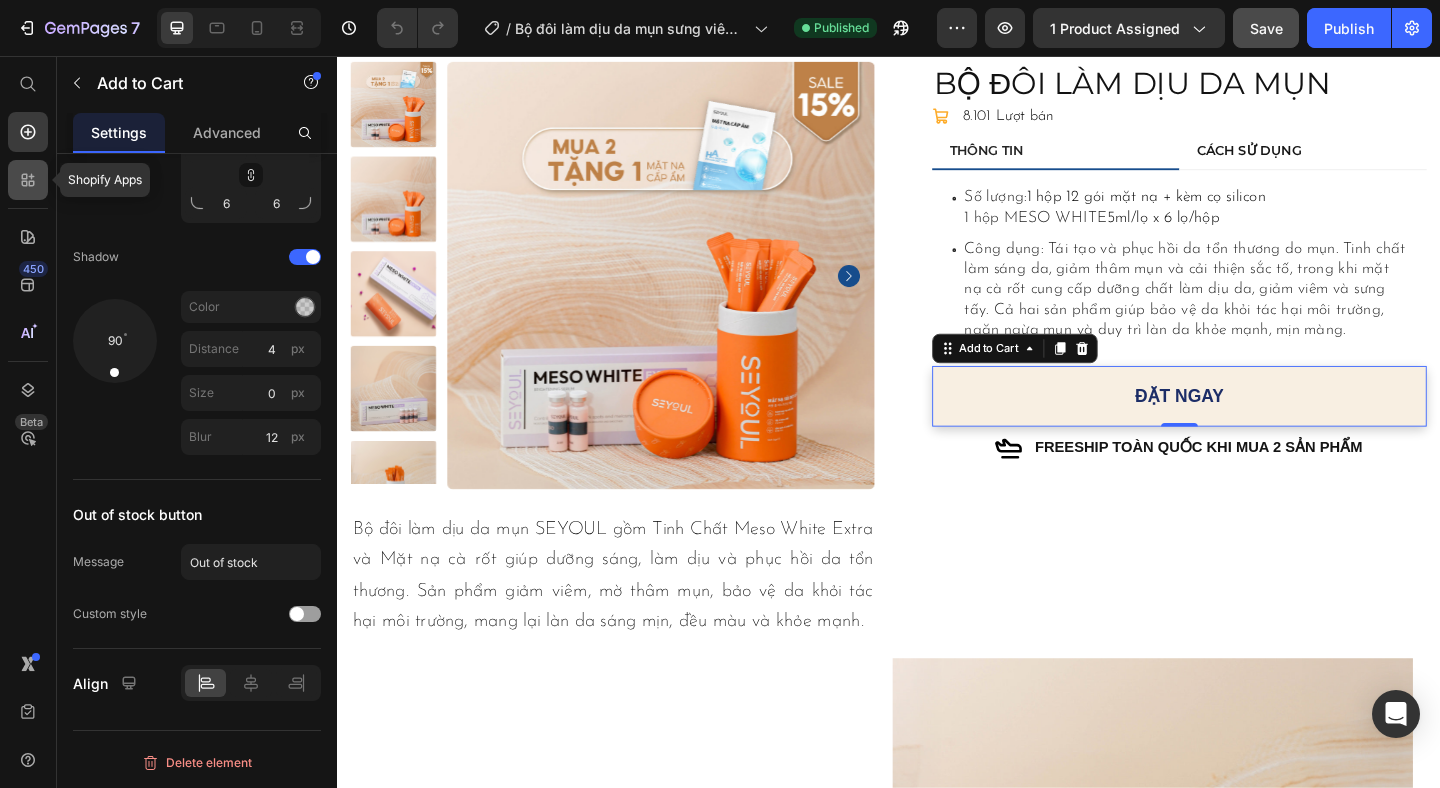 click 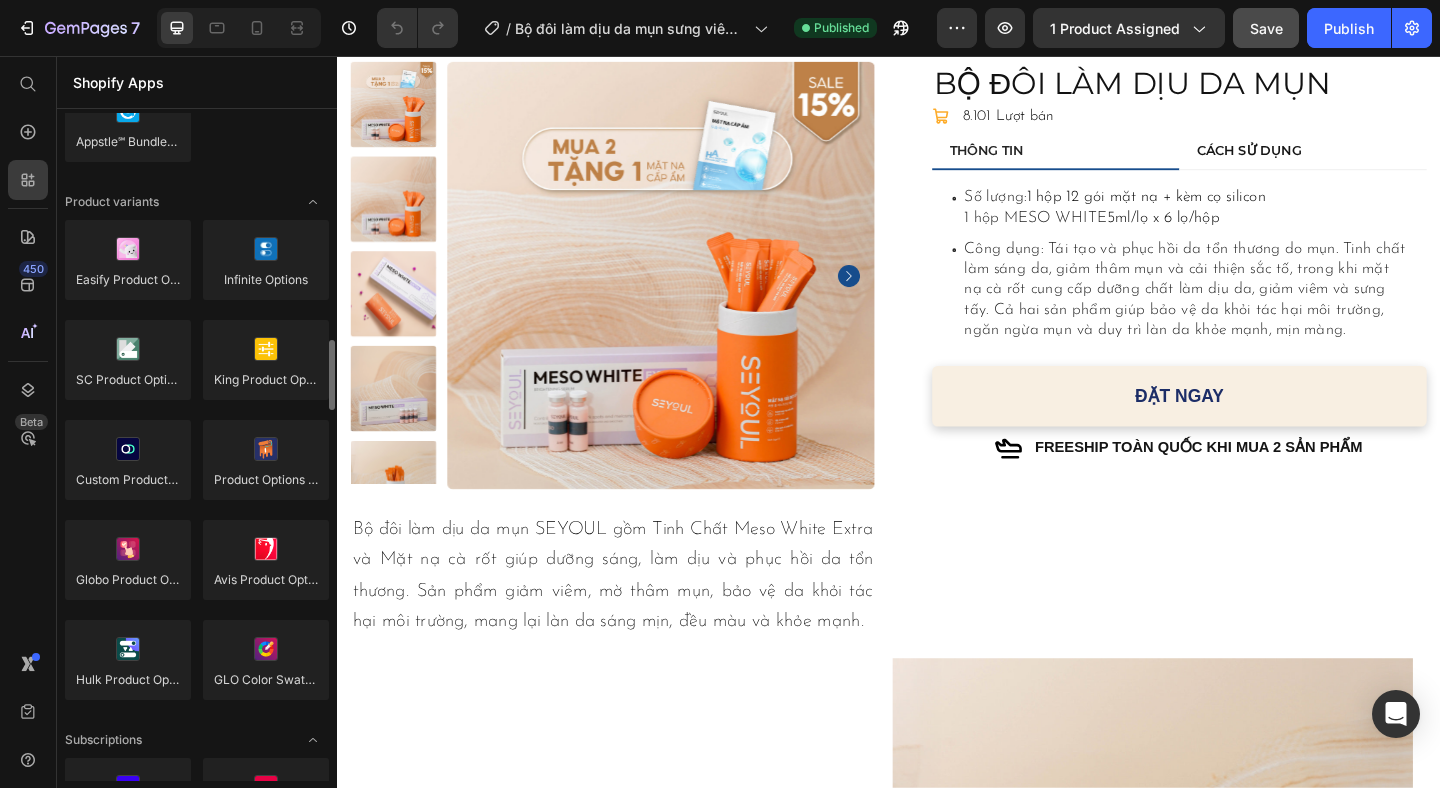 scroll, scrollTop: 0, scrollLeft: 0, axis: both 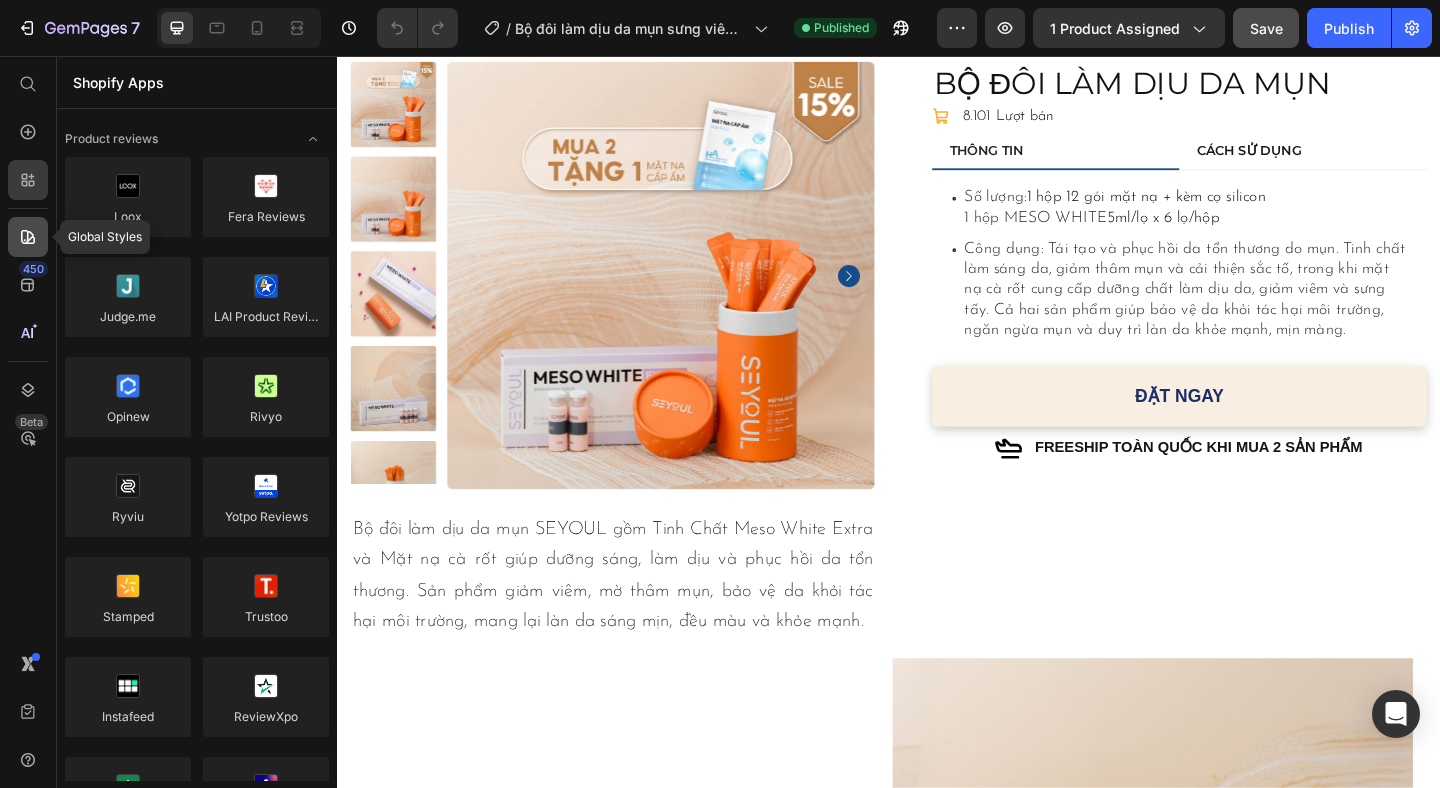 click 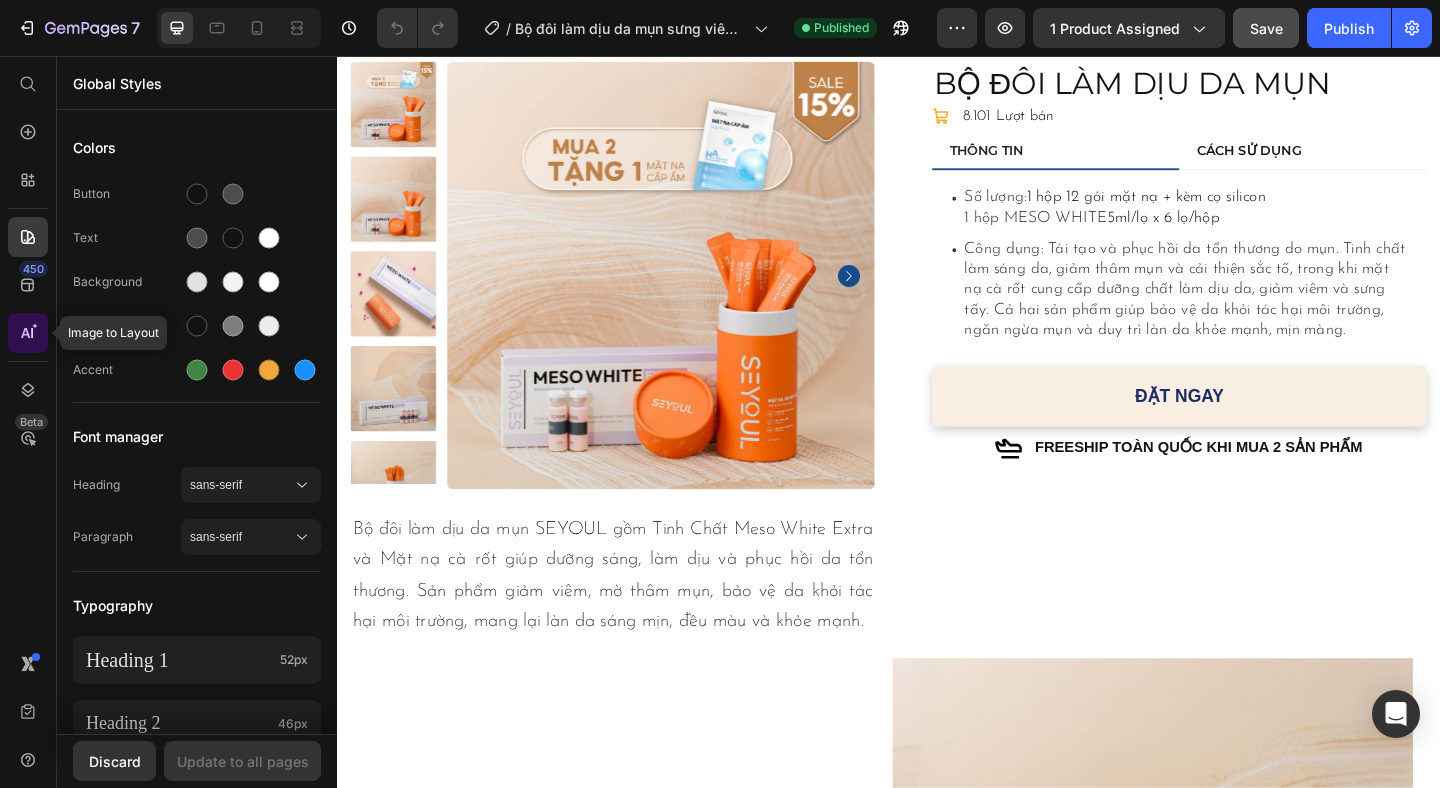 click 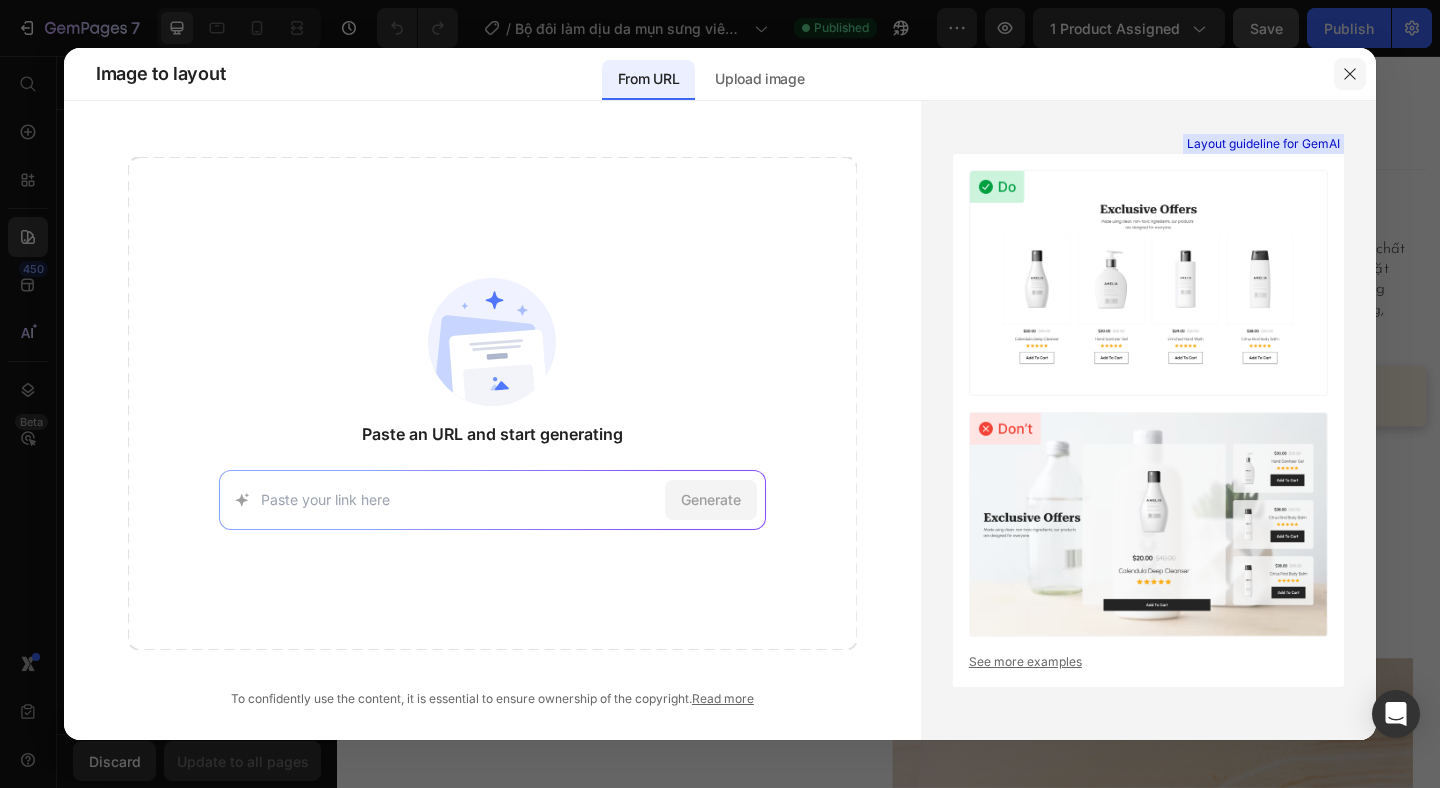 click 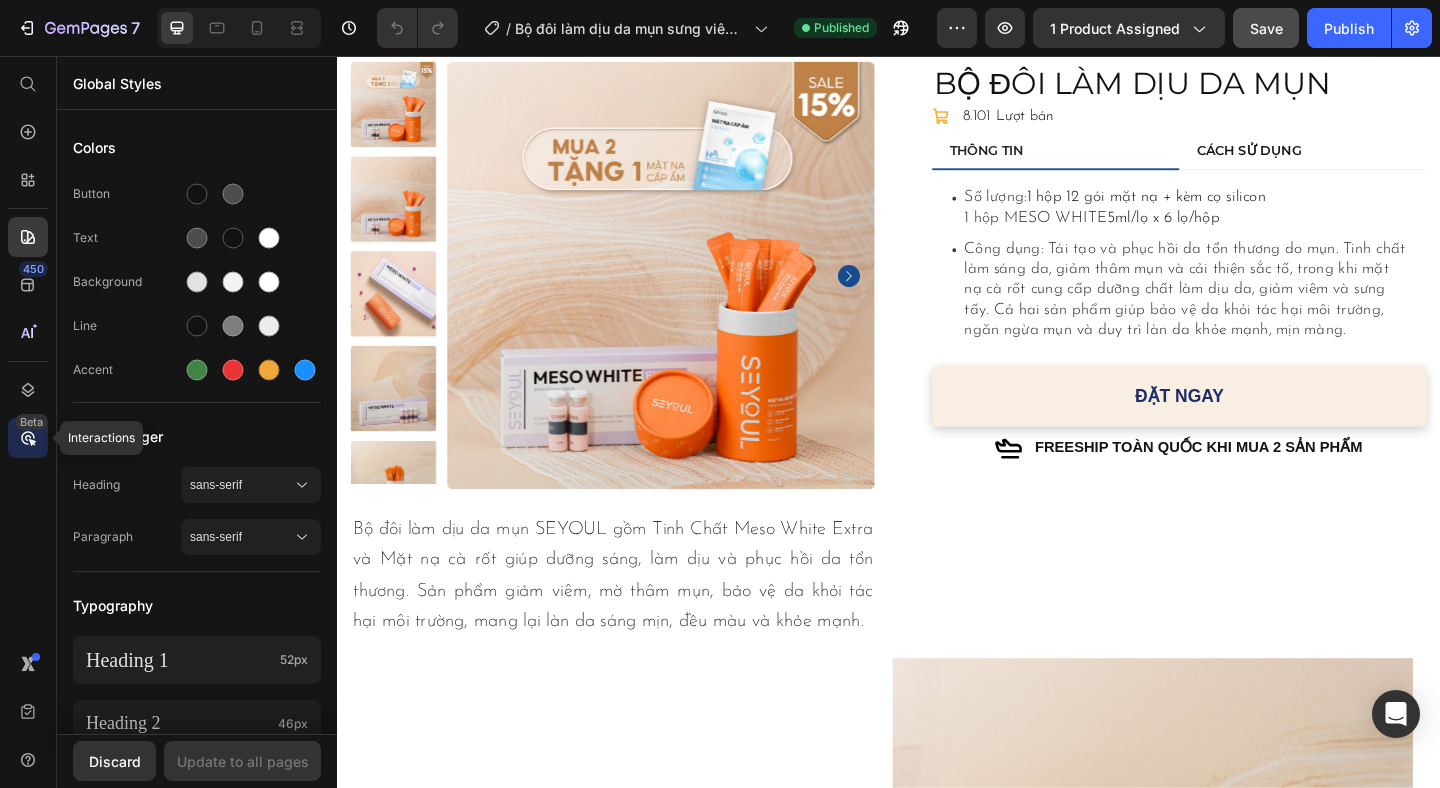 click 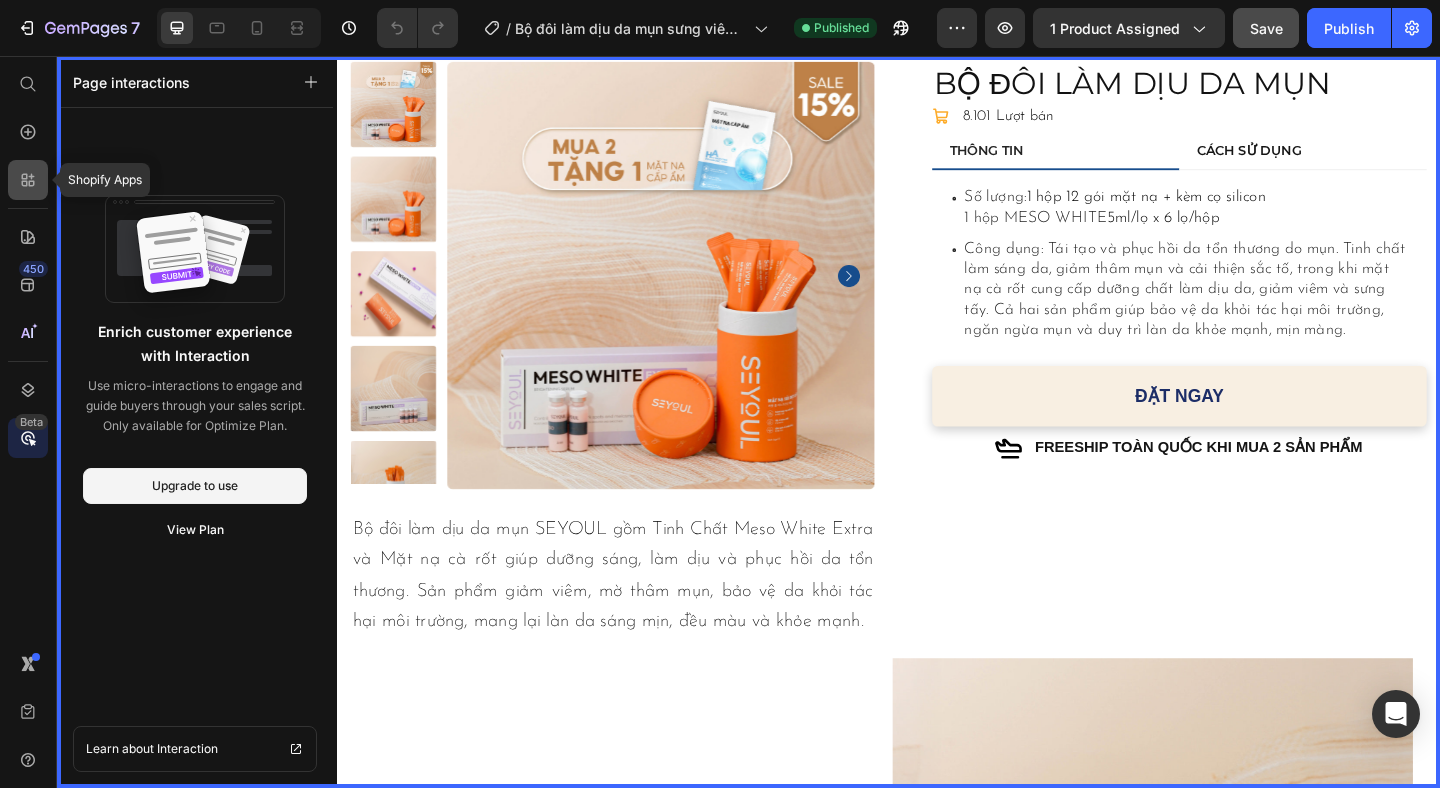 click 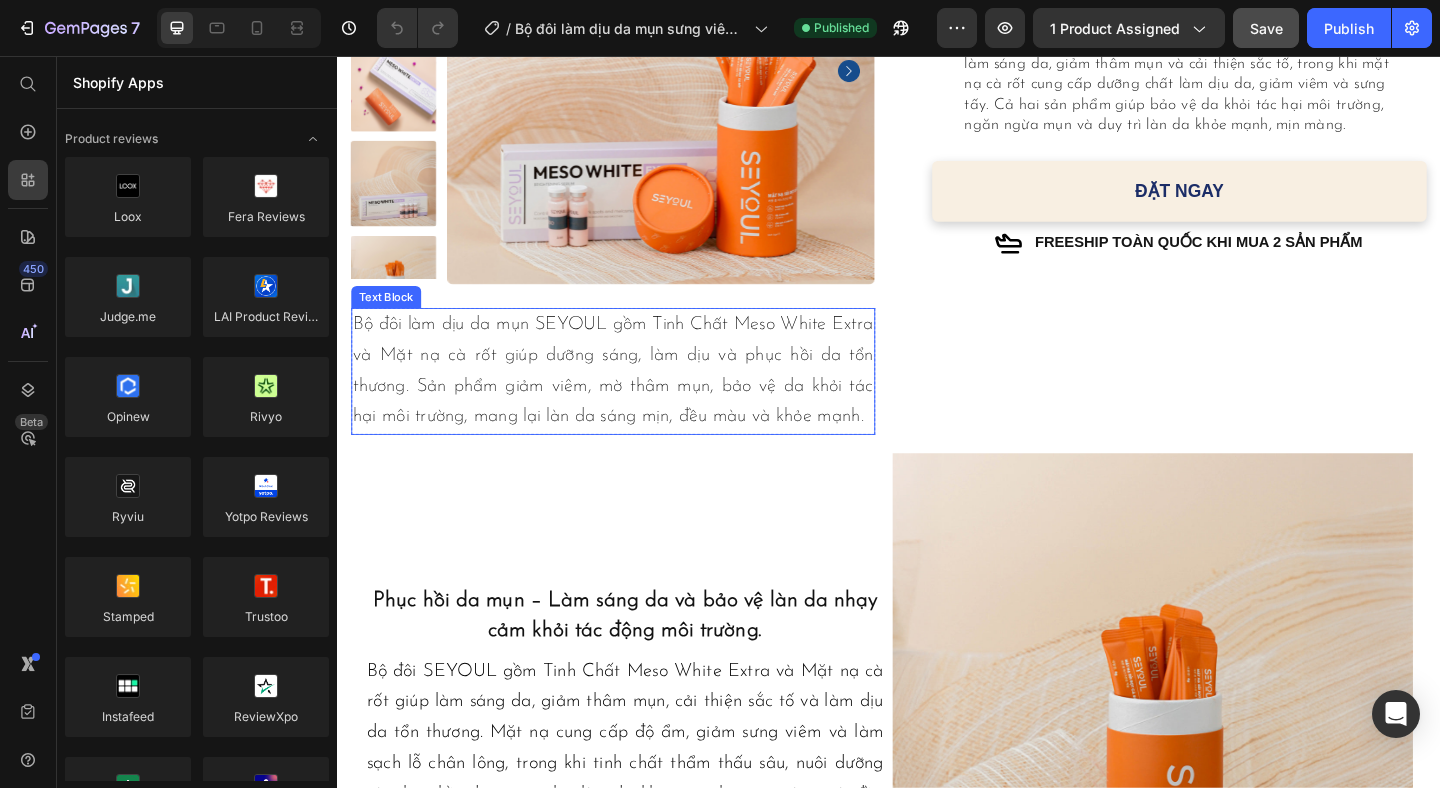 scroll, scrollTop: 334, scrollLeft: 0, axis: vertical 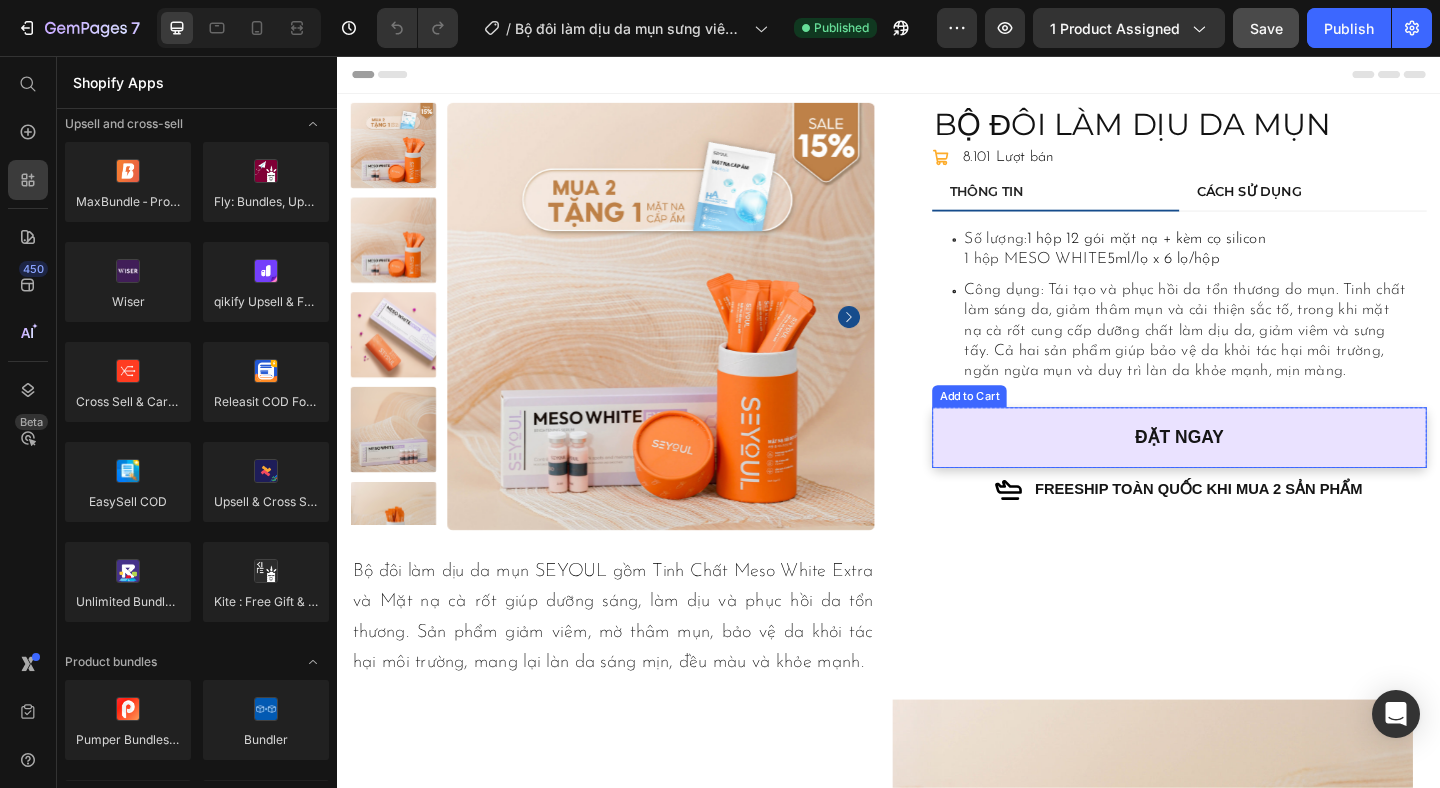click on "ĐẶT NGAY" at bounding box center [1253, 471] 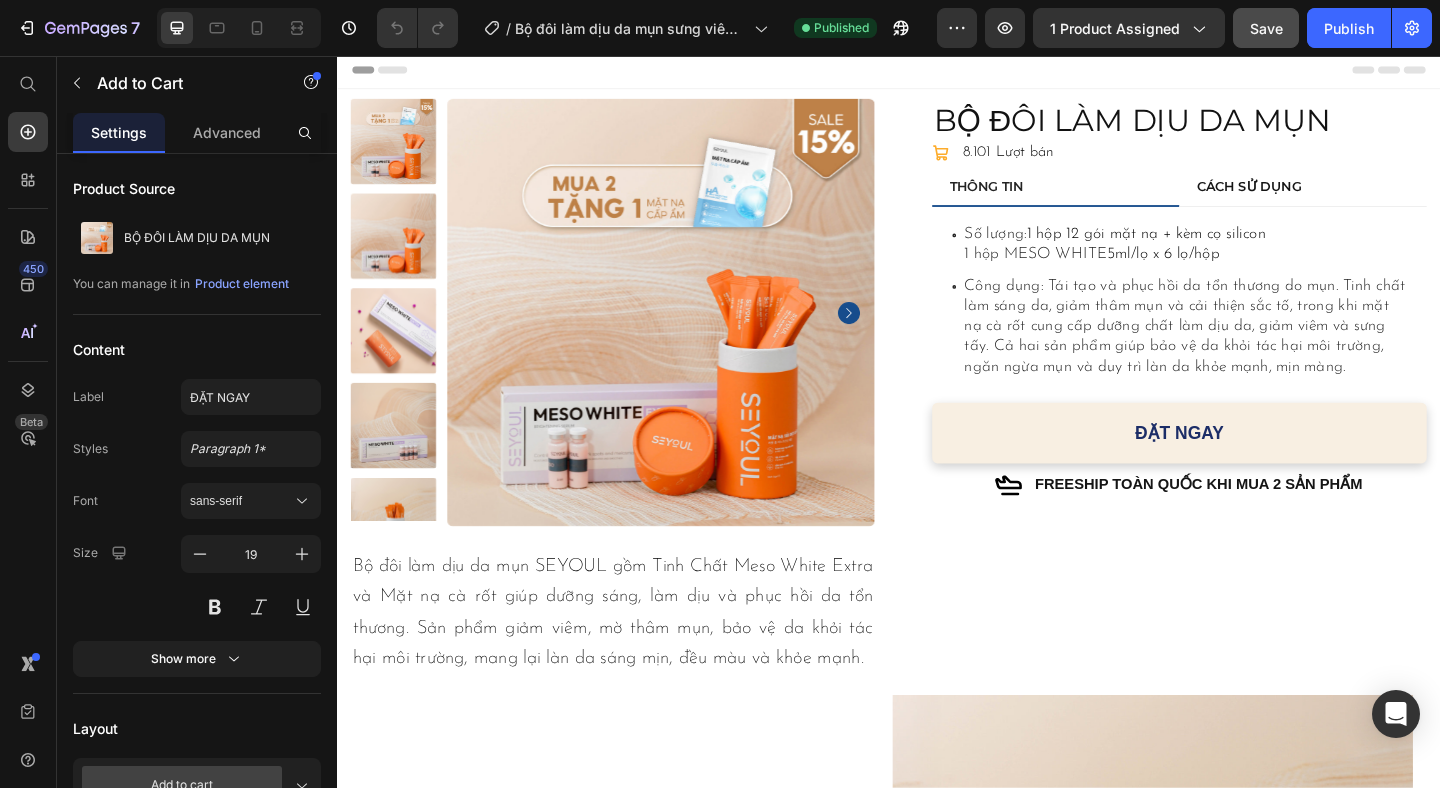 scroll, scrollTop: 0, scrollLeft: 0, axis: both 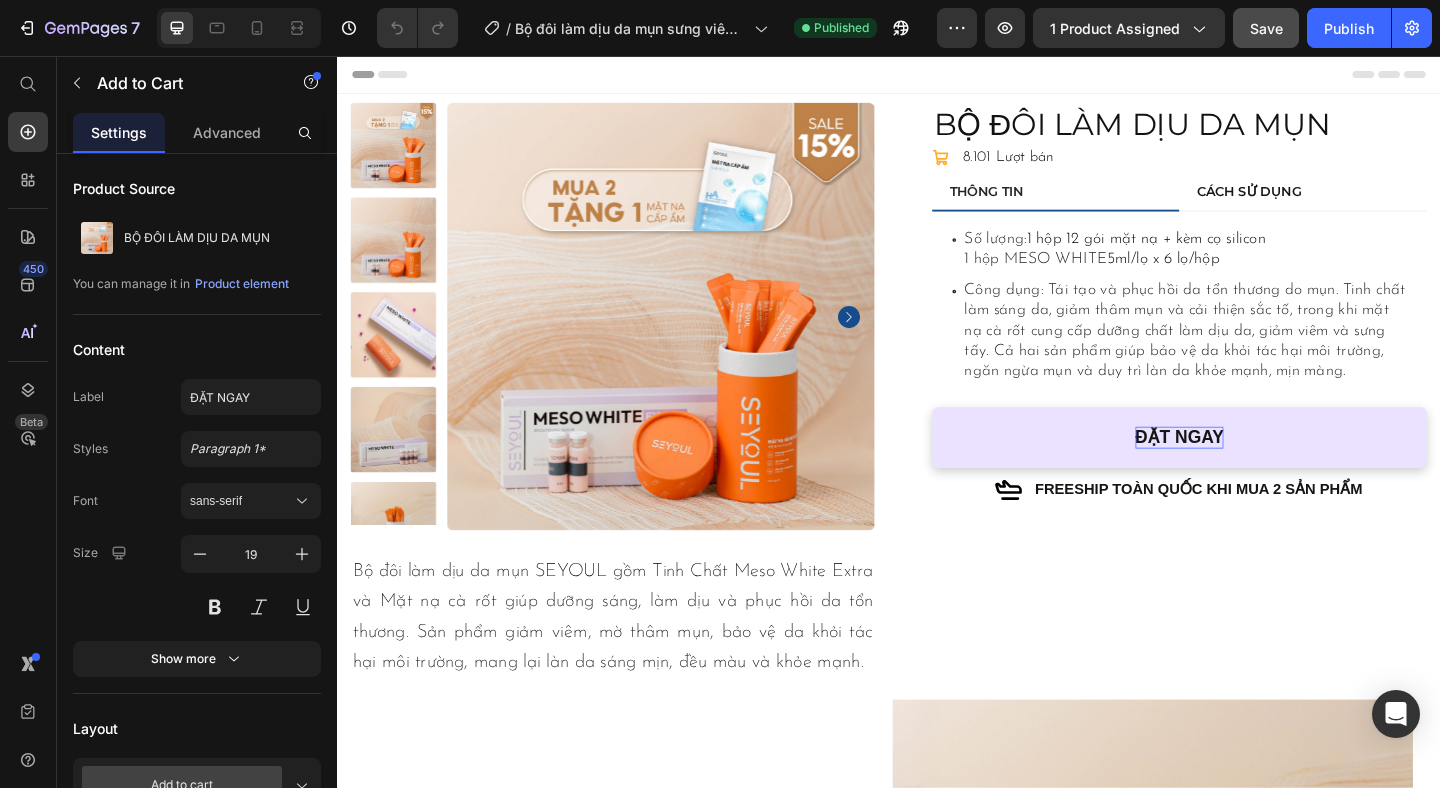 click on "ĐẶT NGAY" at bounding box center [1253, 471] 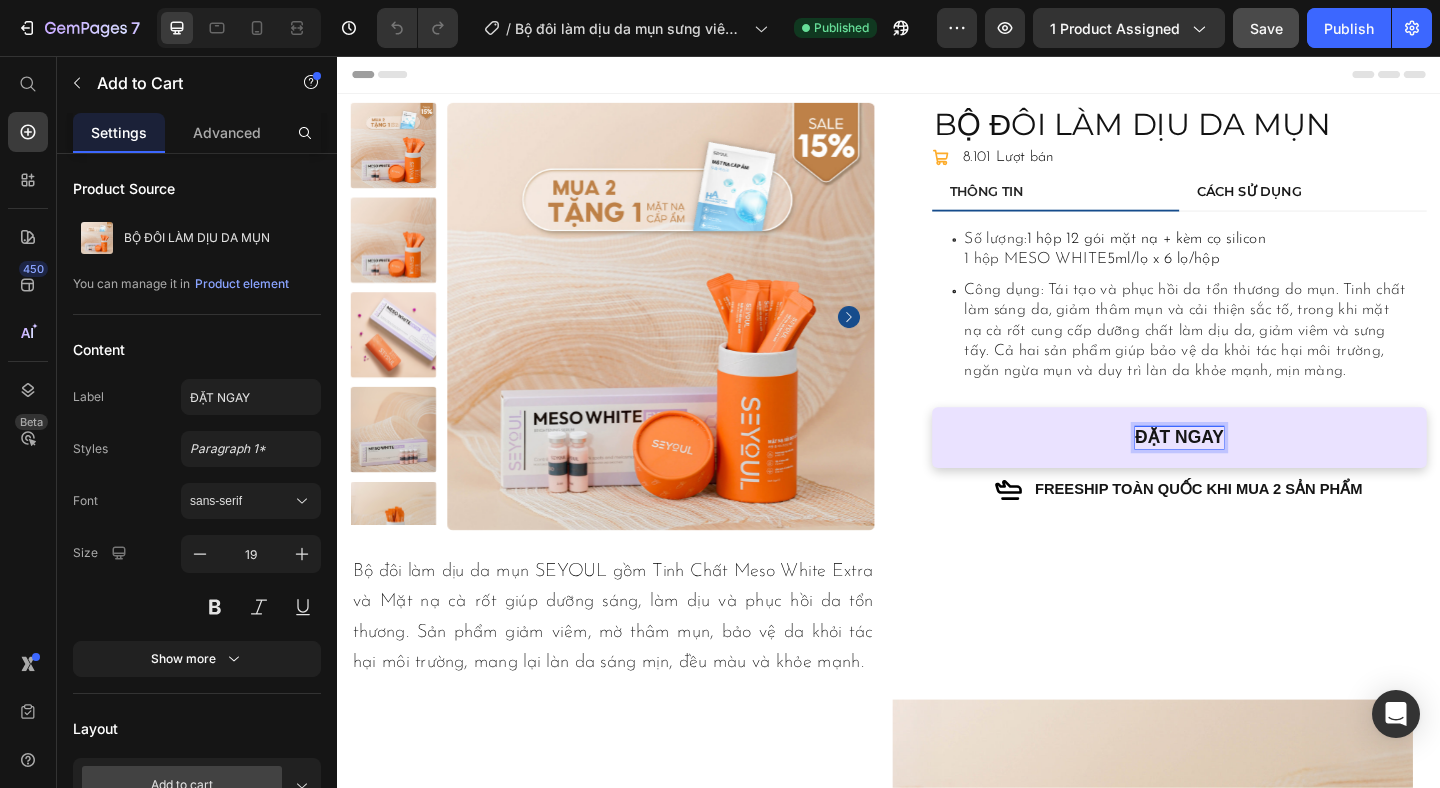 click on "ĐẶT NGAY" at bounding box center [1253, 471] 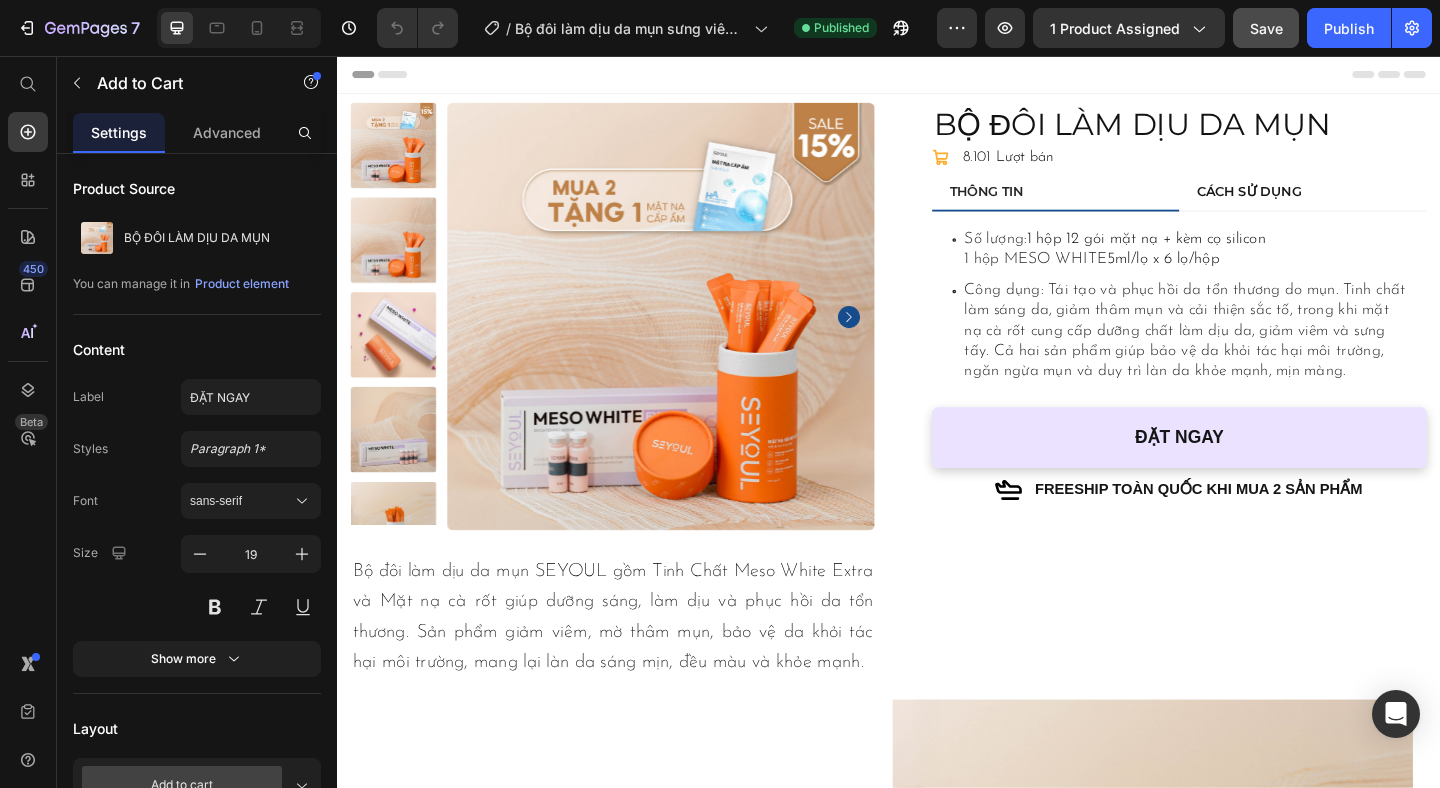 click on "ĐẶT NGAY" at bounding box center (1253, 471) 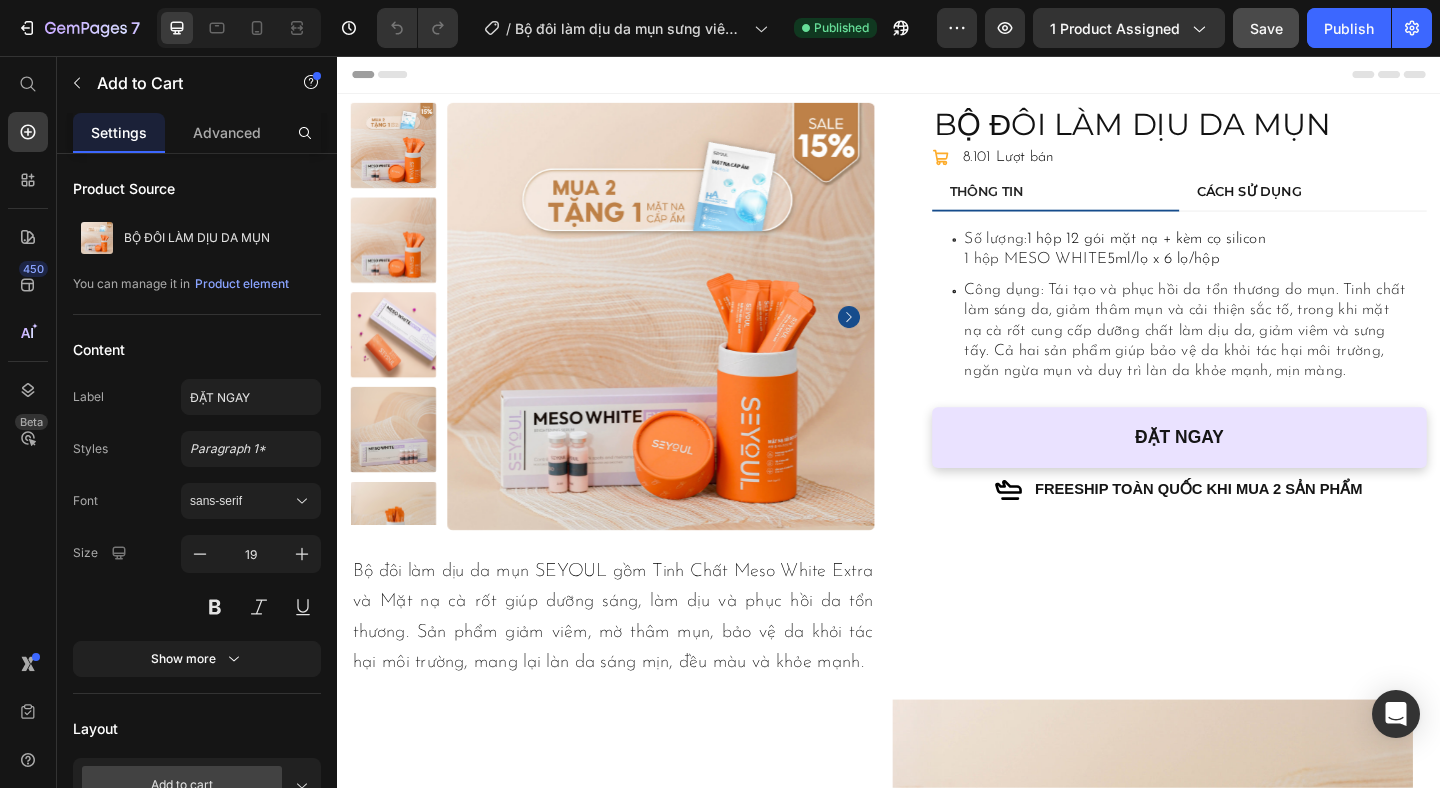 click on "ĐẶT NGAY" at bounding box center [1253, 471] 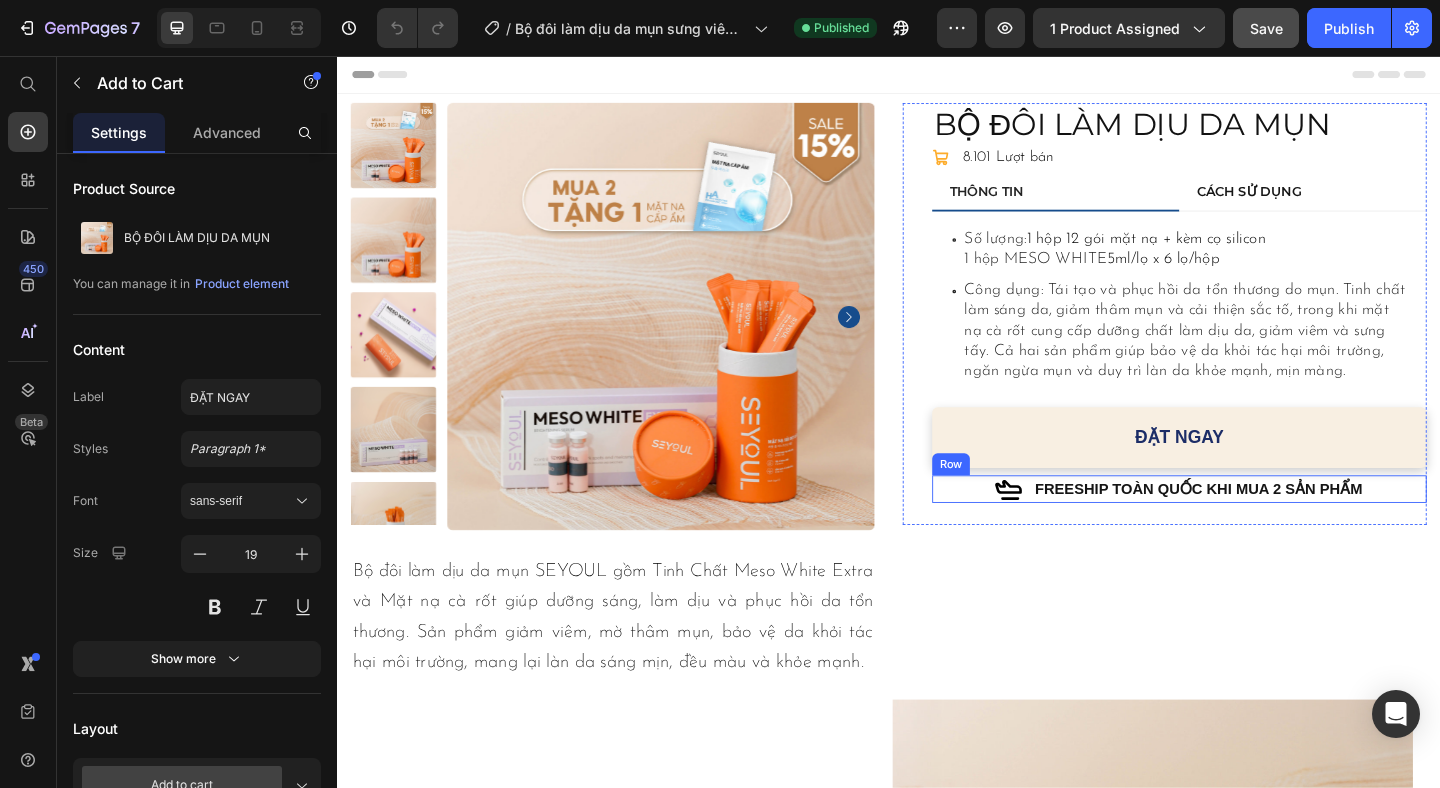 drag, startPoint x: 1141, startPoint y: 470, endPoint x: 1138, endPoint y: 513, distance: 43.104523 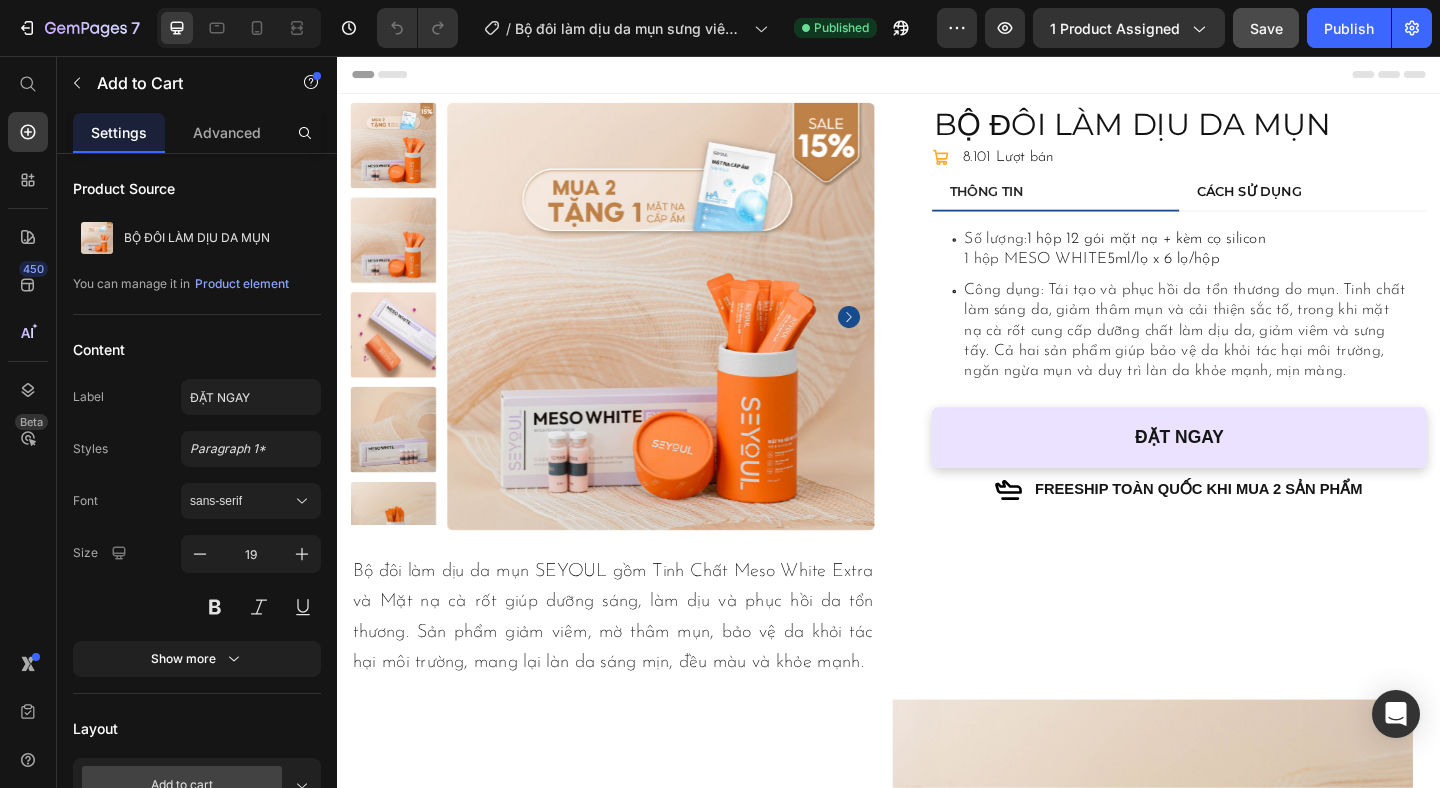 click on "ĐẶT NGAY" at bounding box center (1253, 471) 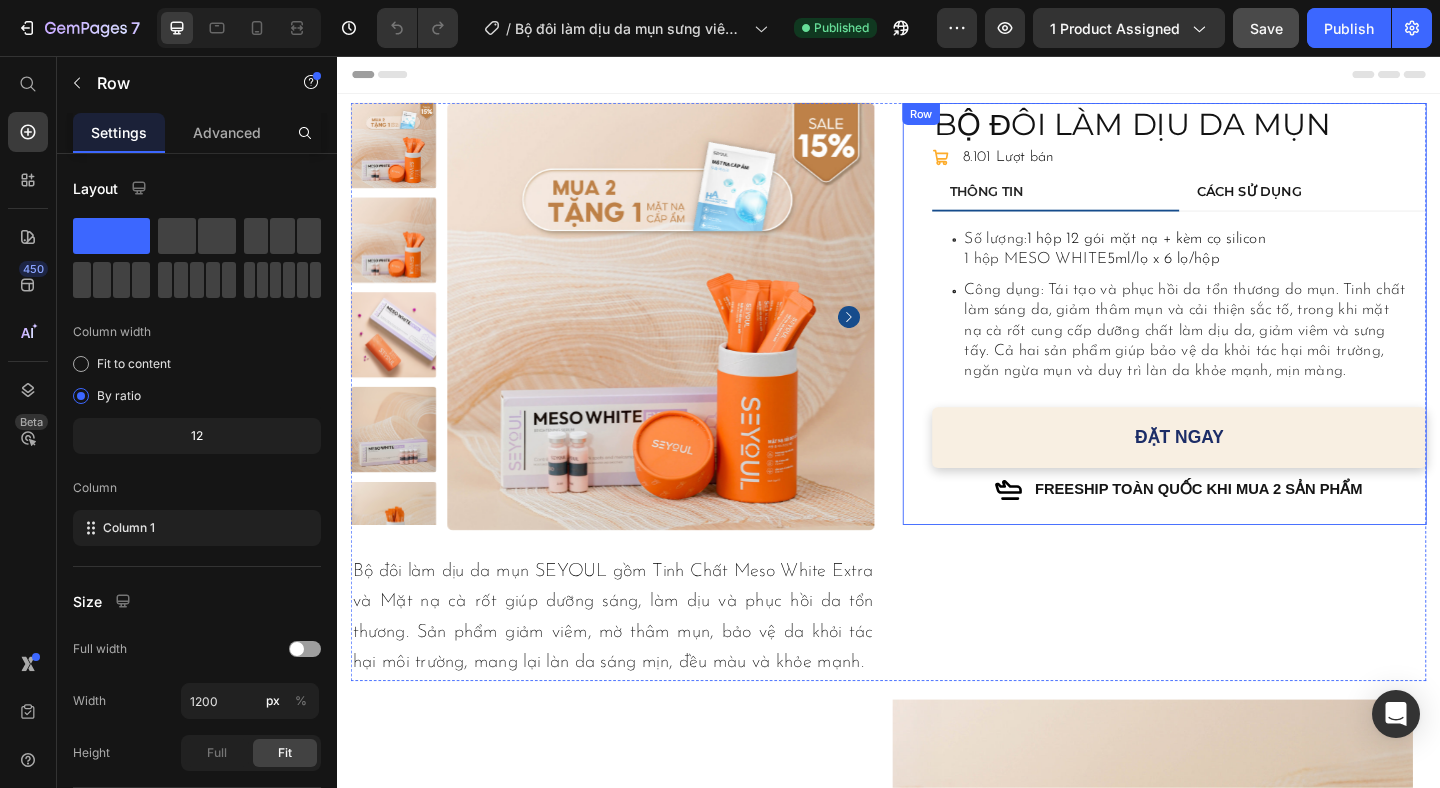 click on "BỘ ĐÔI LÀM DỊU DA MỤN Product Title
Icon Icon List 8.101 Lượt bán Text Block Row THÔNG TIN CÁCH SỬ DỤNG
Số lượng:  1 hộp 12 gói mặt nạ + kèm cọ silicon                 1 hộp MESO WHITE   5ml/lọ x 6 lọ/hộp
Công dụng: Tái tạo và phục hồi da tổn thương do mụn. Tinh chất làm sáng da, giảm thâm mụn và cải thiện sắc tố, trong khi mặt nạ cà rốt cung cấp dưỡng chất làm dịu da, giảm viêm và sưng tấy. Cả hai sản phẩm giúp bảo vệ da khỏi tác hại môi trường, ngăn ngừa mụn và duy trì làn da khỏe mạnh, mịn màng. Item List
Bước 1: Làm sạch da với sữa rửa mặt dịu nhẹ. Bước 2: Thoa Tinh Chất Meso White Extra lên da, massage nhẹ. Bước 3: Đắp Mặt nạ cà rốt SEYOUL trong 15–20 phút. Bước 4: Tháo mặt nạ, massage để dưỡng chất thẩm thấu. Item List Tab ĐẶT NGAY" at bounding box center (1253, 336) 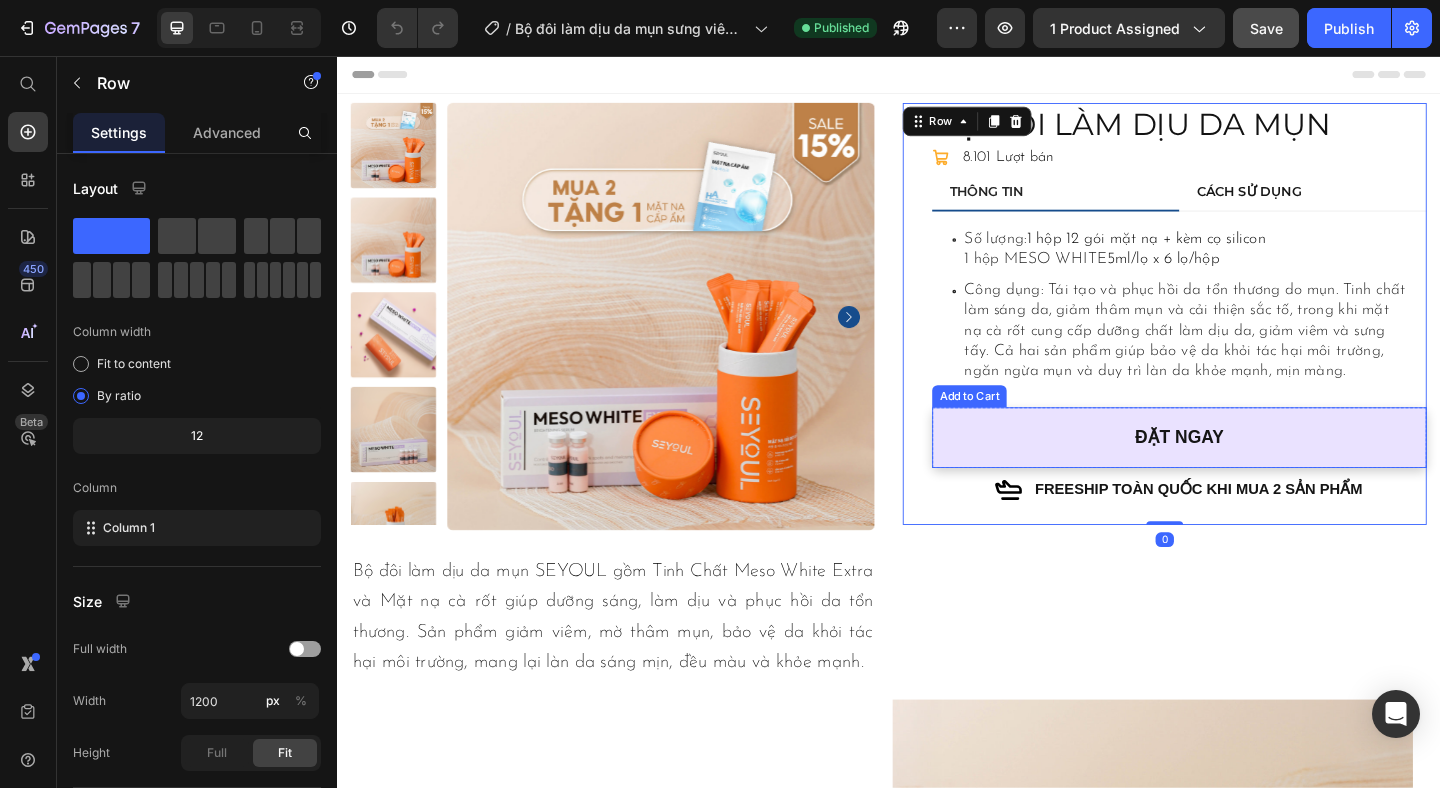 click on "ĐẶT NGAY" at bounding box center [1253, 471] 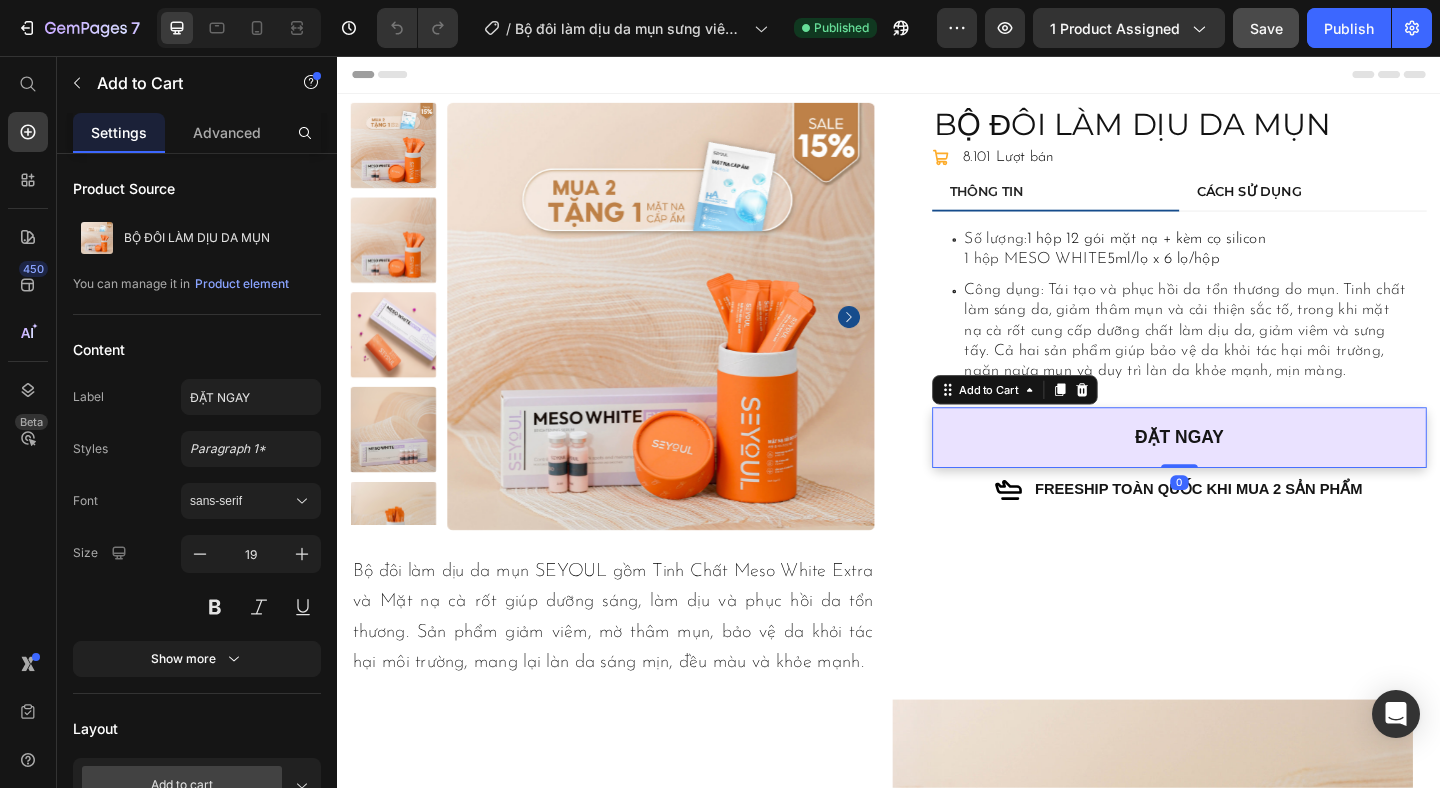 click on "ĐẶT NGAY" at bounding box center [1253, 471] 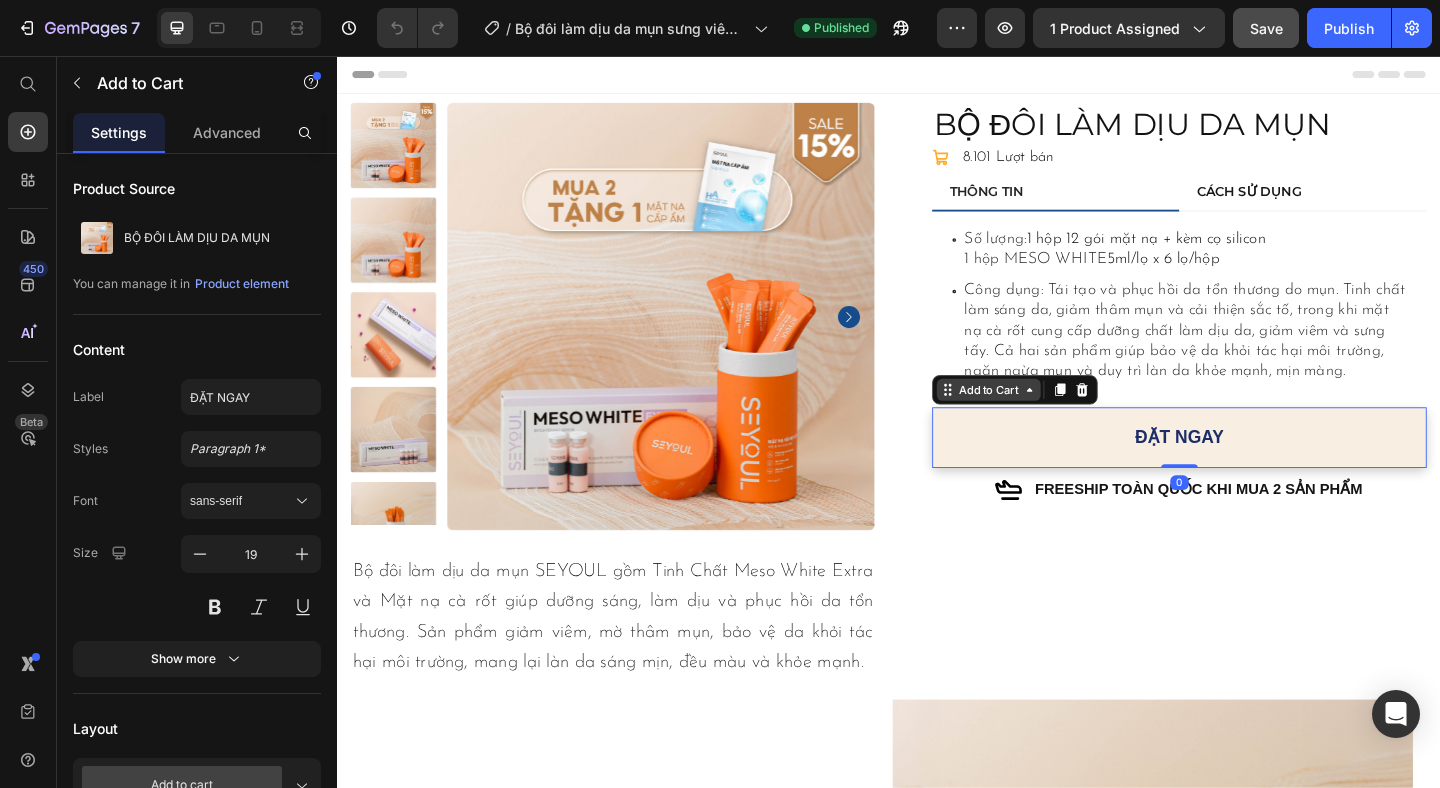 click 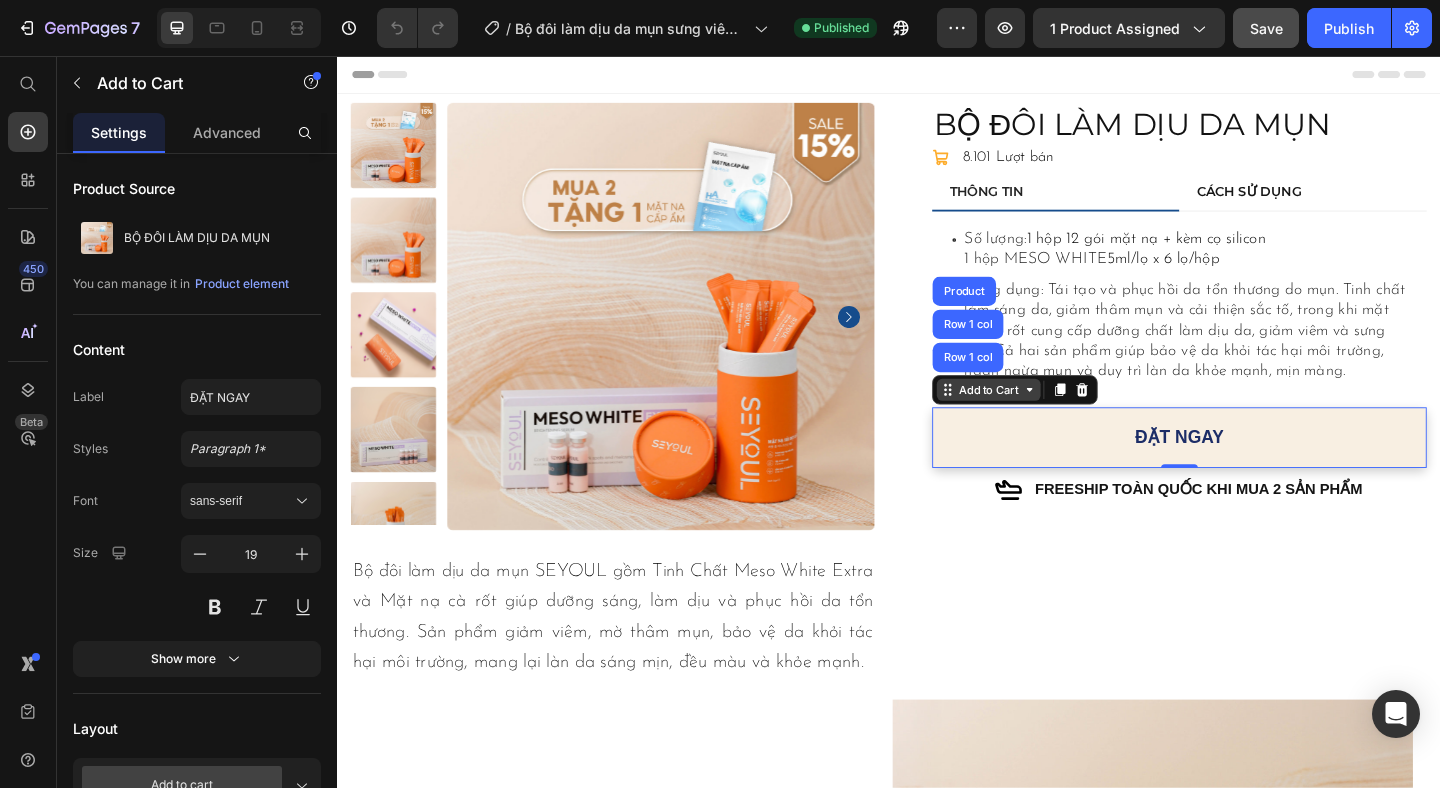 click 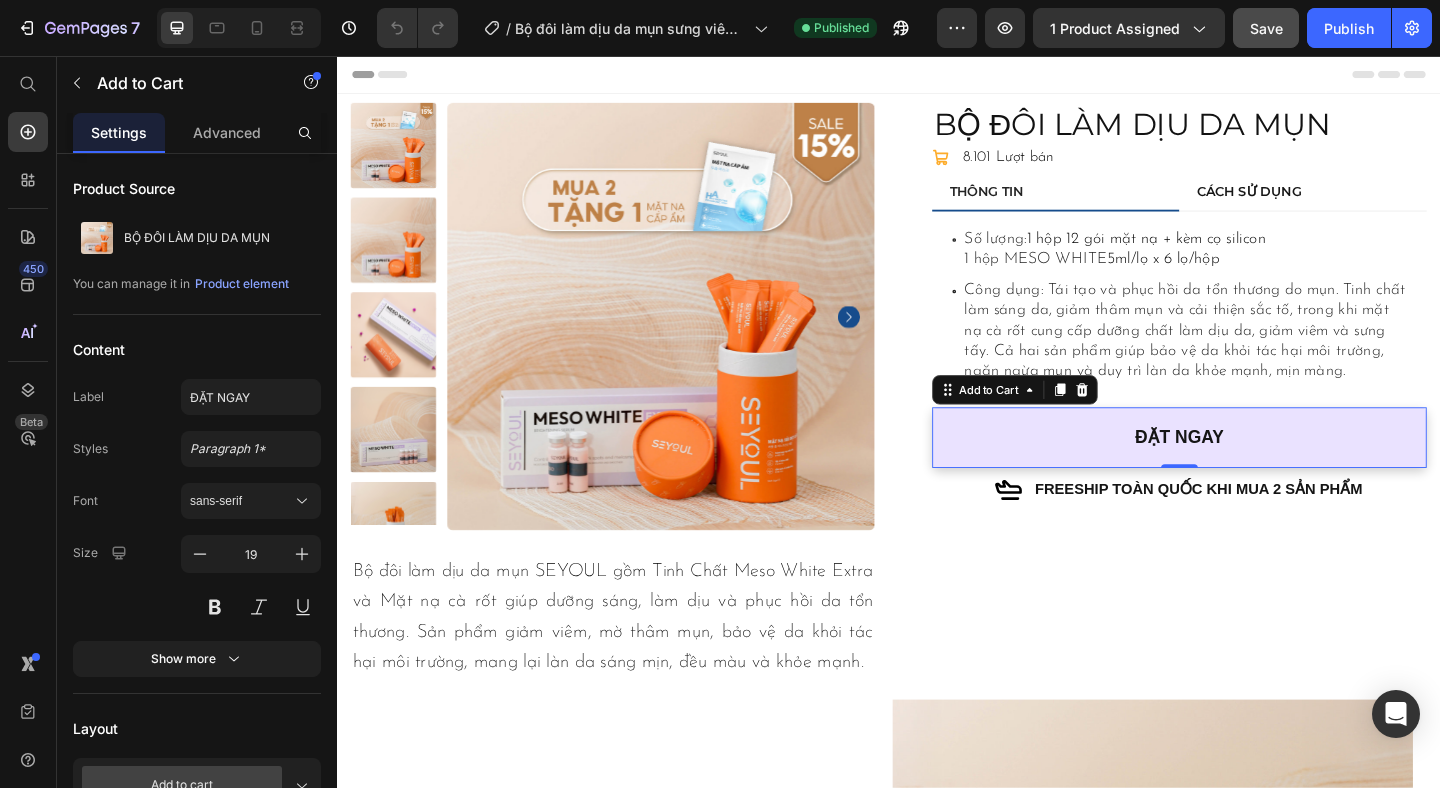 click on "ĐẶT NGAY" at bounding box center (1253, 471) 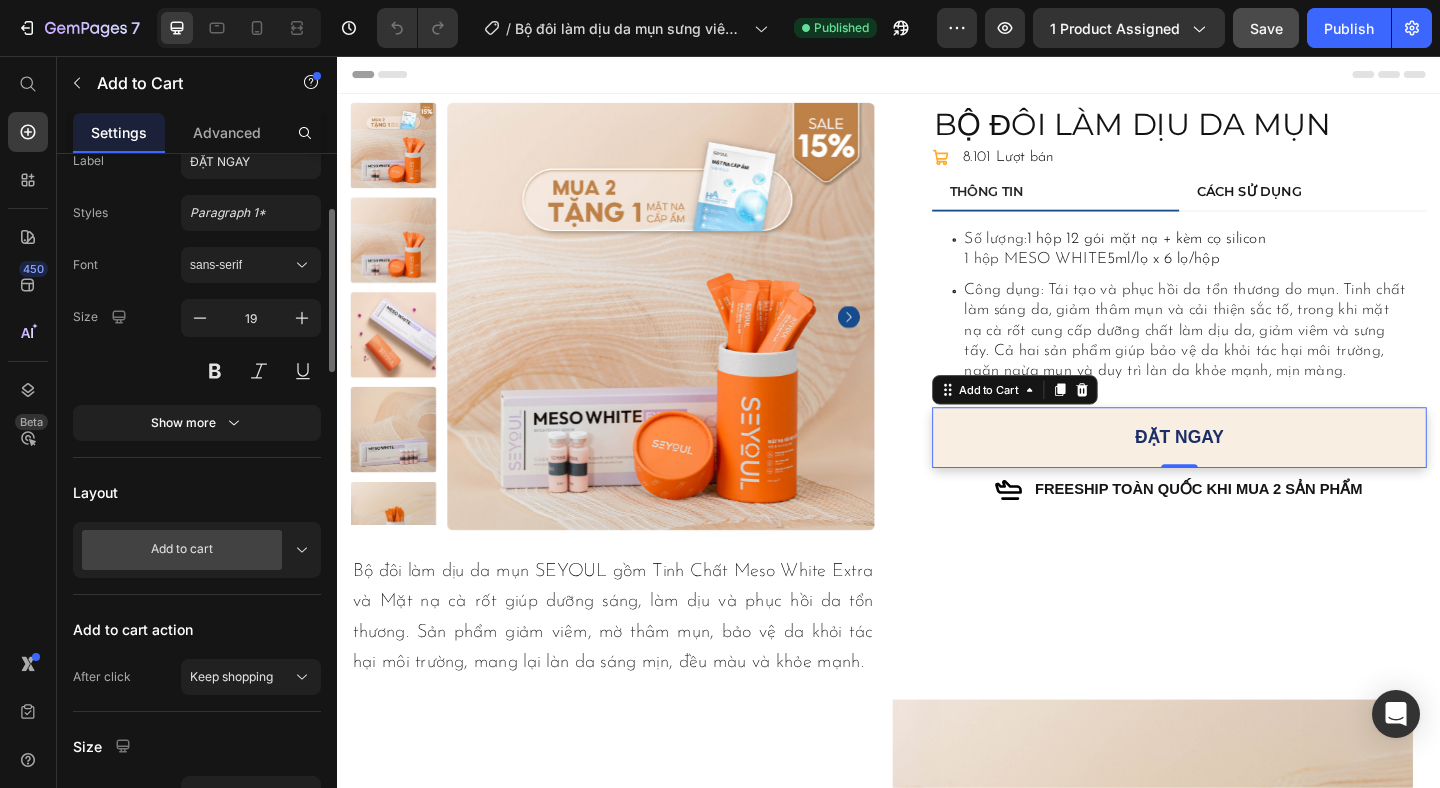 scroll, scrollTop: 0, scrollLeft: 0, axis: both 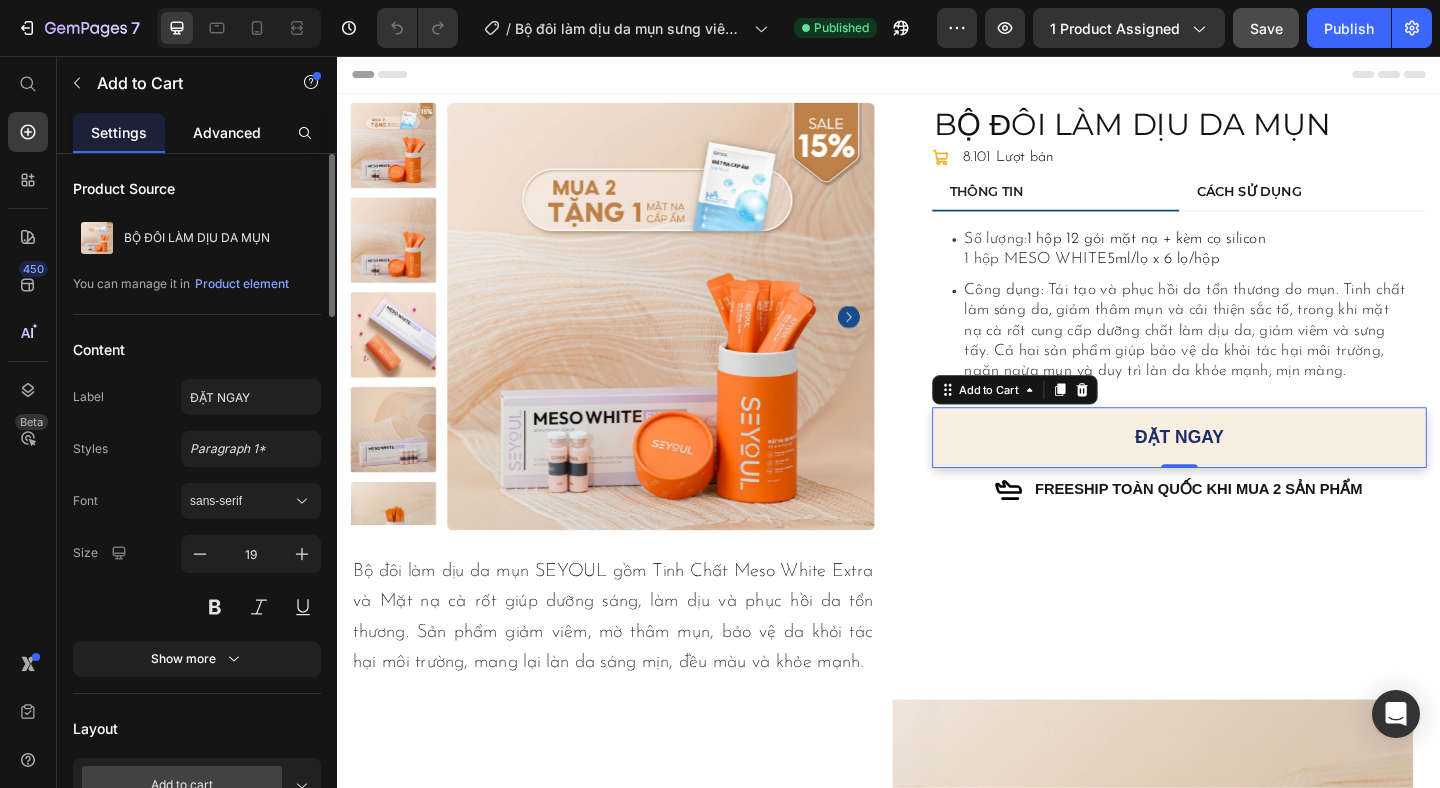 click on "Advanced" 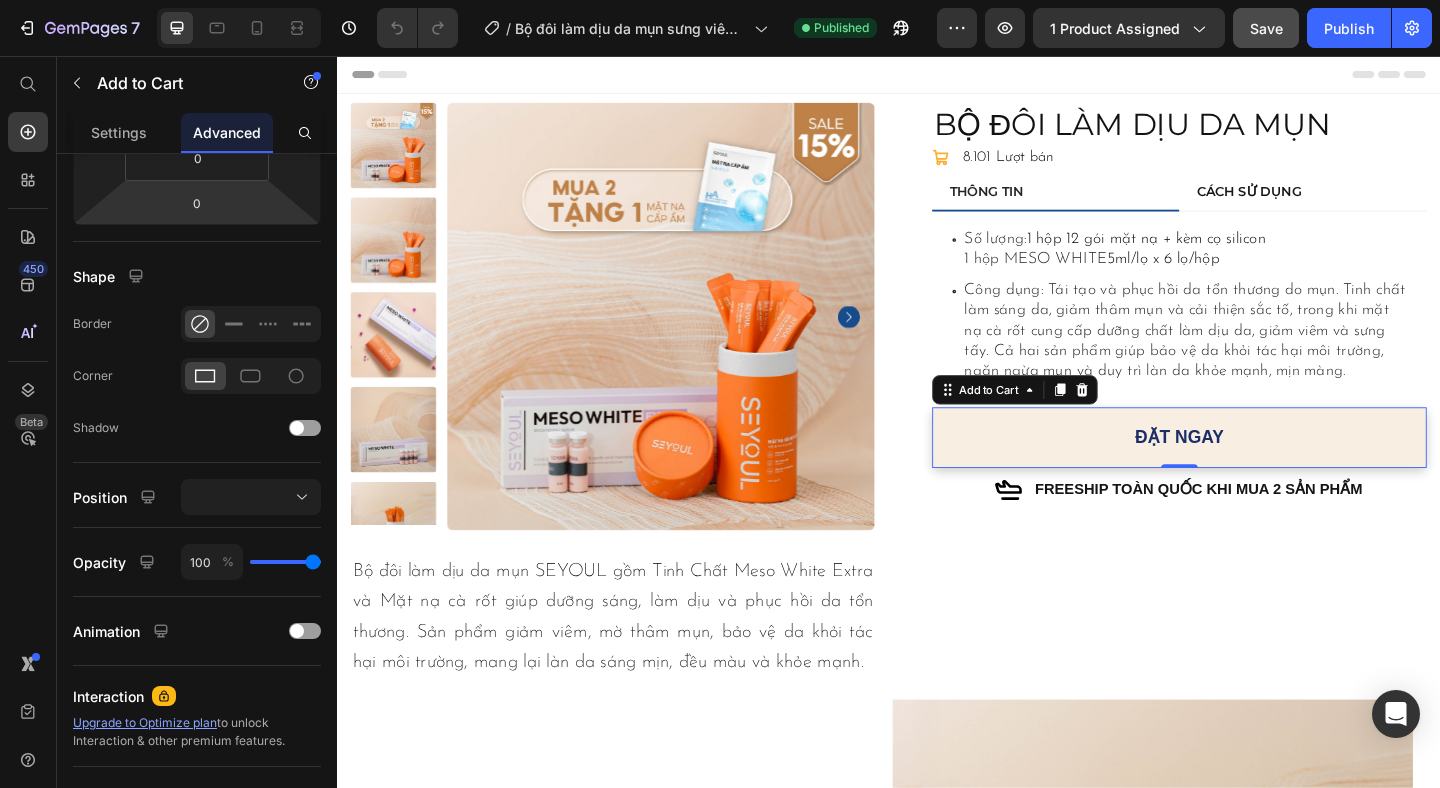 scroll, scrollTop: 0, scrollLeft: 0, axis: both 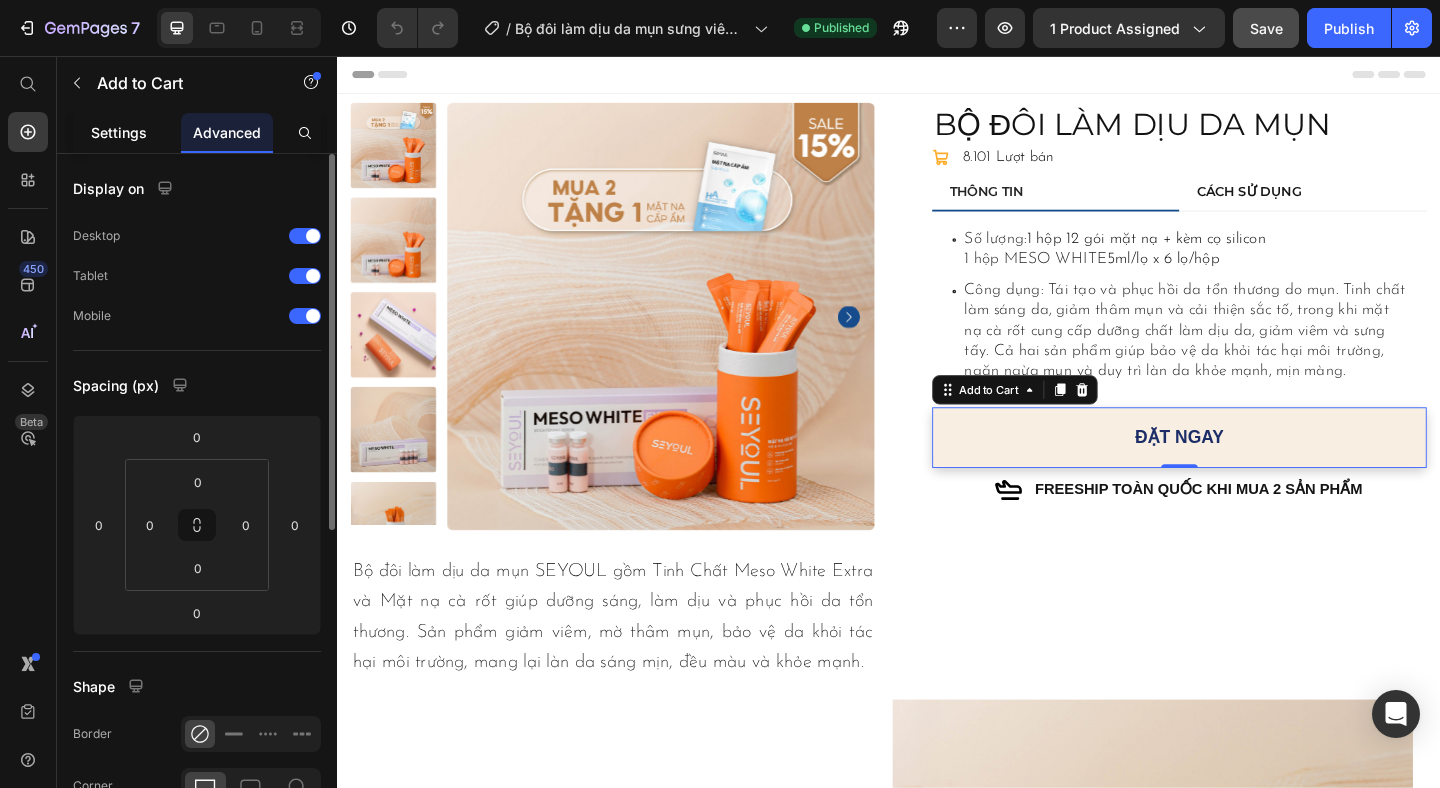 click on "Settings" at bounding box center (119, 132) 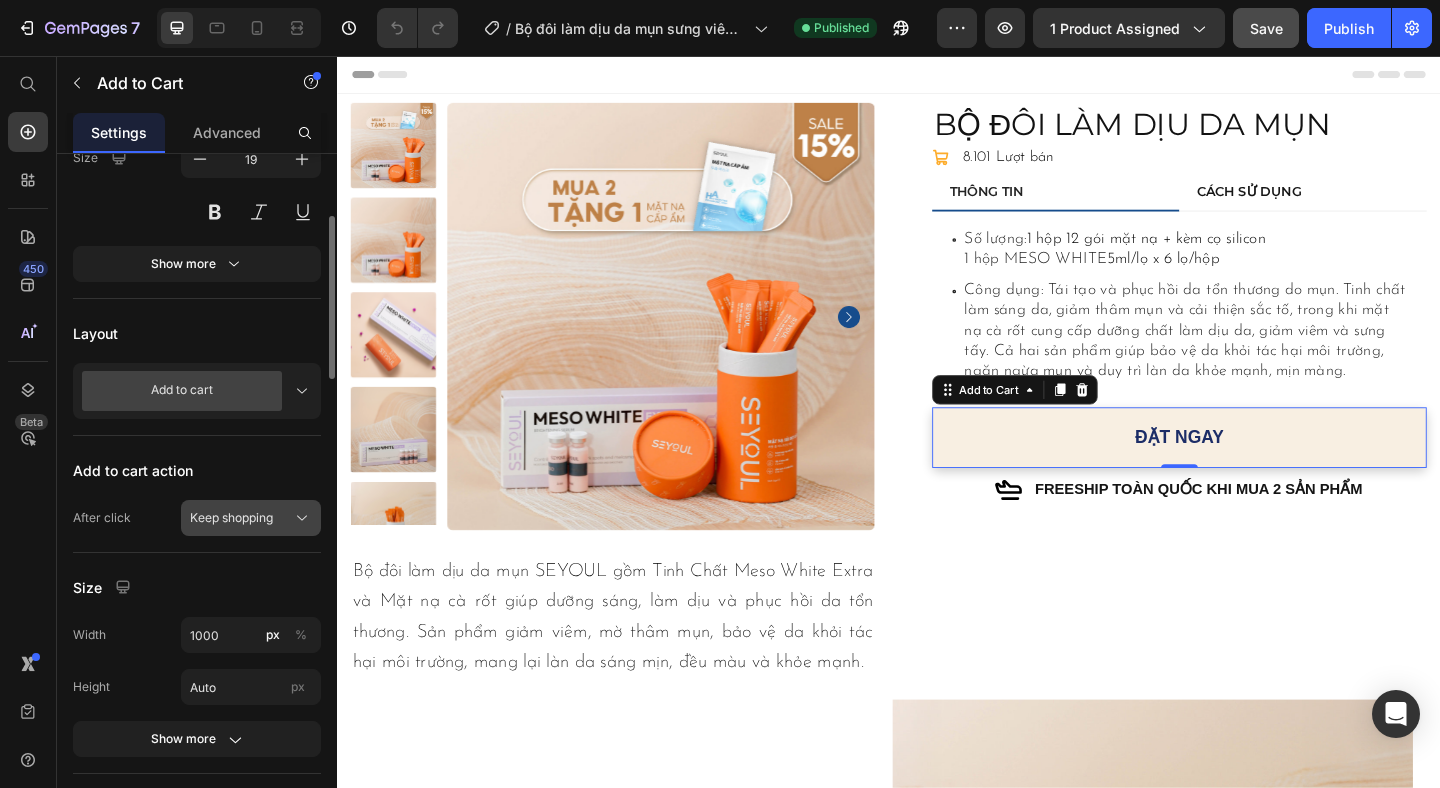 scroll, scrollTop: 370, scrollLeft: 0, axis: vertical 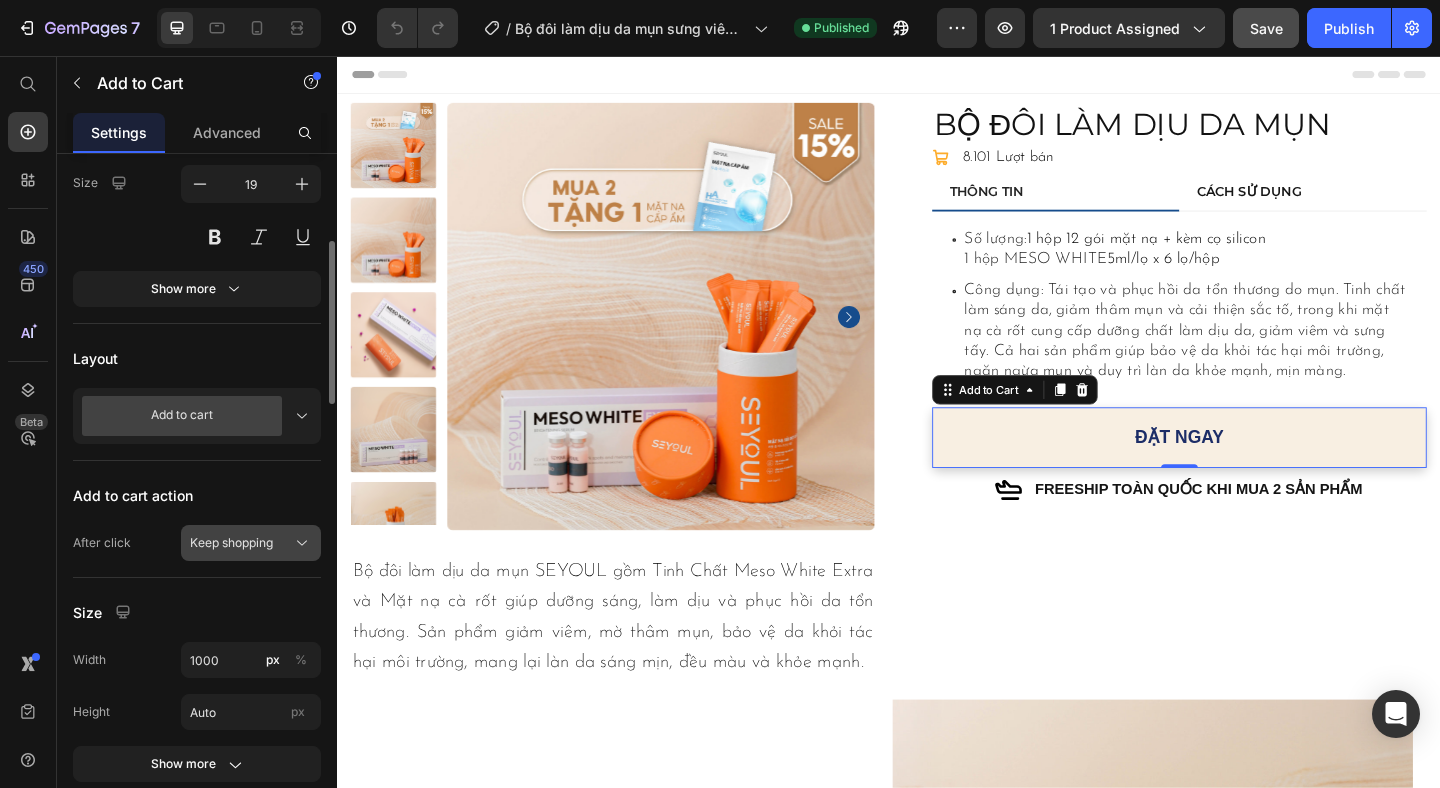 click on "Keep shopping" at bounding box center [251, 543] 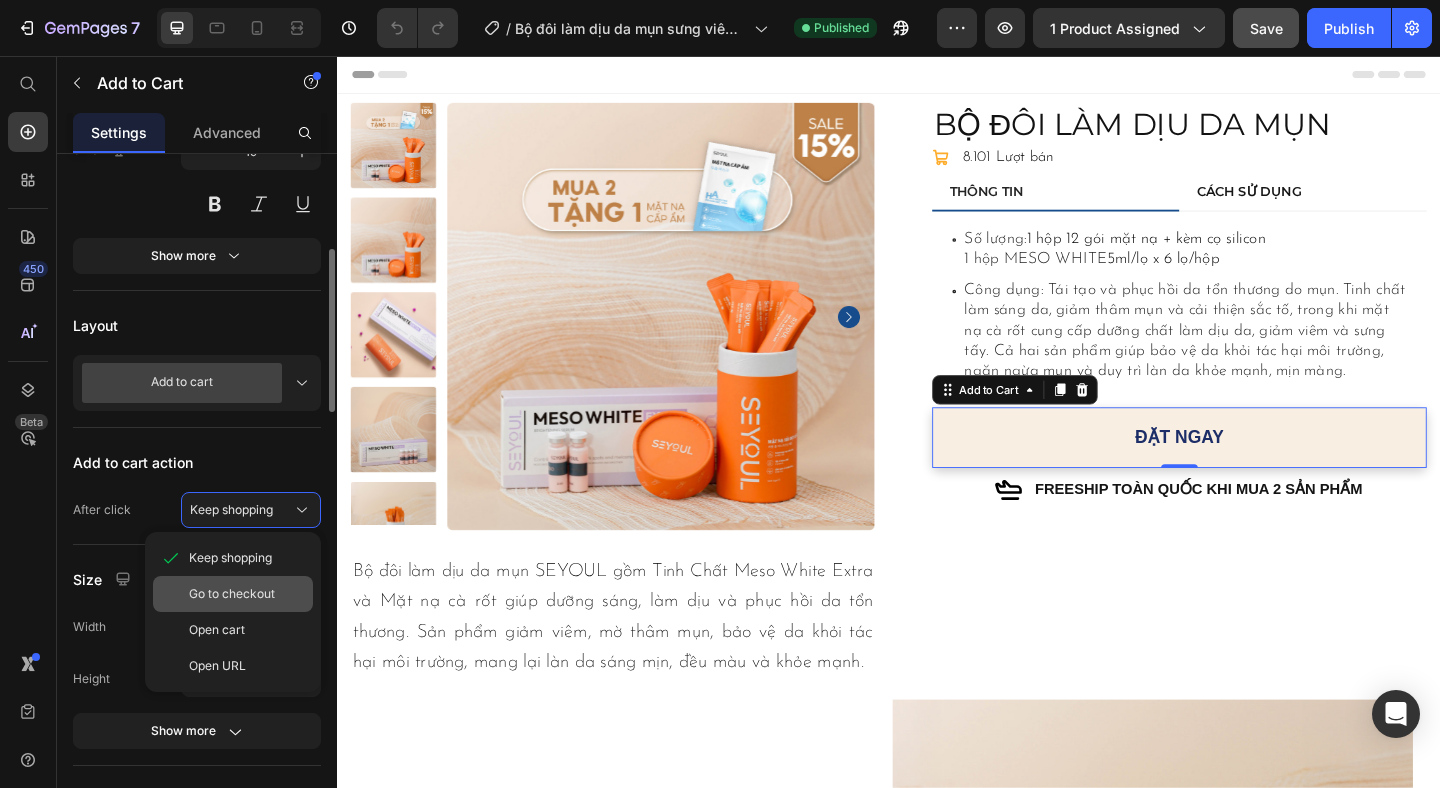 scroll, scrollTop: 407, scrollLeft: 0, axis: vertical 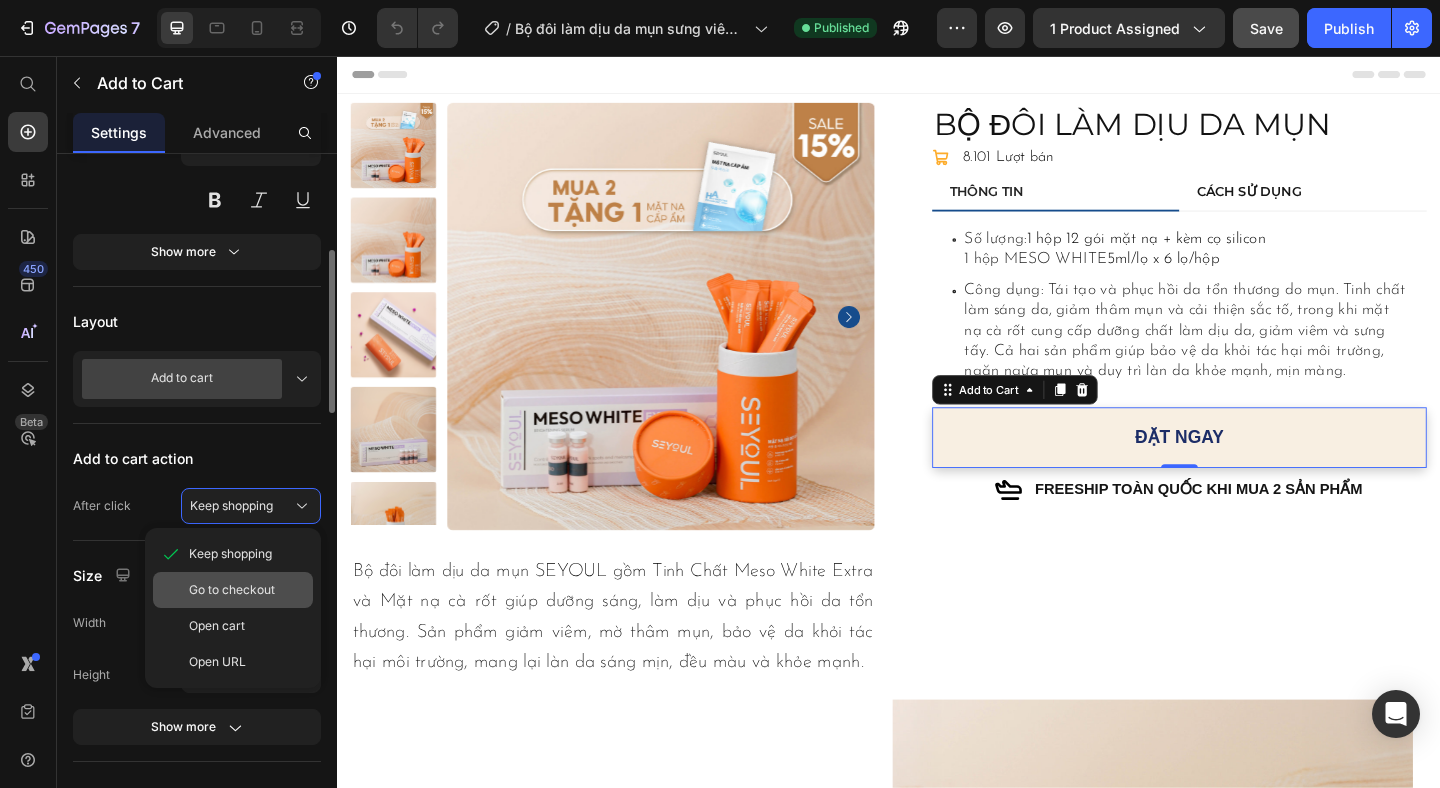 click on "Go to checkout" at bounding box center [232, 590] 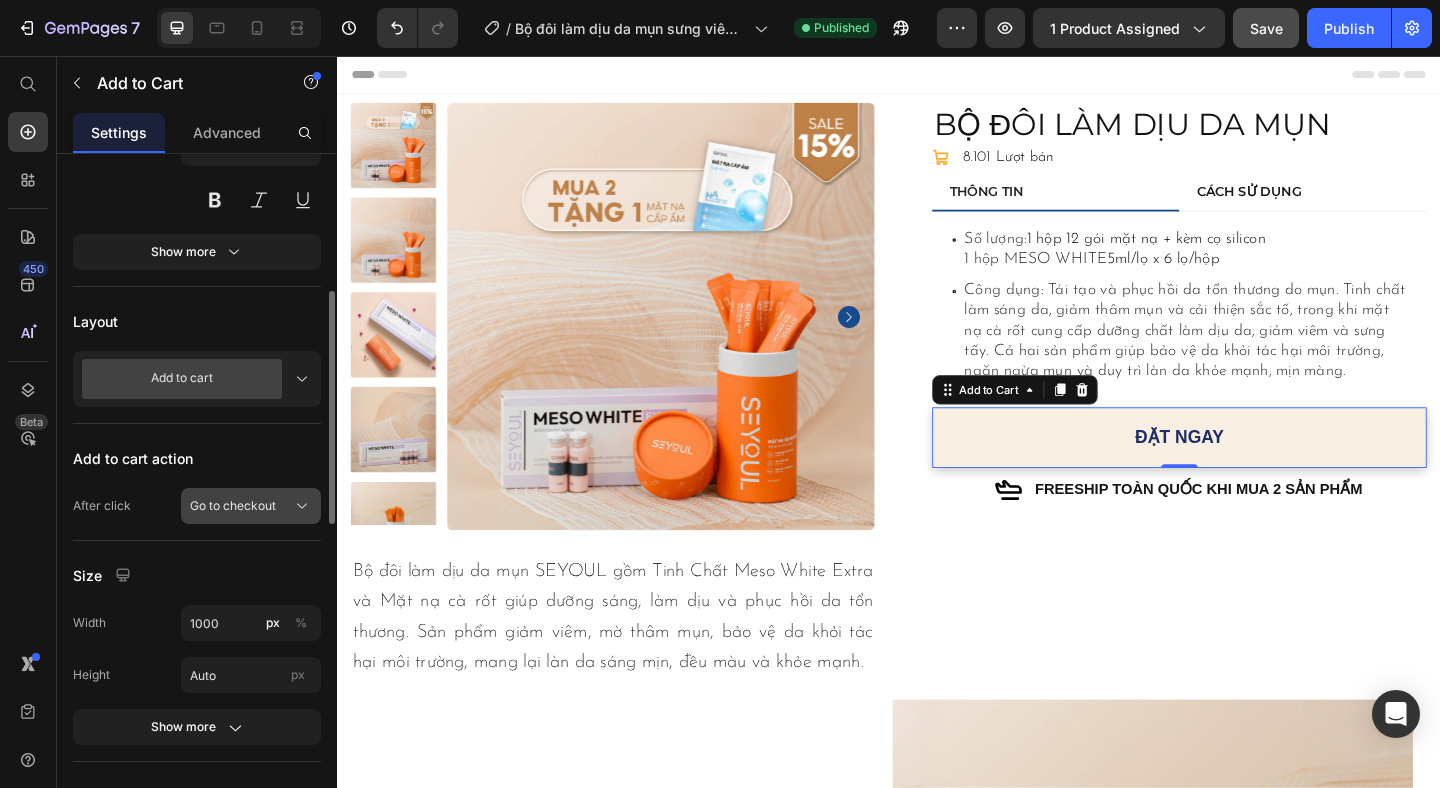 click on "Go to checkout" at bounding box center (233, 506) 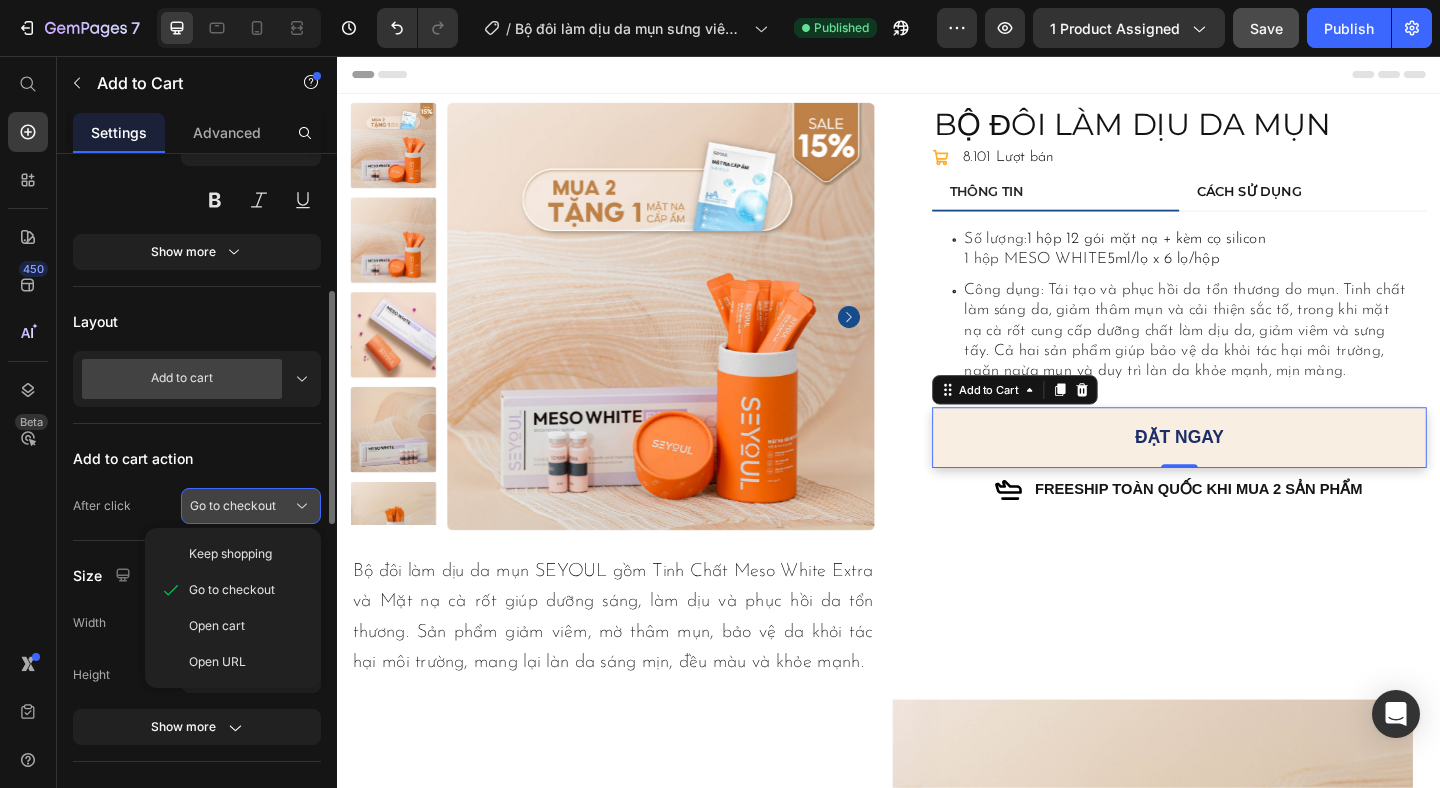 scroll, scrollTop: 362, scrollLeft: 0, axis: vertical 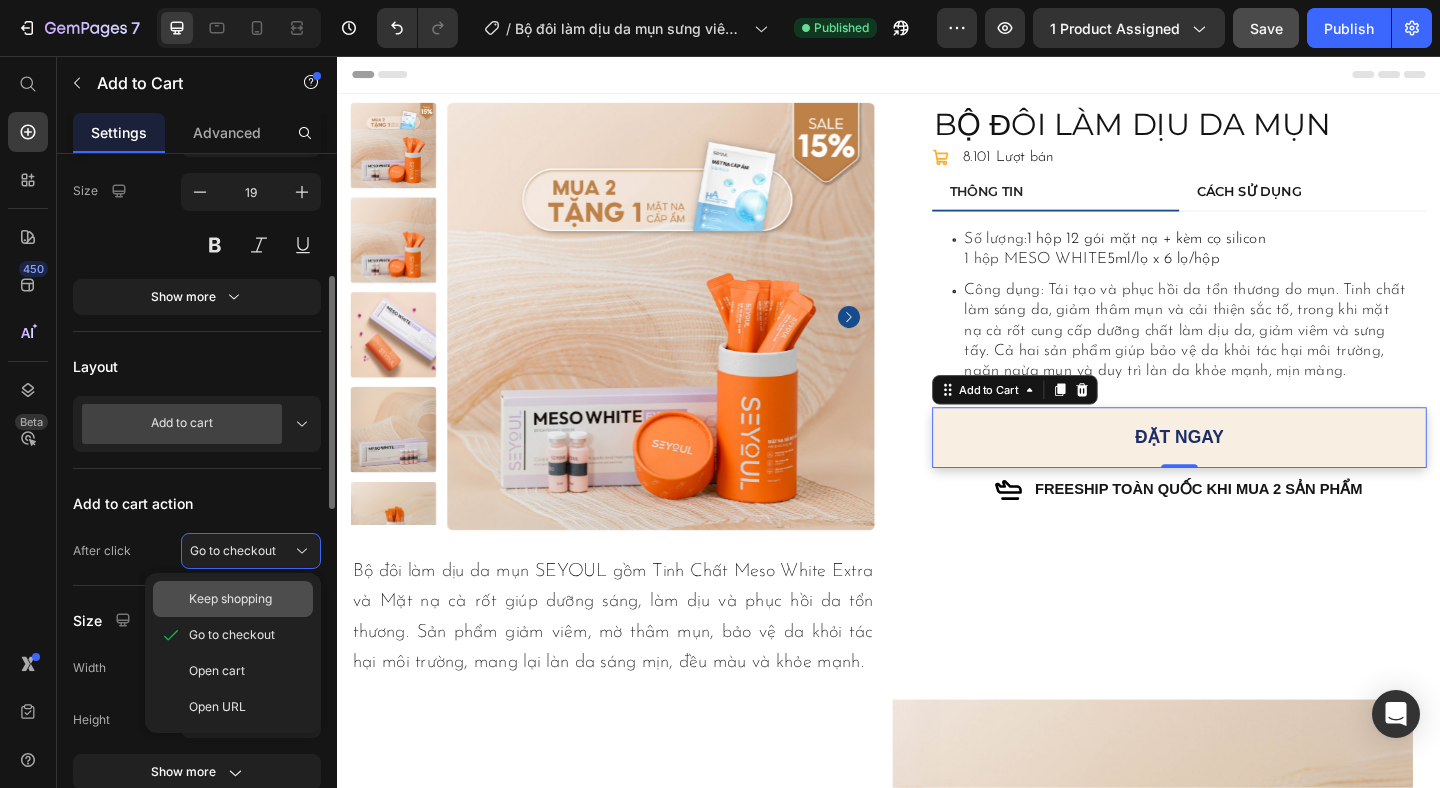 click on "Keep shopping" at bounding box center (230, 599) 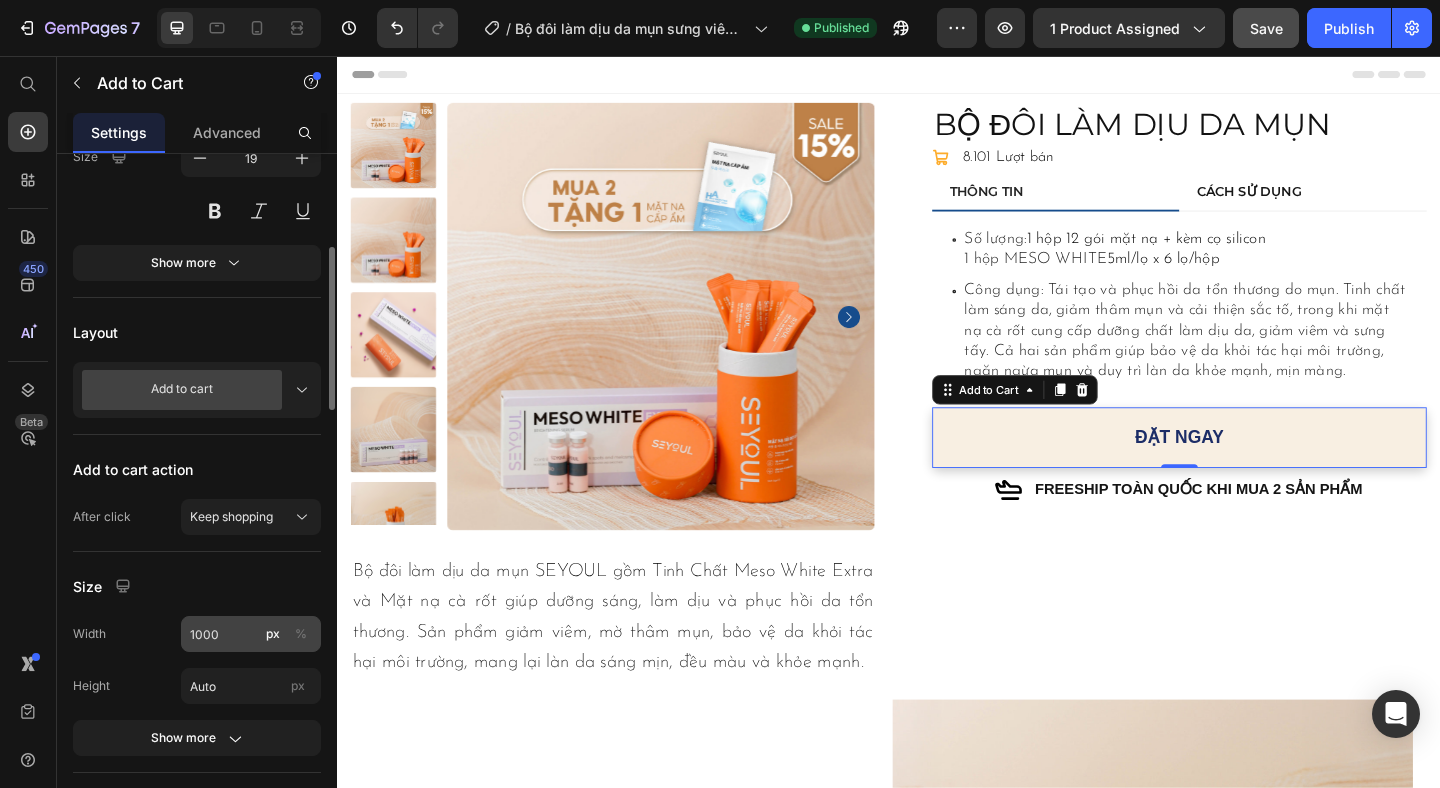 scroll, scrollTop: 457, scrollLeft: 0, axis: vertical 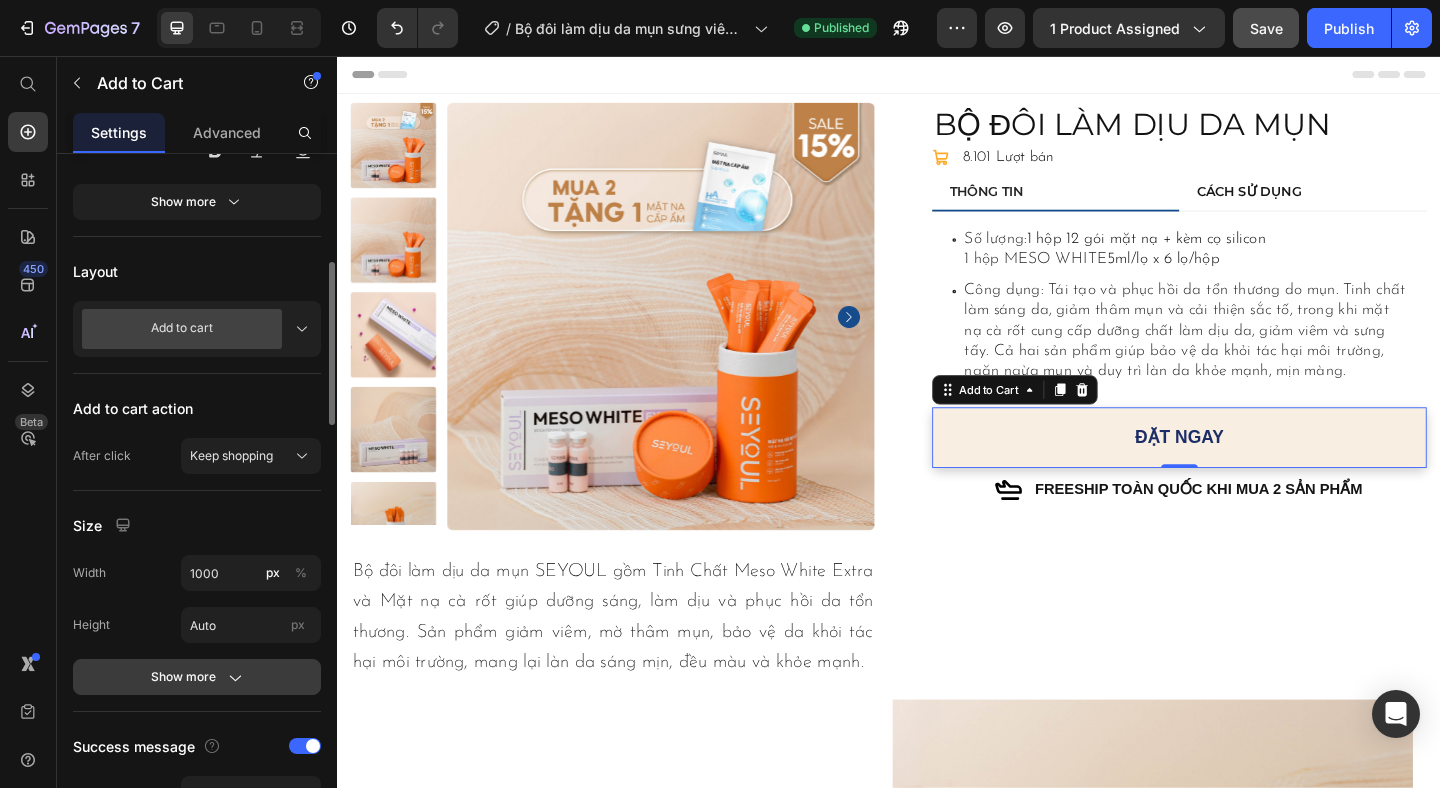 click 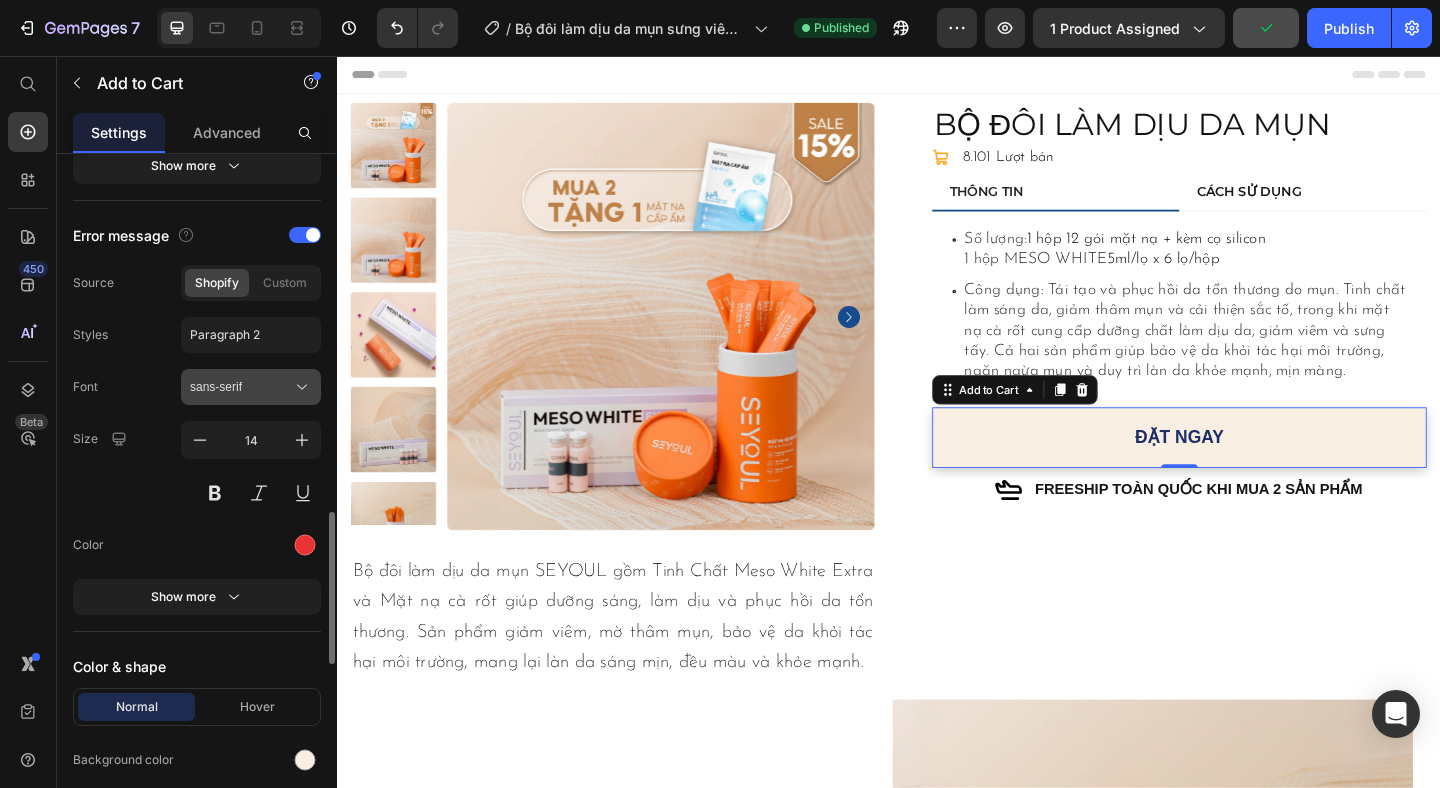 scroll, scrollTop: 1676, scrollLeft: 0, axis: vertical 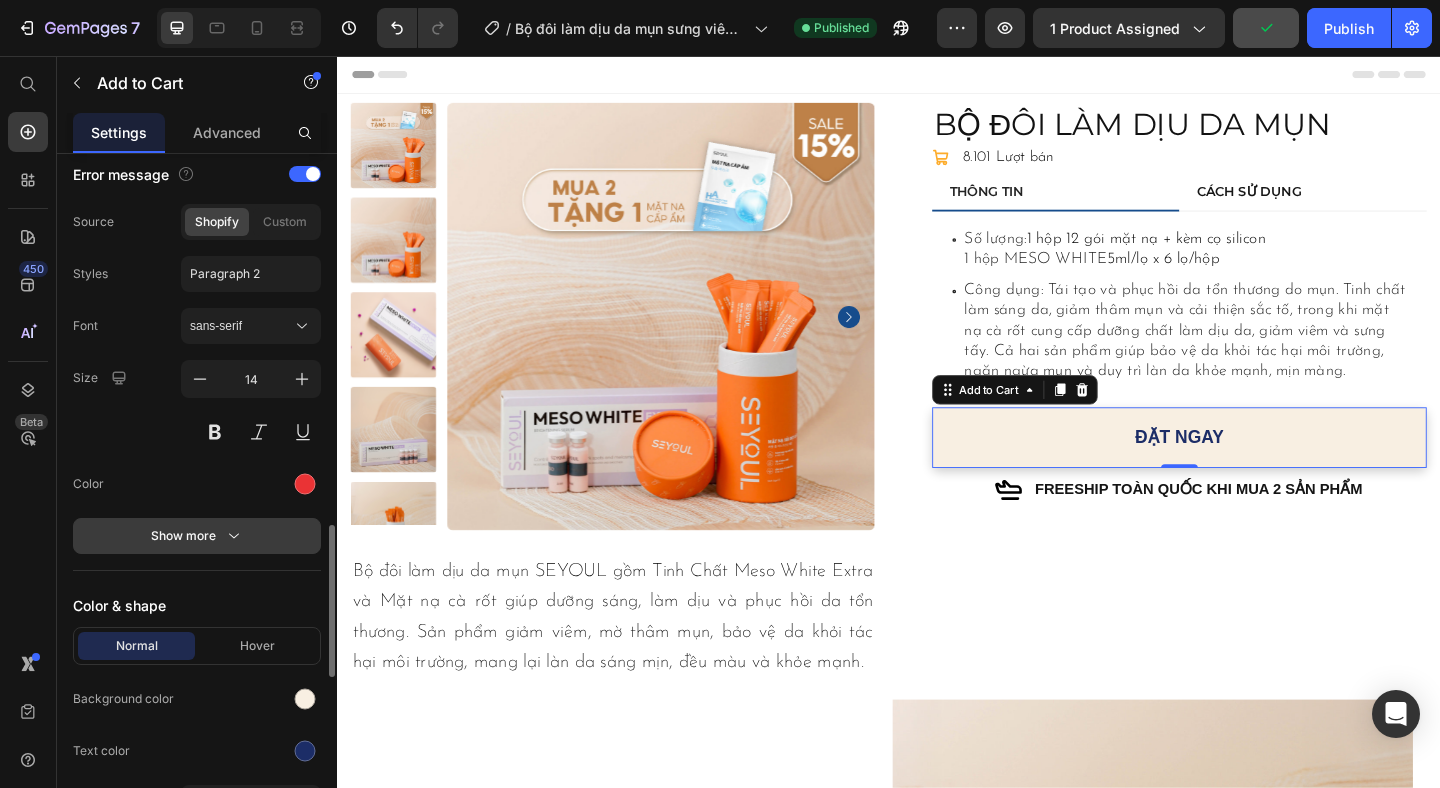 click 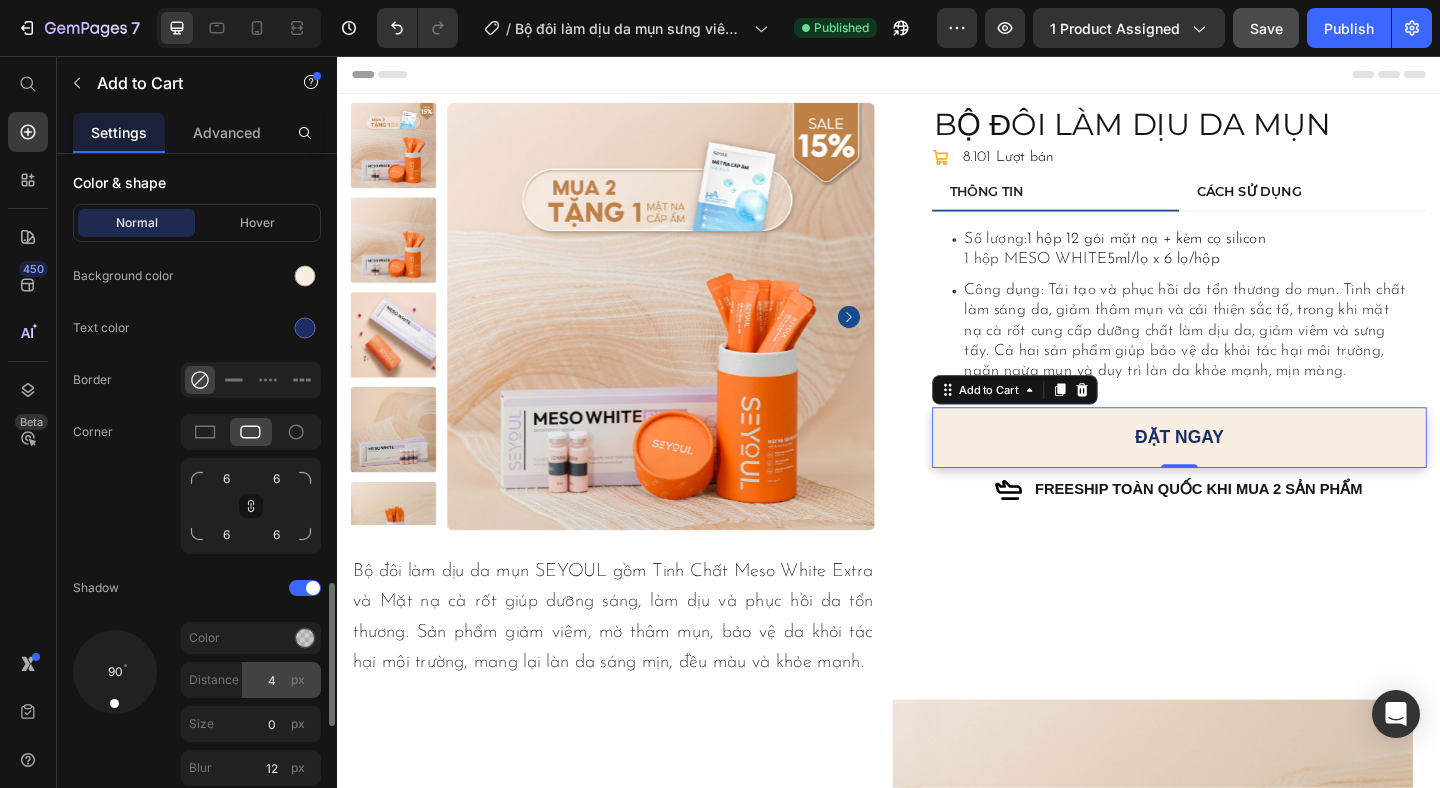 scroll, scrollTop: 2638, scrollLeft: 0, axis: vertical 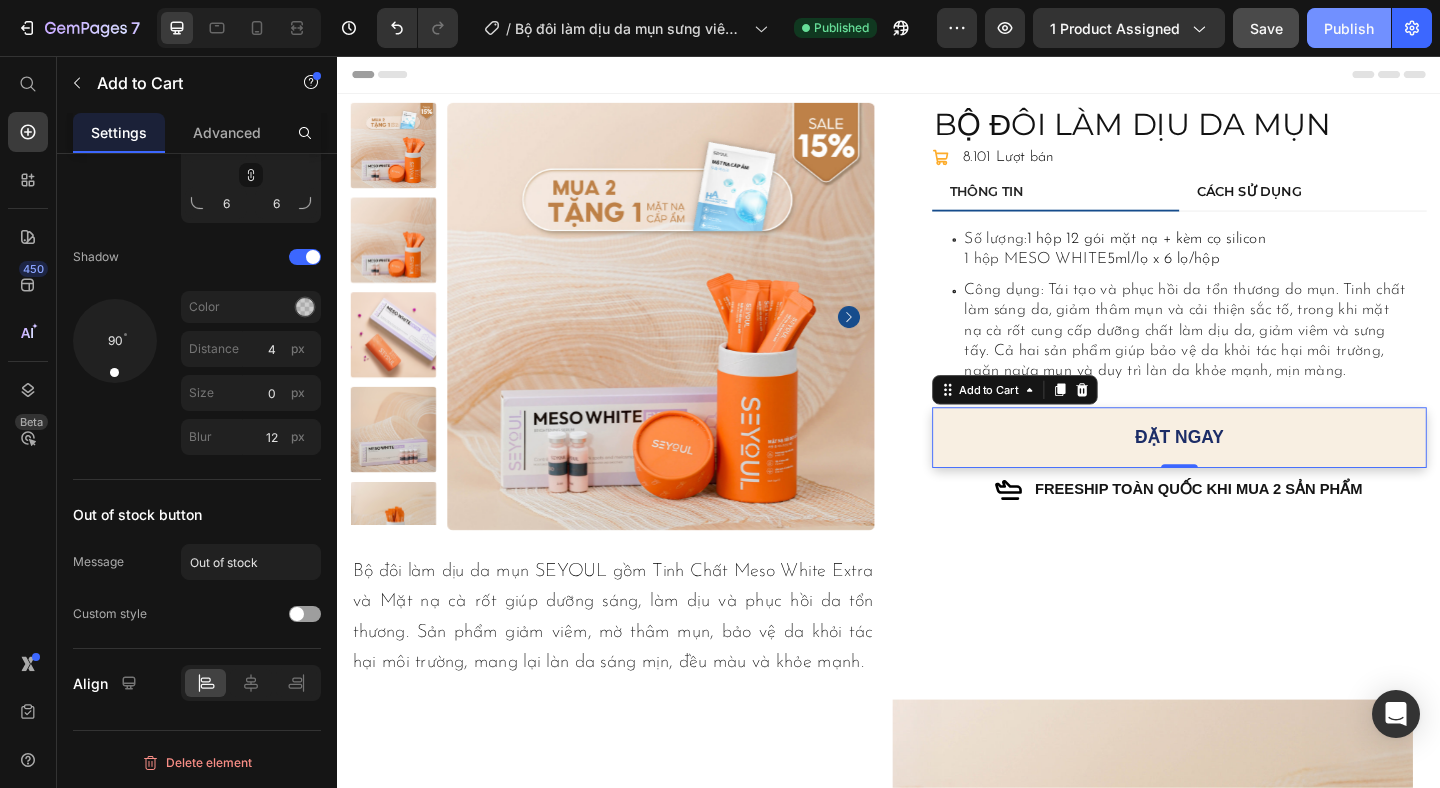click on "Publish" at bounding box center (1349, 28) 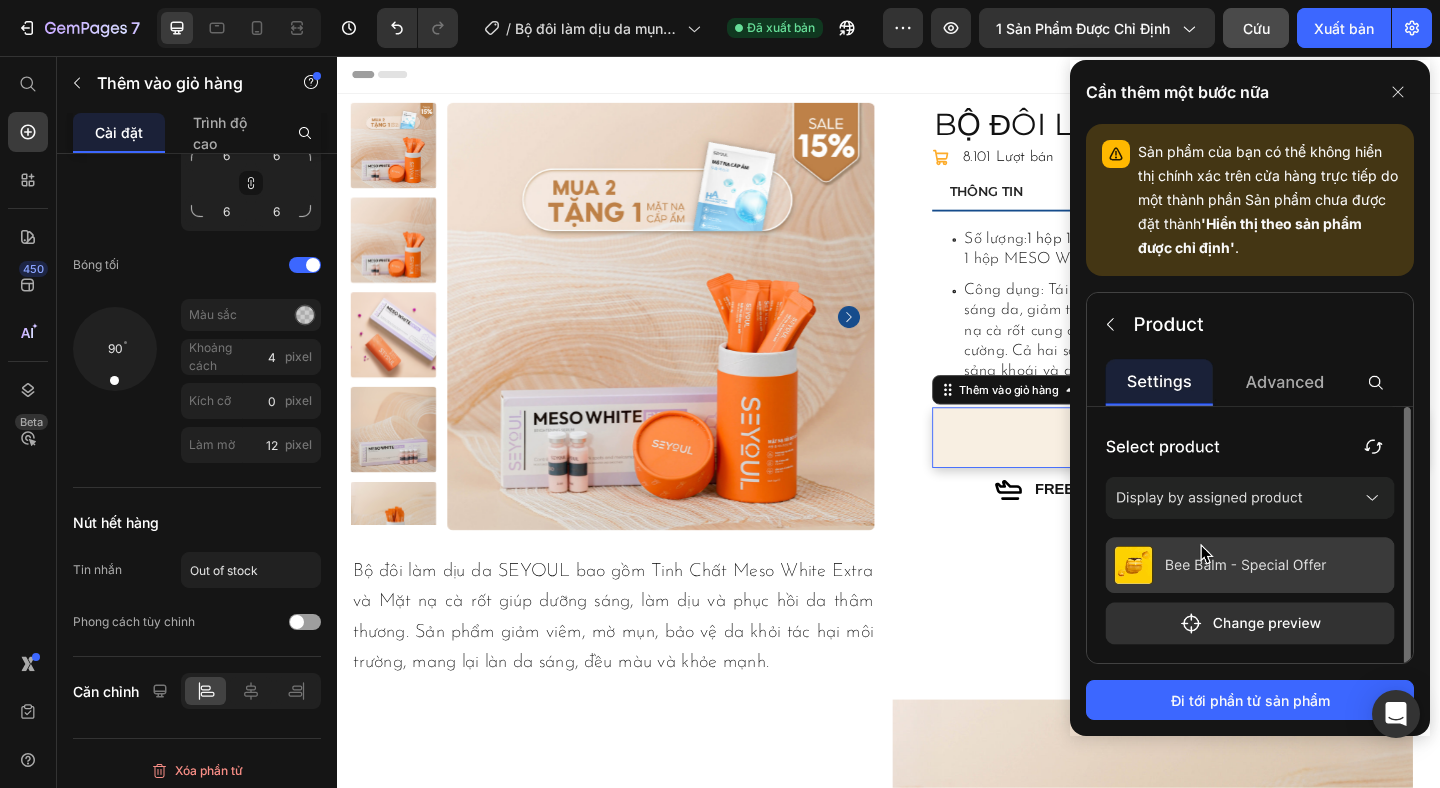 click 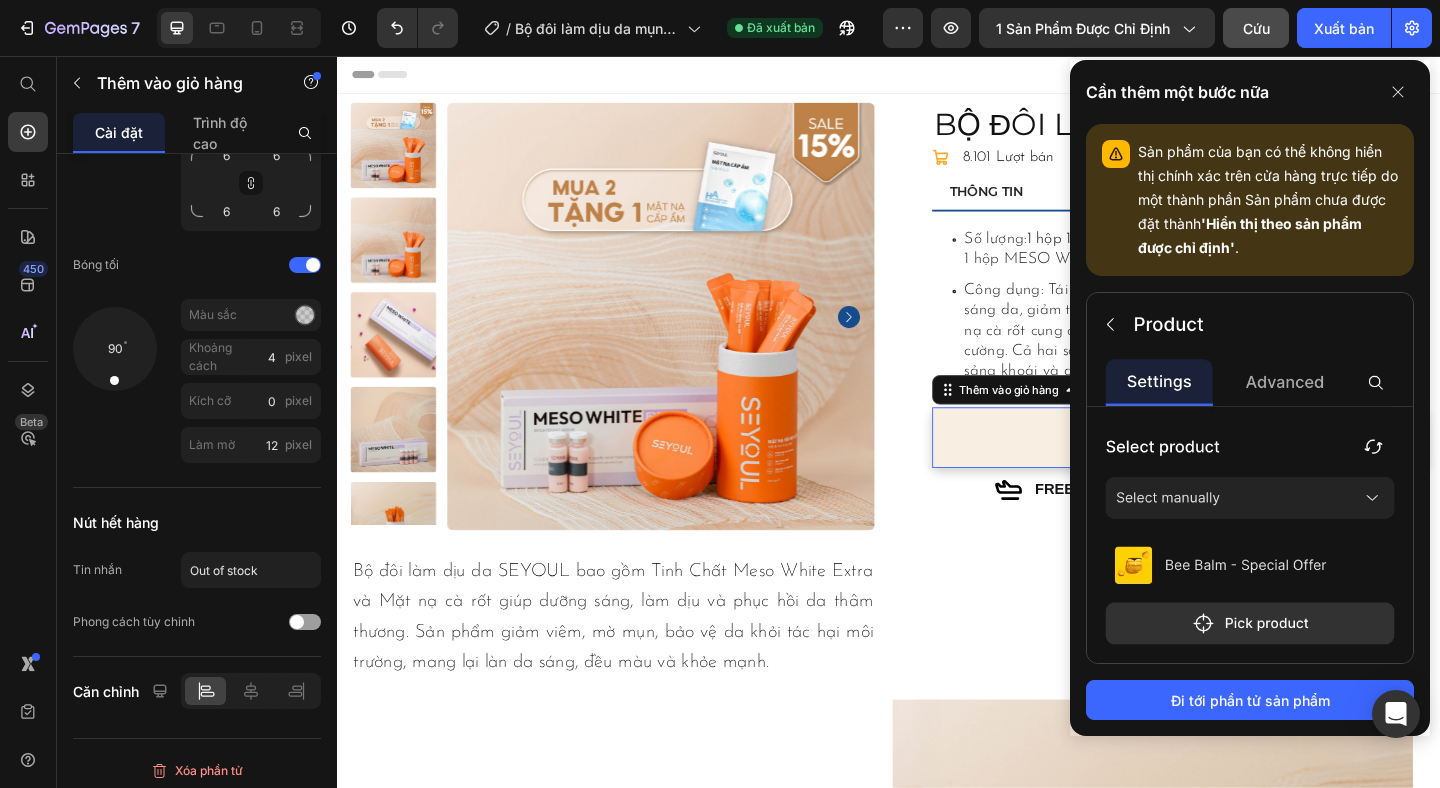 click 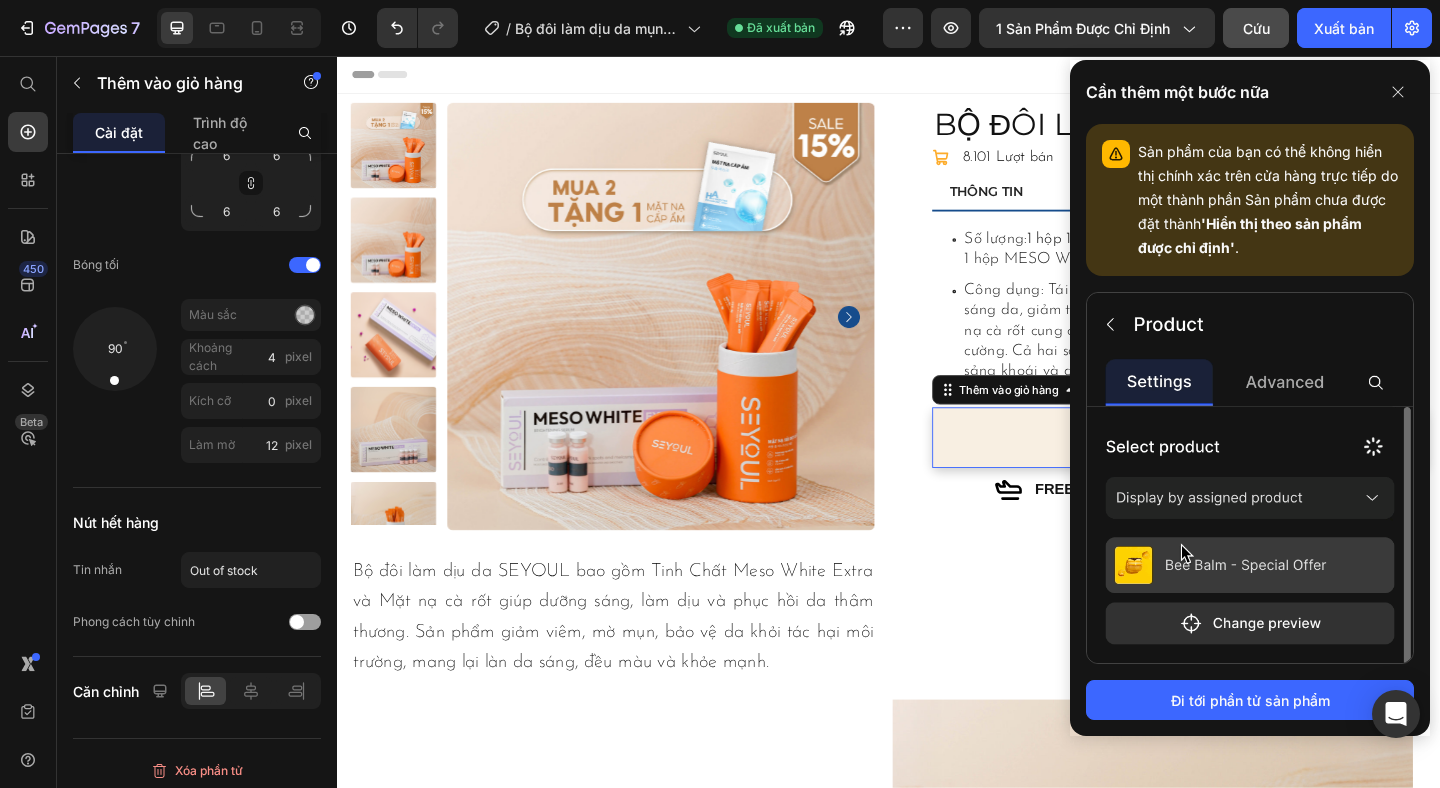 click 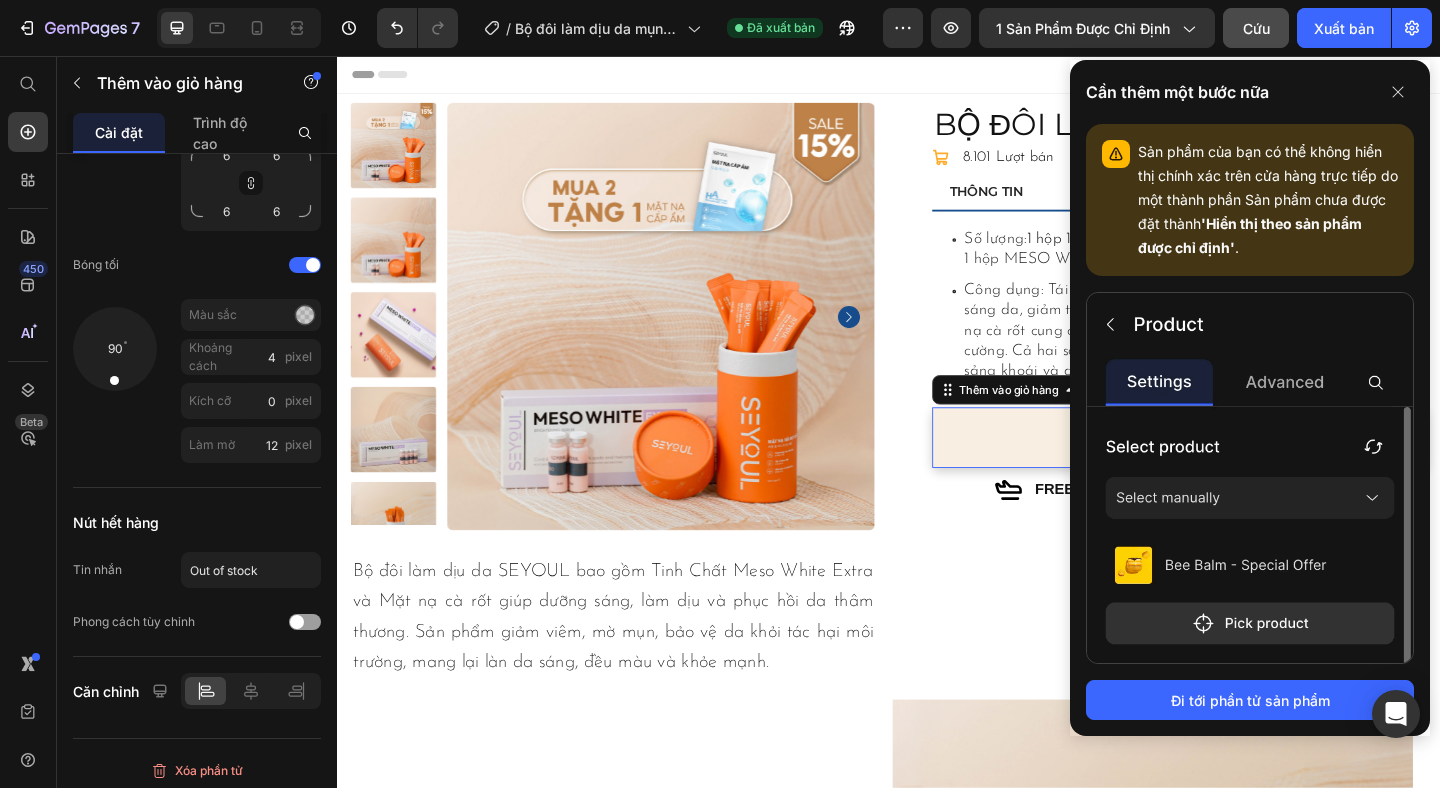 click 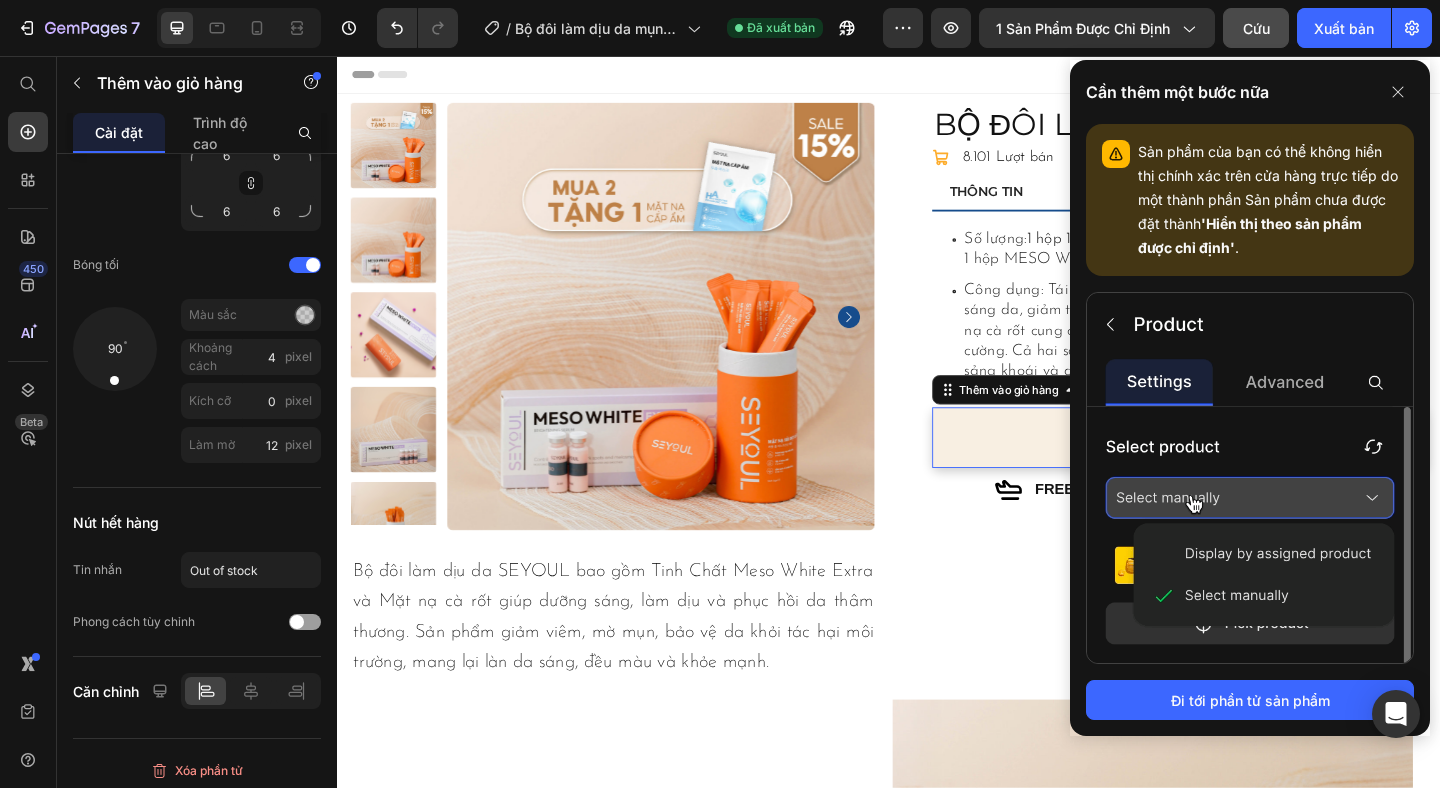 click 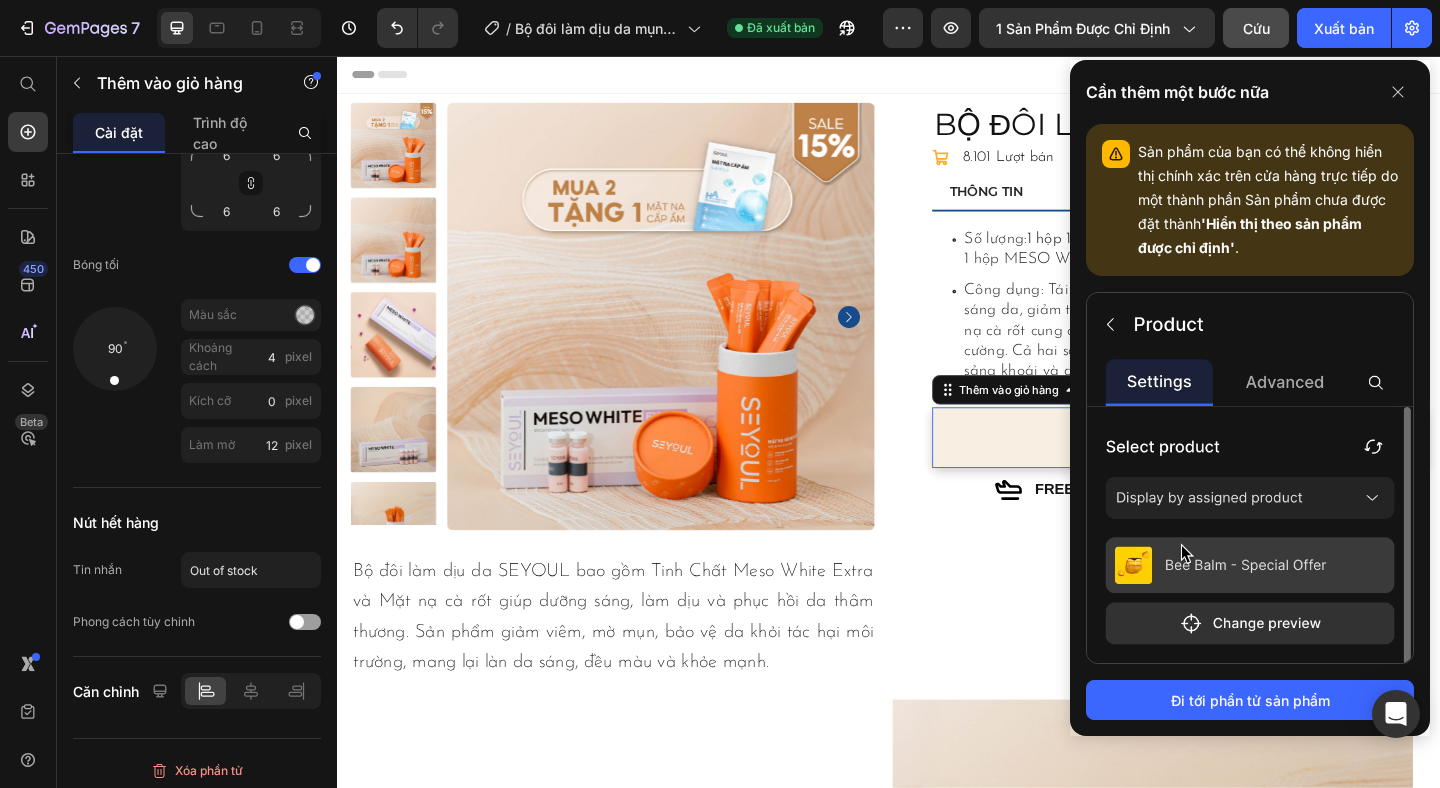 click 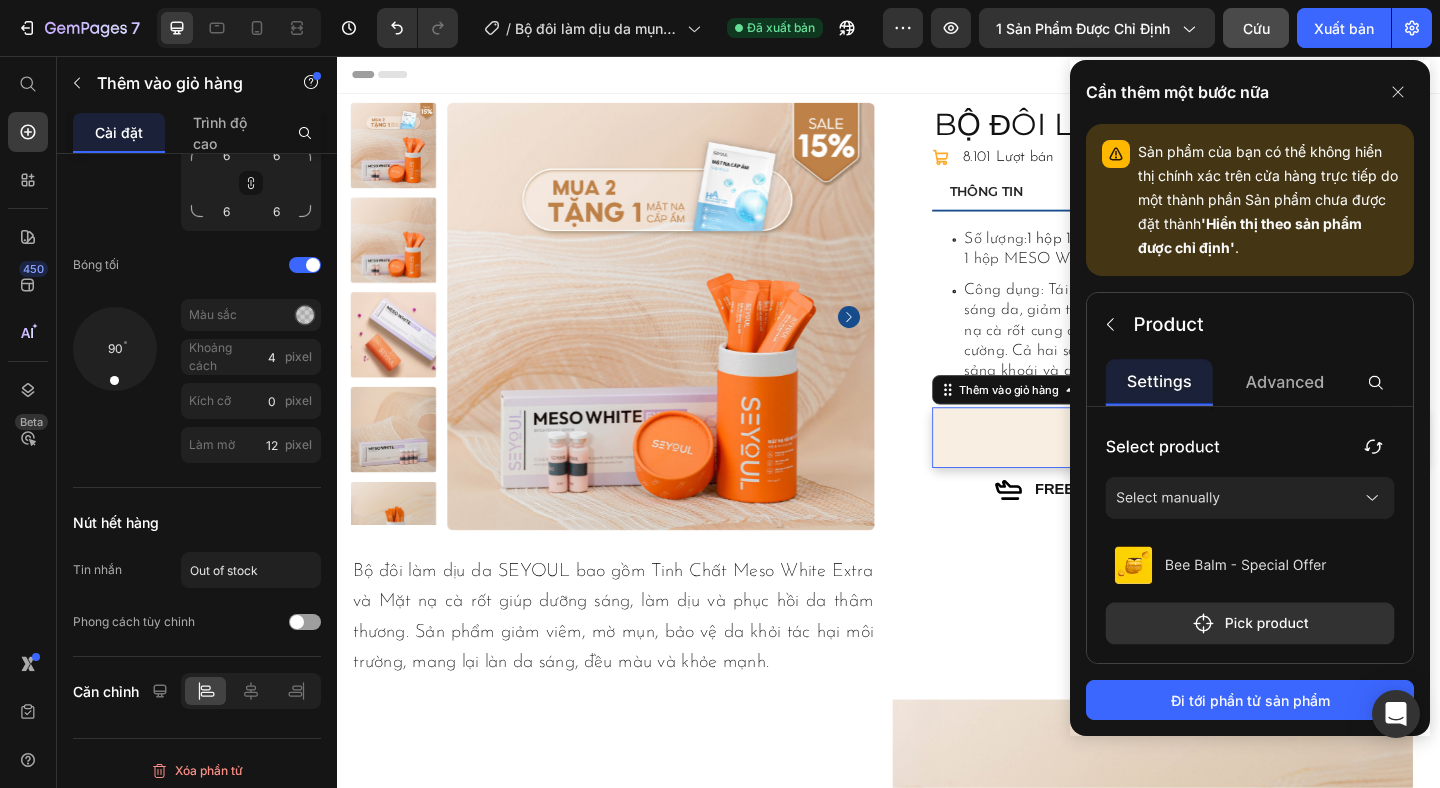 click 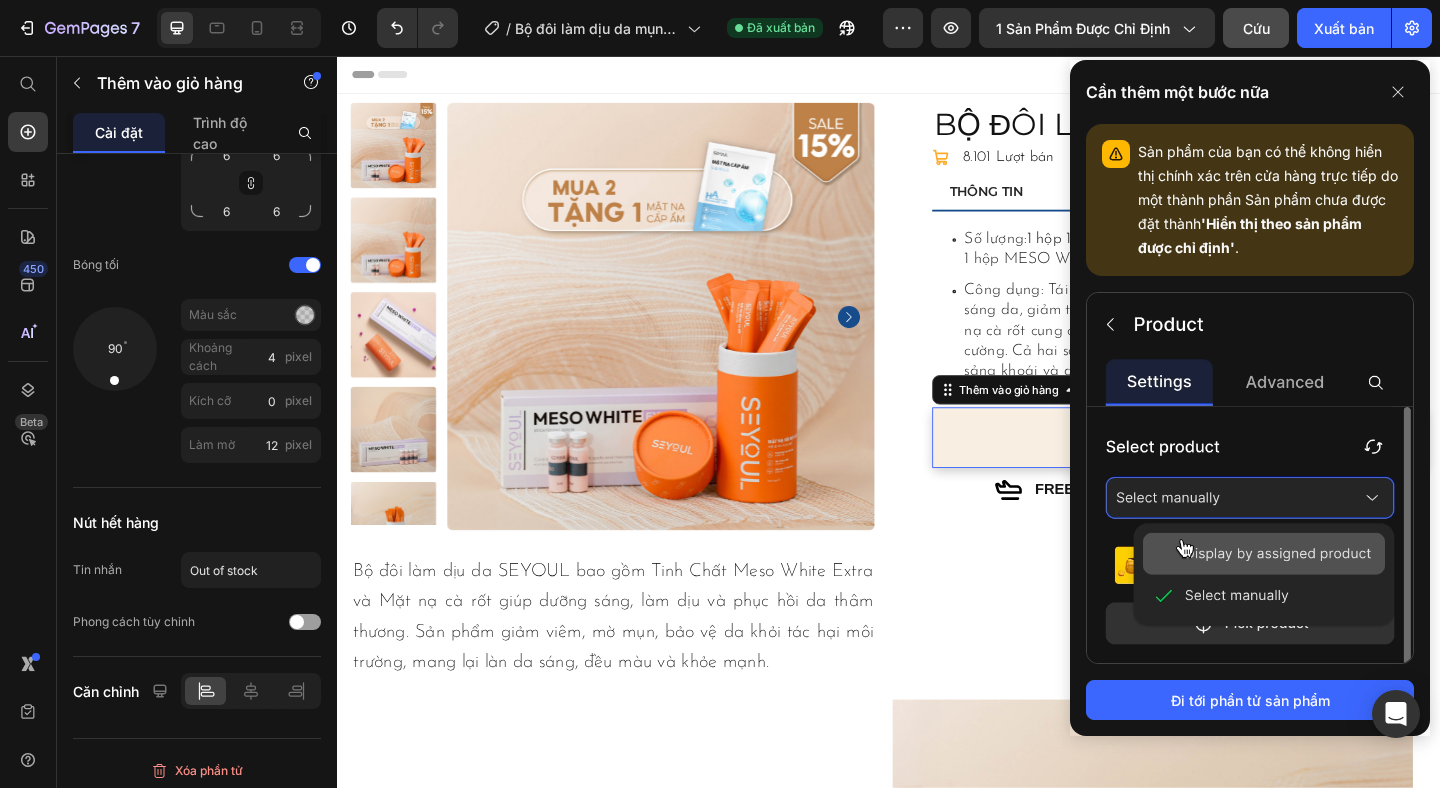 click 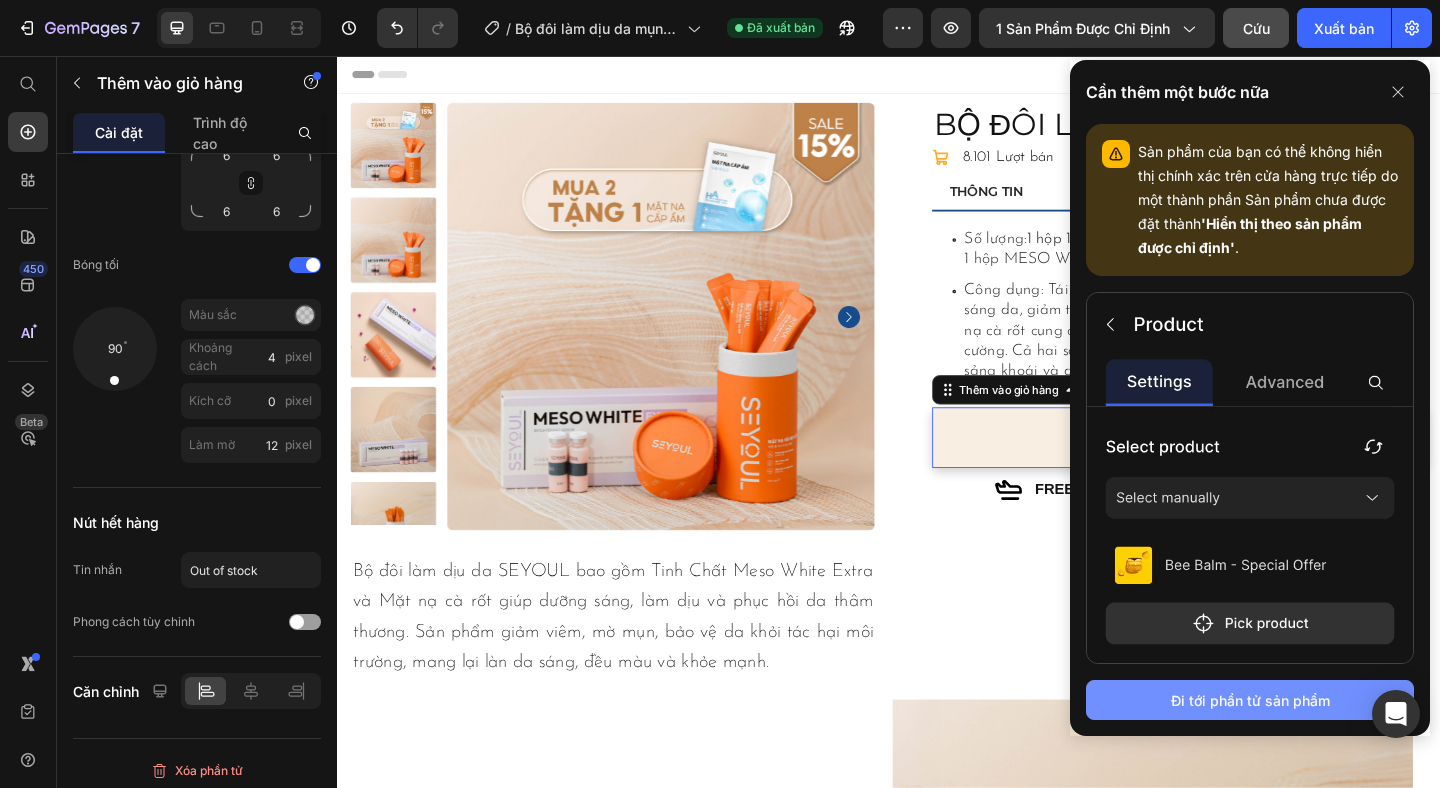 click on "Đi tới phần tử sản phẩm" at bounding box center [1250, 700] 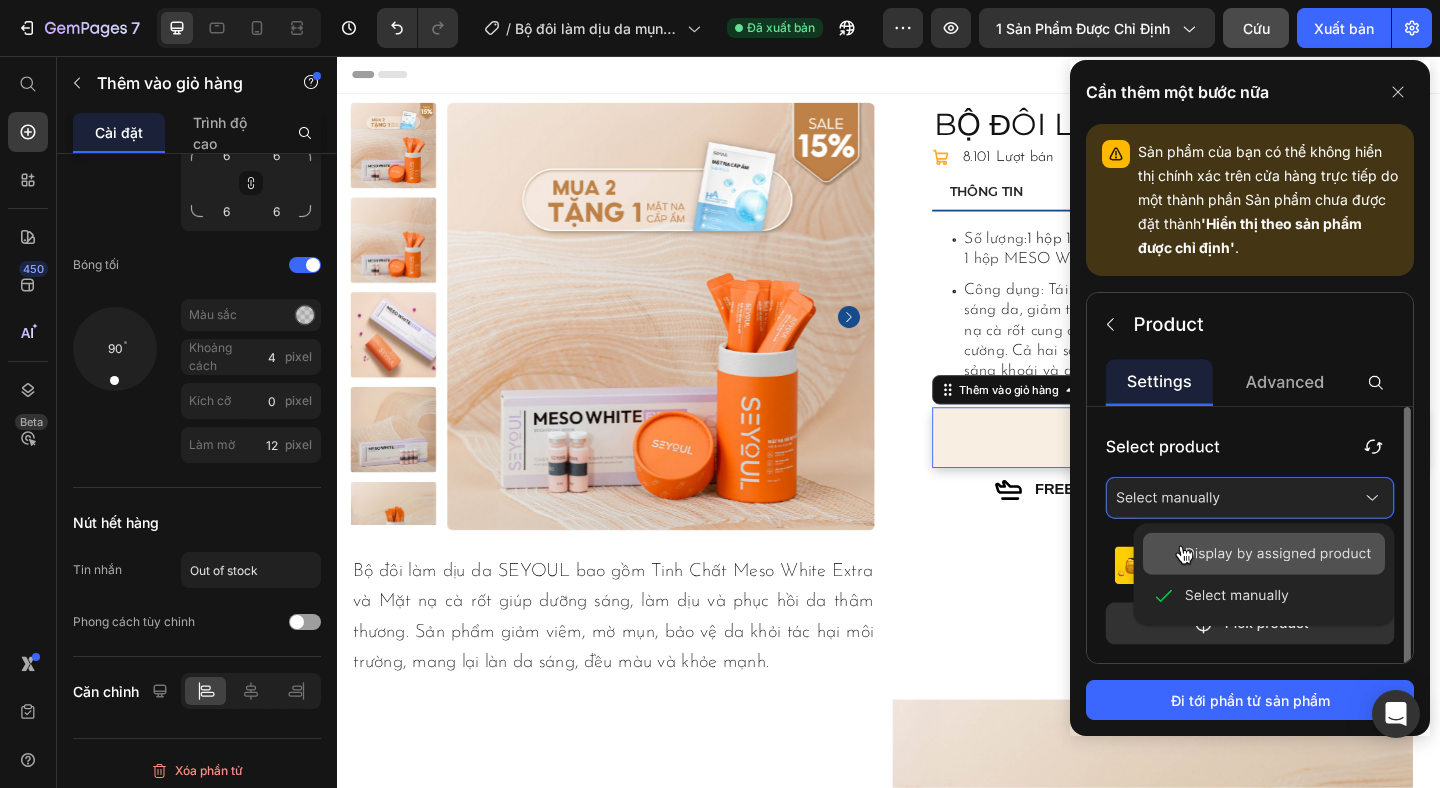scroll, scrollTop: 0, scrollLeft: 0, axis: both 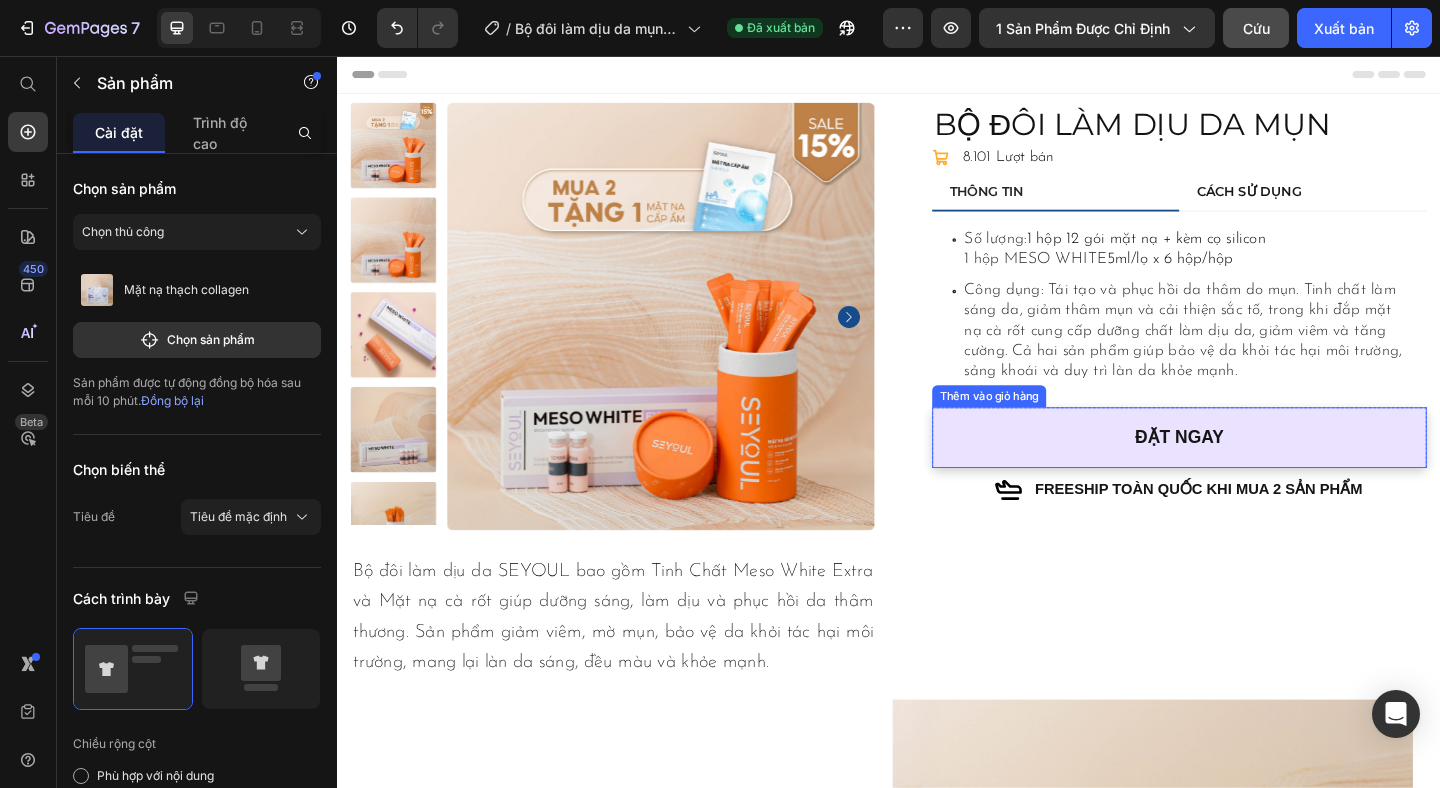 click on "ĐẶT NGAY" at bounding box center [1253, 471] 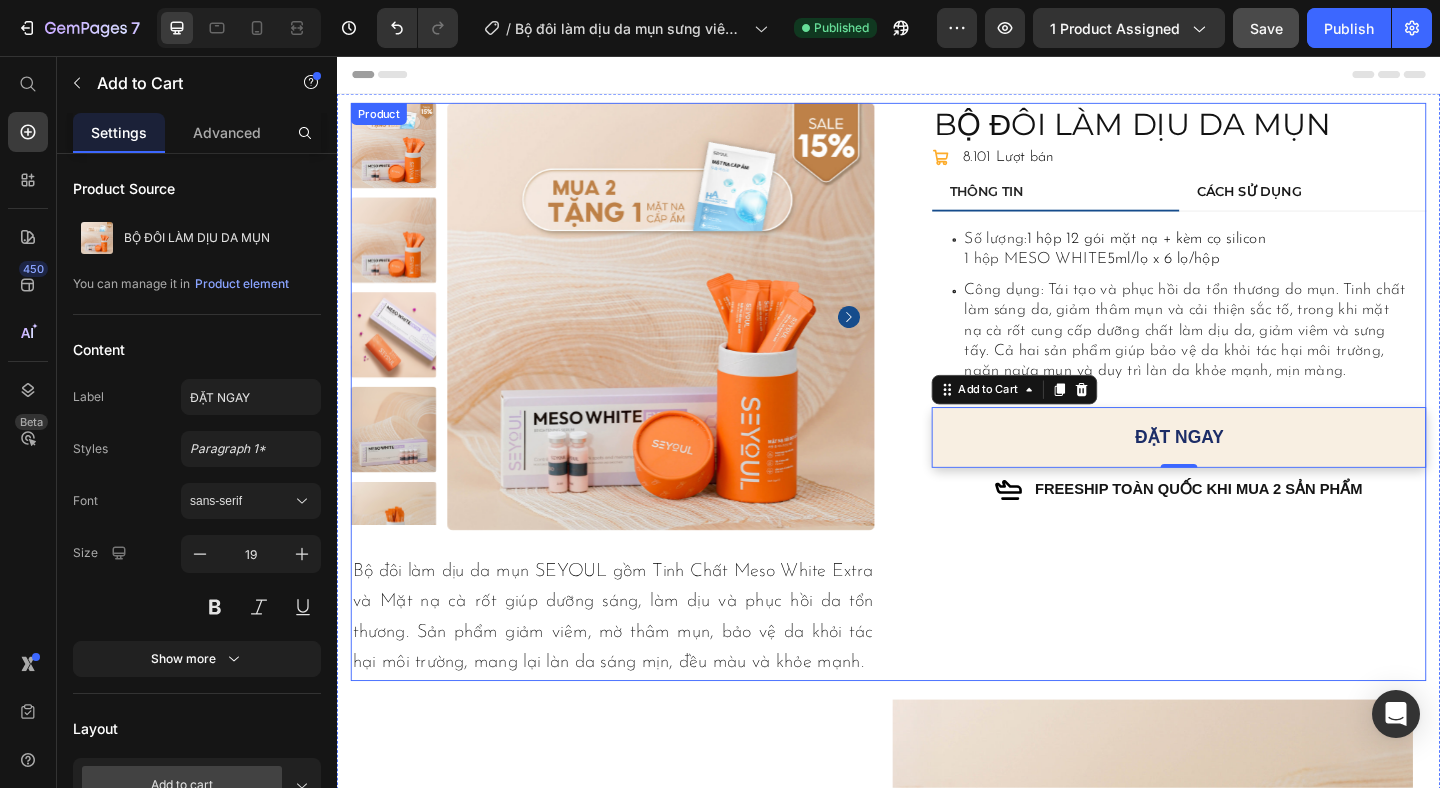 click on "BỘ ĐÔI LÀM DỊU DA MỤN Product Title
Icon Icon List 8.101 Lượt bán Text Block Row THÔNG TIN CÁCH SỬ DỤNG
Số lượng:  1 hộp 12 gói mặt nạ + kèm cọ silicon                 1 hộp MESO WHITE   5ml/lọ x 6 lọ/hộp
Công dụng: Tái tạo và phục hồi da tổn thương do mụn. Tinh chất làm sáng da, giảm thâm mụn và cải thiện sắc tố, trong khi mặt nạ cà rốt cung cấp dưỡng chất làm dịu da, giảm viêm và sưng tấy. Cả hai sản phẩm giúp bảo vệ da khỏi tác hại môi trường, ngăn ngừa mụn và duy trì làn da khỏe mạnh, mịn màng. Item List
Bước 1: Làm sạch da với sữa rửa mặt dịu nhẹ. Bước 2: Thoa Tinh Chất Meso White Extra lên da, massage nhẹ. Bước 3: Đắp Mặt nạ cà rốt SEYOUL trong 15–20 phút. Bước 4: Tháo mặt nạ, massage để dưỡng chất thẩm thấu. Item List Tab ĐẶT NGAY" at bounding box center (1237, 421) 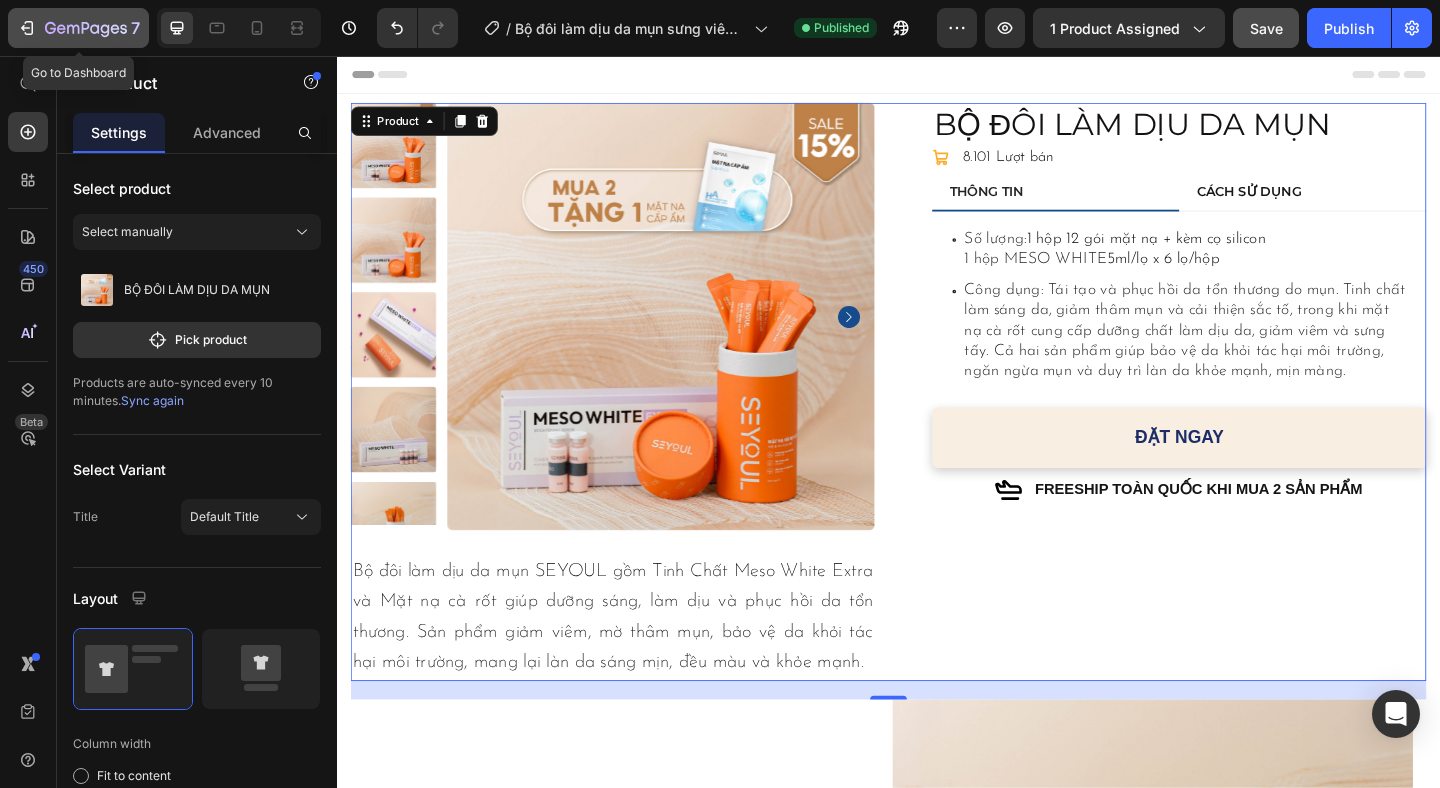 click 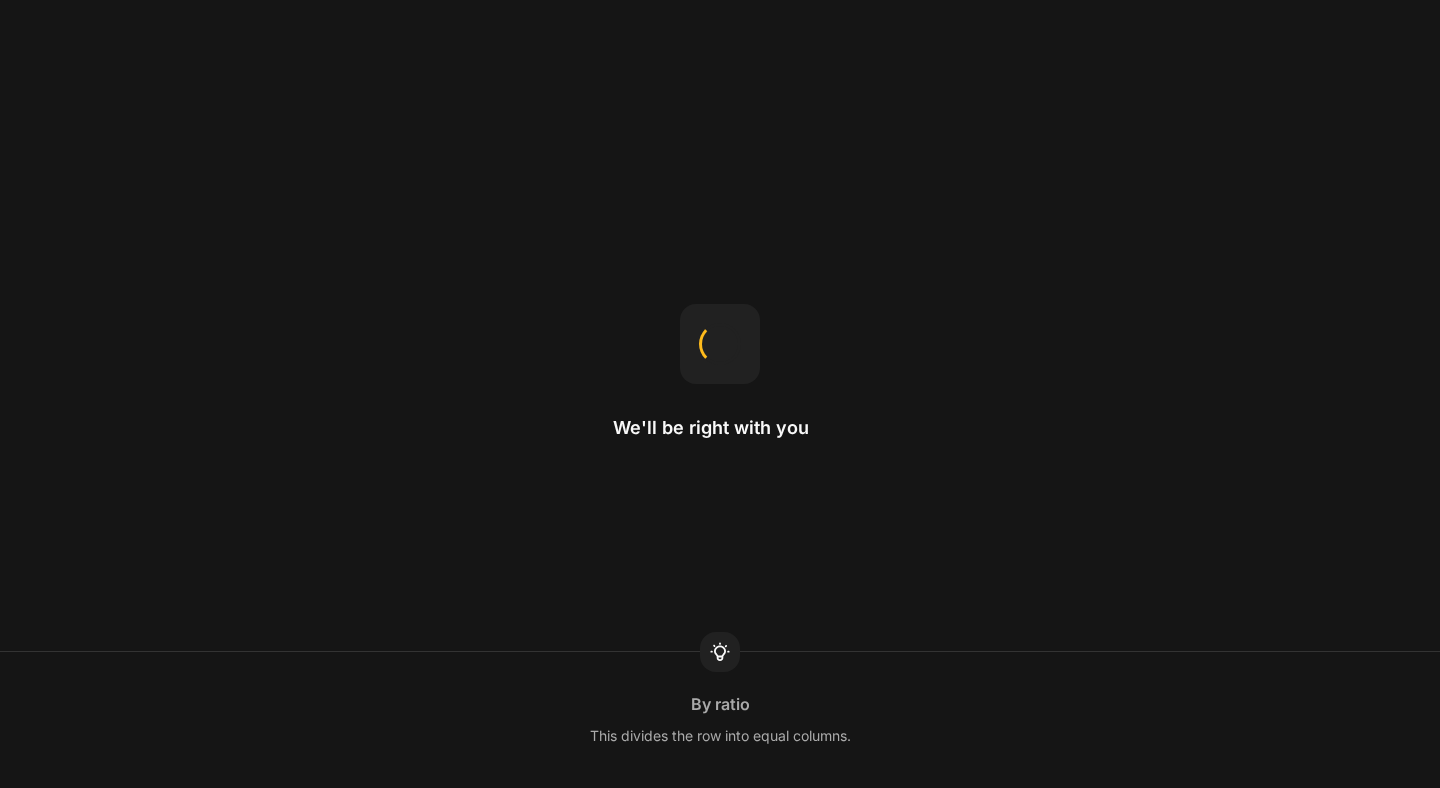 scroll, scrollTop: 0, scrollLeft: 0, axis: both 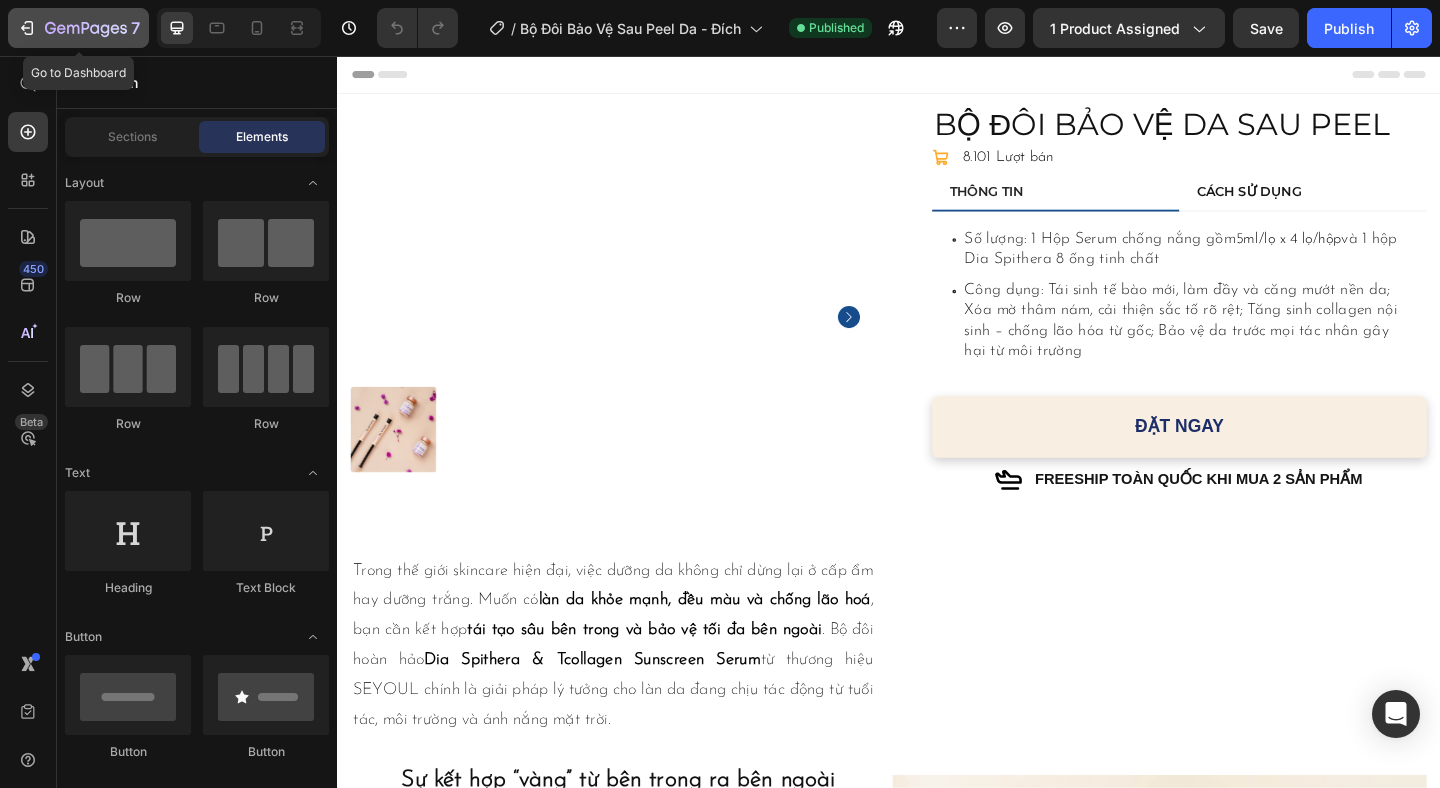 click on "7" at bounding box center [78, 28] 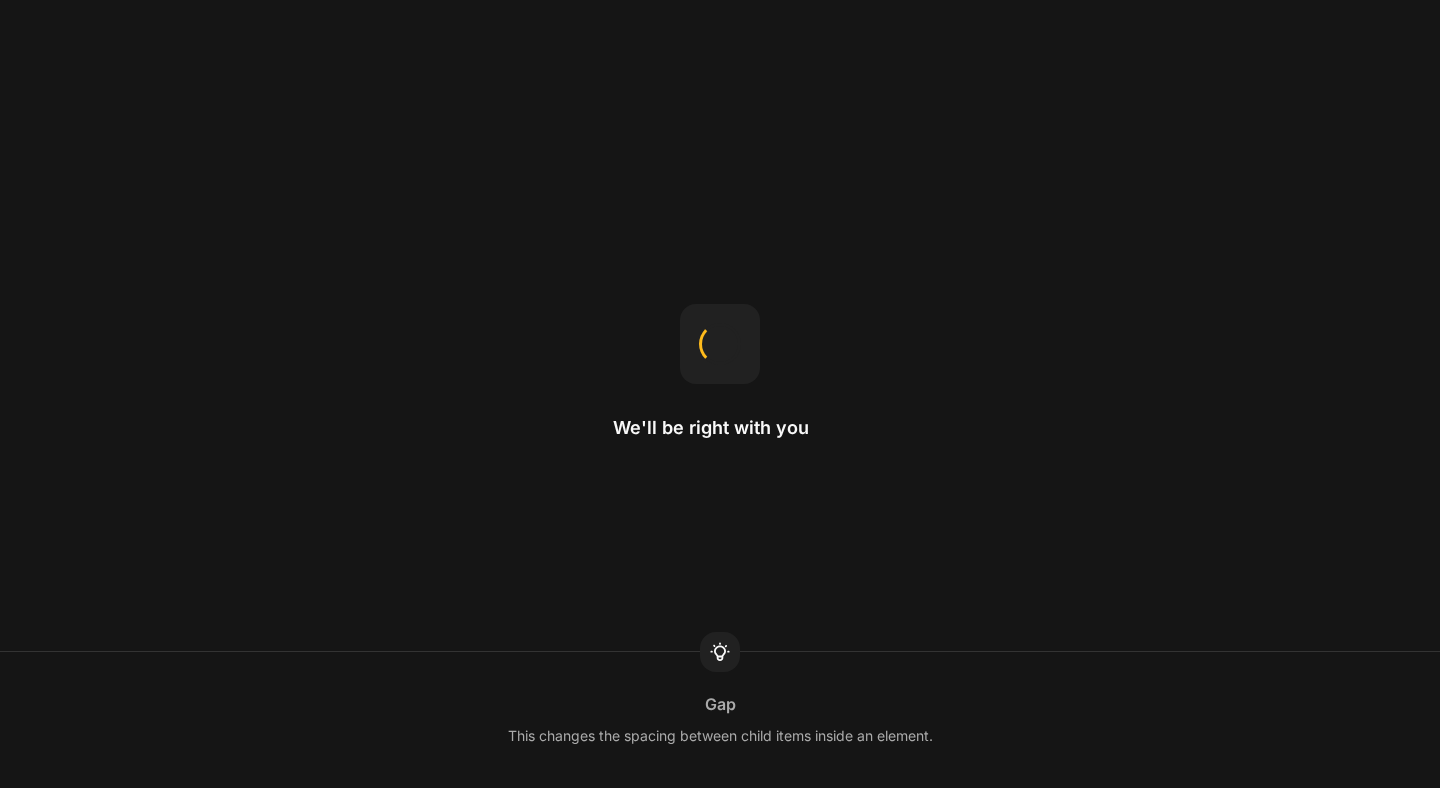 scroll, scrollTop: 0, scrollLeft: 0, axis: both 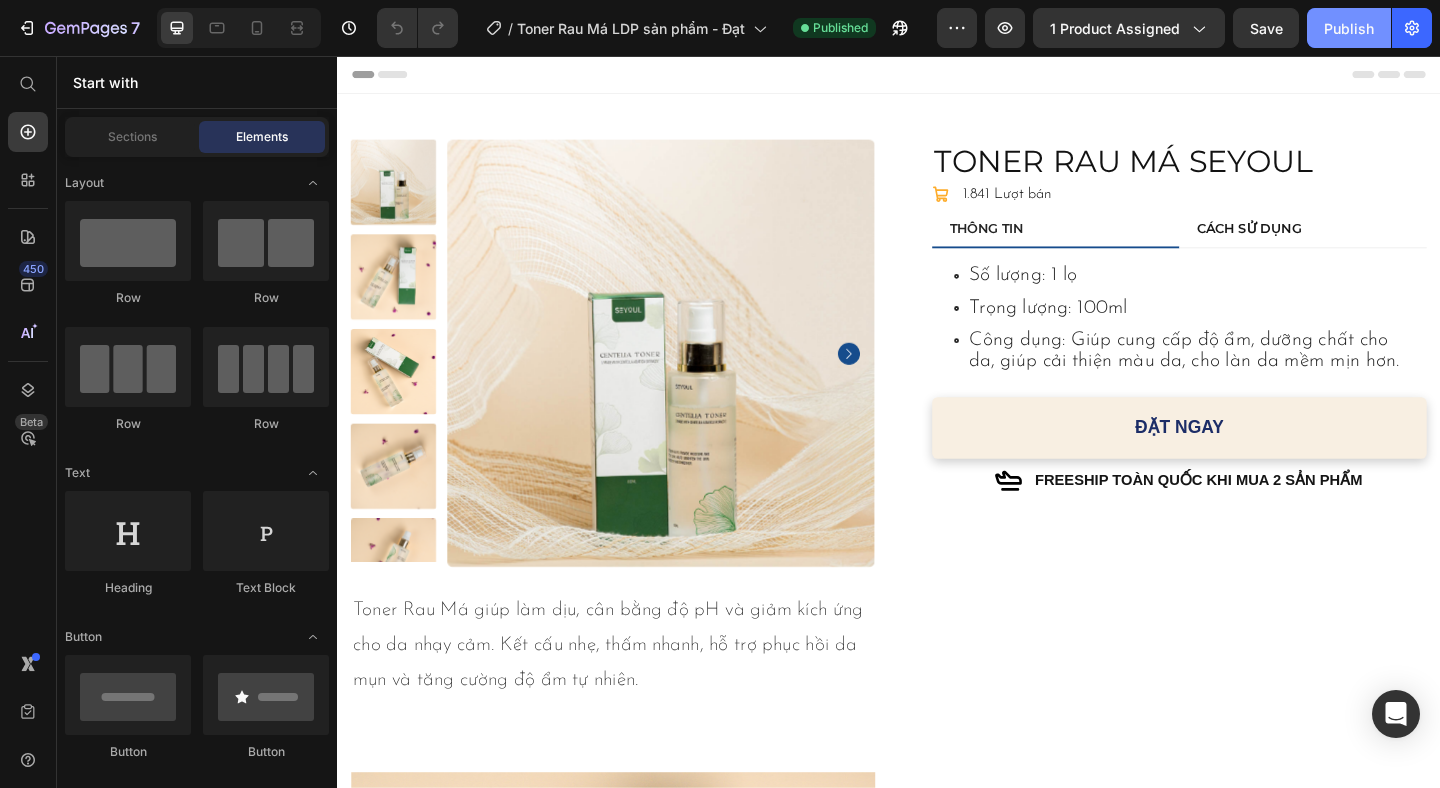 click on "Publish" at bounding box center [1349, 28] 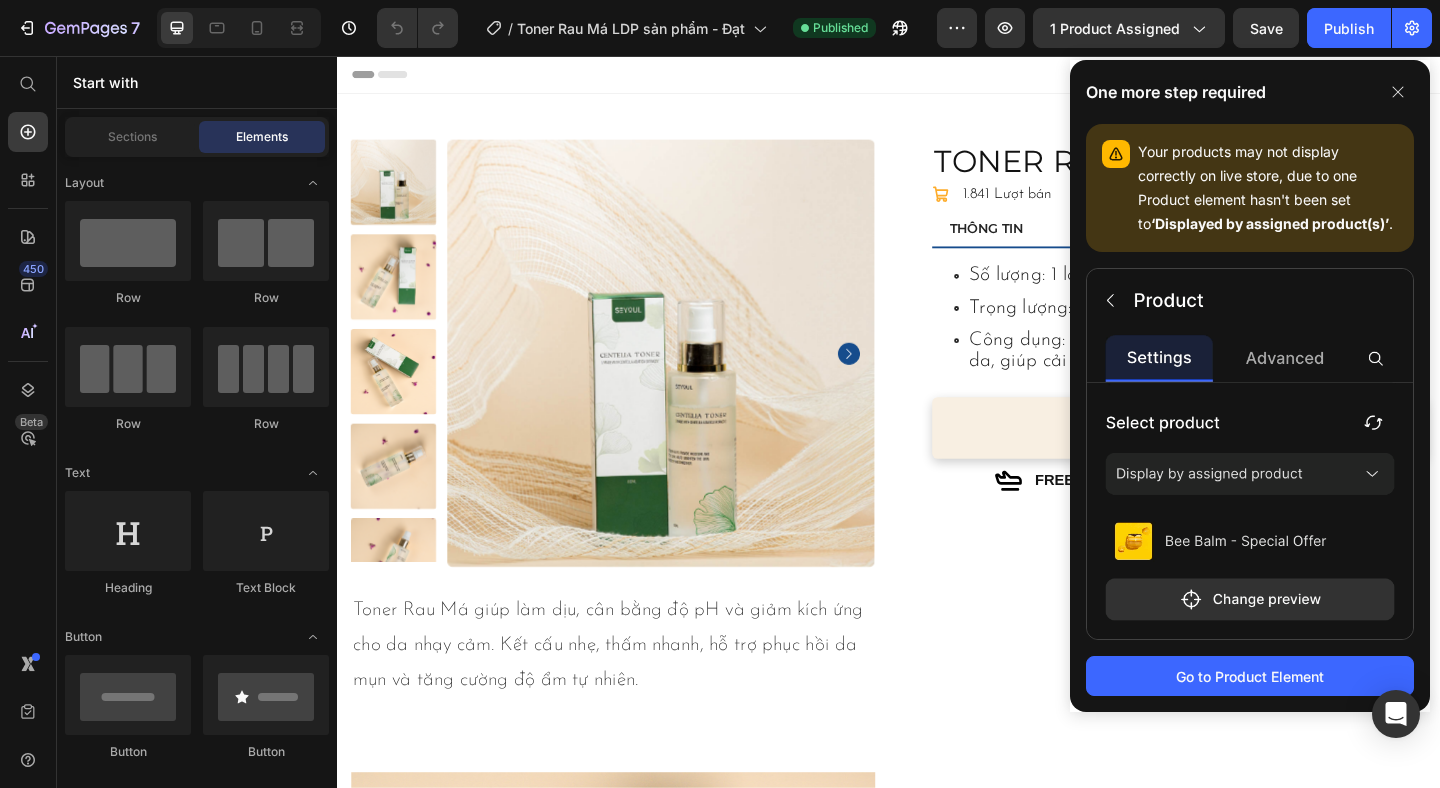 click 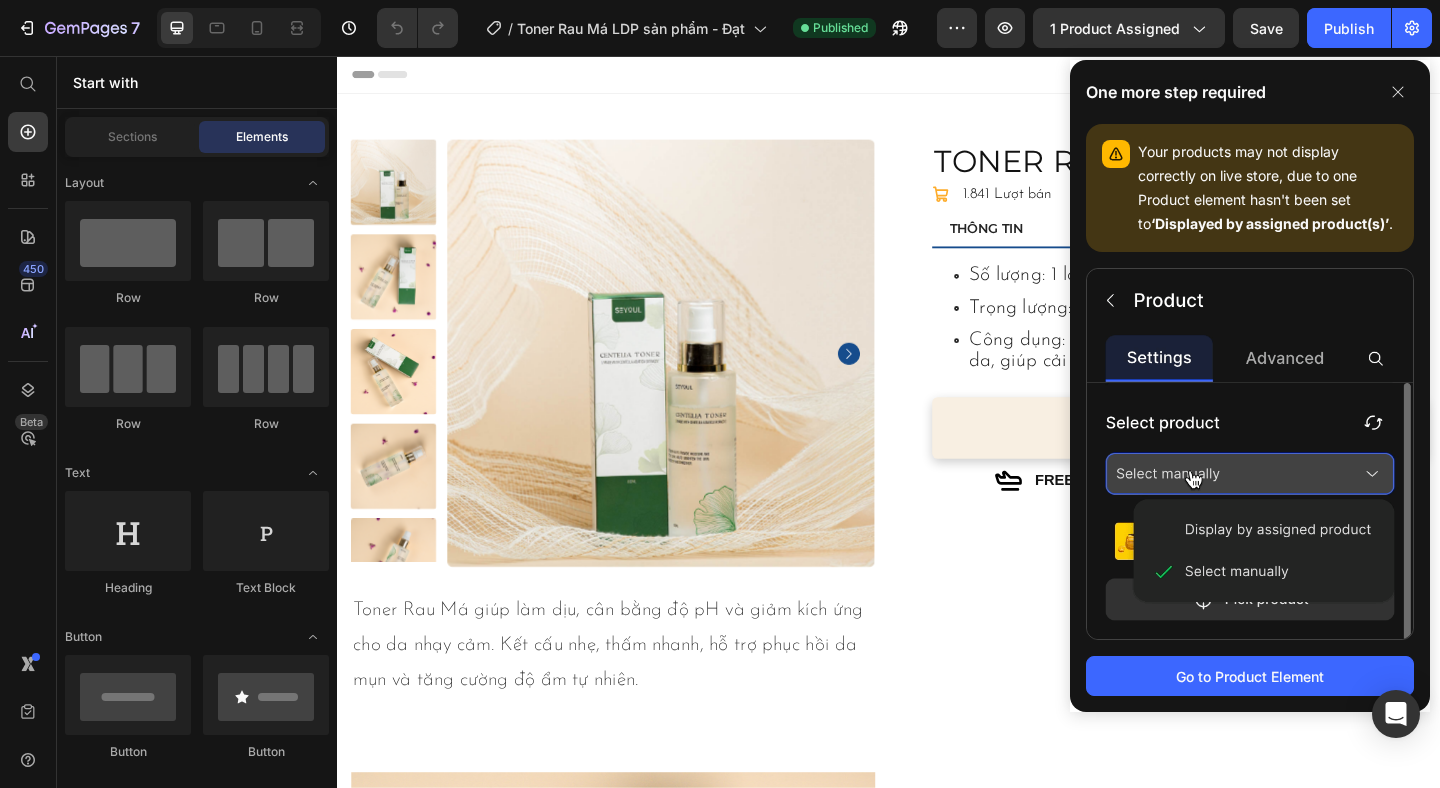 click 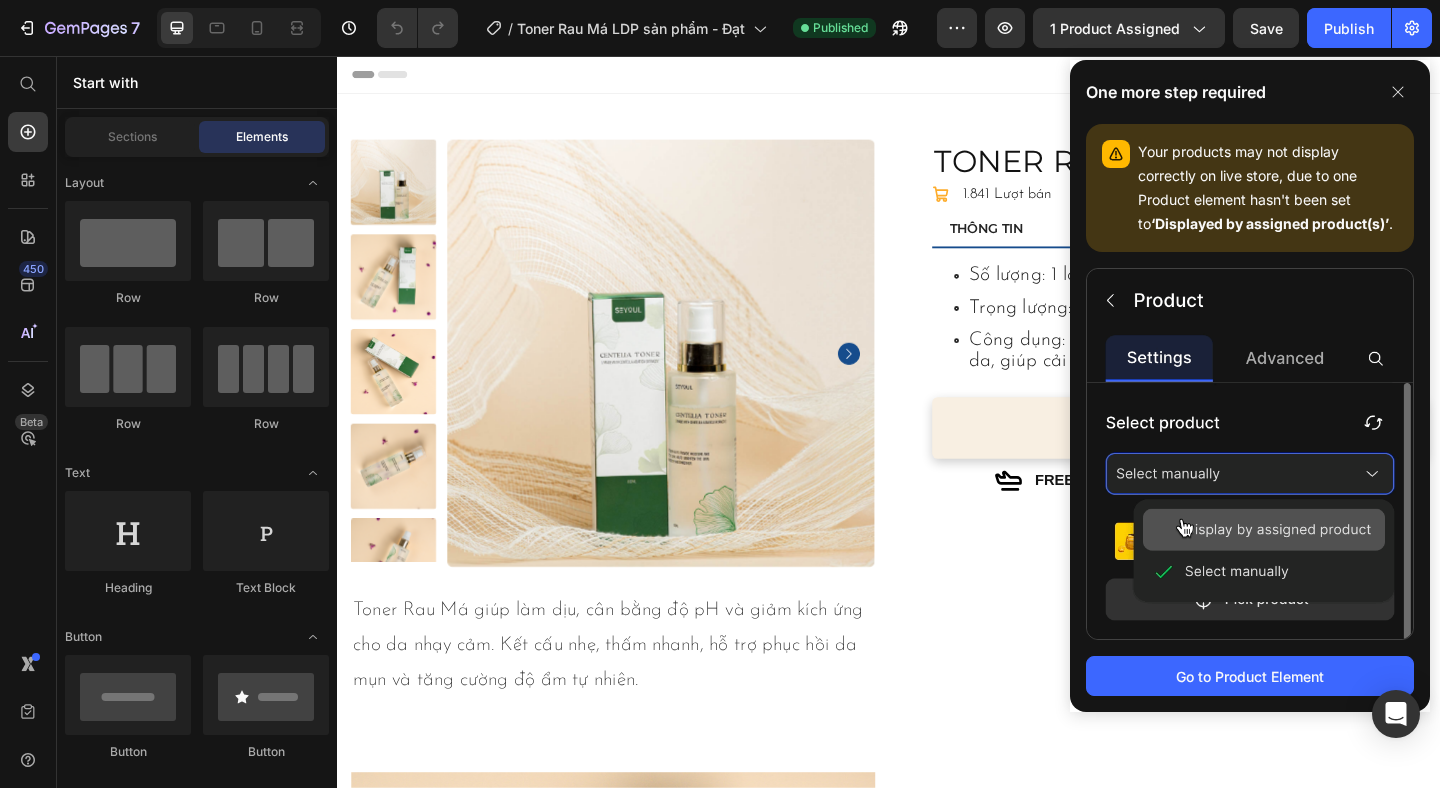 click 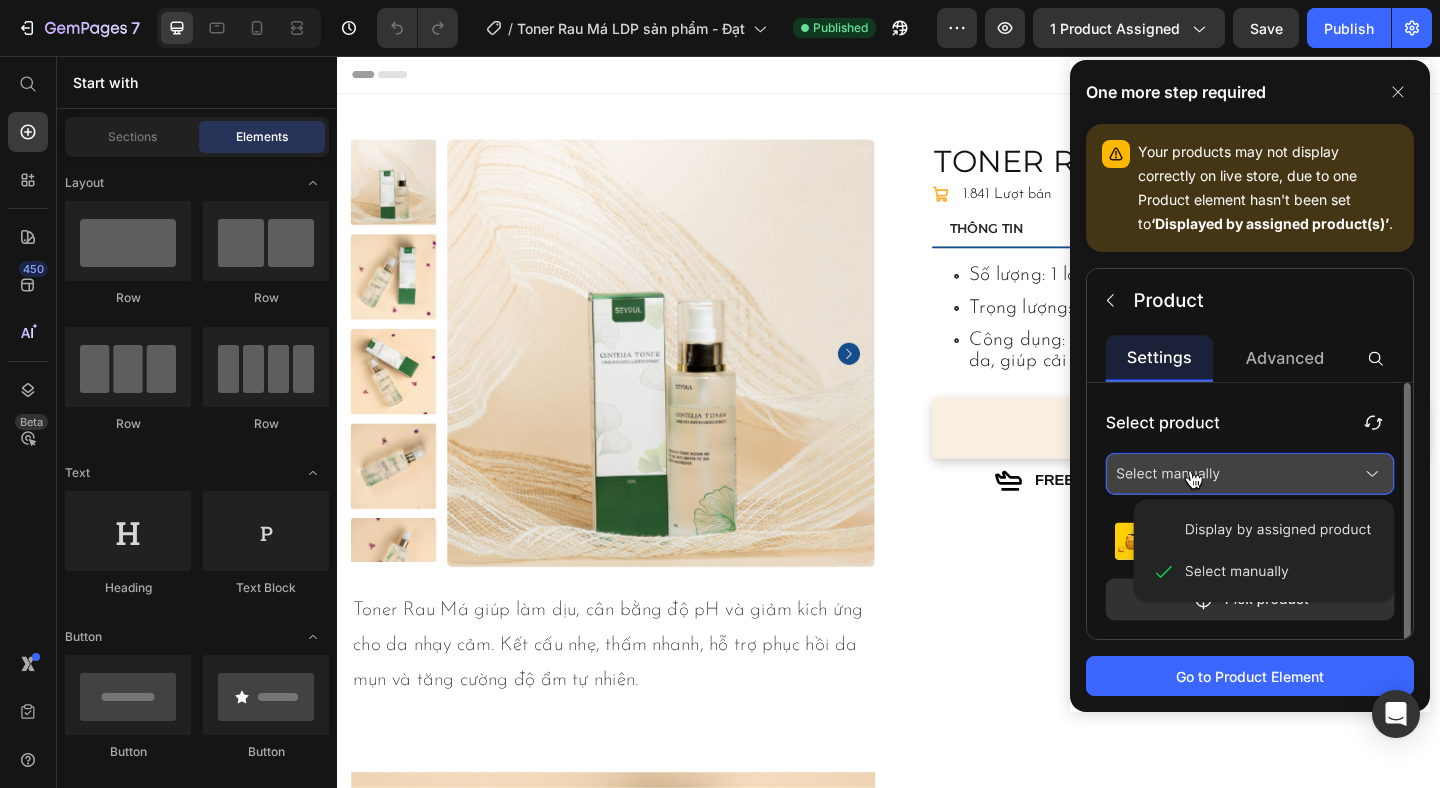 click 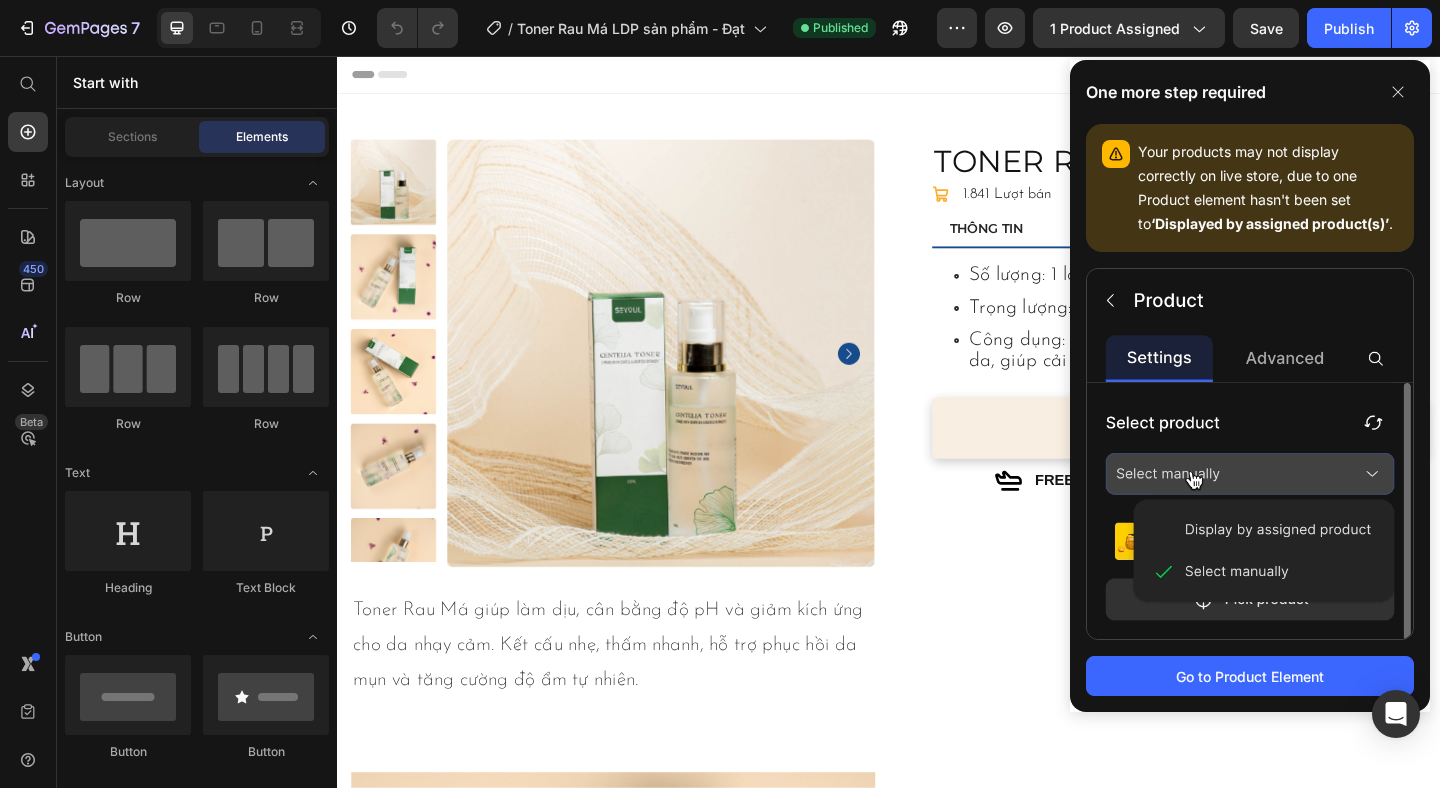 click 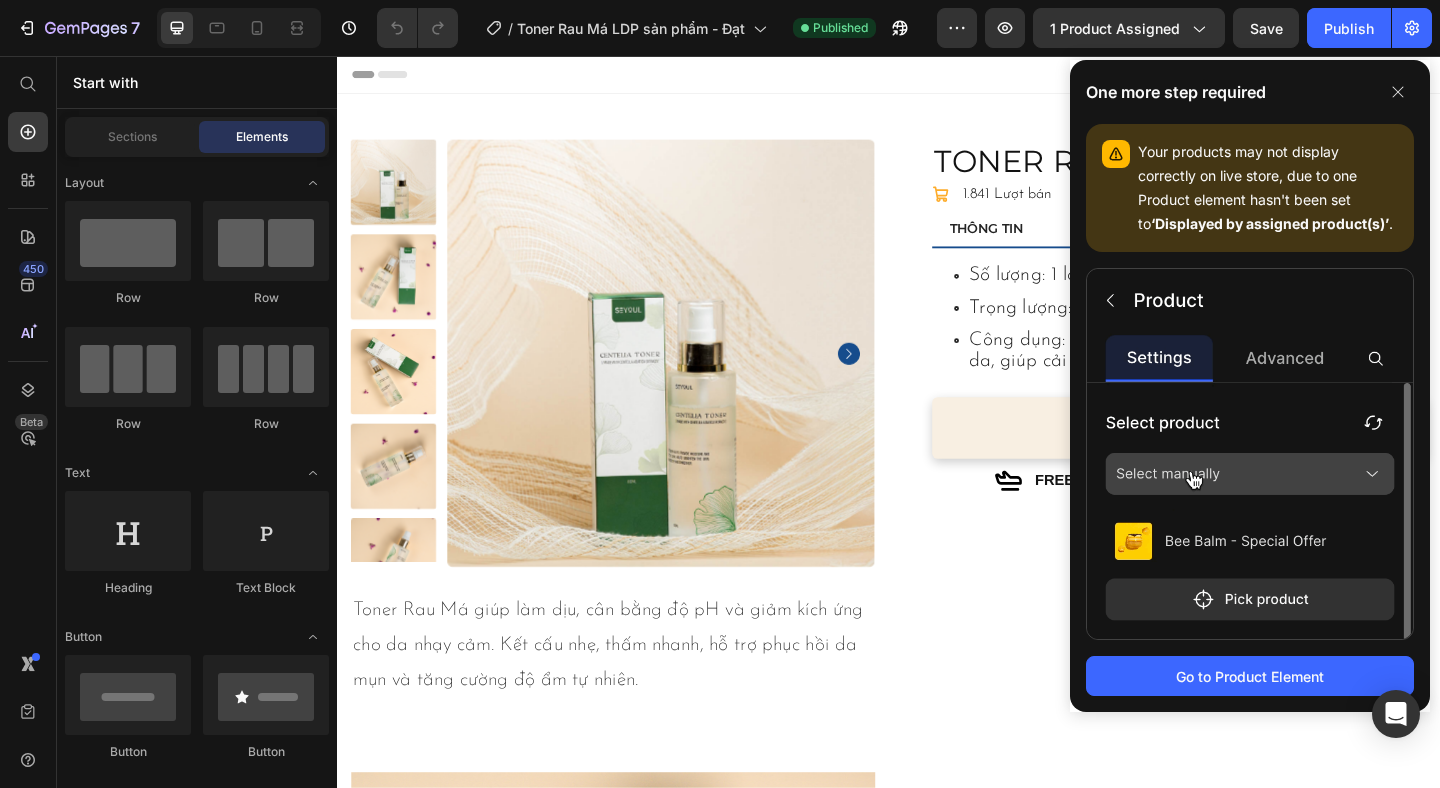 click 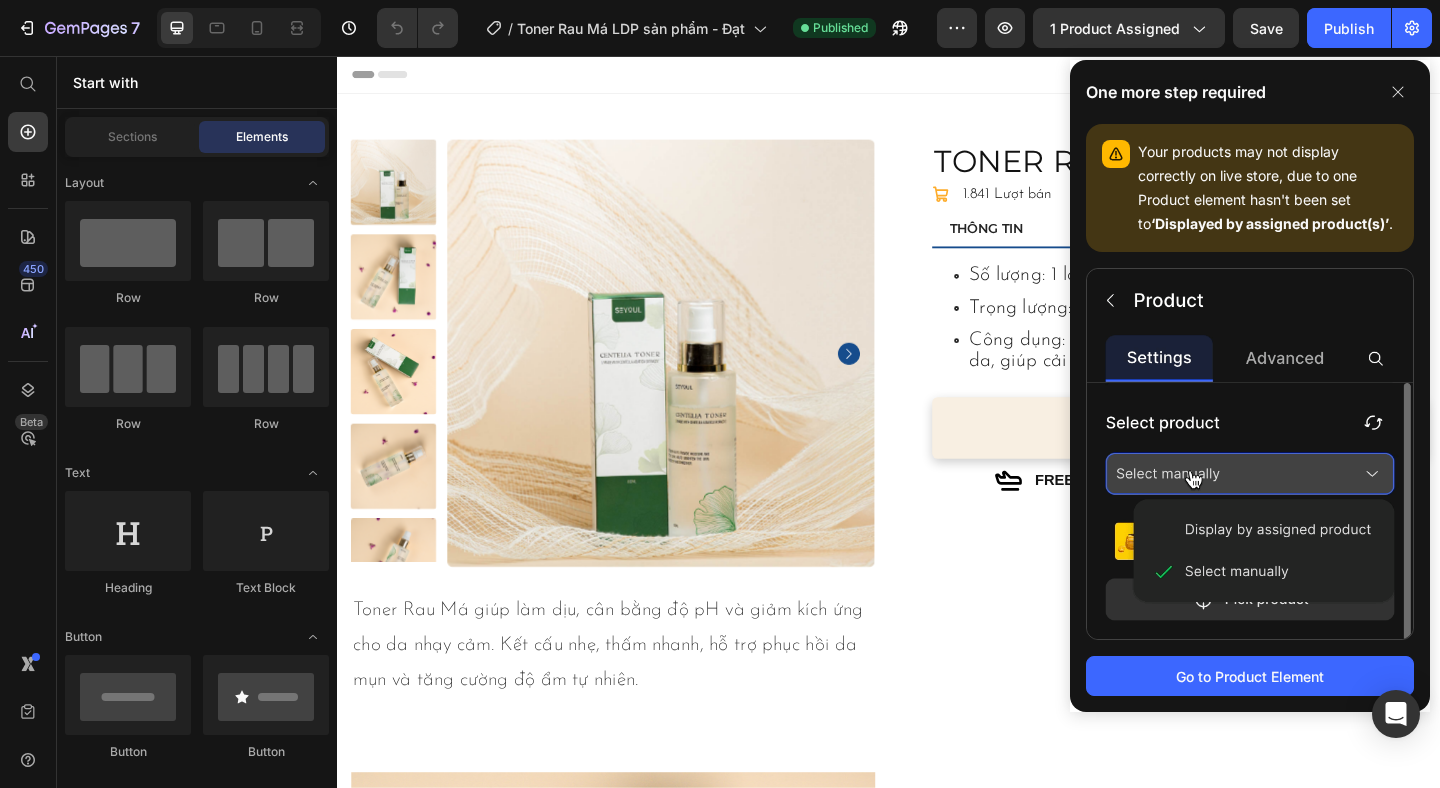 click on "Your products may not display correctly on live store, due to one Product element hasn't been set to  ‘Displayed by assigned product(s)’ ." 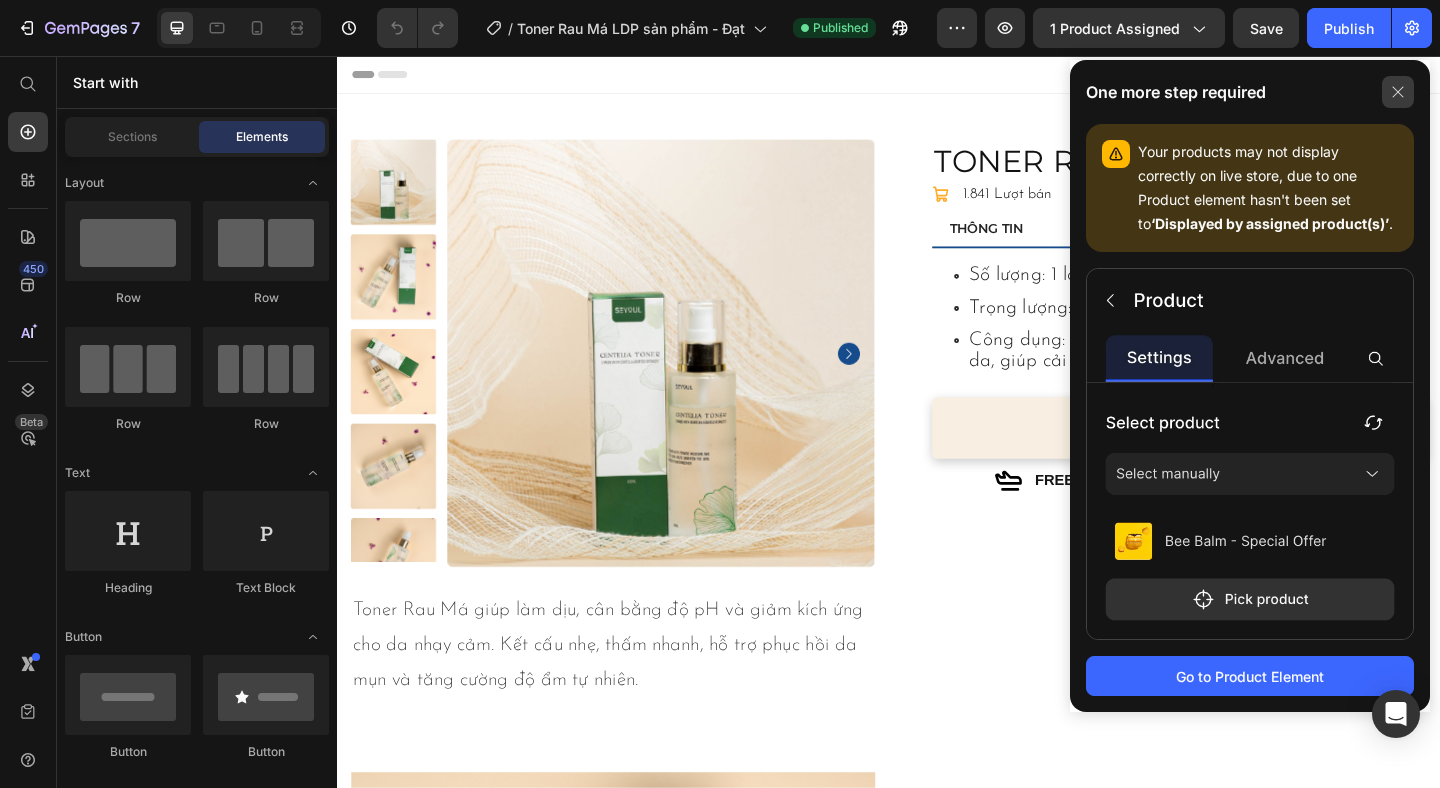 click 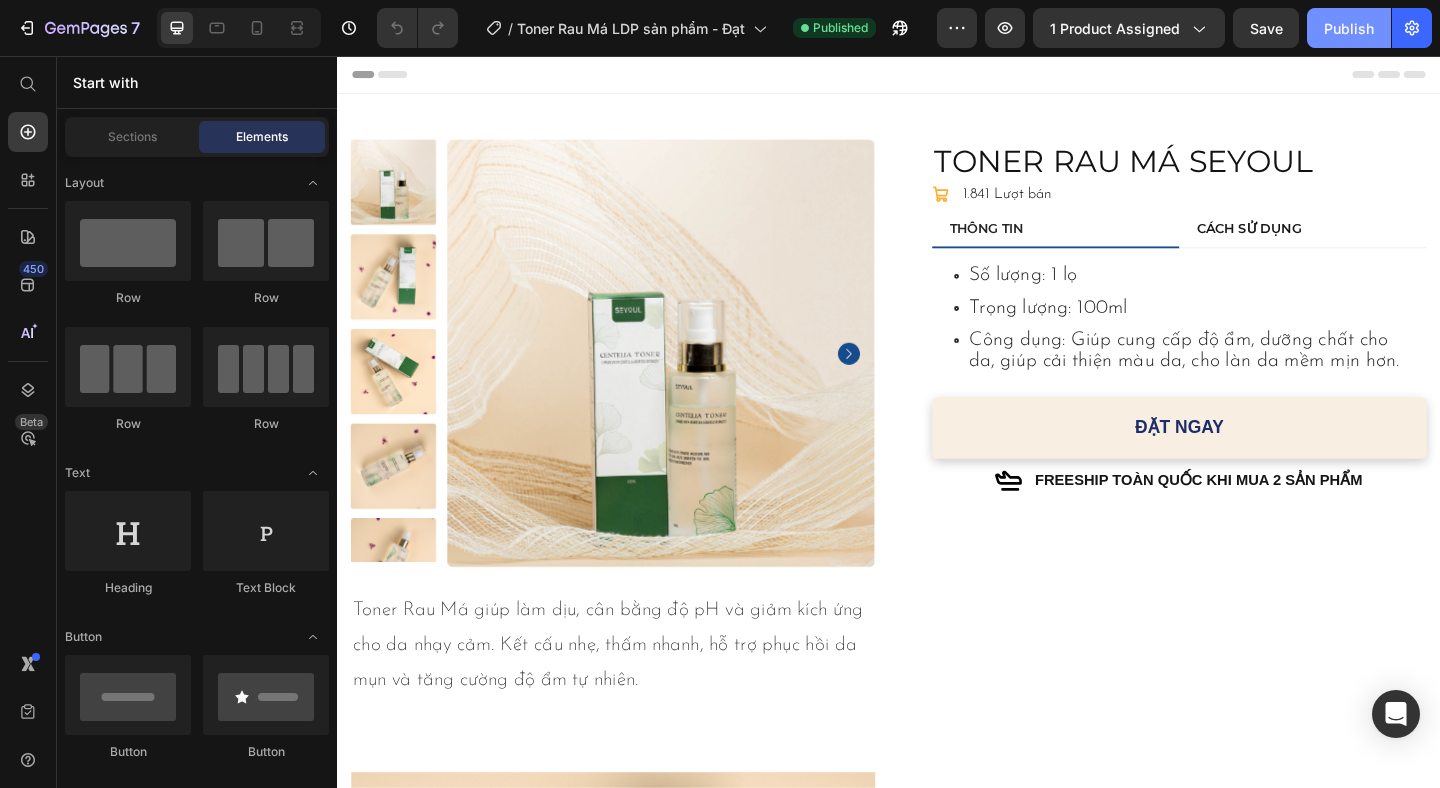 click on "Publish" at bounding box center [1349, 28] 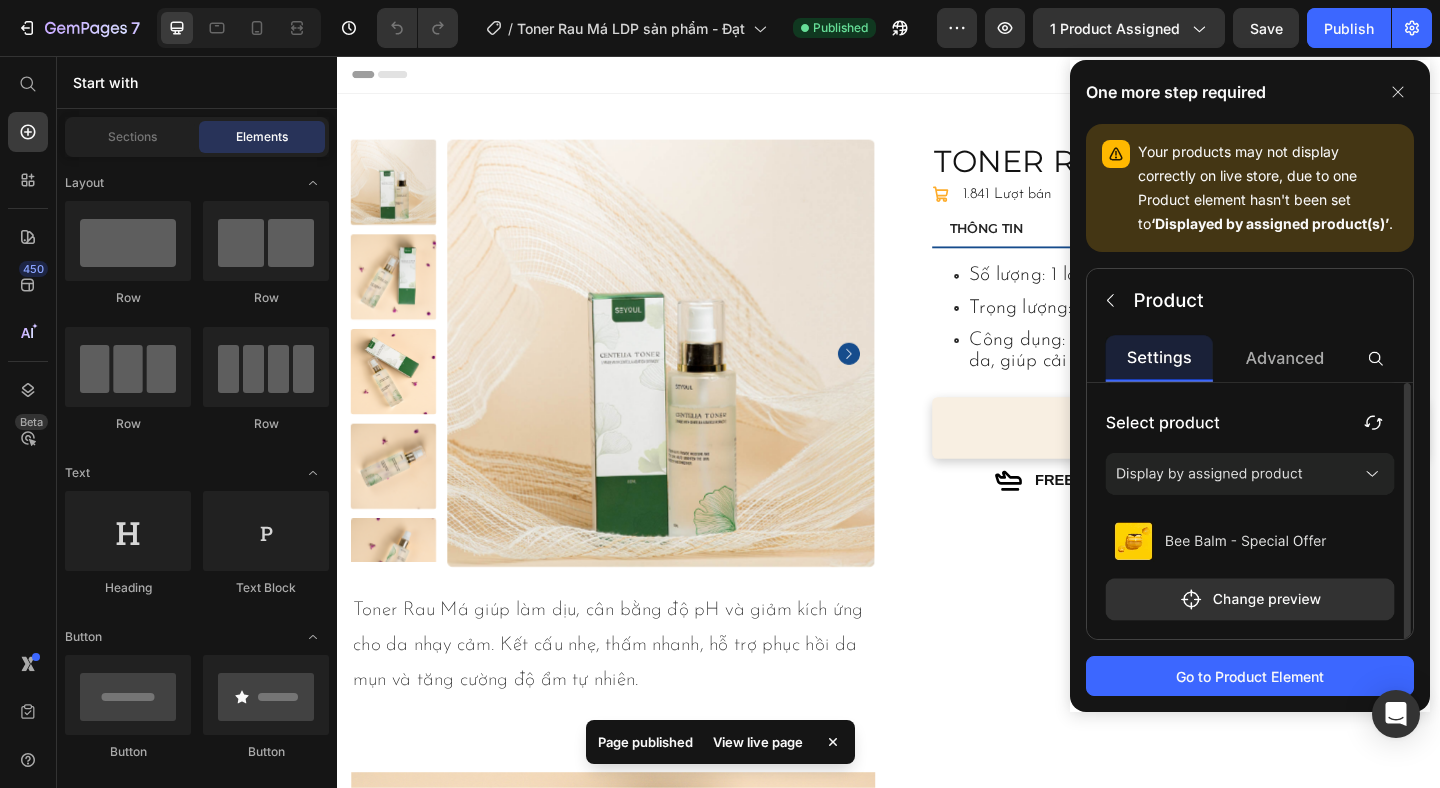 click on "View live page" at bounding box center [758, 742] 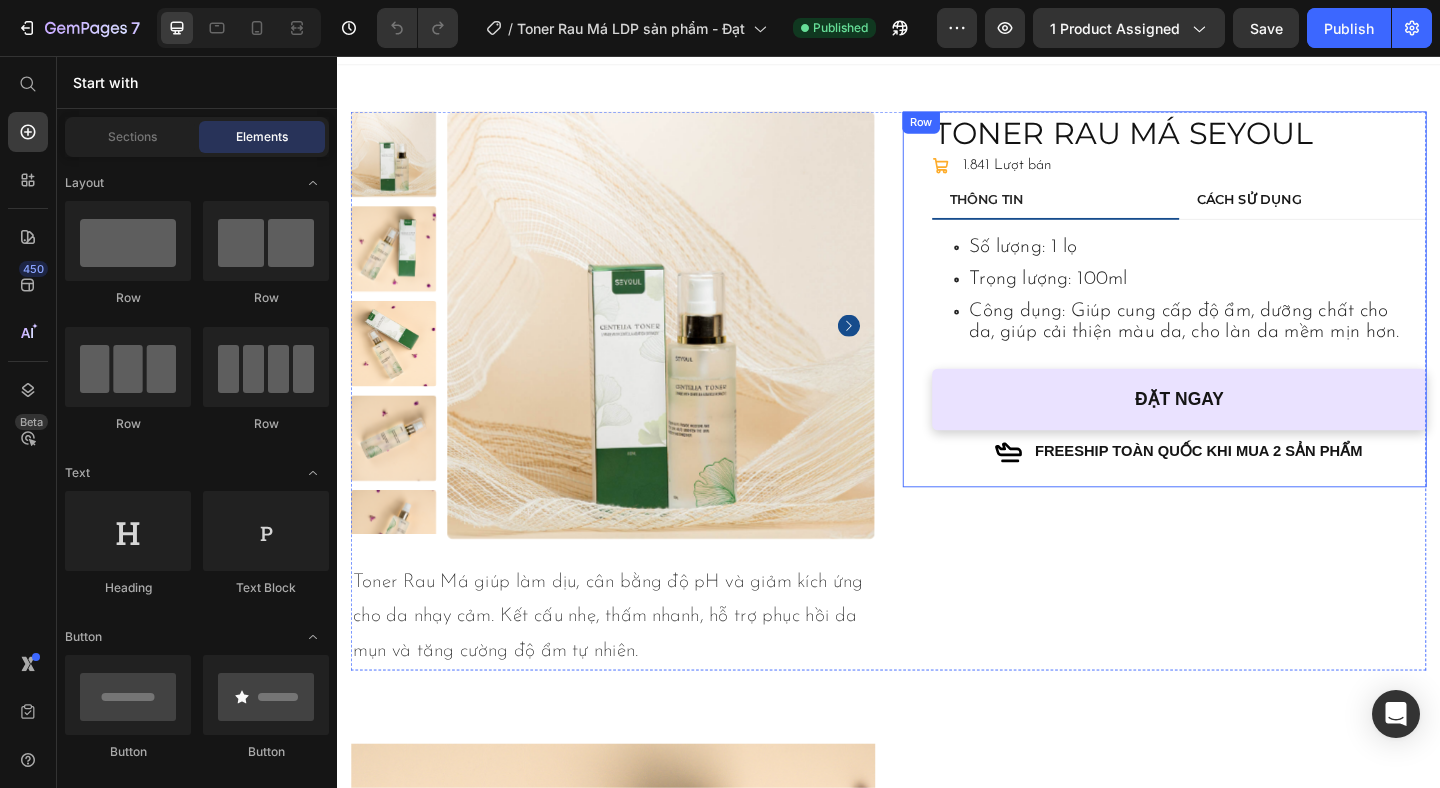 scroll, scrollTop: 25, scrollLeft: 0, axis: vertical 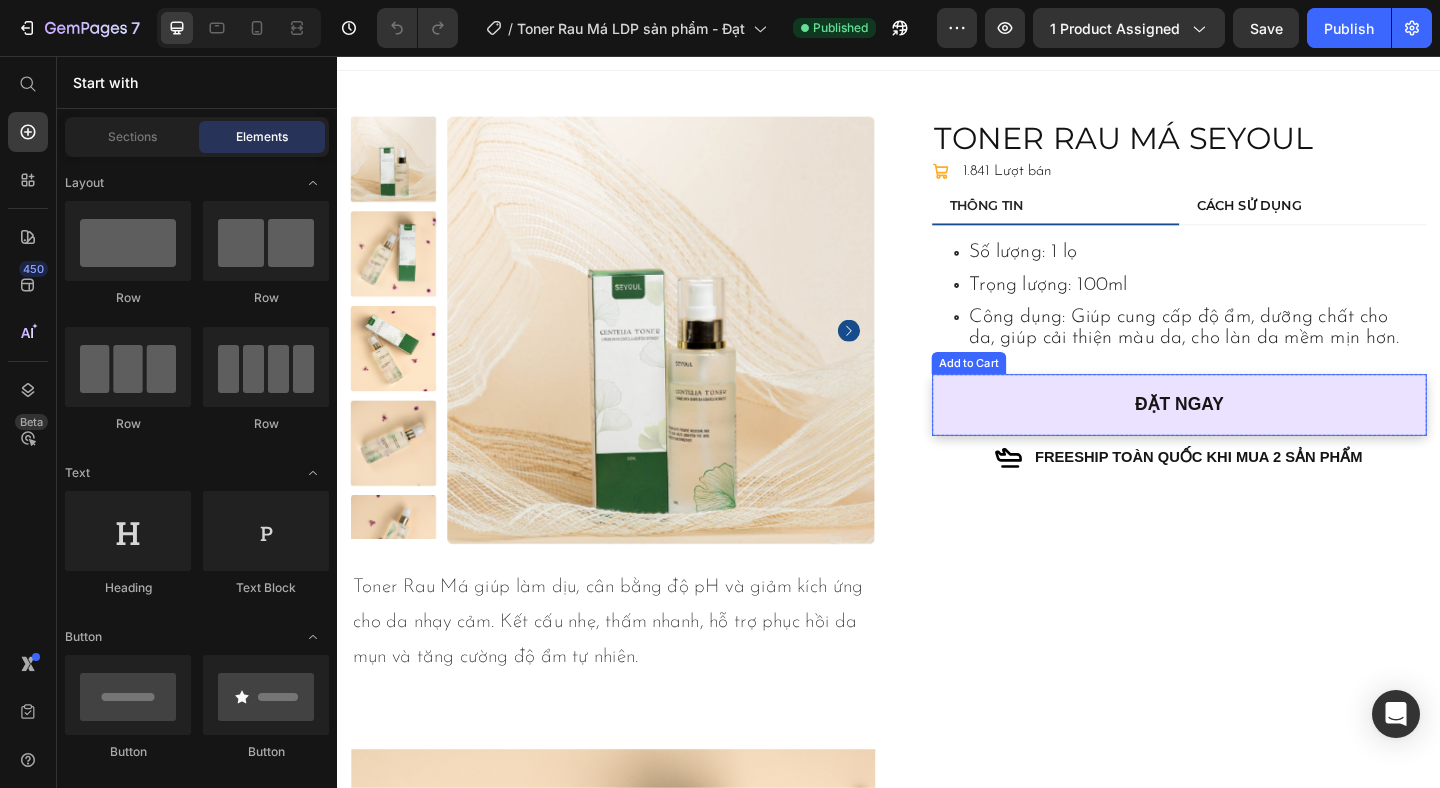 click on "ĐẶT NGAY" at bounding box center (1253, 435) 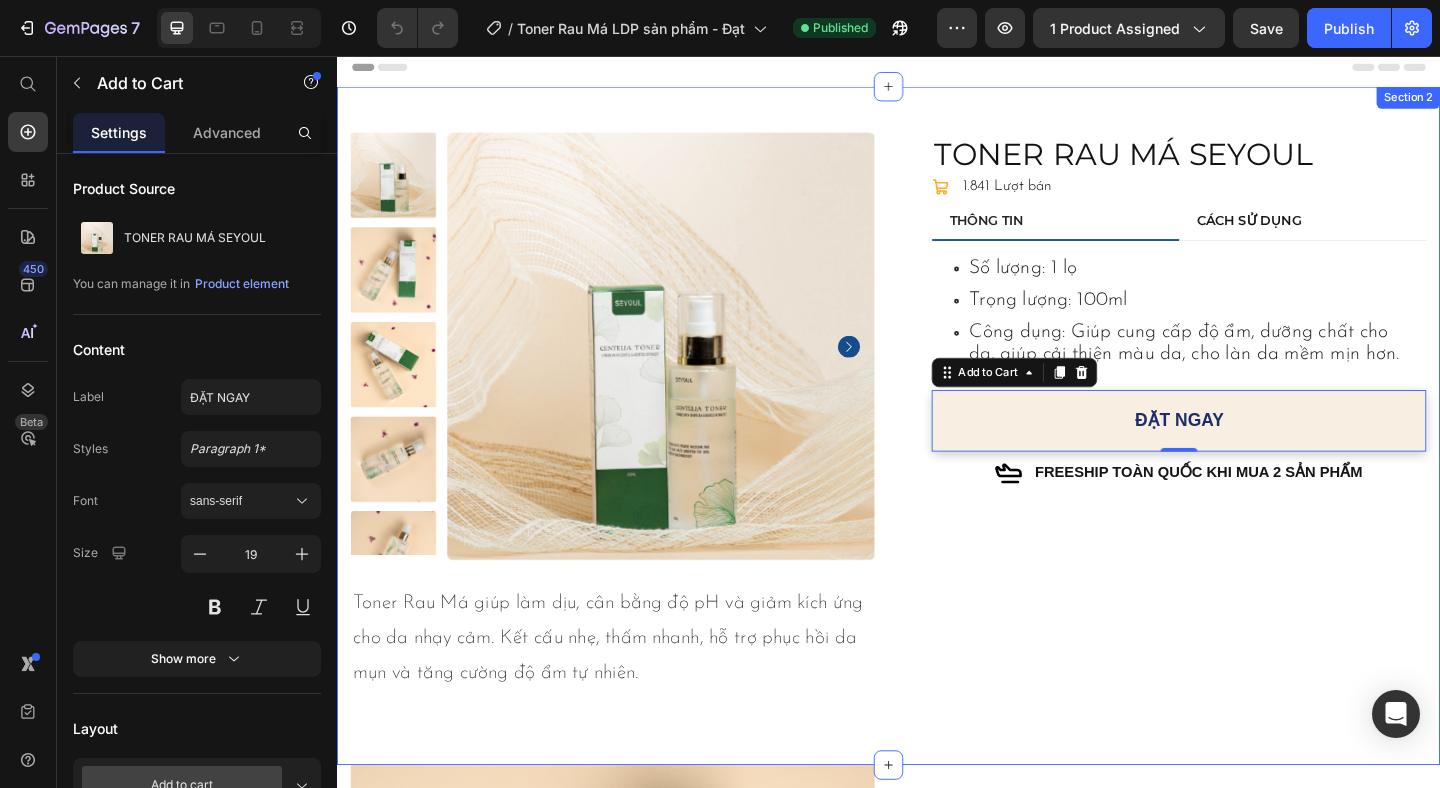scroll, scrollTop: 0, scrollLeft: 0, axis: both 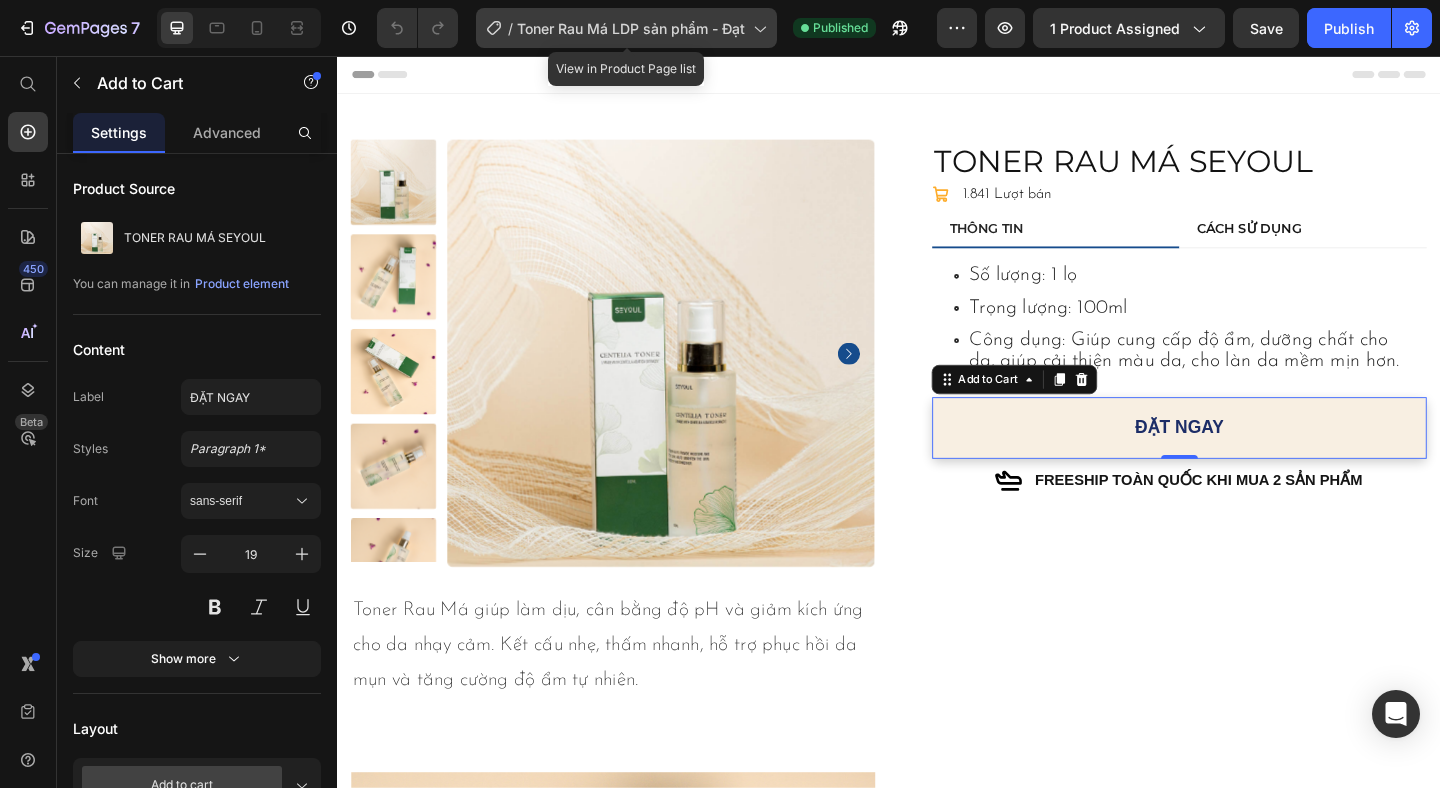click on "Toner Rau Má LDP sản phẩm - Đạt" at bounding box center (631, 28) 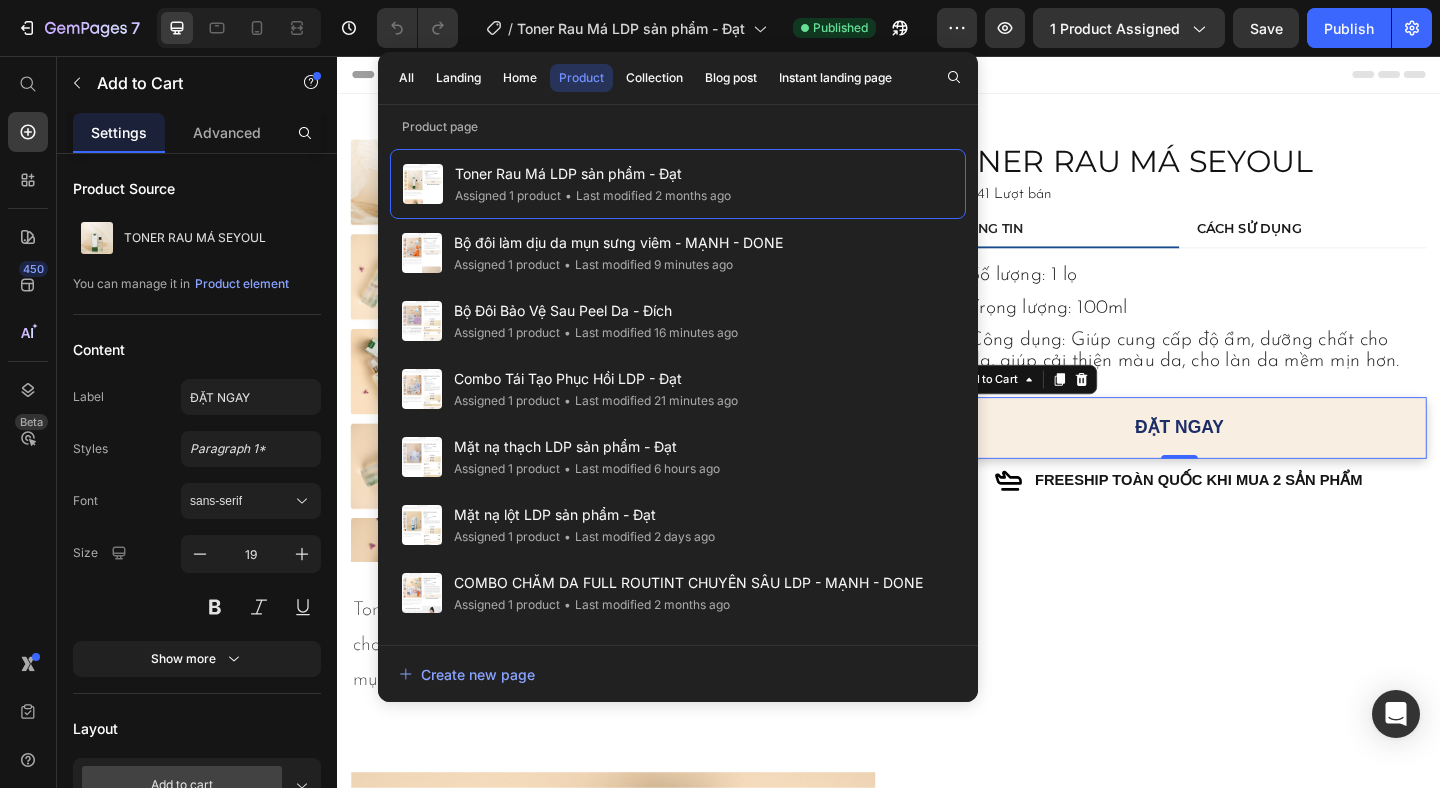 click on "Product page" at bounding box center (678, 127) 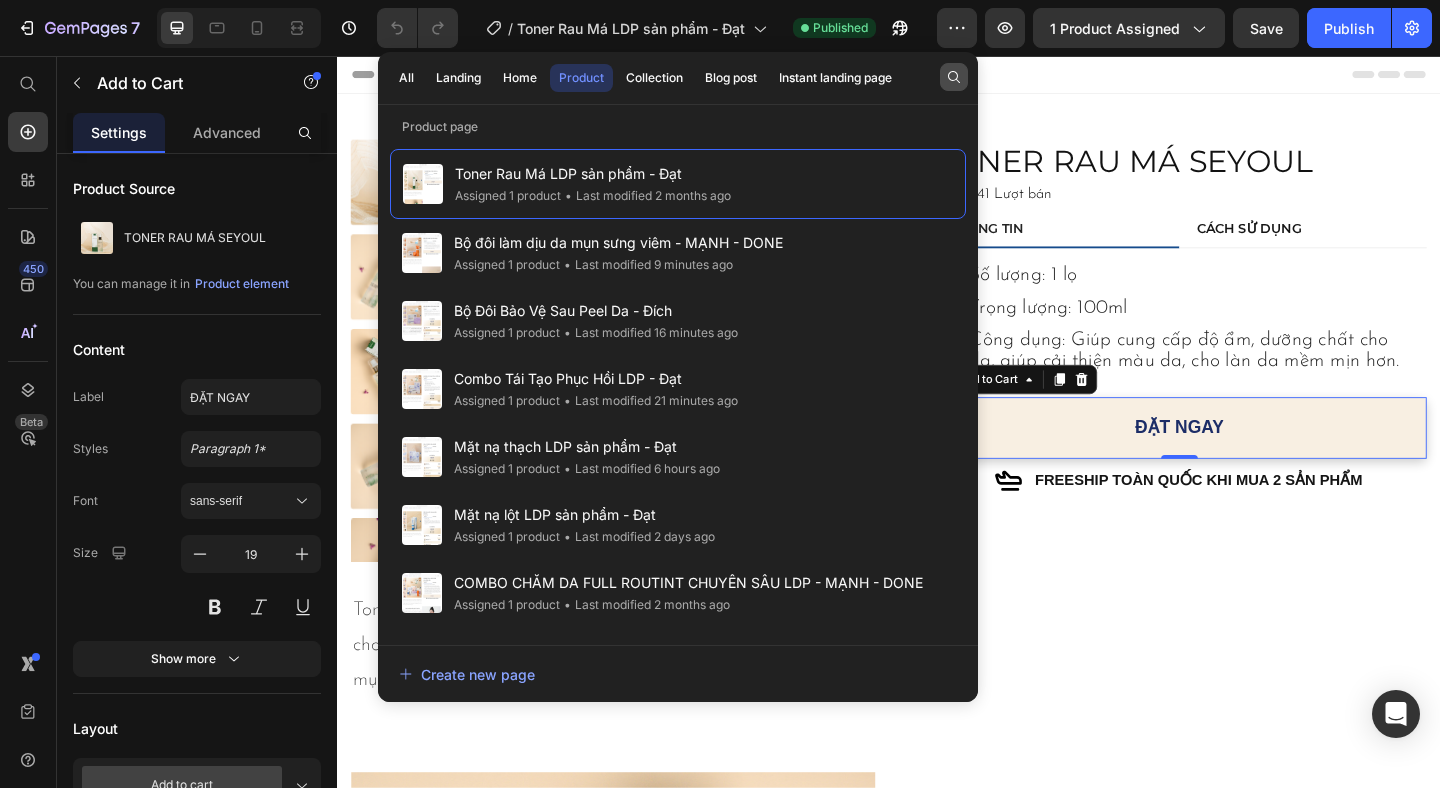 click 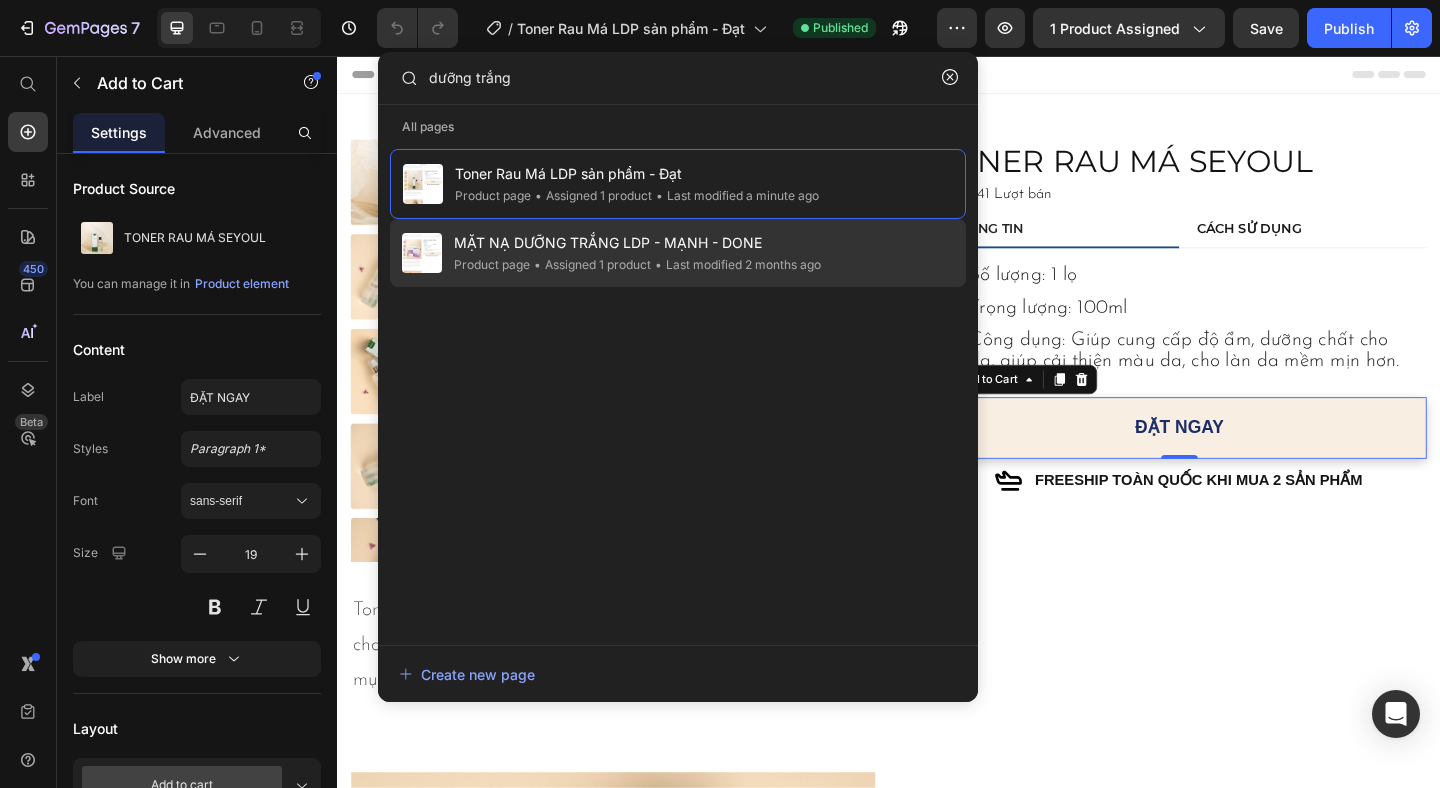 type on "dưỡng trắng" 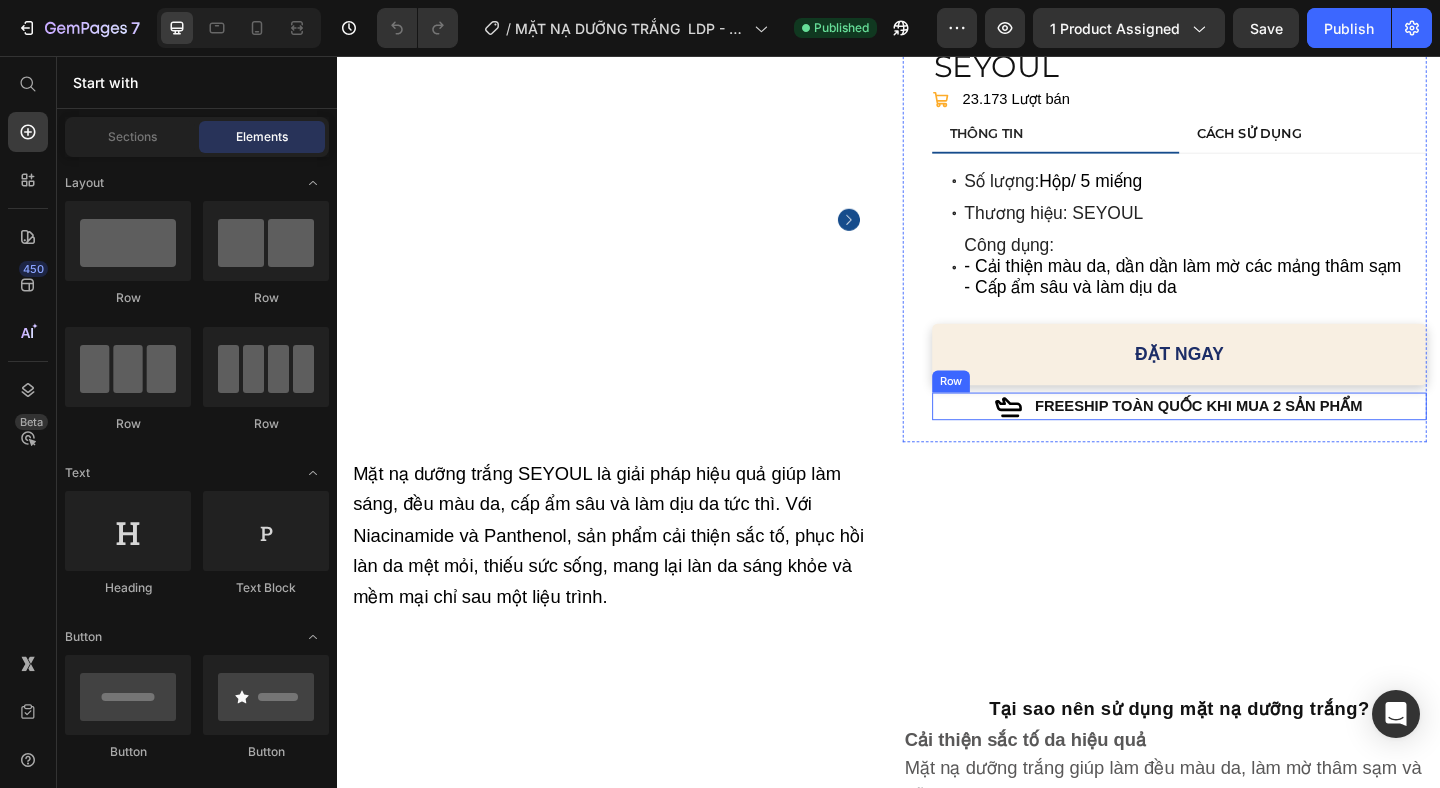 scroll, scrollTop: 180, scrollLeft: 0, axis: vertical 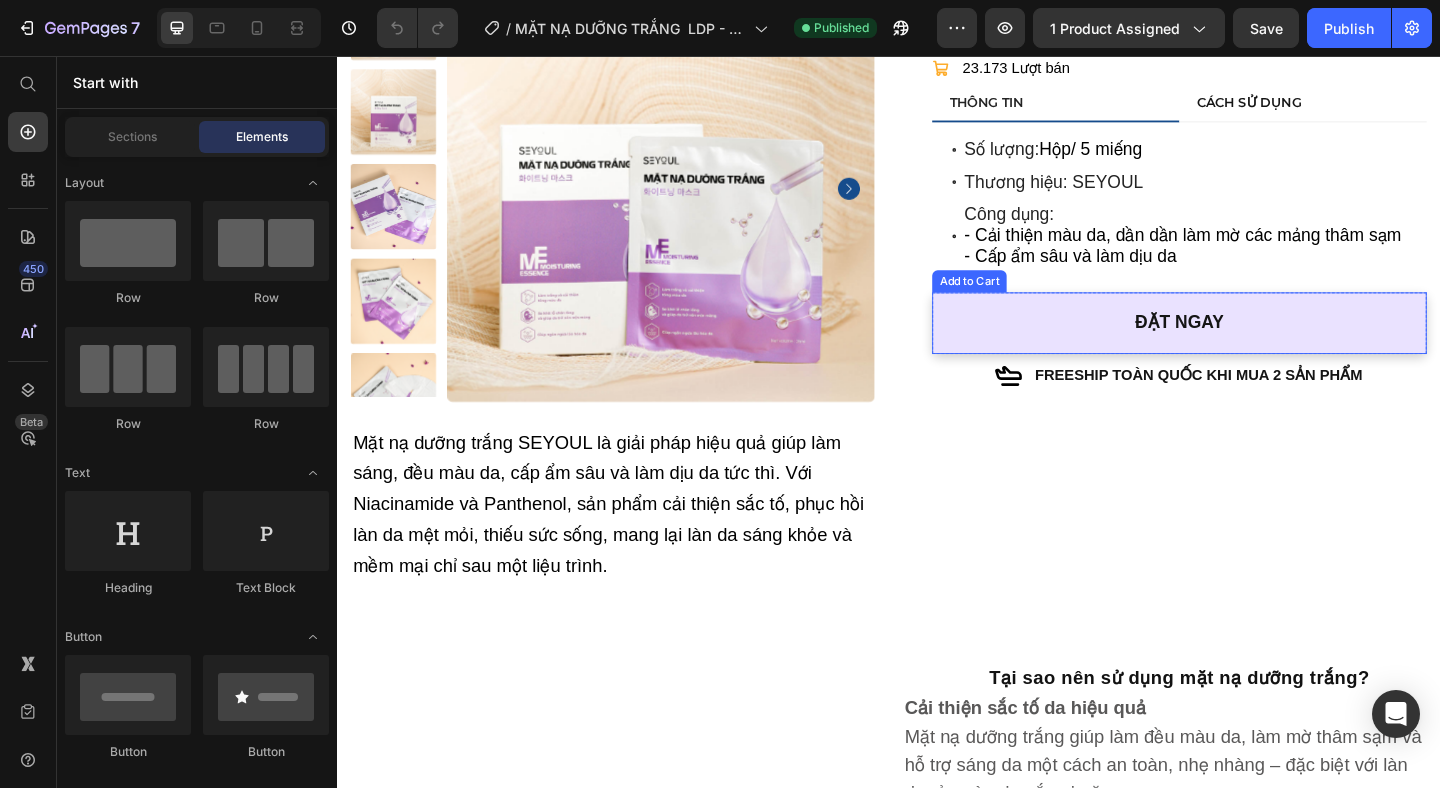 click on "ĐẶT NGAY" at bounding box center (1253, 346) 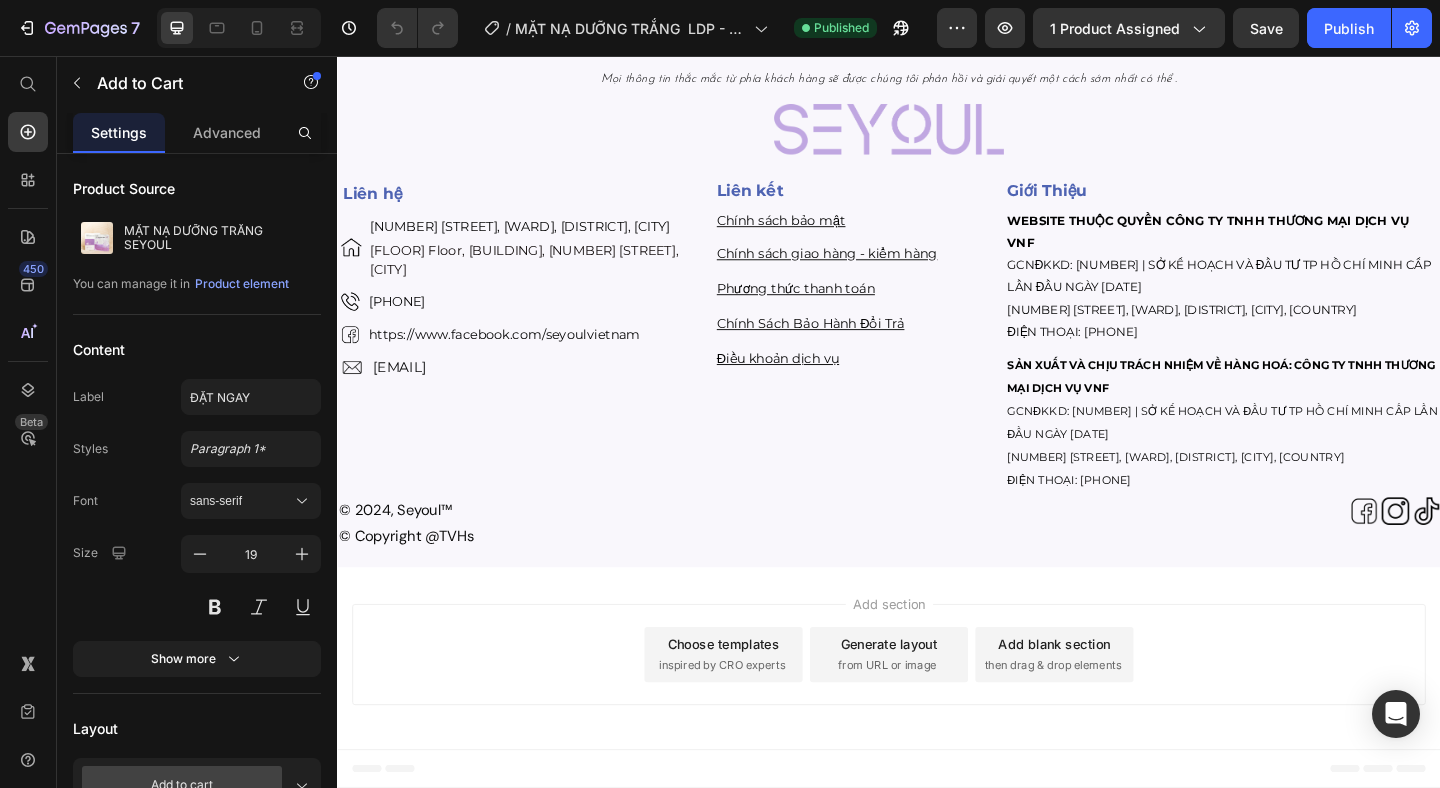 scroll, scrollTop: 2821, scrollLeft: 0, axis: vertical 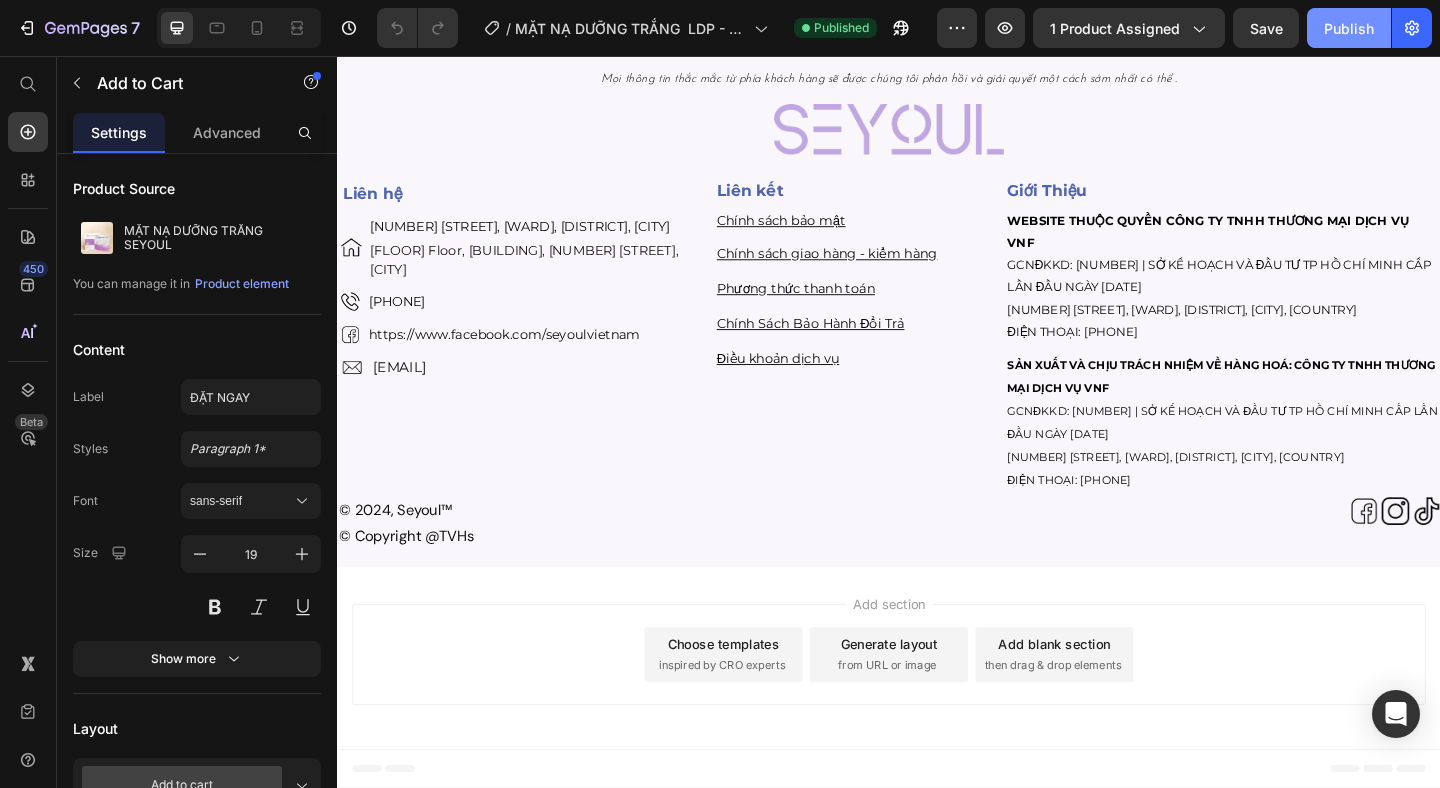 click on "Publish" at bounding box center (1349, 28) 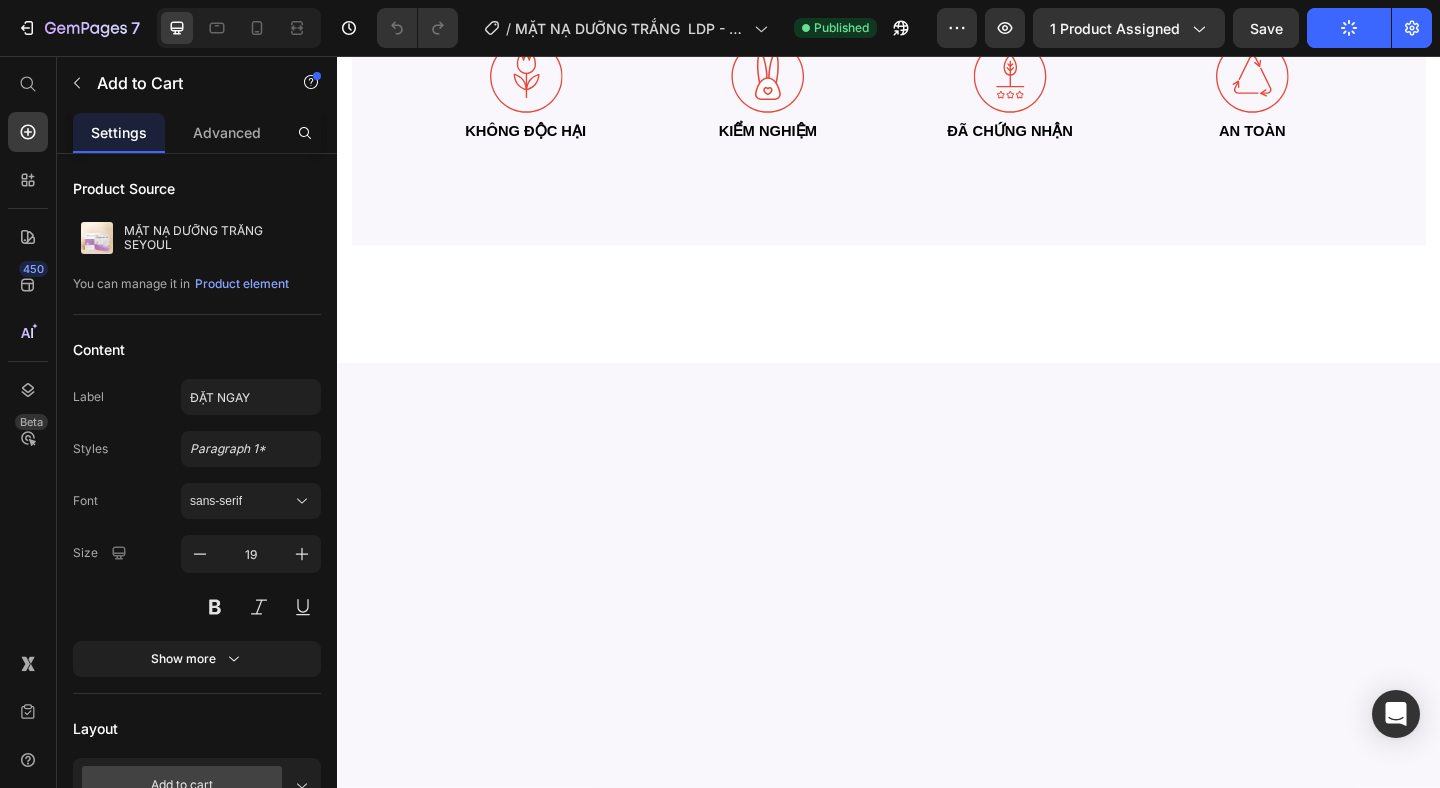 scroll, scrollTop: 1643, scrollLeft: 0, axis: vertical 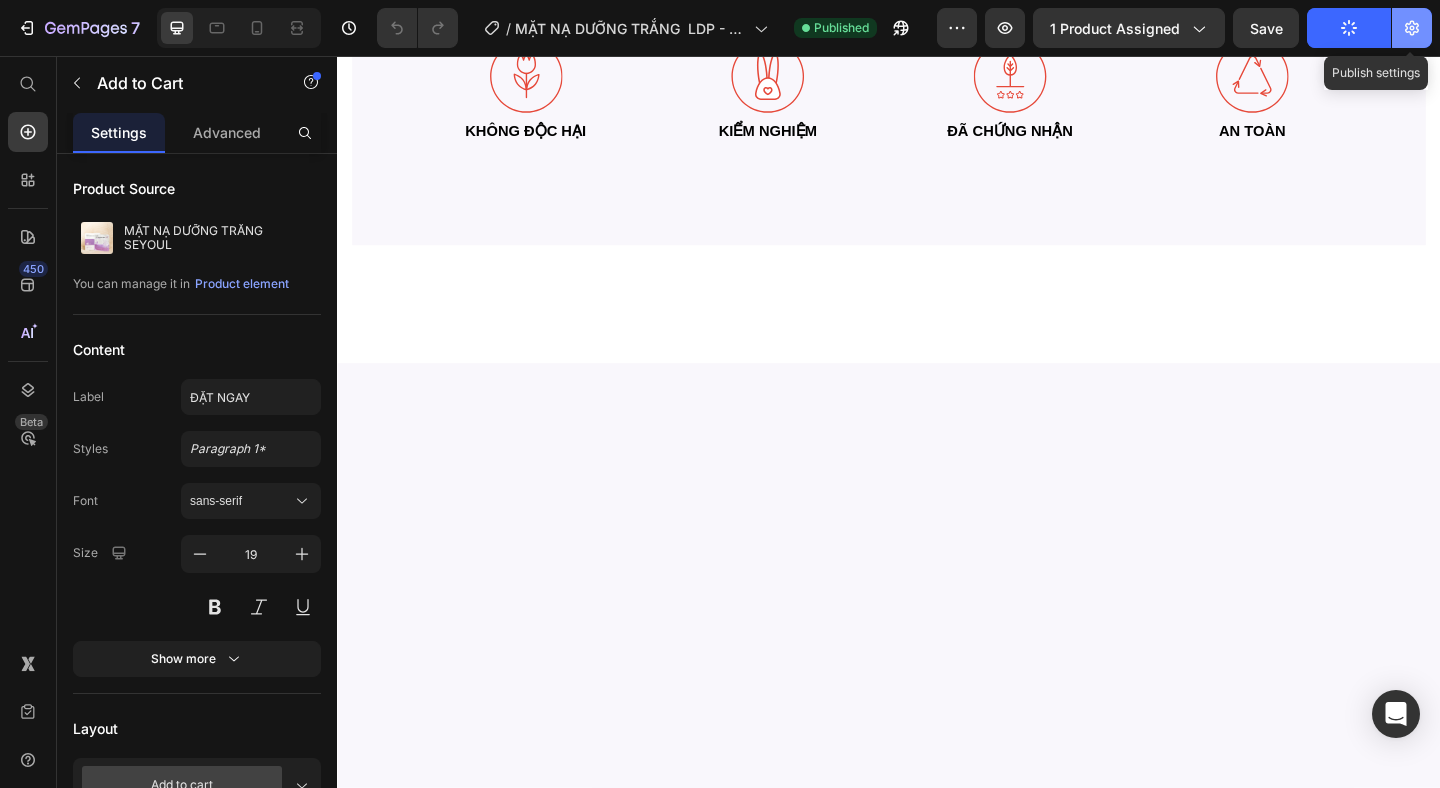 click 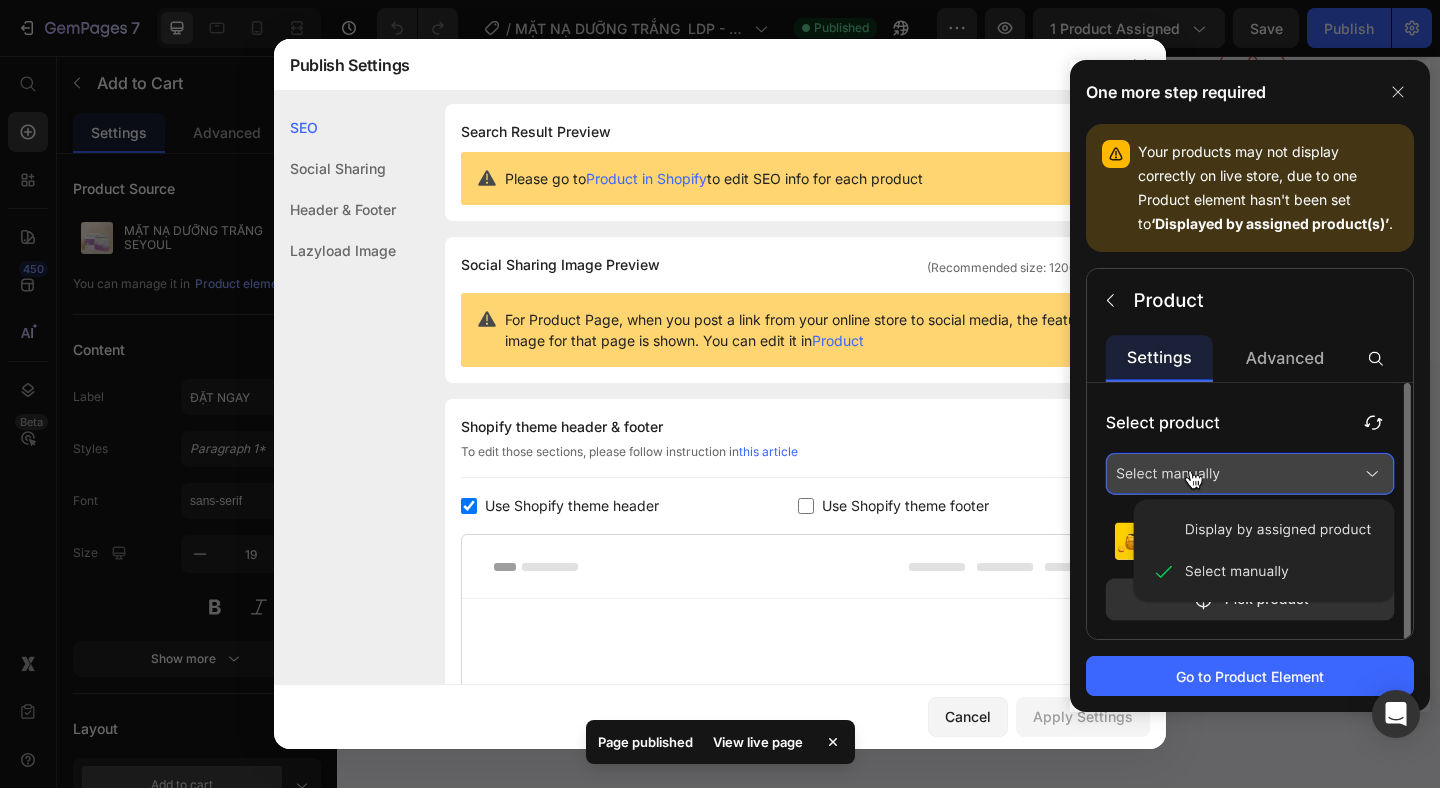 scroll, scrollTop: 4, scrollLeft: 0, axis: vertical 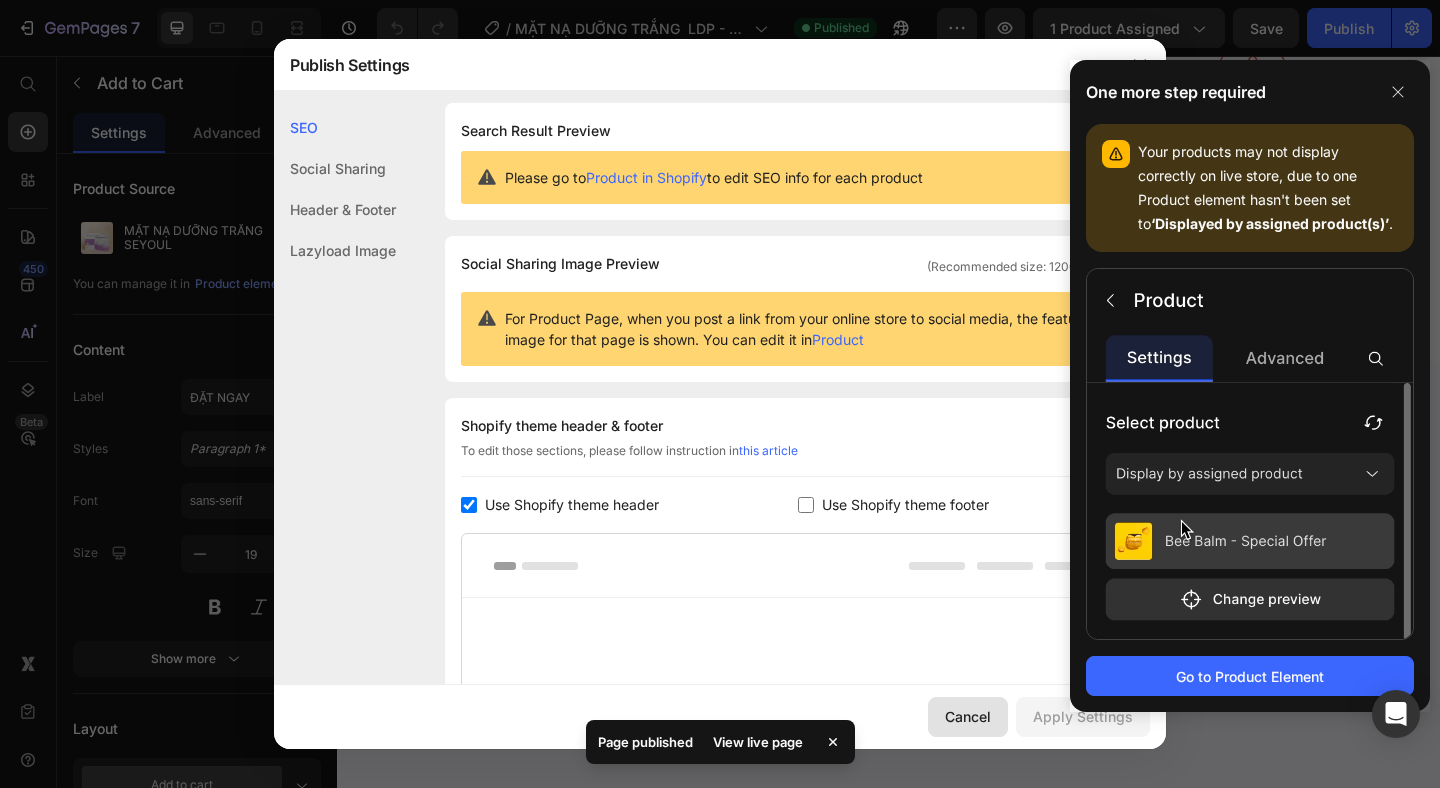 click on "Cancel" 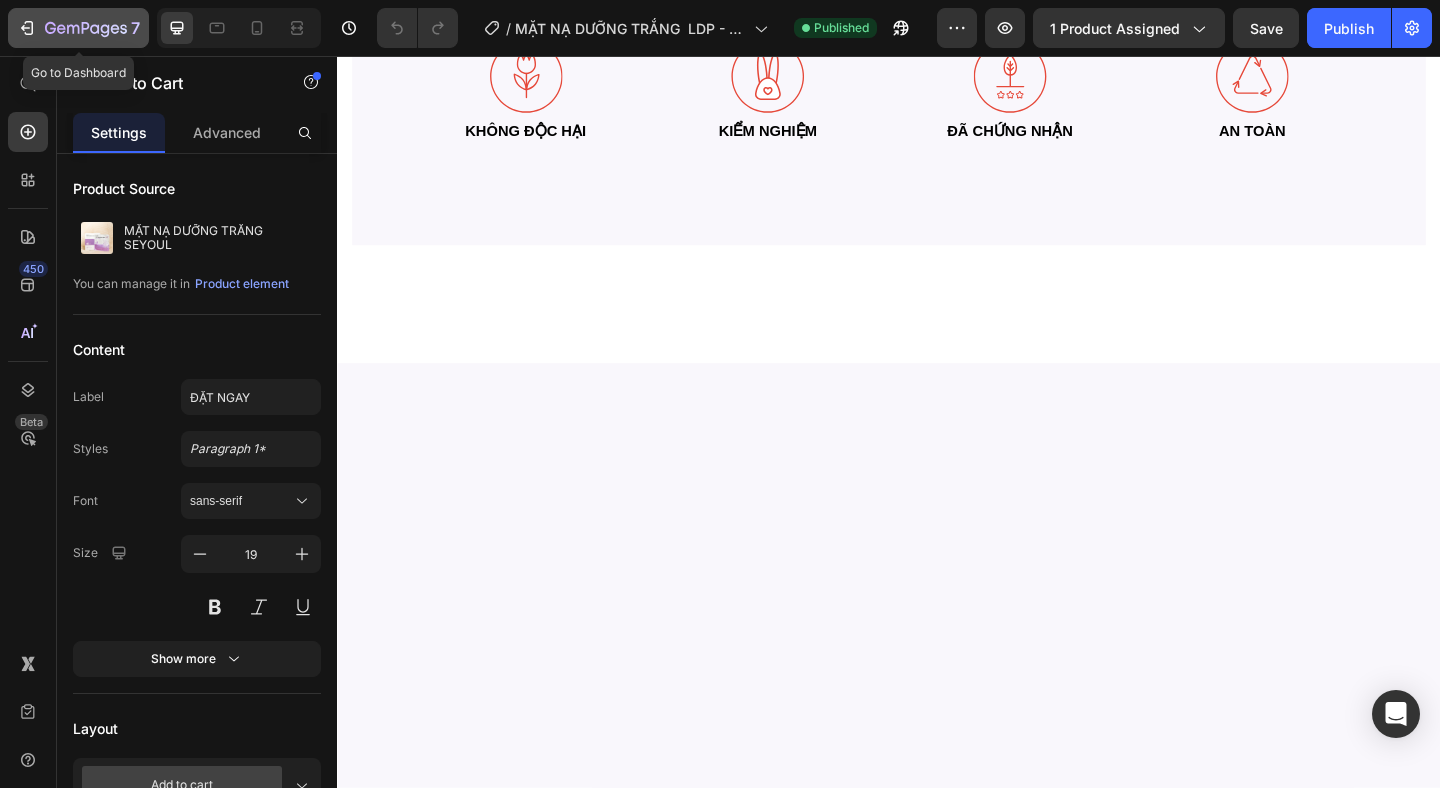 click 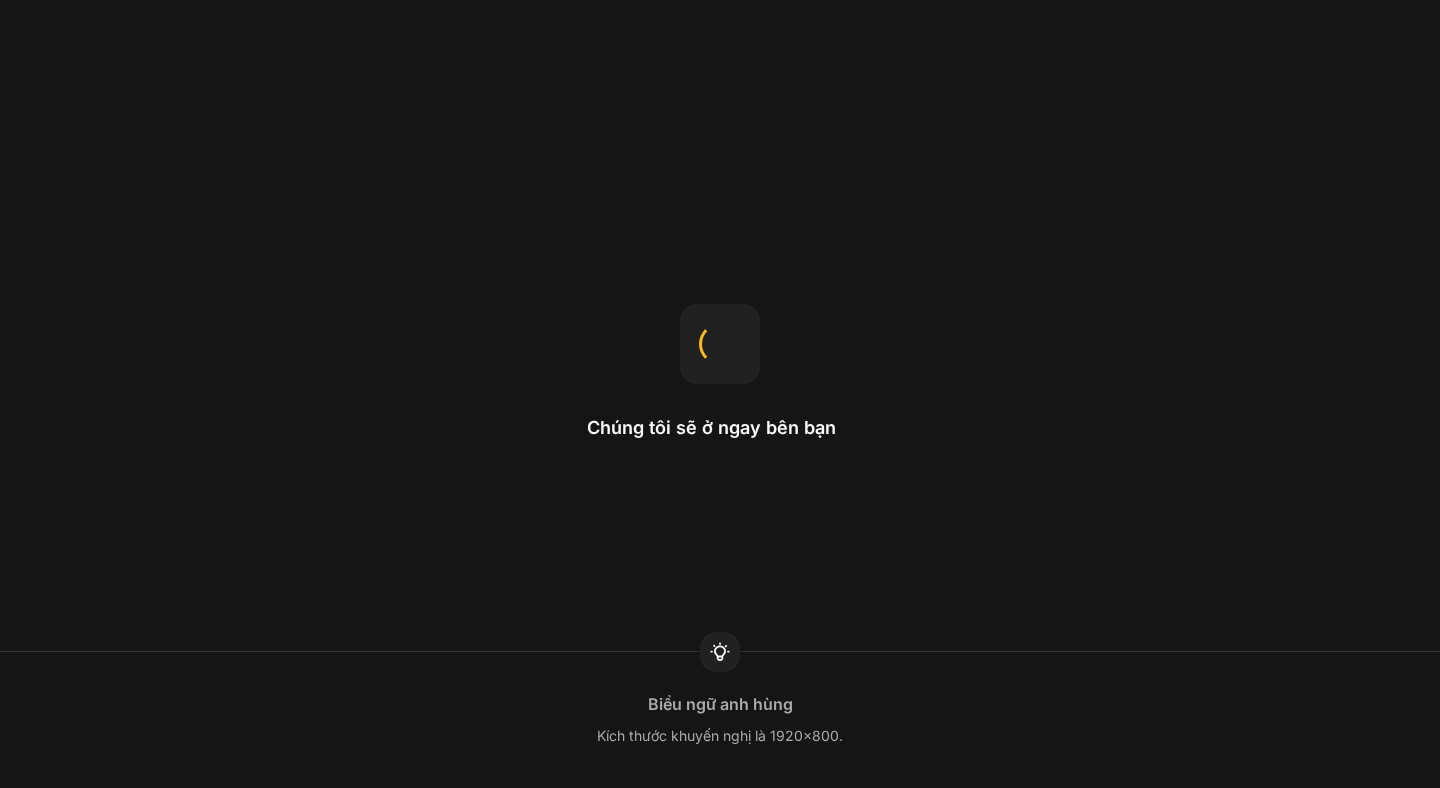 scroll, scrollTop: 0, scrollLeft: 0, axis: both 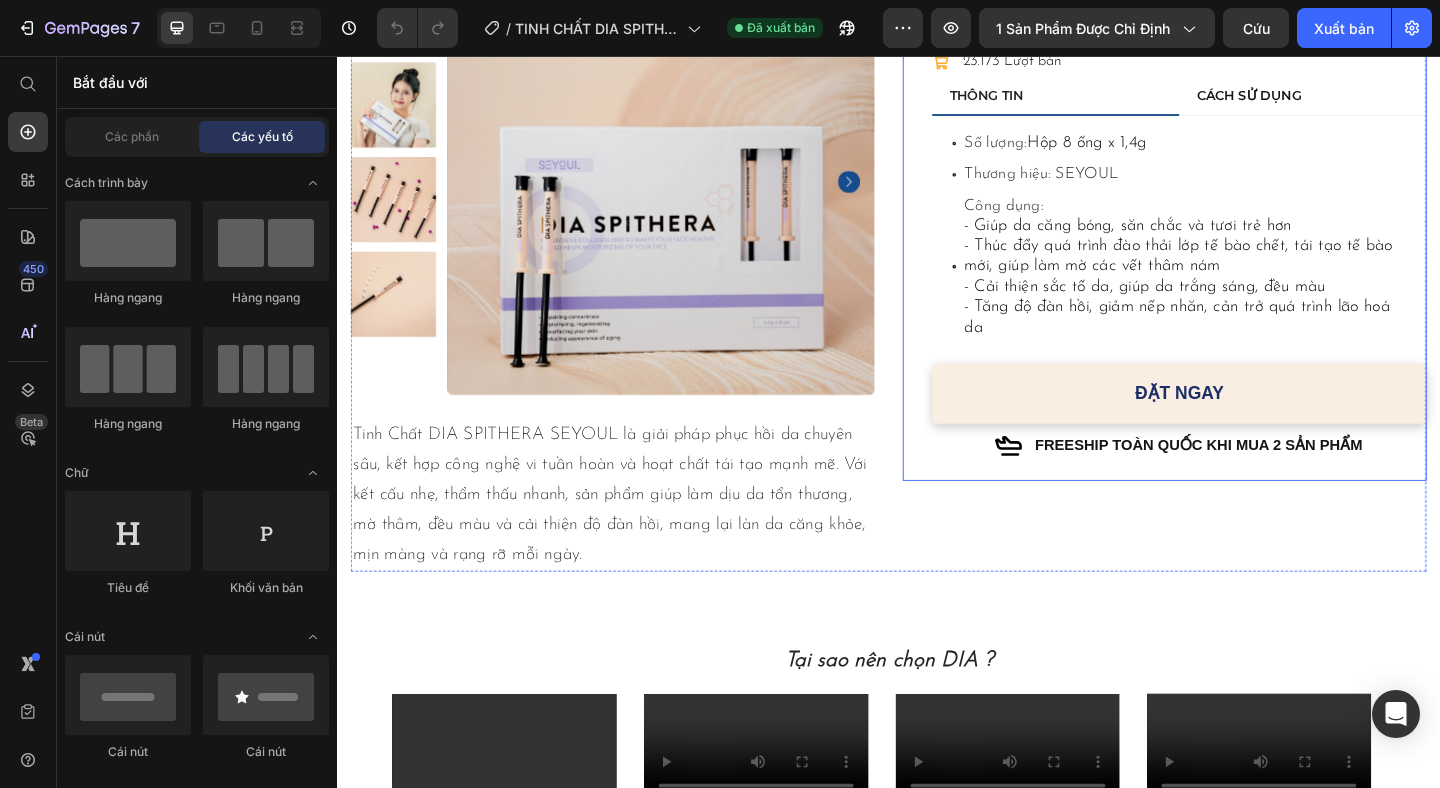 click on "Công dụng:  - Giúp da căng bóng, săn chắc và tươi trẻ hơn - Thúc đẩy quá trình đào thải lớp tế bào chết, tái tạo tế bào mới, giúp làm mờ các vết thâm nám - Cải thiện sắc tố da, giúp da trắng sáng, đều màu - Tăng độ đàn hồi, giảm nếp nhăn, cản trở quá trình lão hoá da" at bounding box center [1261, 285] 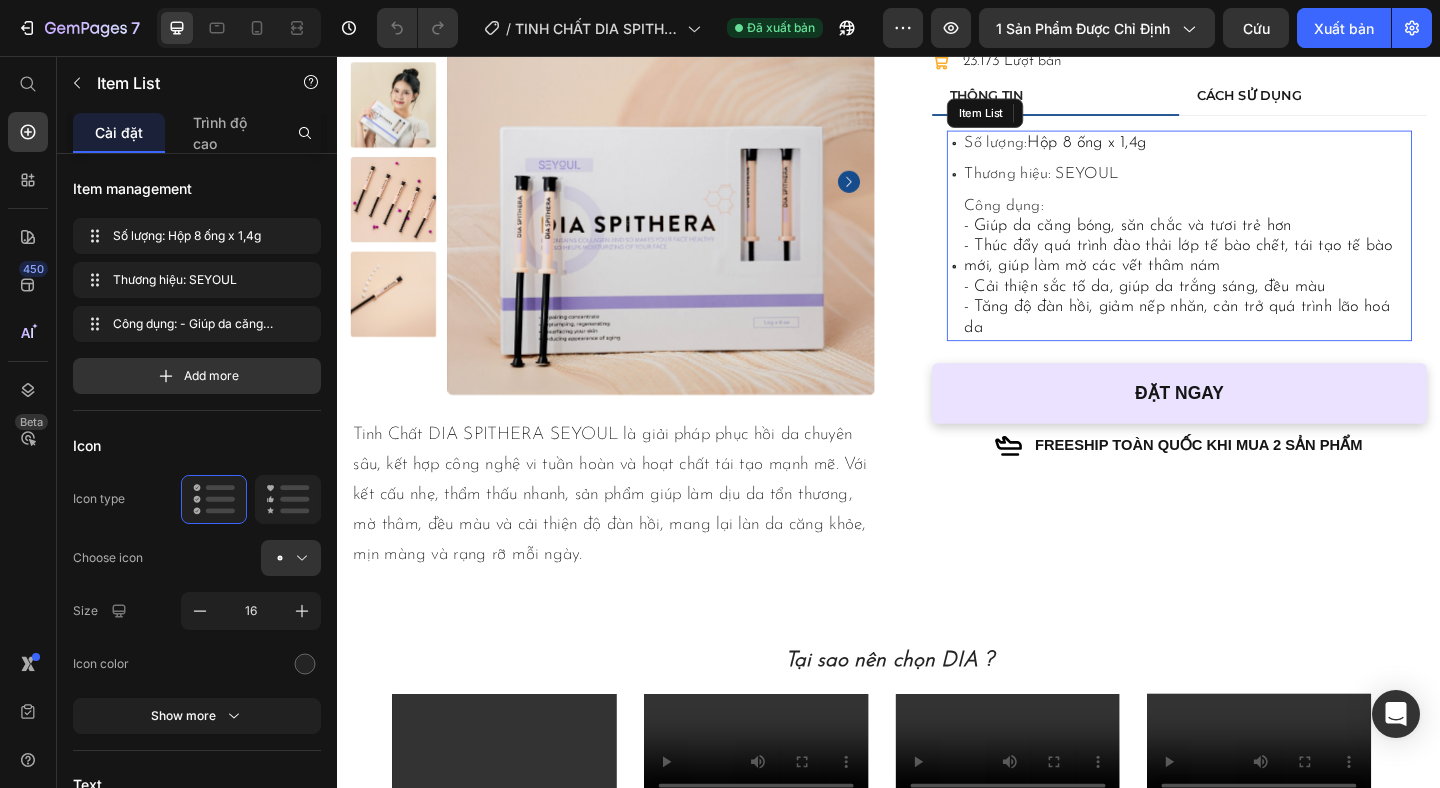 scroll, scrollTop: 229, scrollLeft: 0, axis: vertical 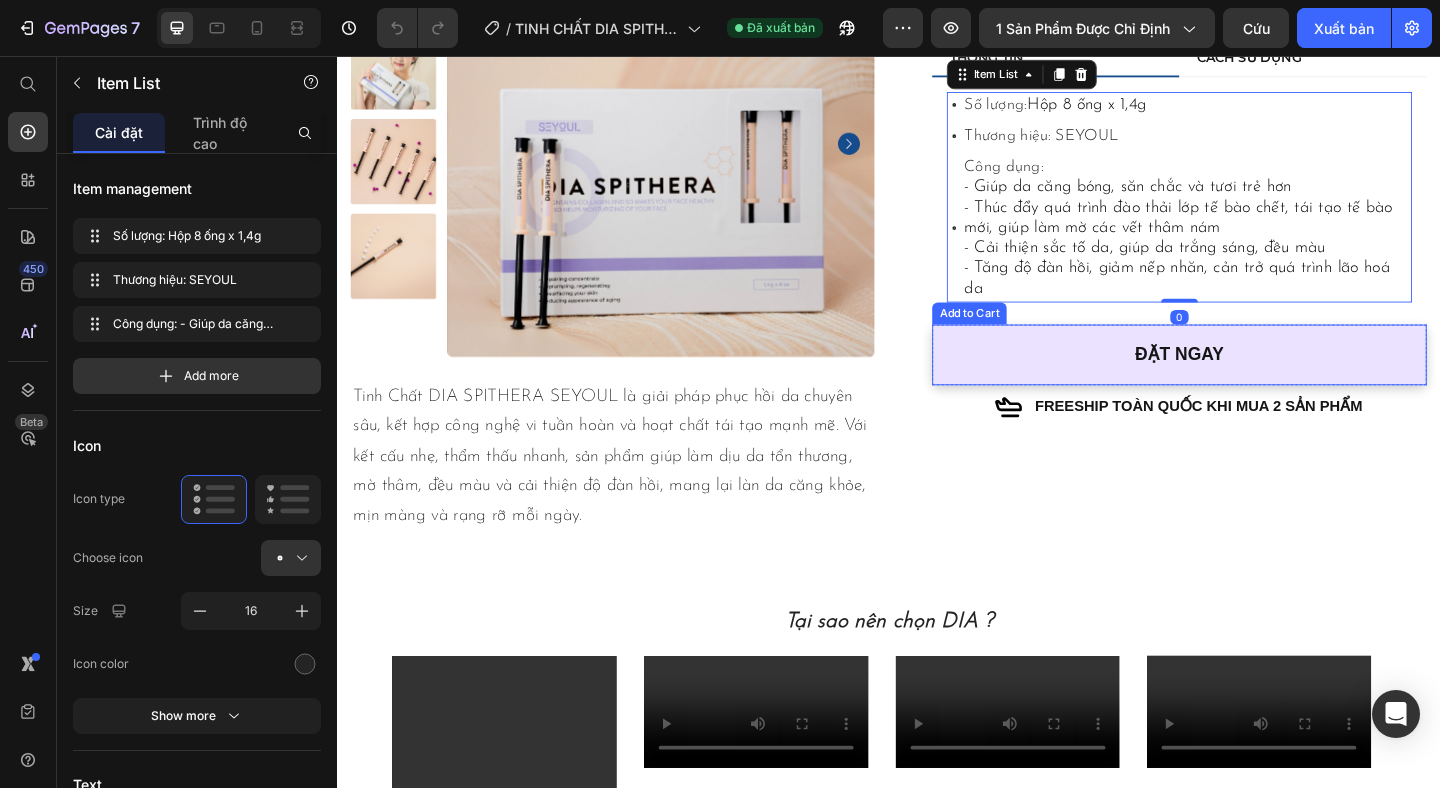 click on "ĐẶT NGAY" at bounding box center [1253, 381] 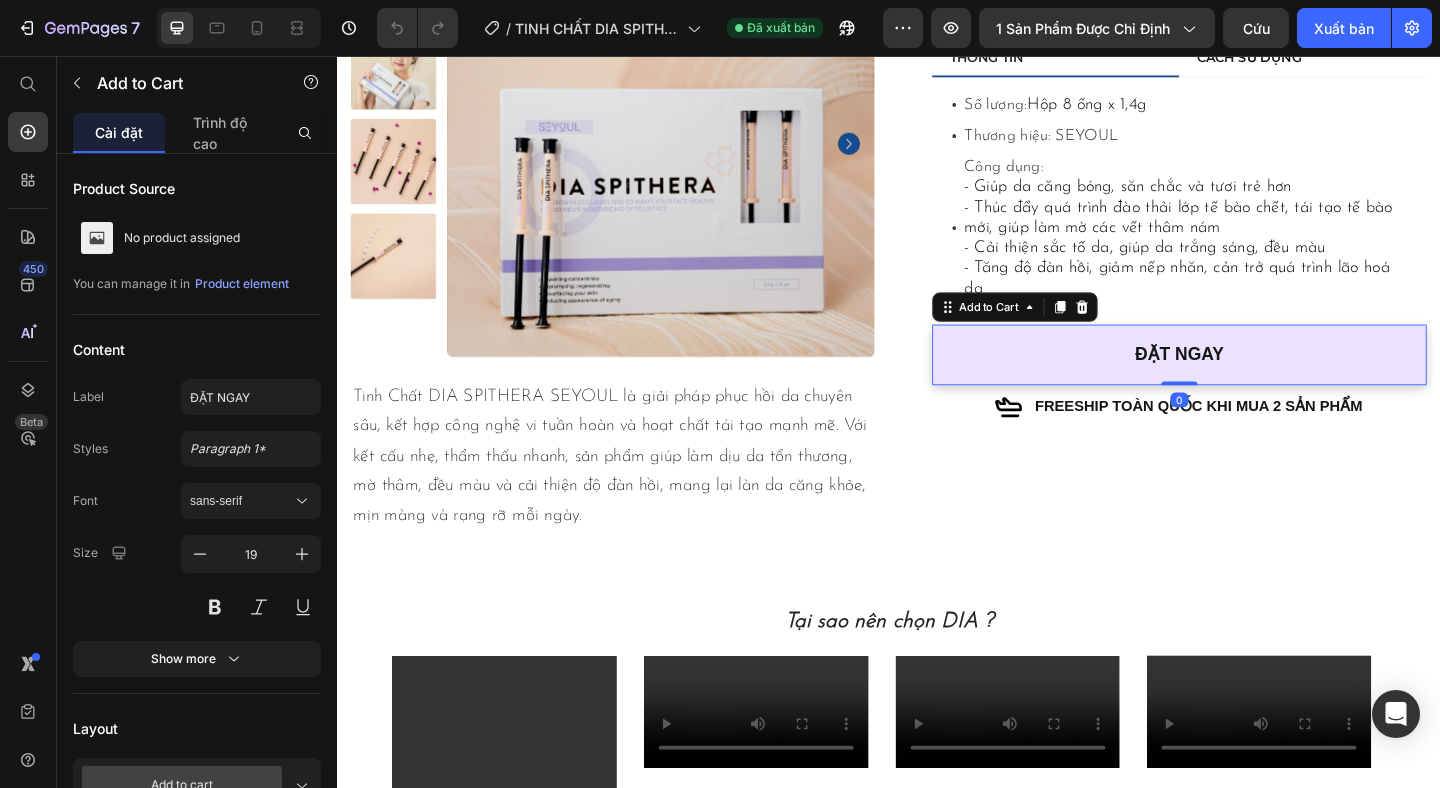 scroll, scrollTop: 0, scrollLeft: 0, axis: both 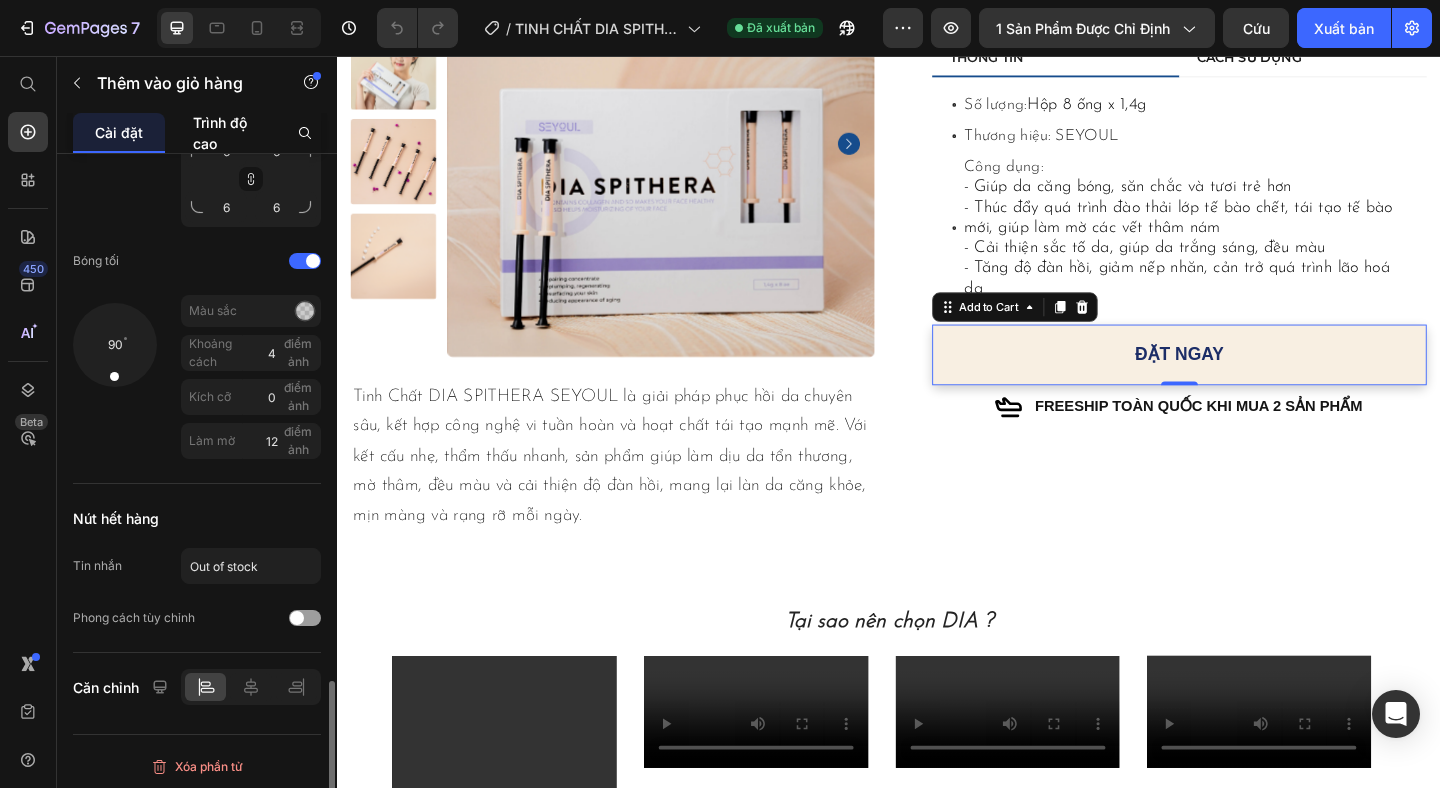 click on "Trình độ cao" at bounding box center (227, 133) 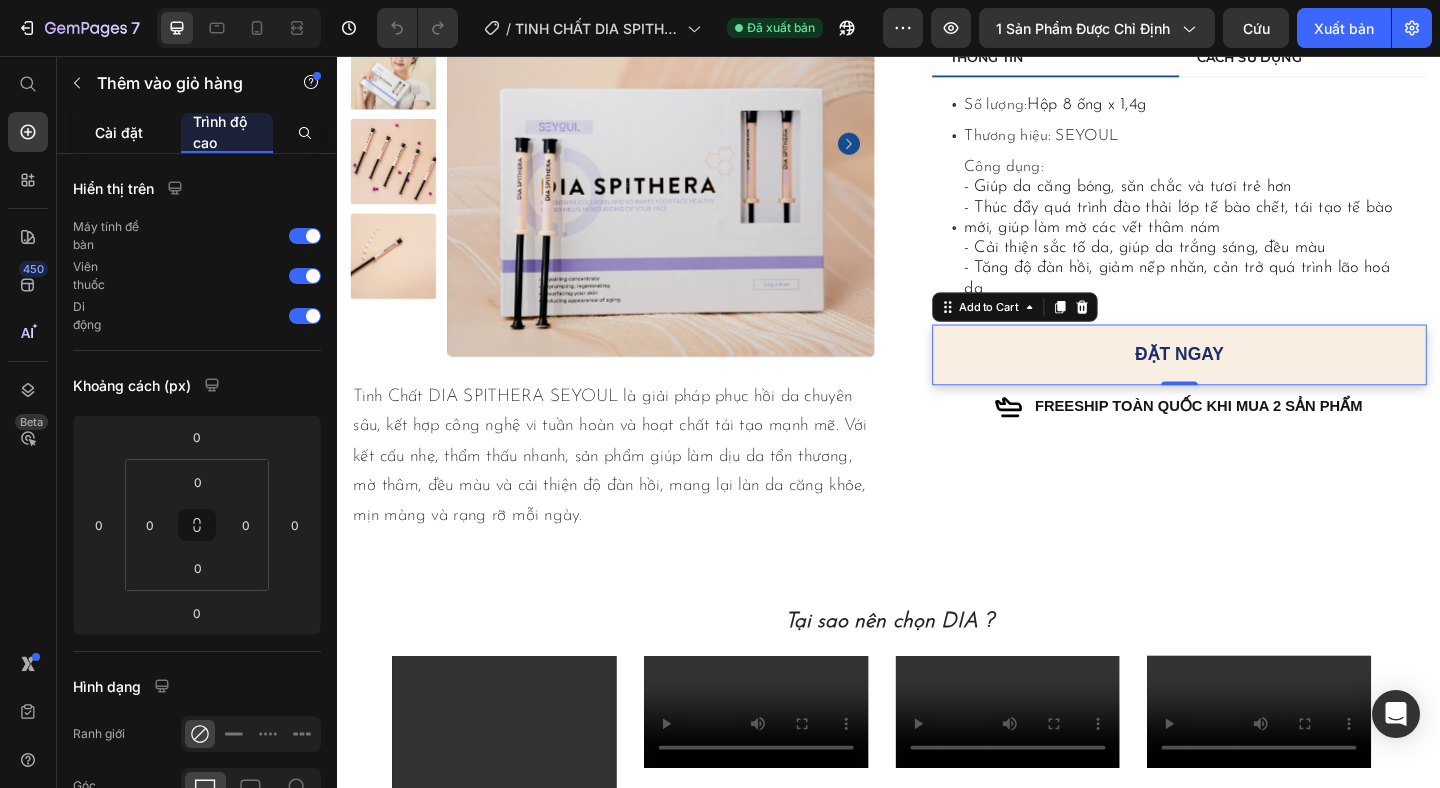 click on "Cài đặt" at bounding box center (119, 132) 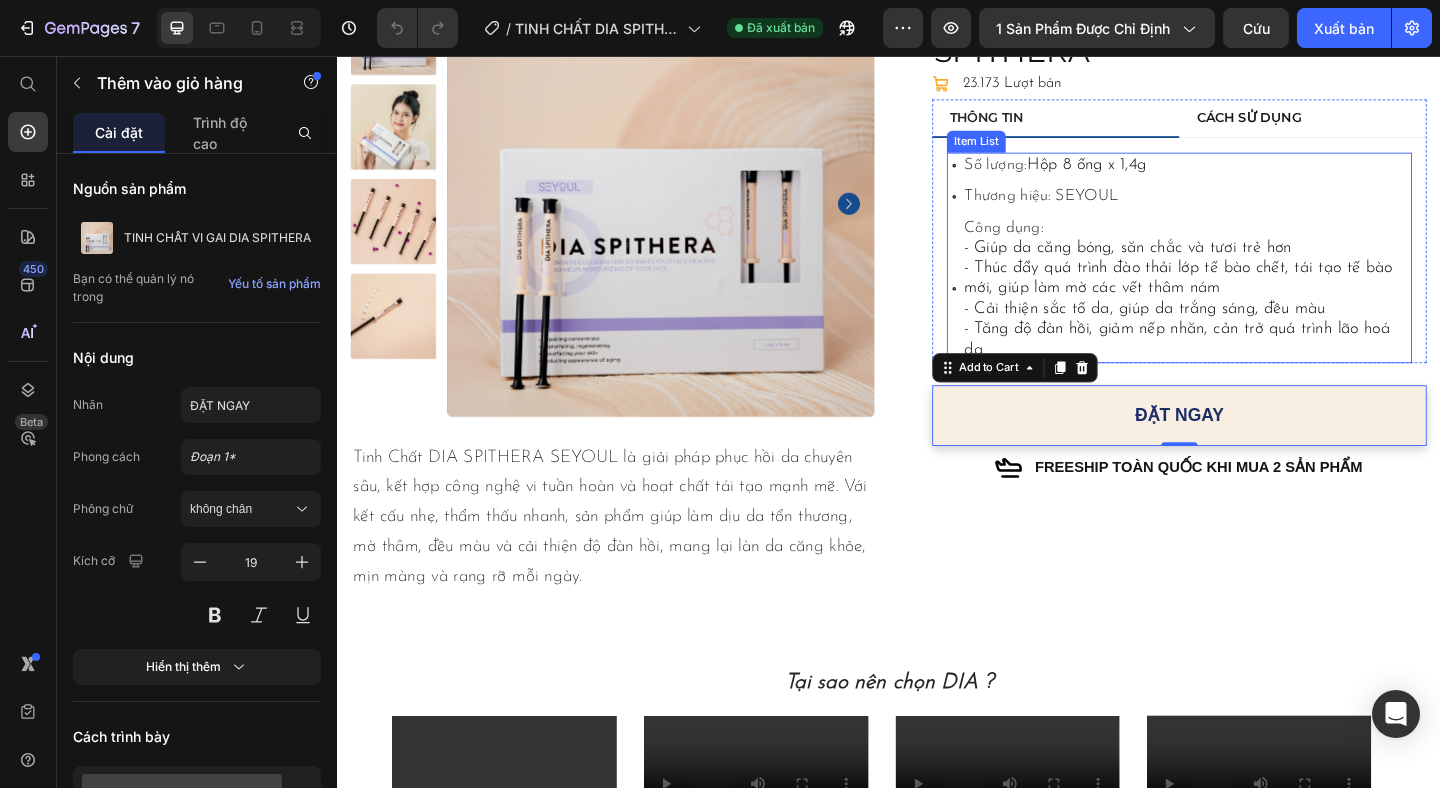 scroll, scrollTop: 0, scrollLeft: 0, axis: both 